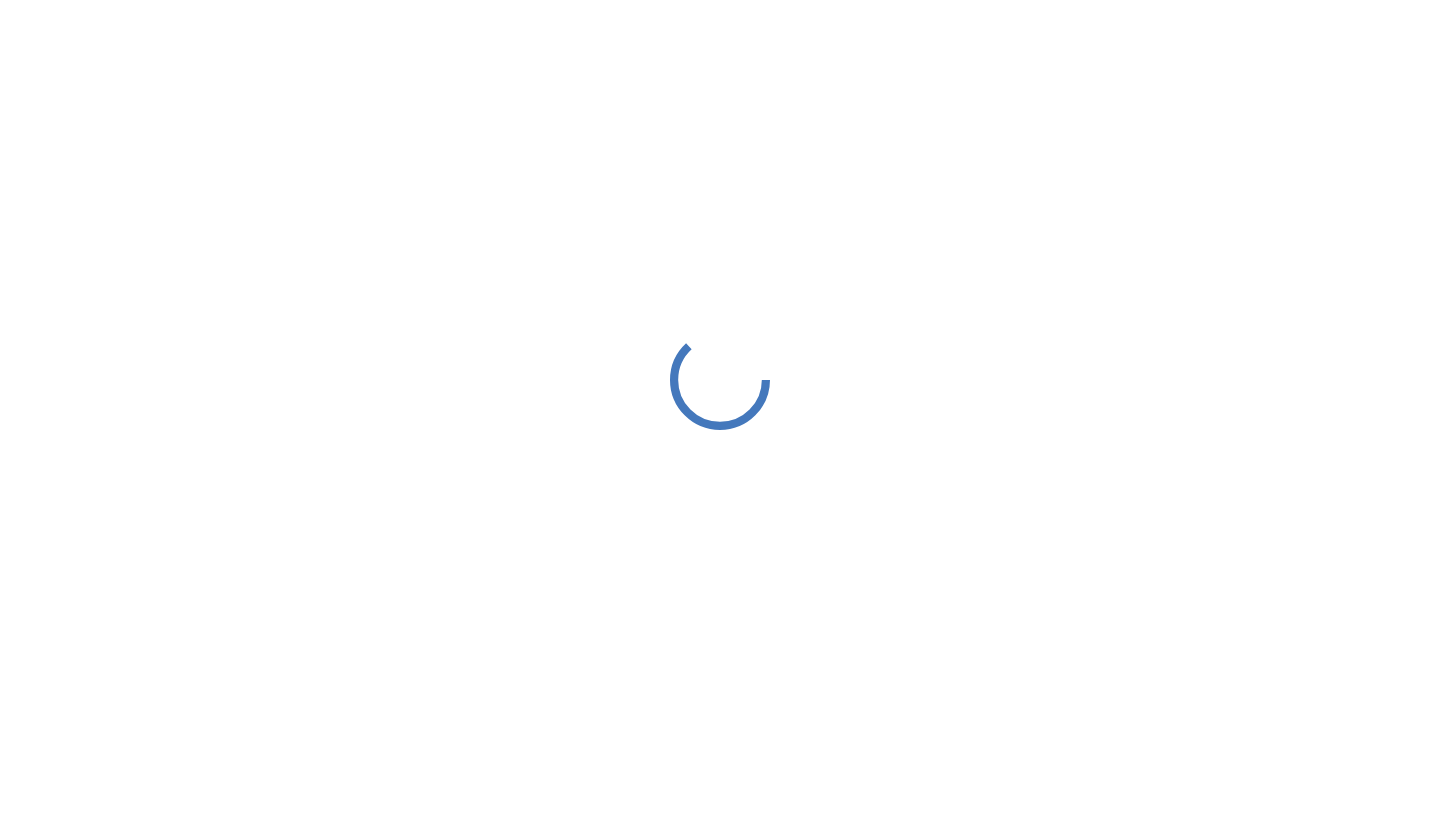 scroll, scrollTop: 0, scrollLeft: 0, axis: both 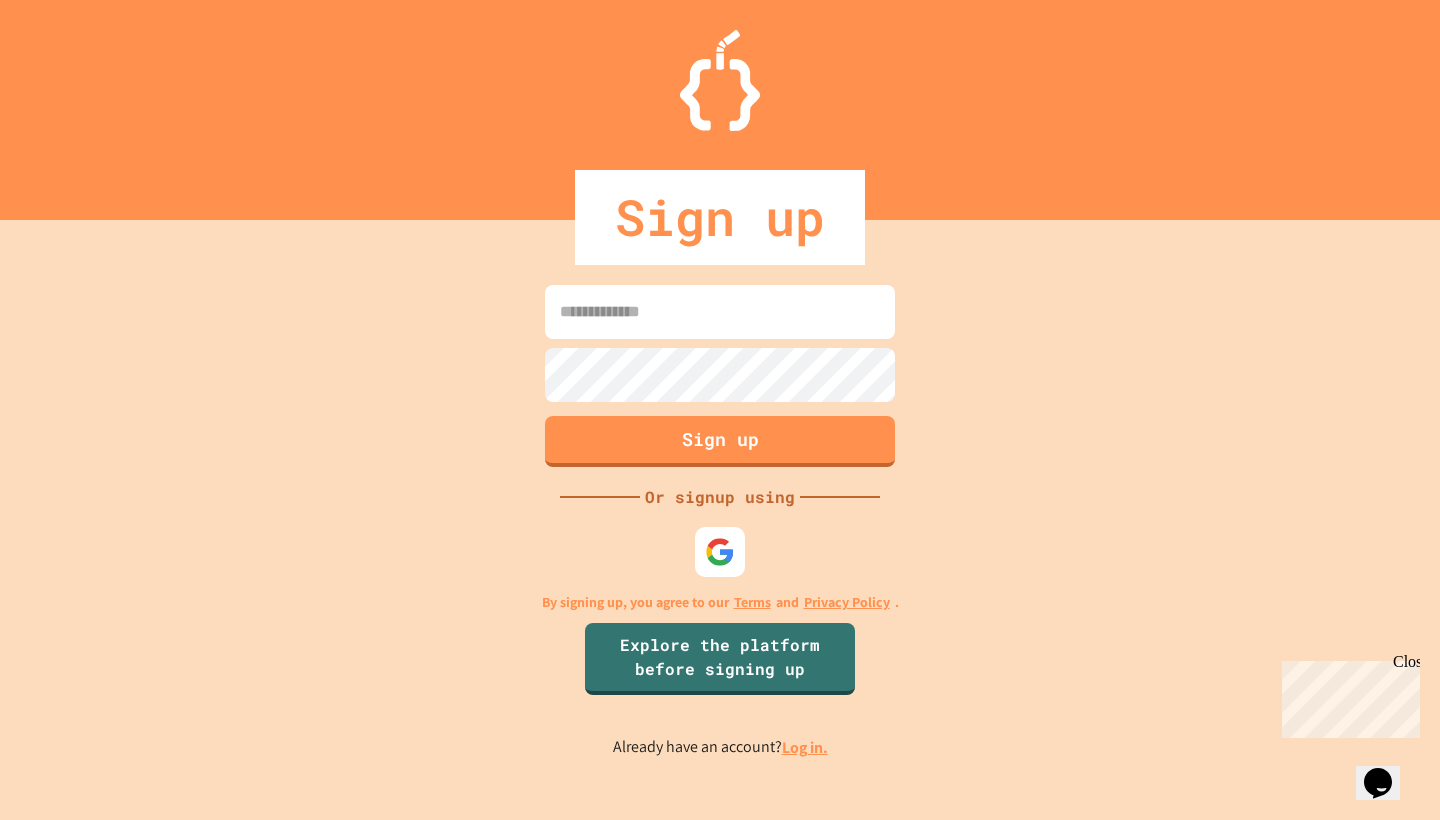 click at bounding box center [720, 312] 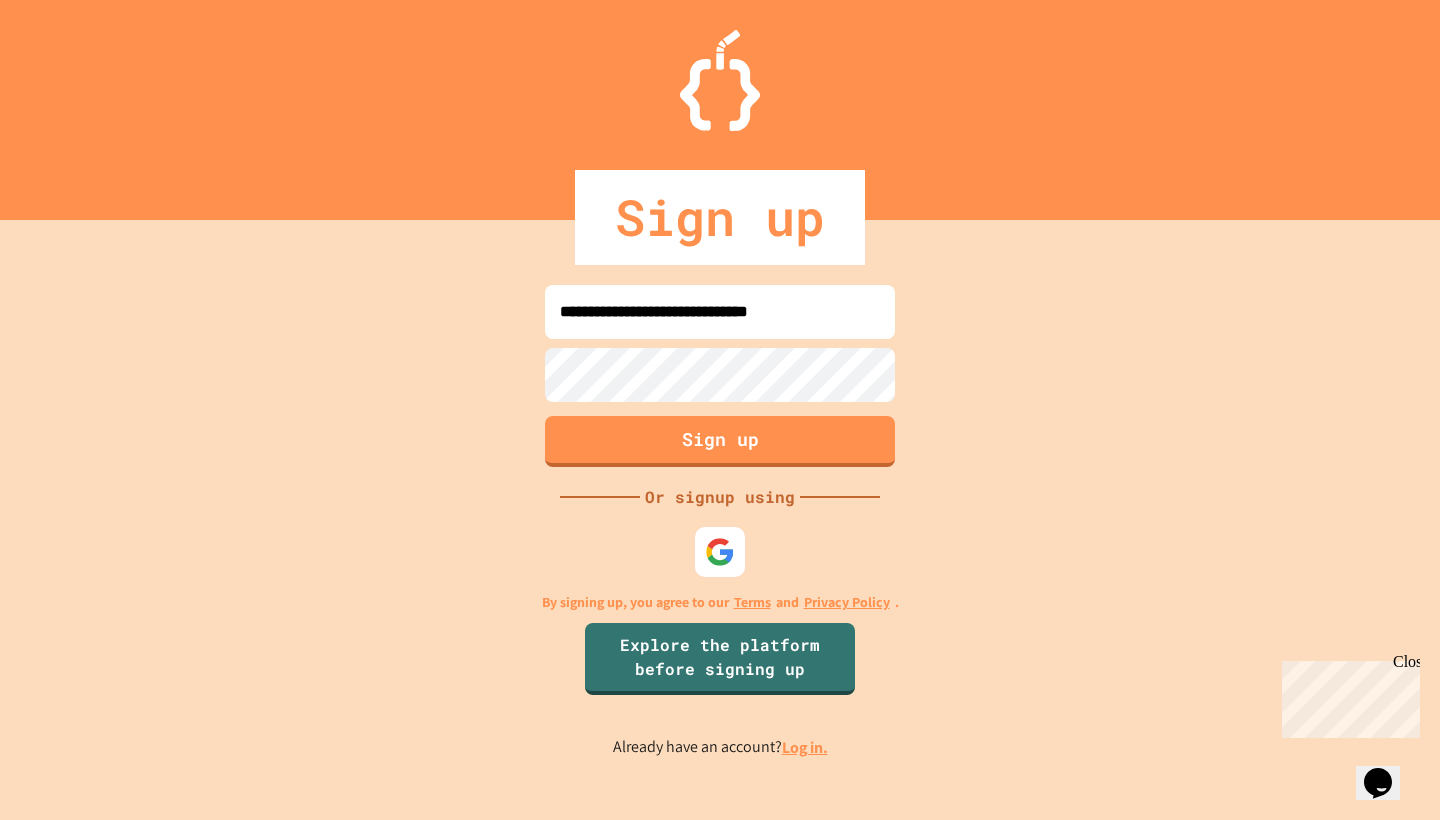 type on "**********" 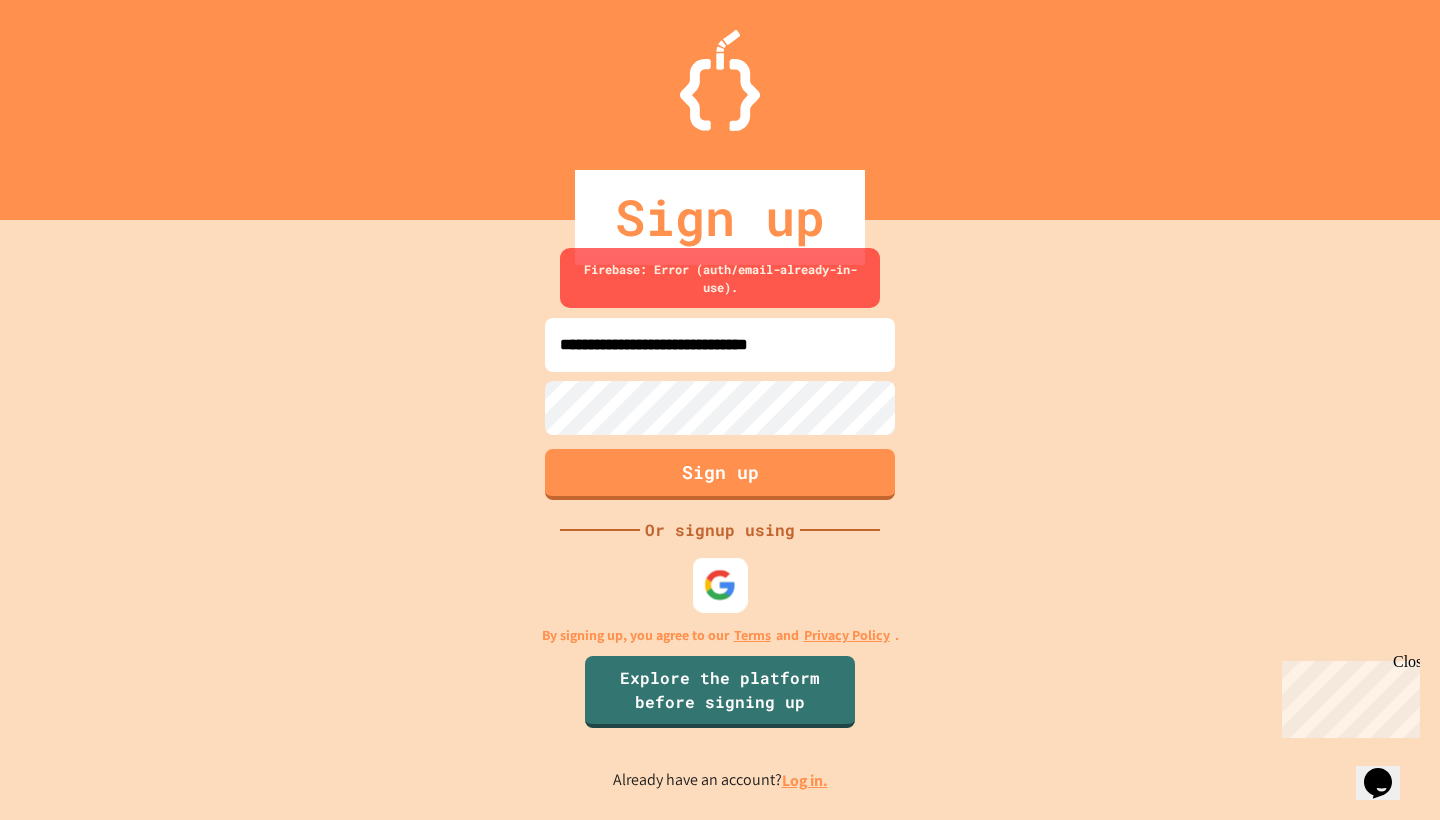 click at bounding box center [720, 584] 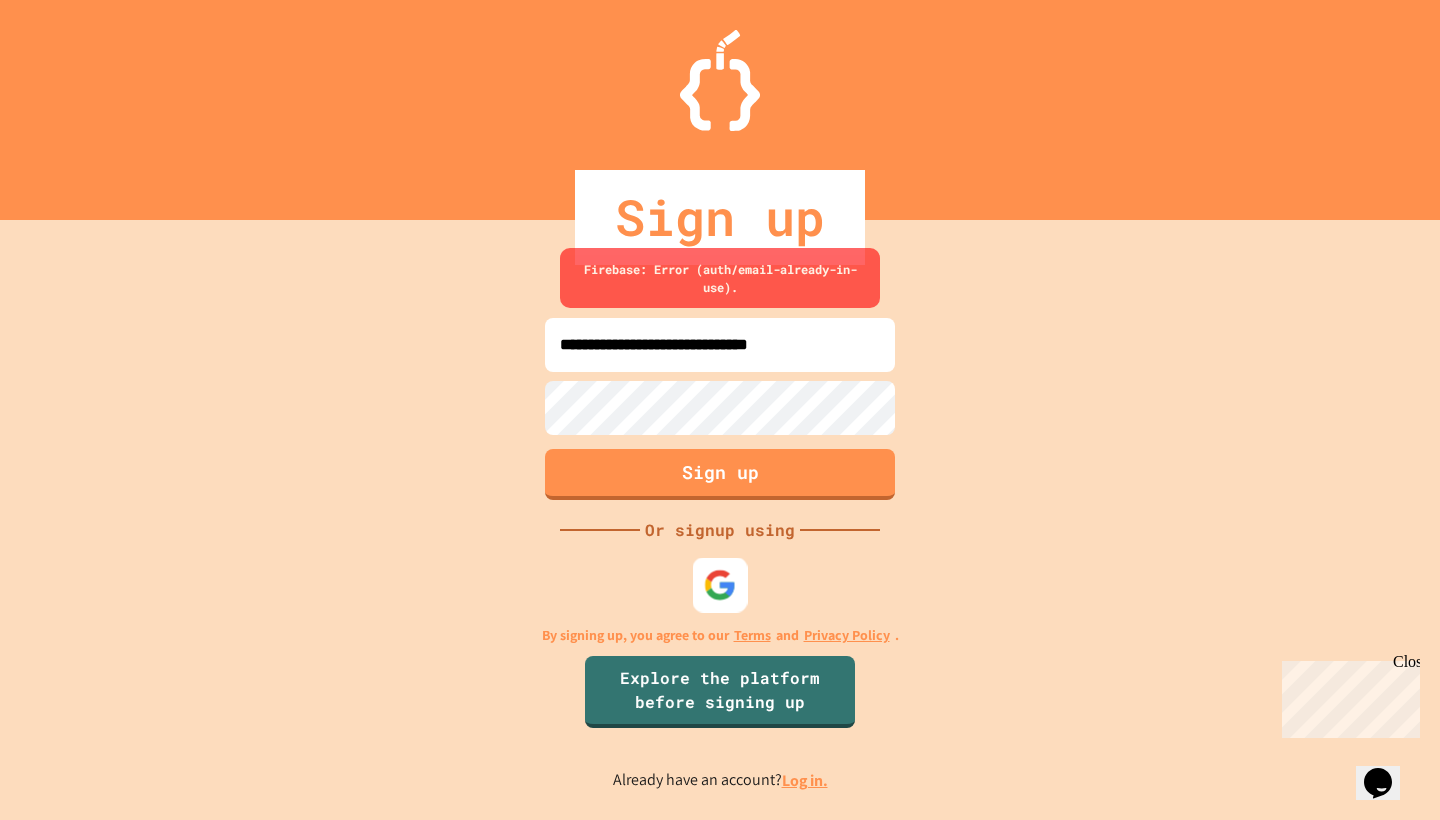 click at bounding box center (720, 584) 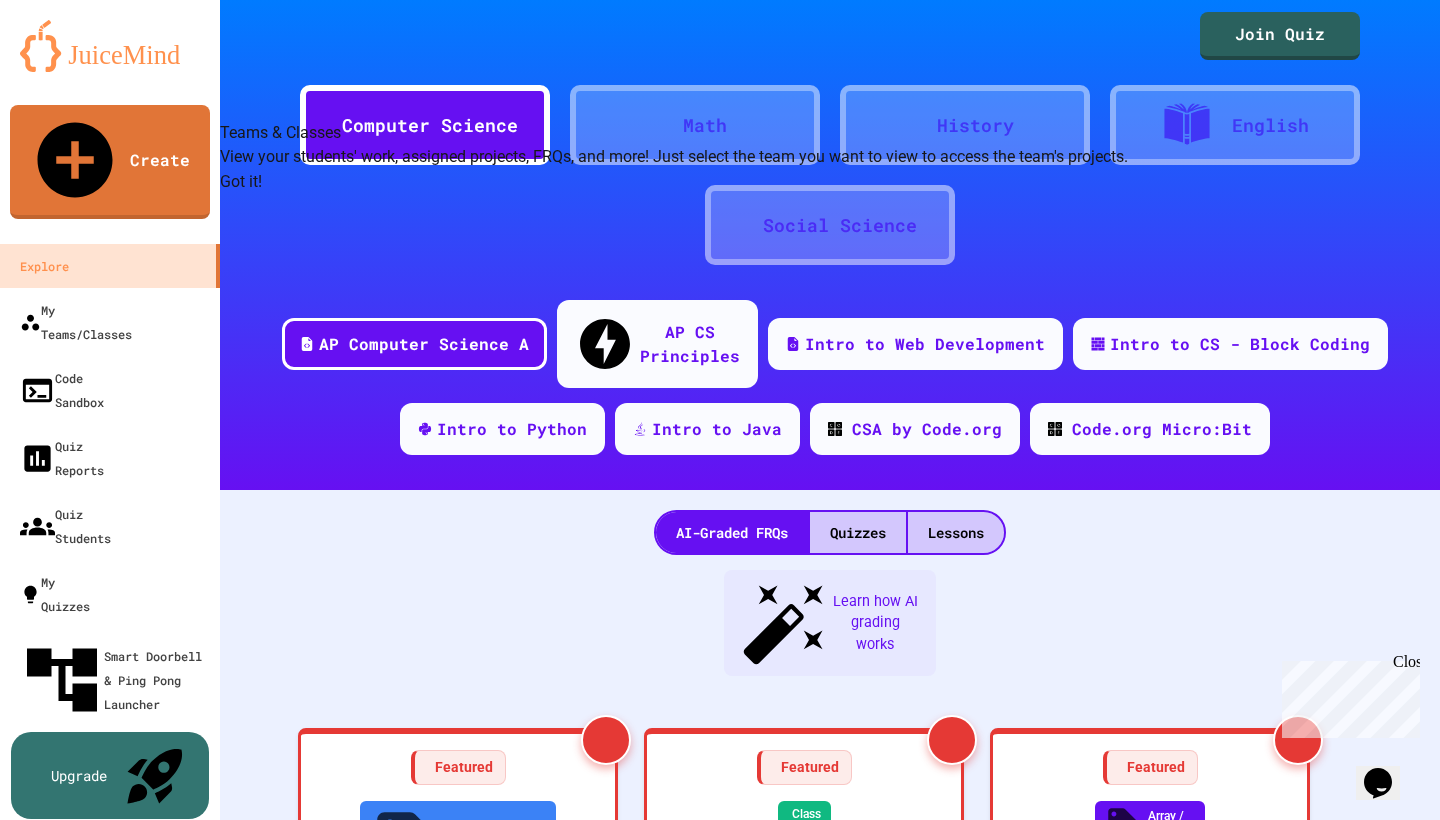 click on "Got it!" at bounding box center [241, 182] 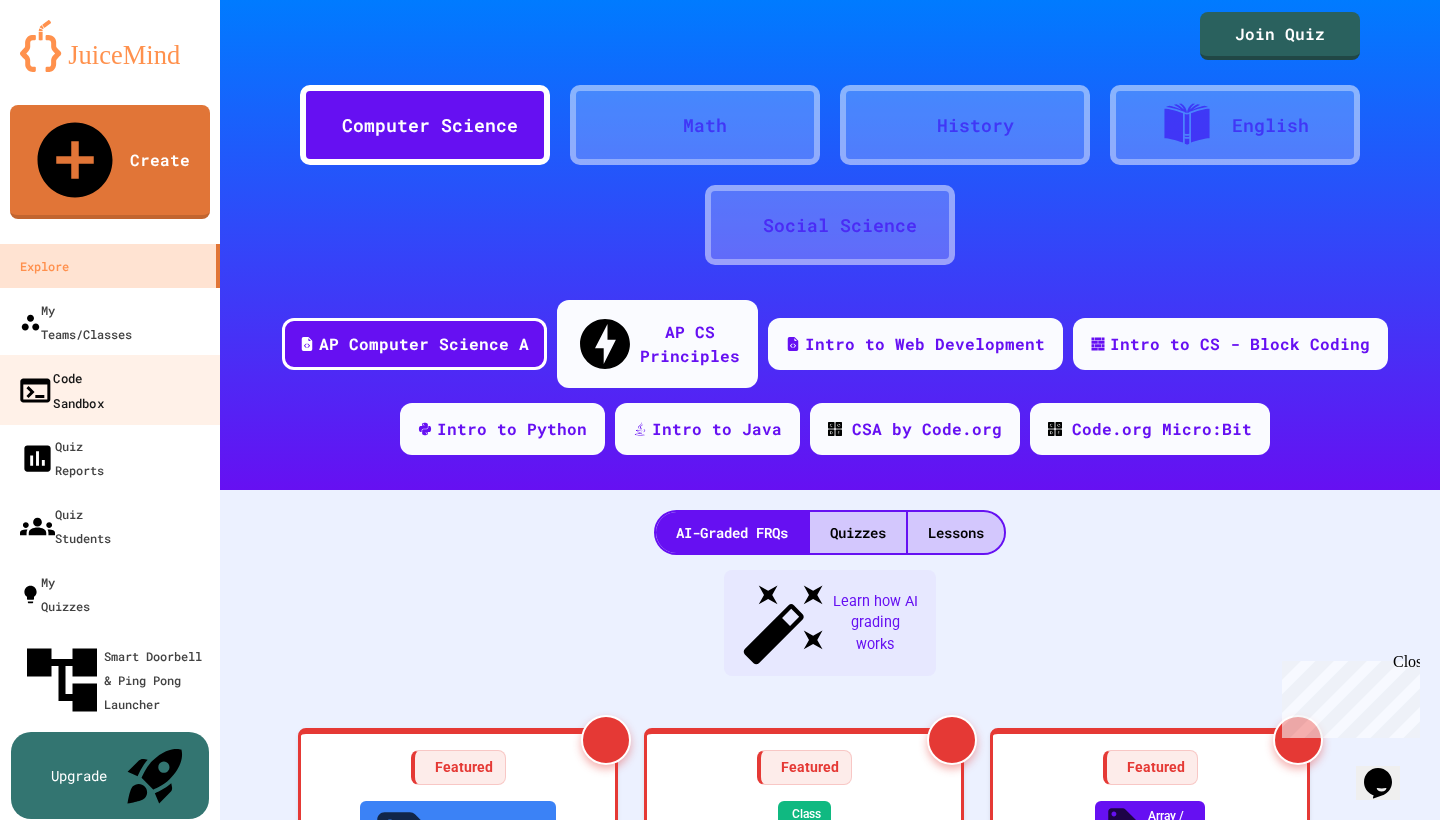 click on "Code Sandbox" at bounding box center [60, 389] 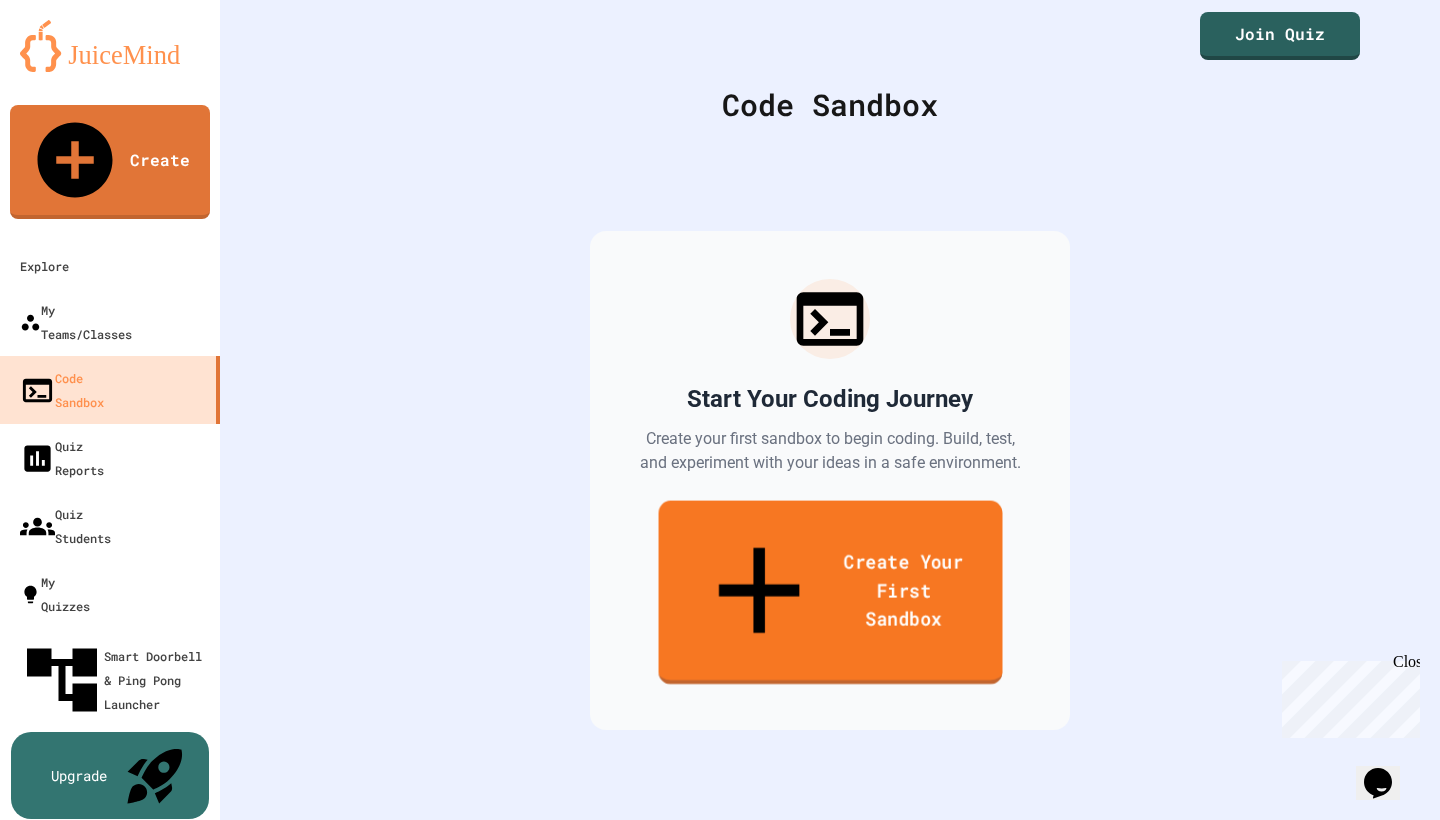click on "Create Your First Sandbox" at bounding box center (830, 593) 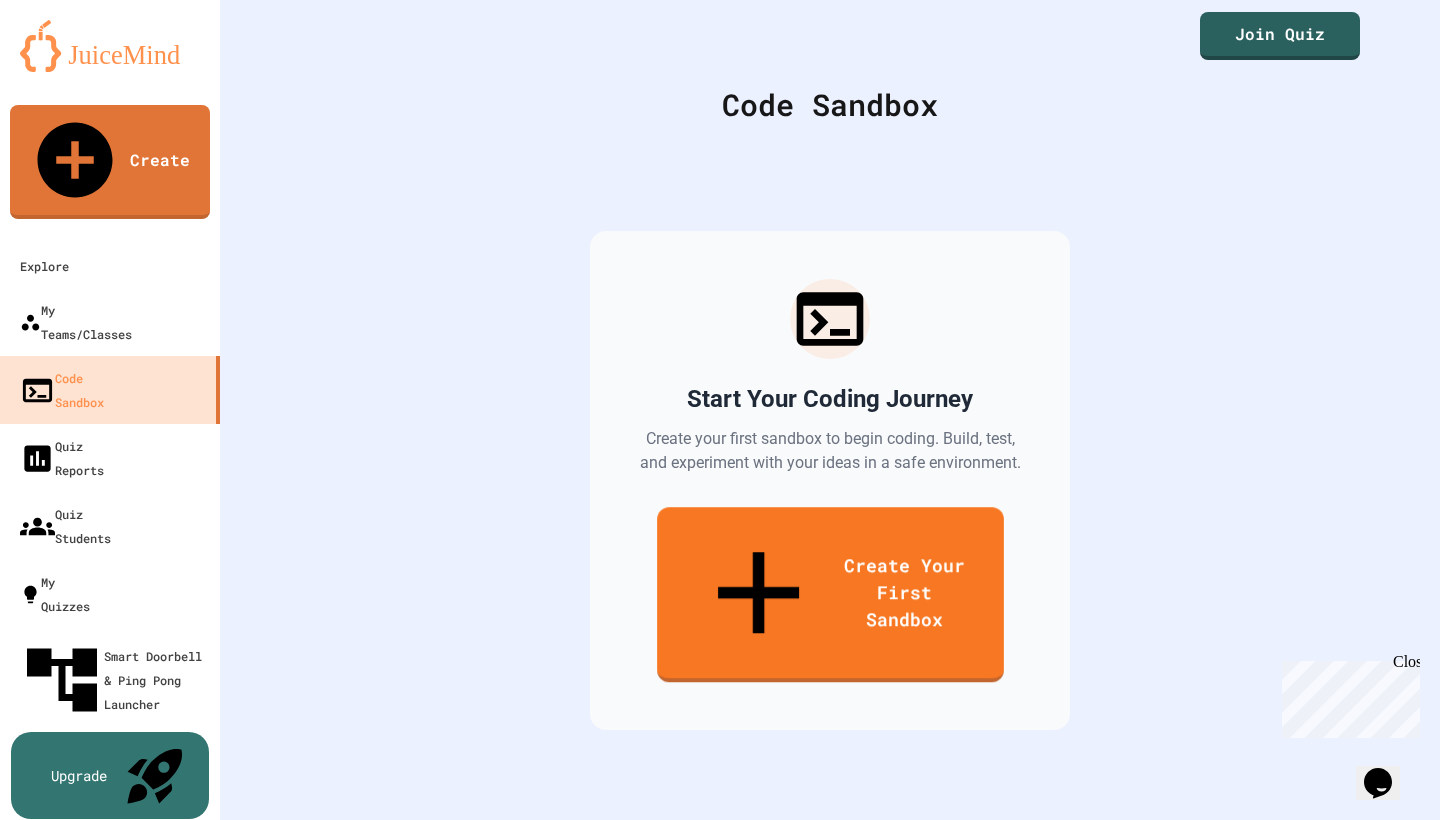 click on "We are updating our servers at 7PM EST on 3/11/2025. JuiceMind should continue to work as expected, but if you experience any issues, please chat with us.  Create Explore My Teams/Classes Code Sandbox Quiz Reports Quiz Students My Quizzes Smart Doorbell & Ping Pong Launcher Upgrade Join Quiz Code Sandbox Start Your Coding Journey Create your first sandbox to begin coding. Build, test, and experiment with your ideas in a safe environment.  Create Your First Sandbox
Create a new Sandbox Sandbox Language ​ Sandbox Language Create Sandbox" at bounding box center [720, 410] 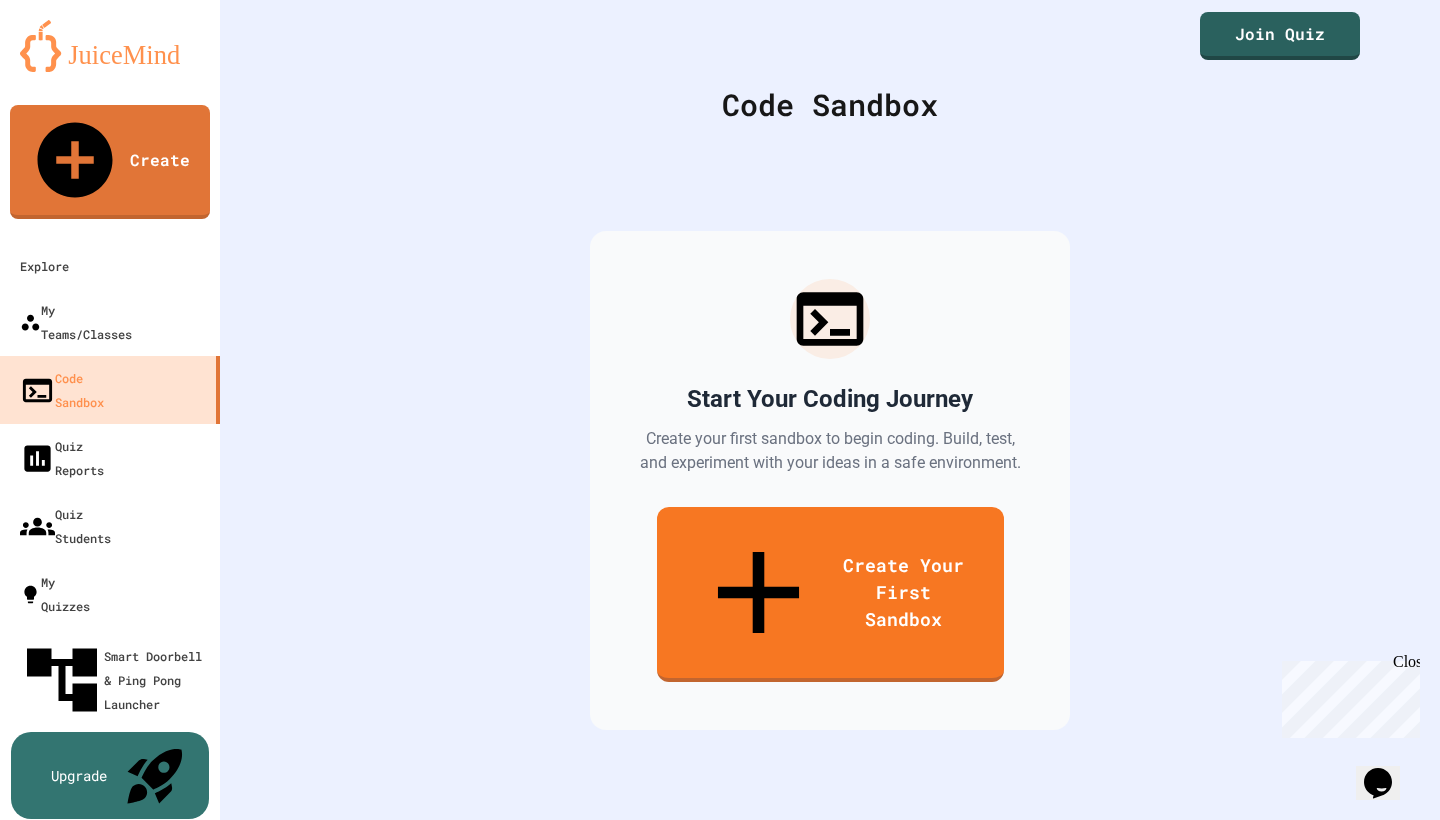 click on "Block Coding - Python" at bounding box center (730, 13990) 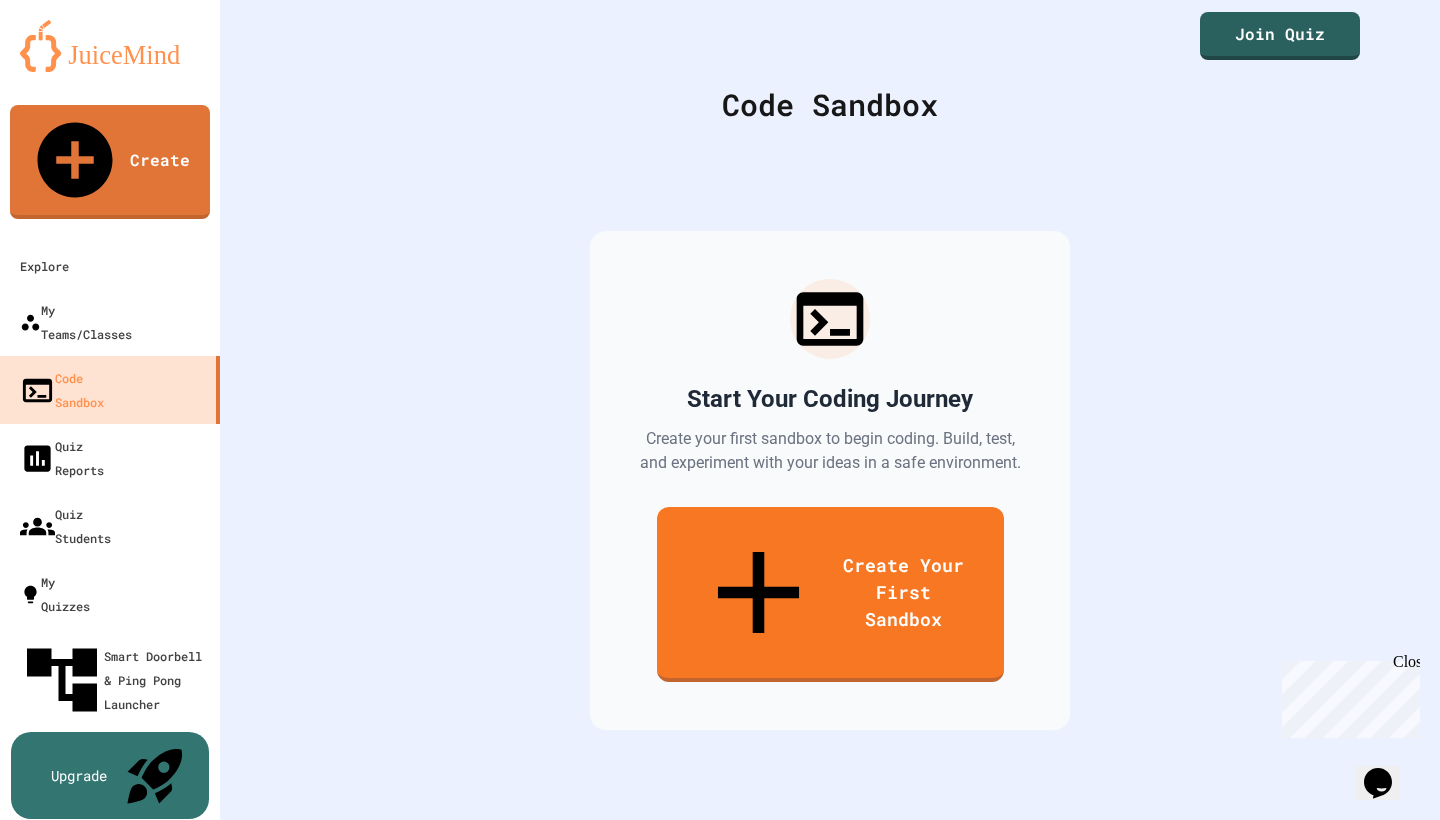 click at bounding box center (720, 917) 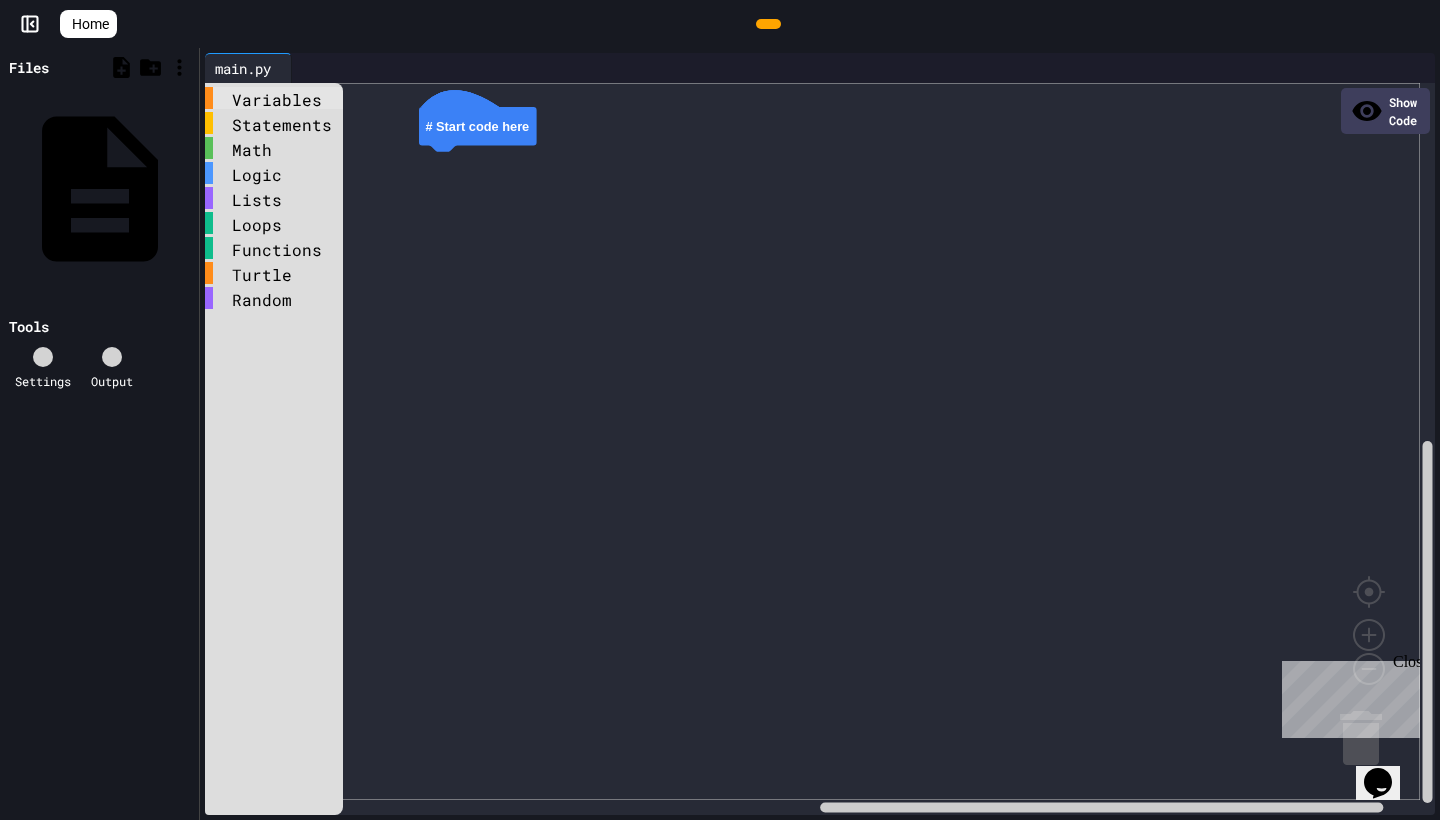 click on "Variables" at bounding box center (274, 98) 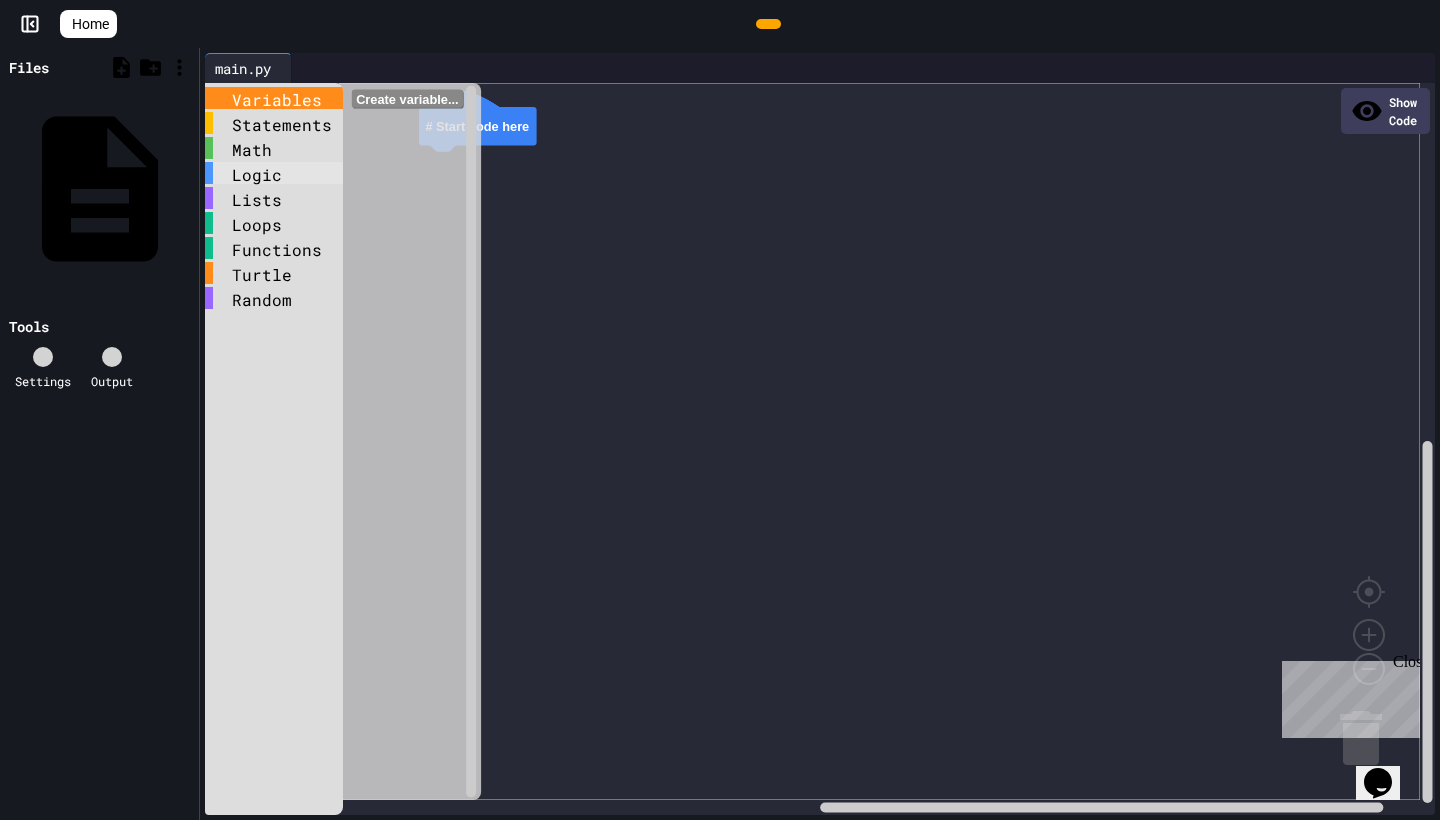 click on "Logic" at bounding box center [274, 173] 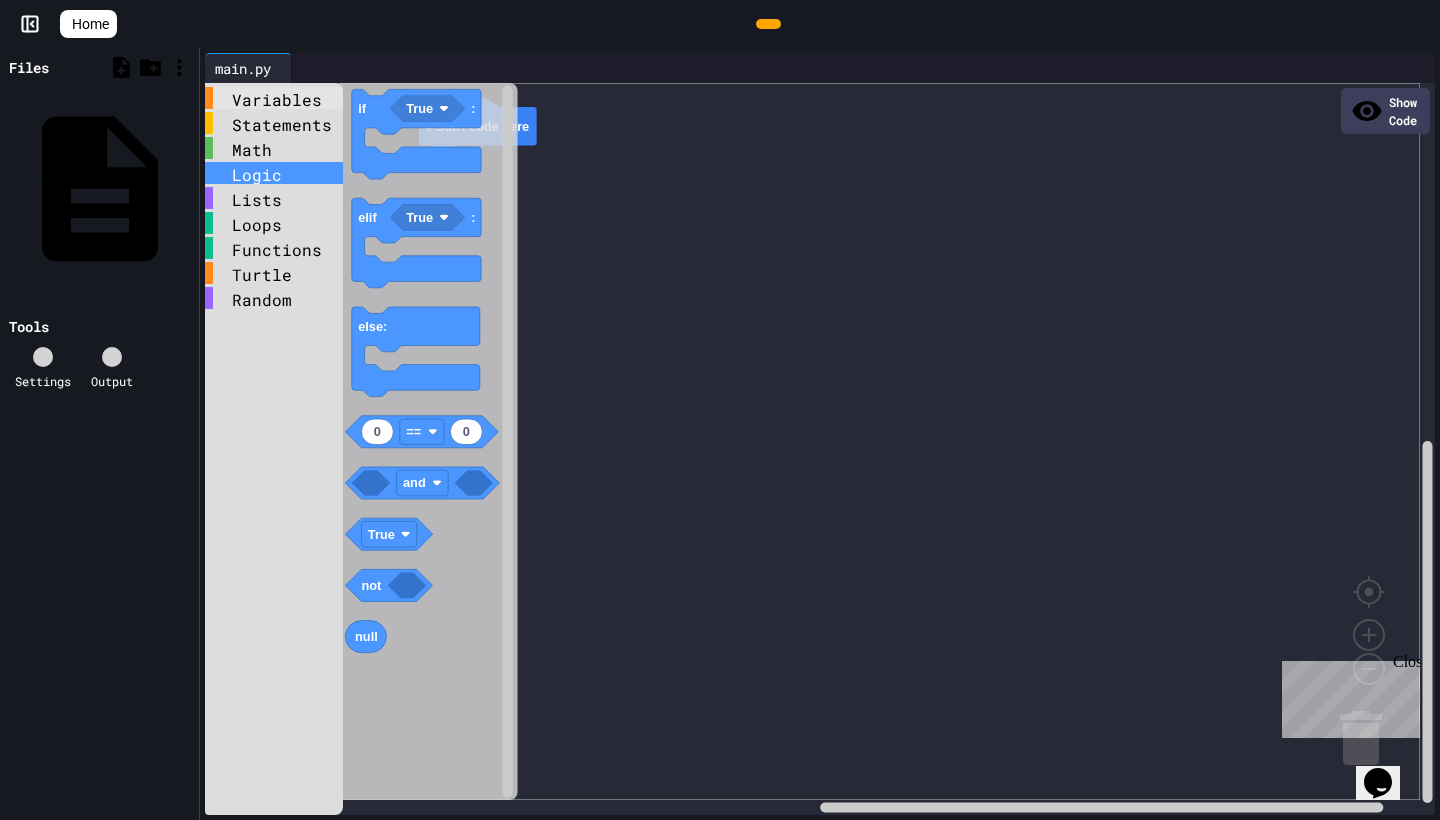 click on "Variables" at bounding box center [274, 98] 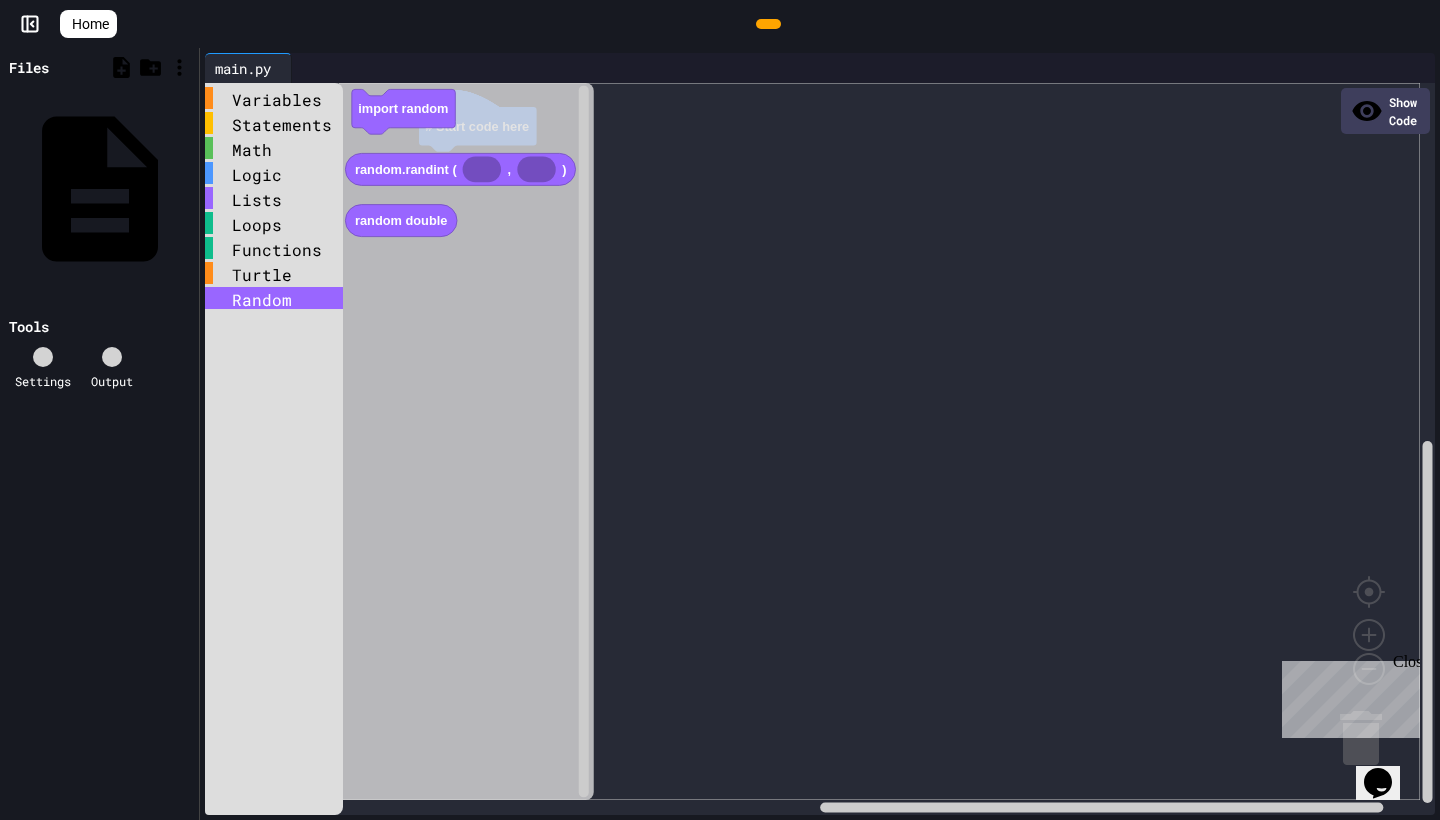 click on "Random" at bounding box center (274, 298) 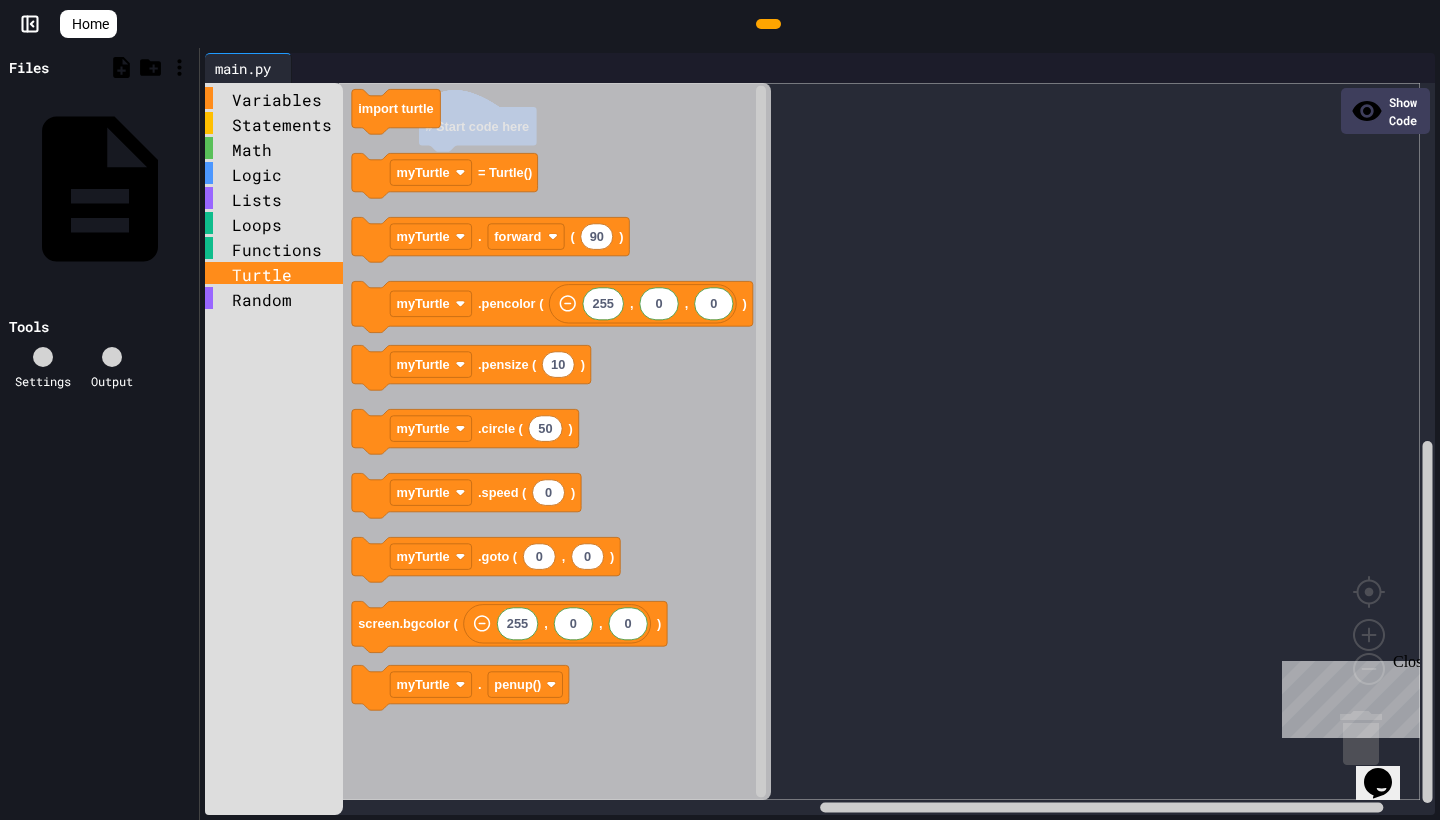 click on "Turtle" at bounding box center (274, 273) 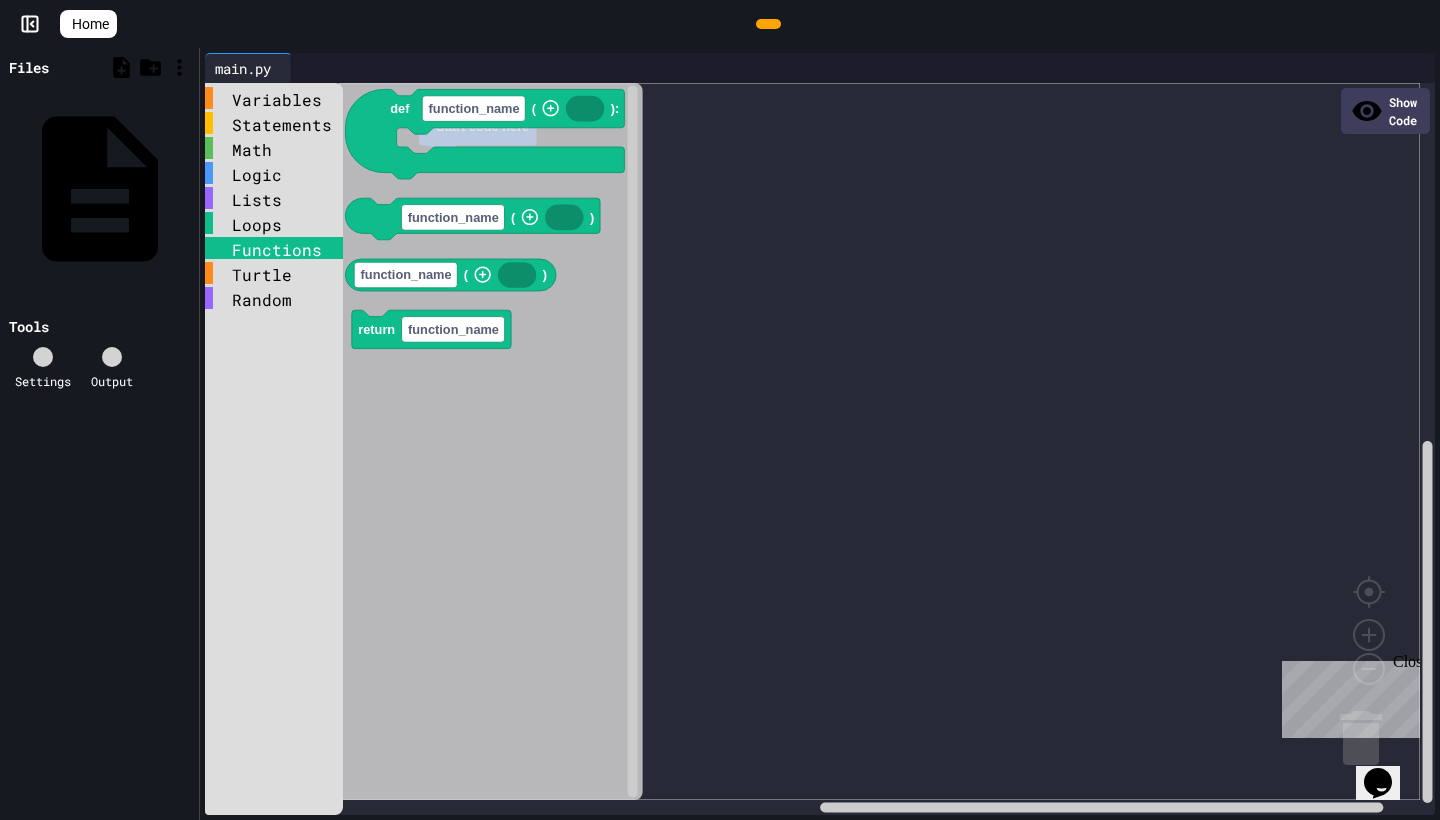 click on "Functions" at bounding box center [274, 248] 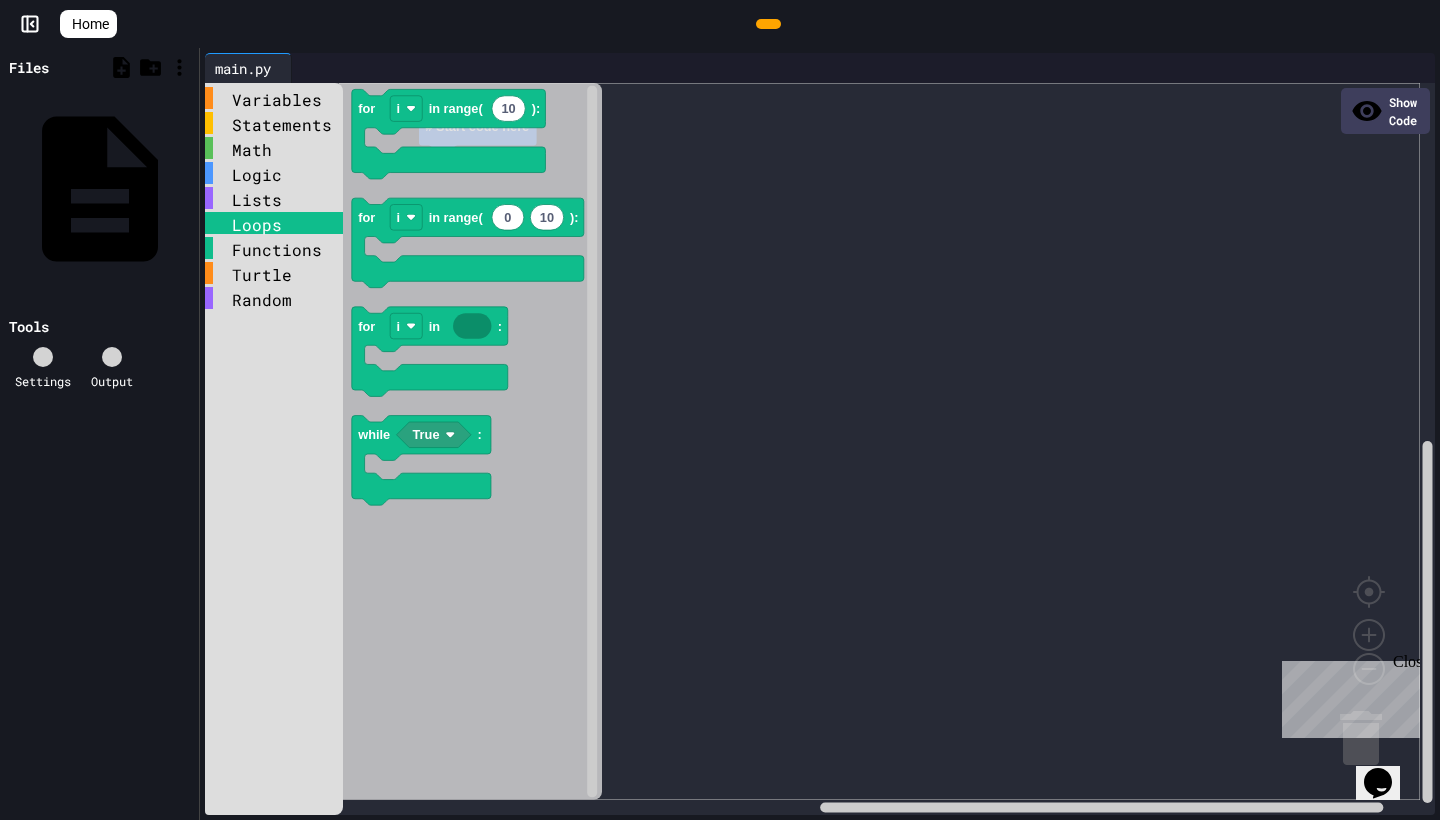 click on "Loops" at bounding box center [274, 223] 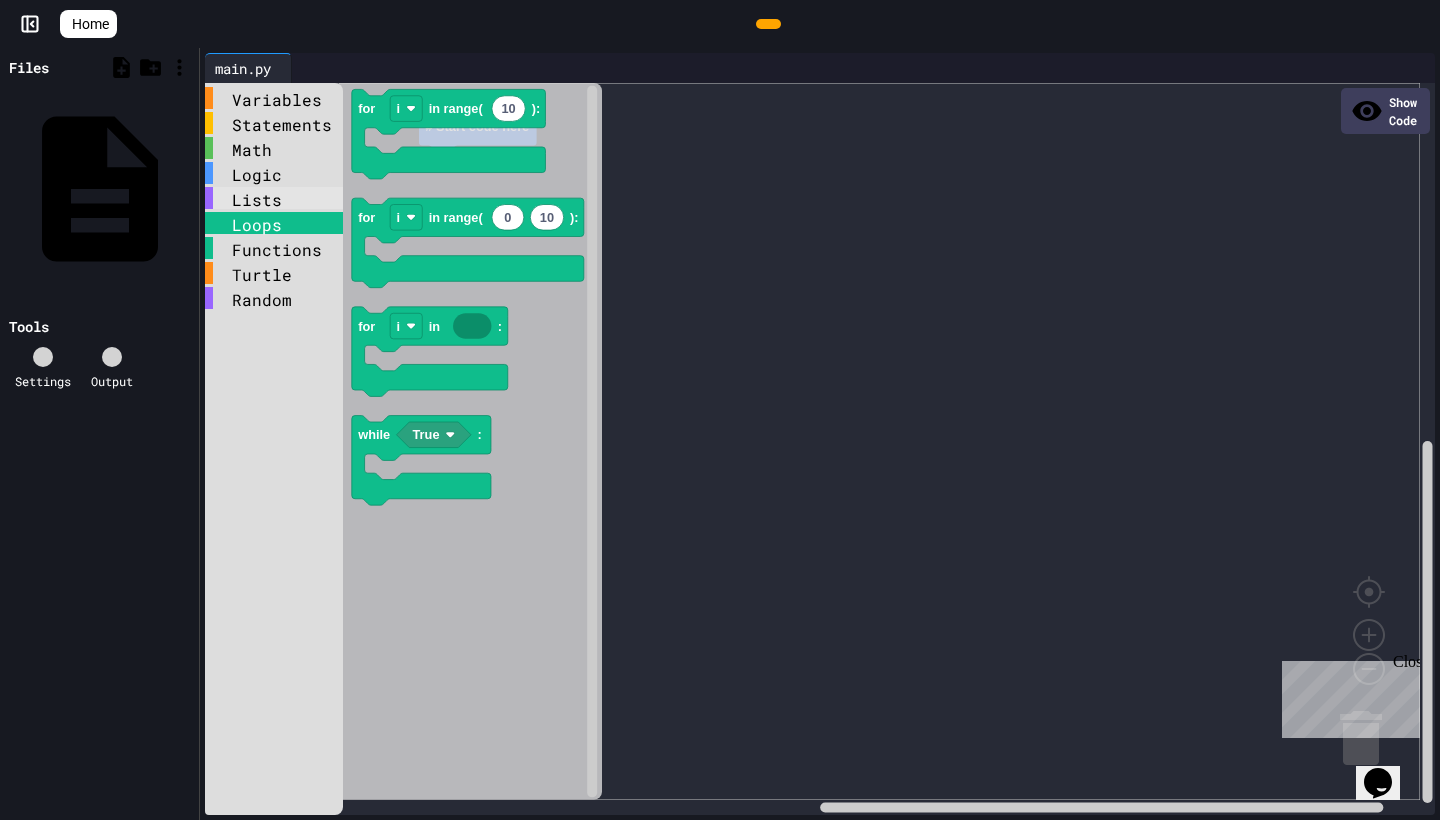 click on "Lists" at bounding box center [274, 198] 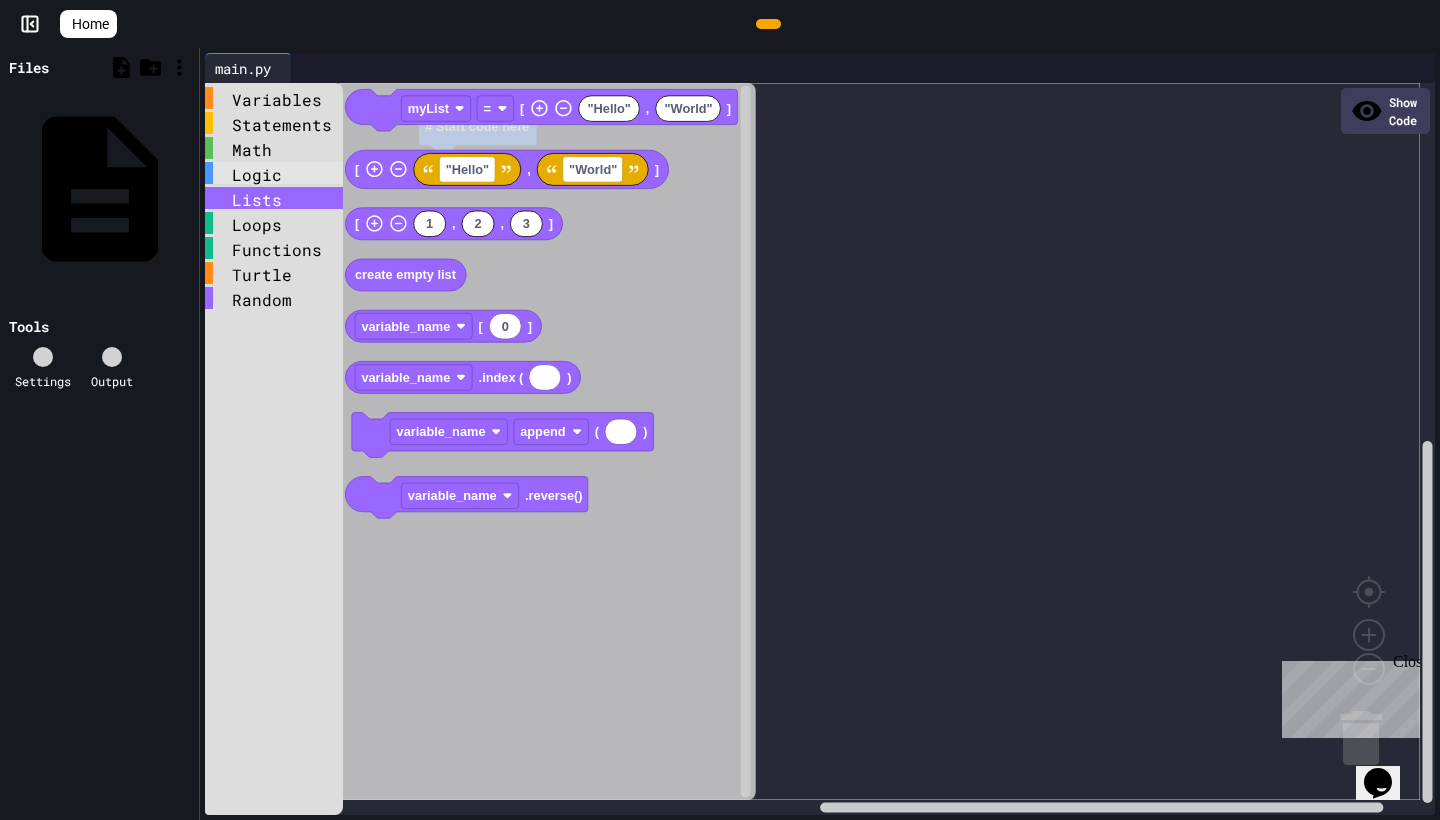 click on "Logic" at bounding box center [274, 173] 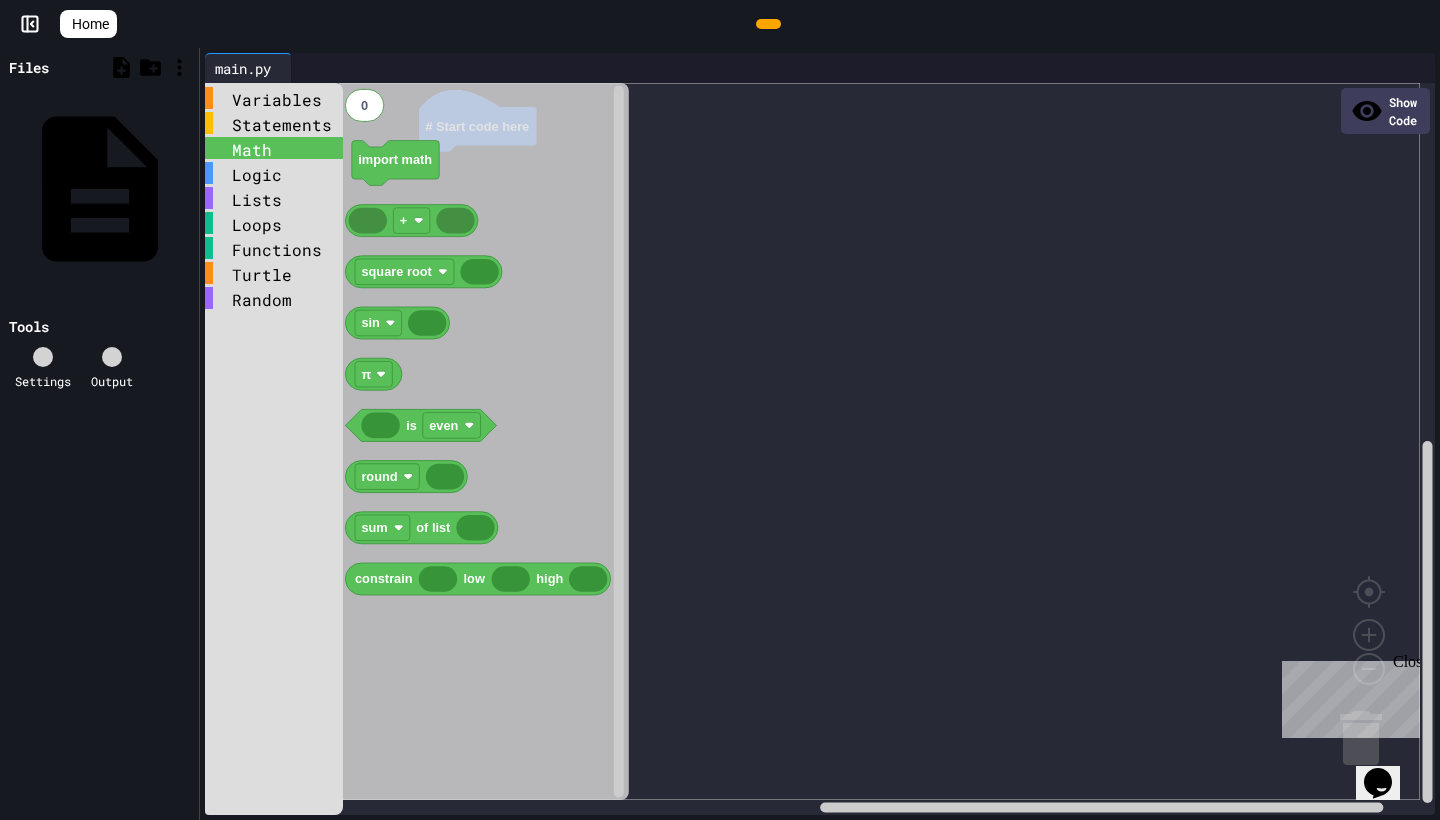 click on "Math" at bounding box center (274, 148) 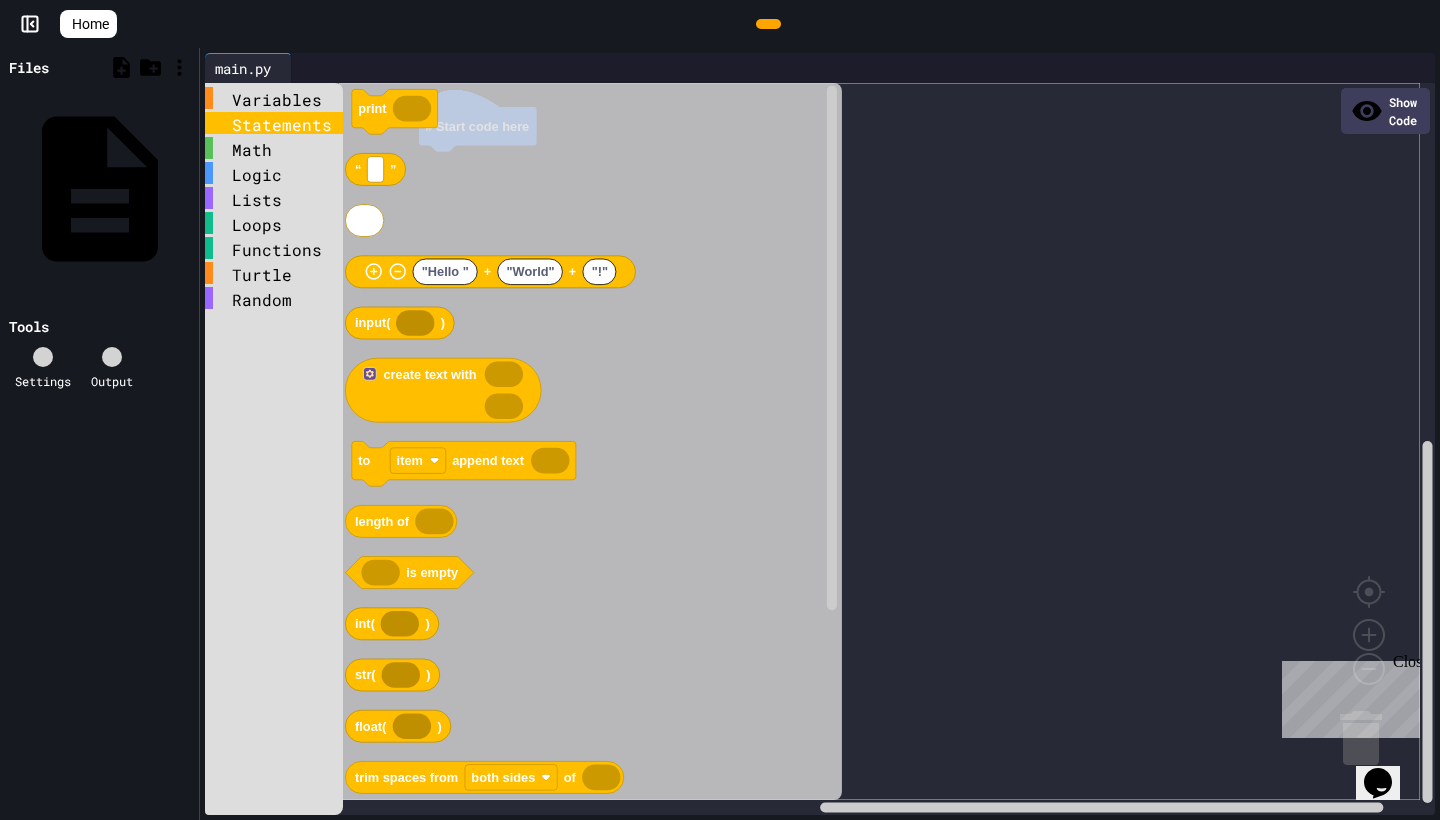 click on "Statements" at bounding box center (274, 123) 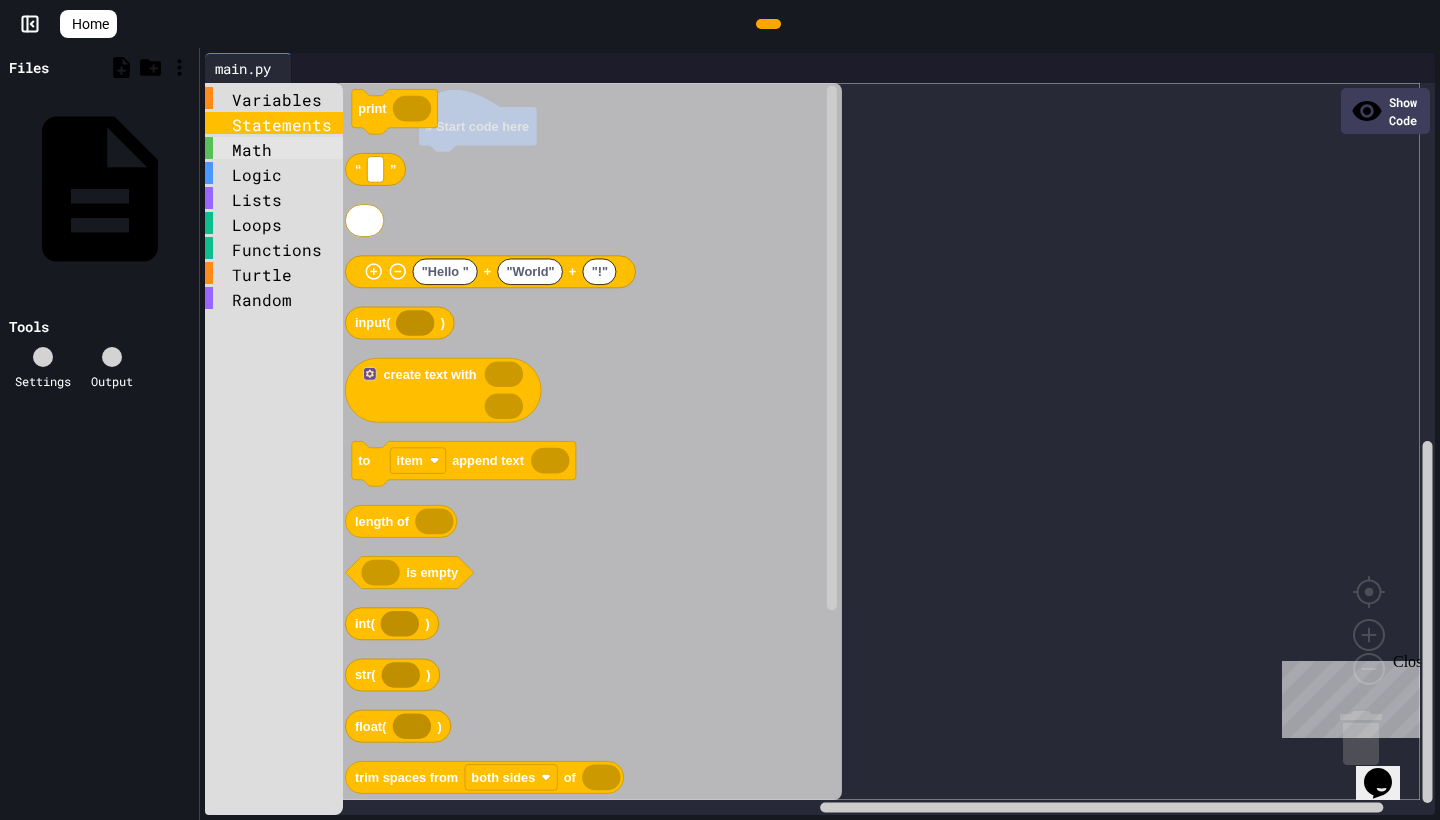 click on "Math" at bounding box center [274, 148] 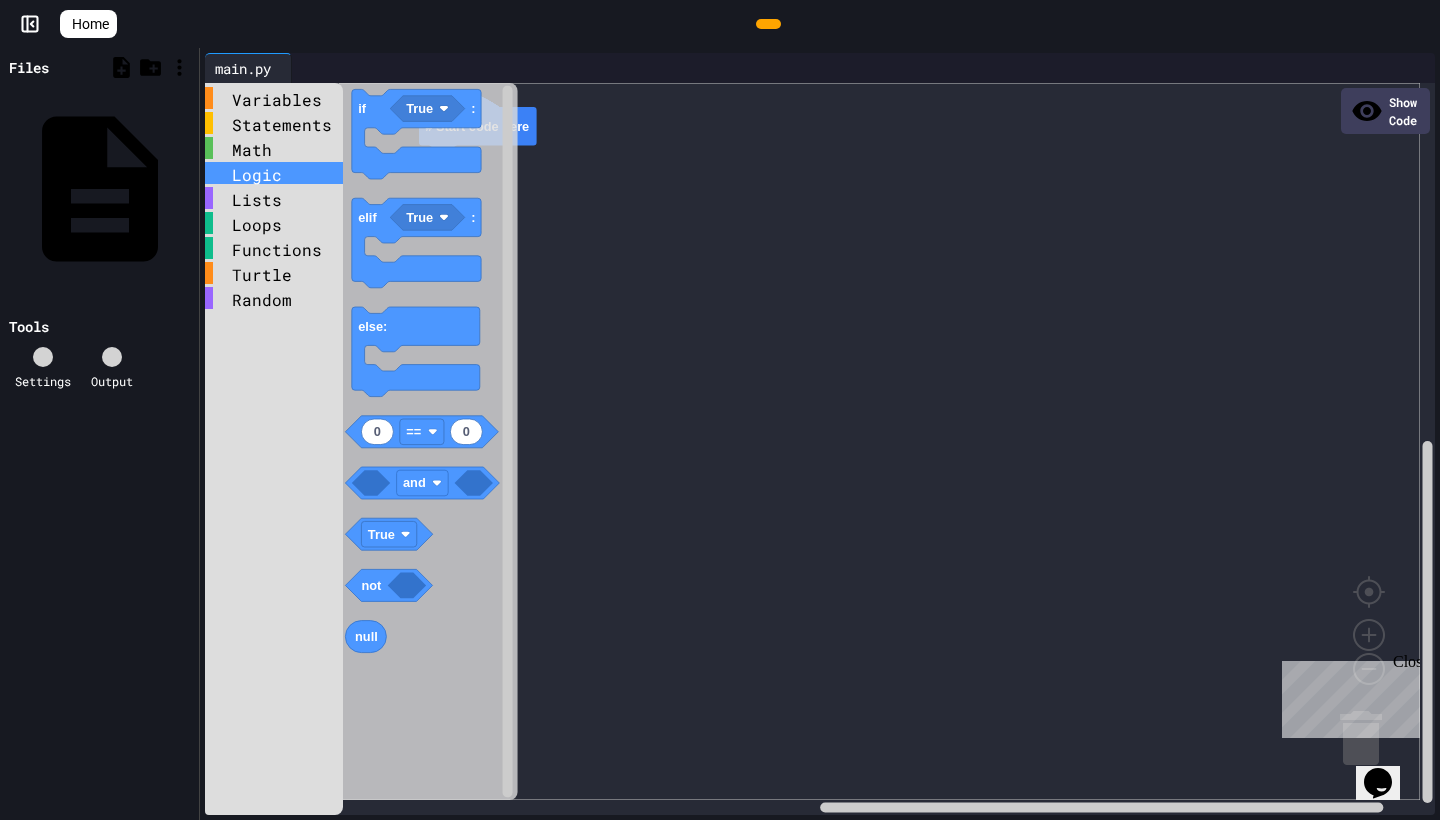 click on "Logic" at bounding box center [274, 173] 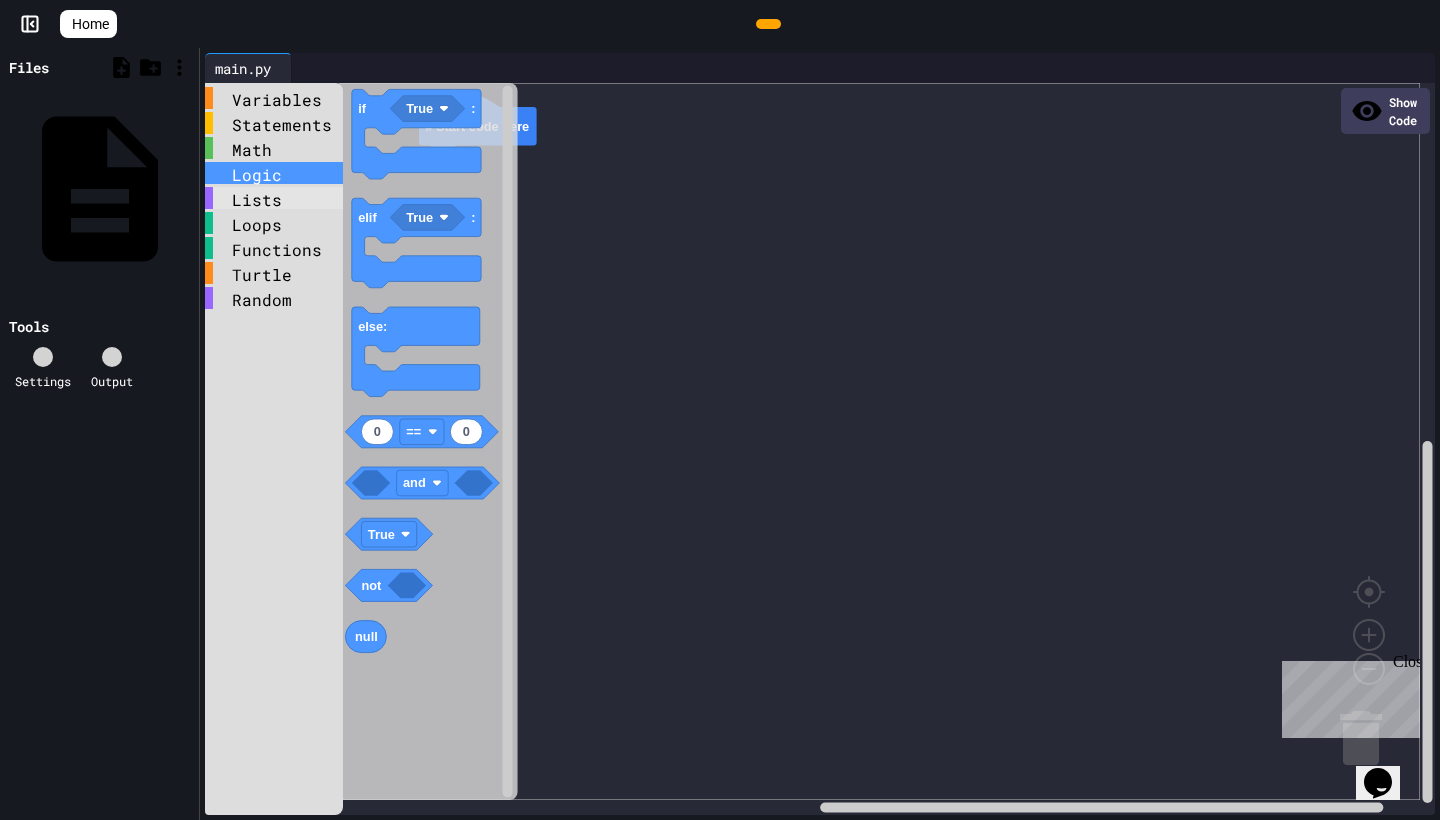 click on "Lists" at bounding box center [274, 198] 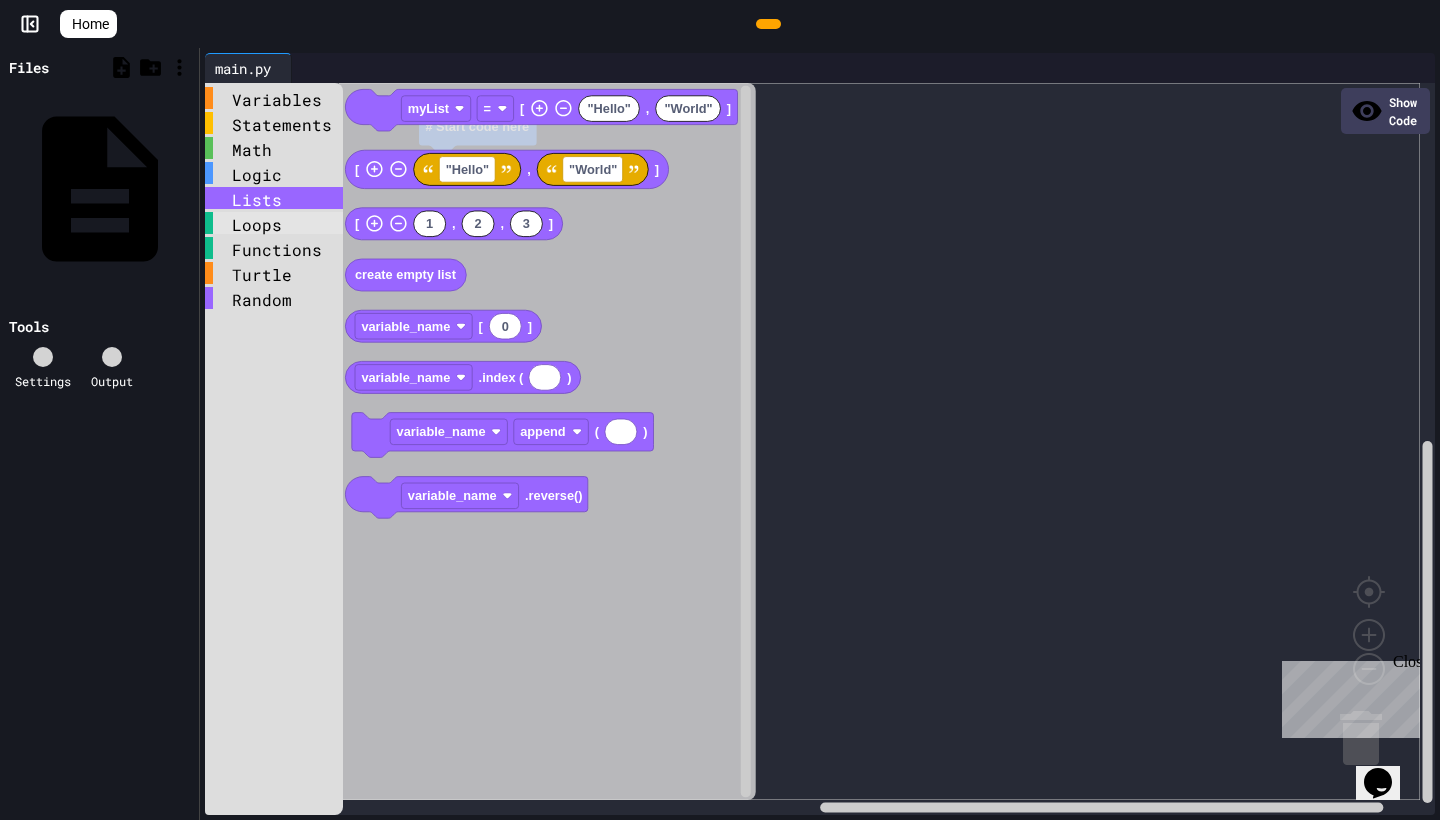 click on "Loops" at bounding box center (274, 223) 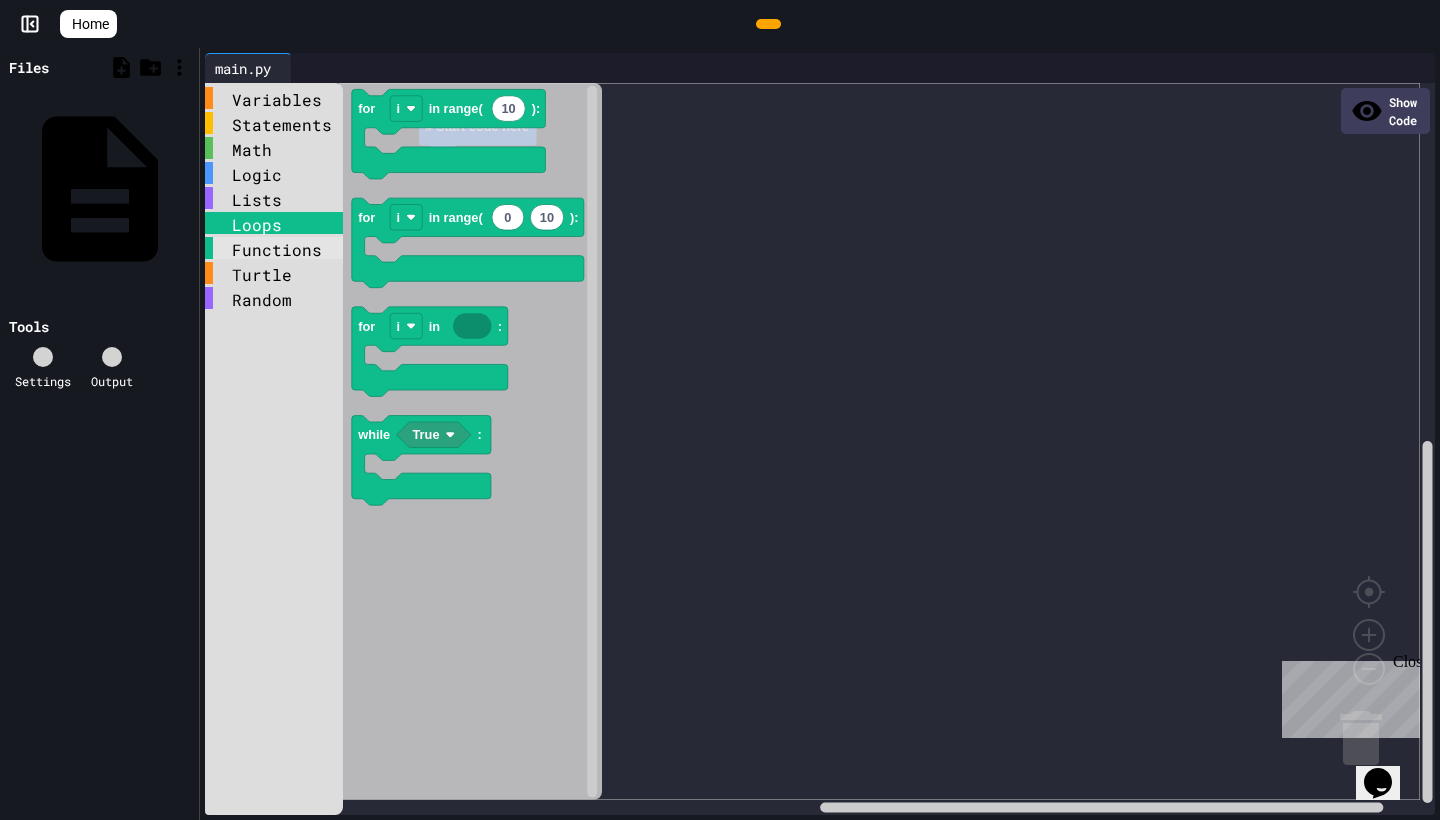click on "Functions" at bounding box center (274, 248) 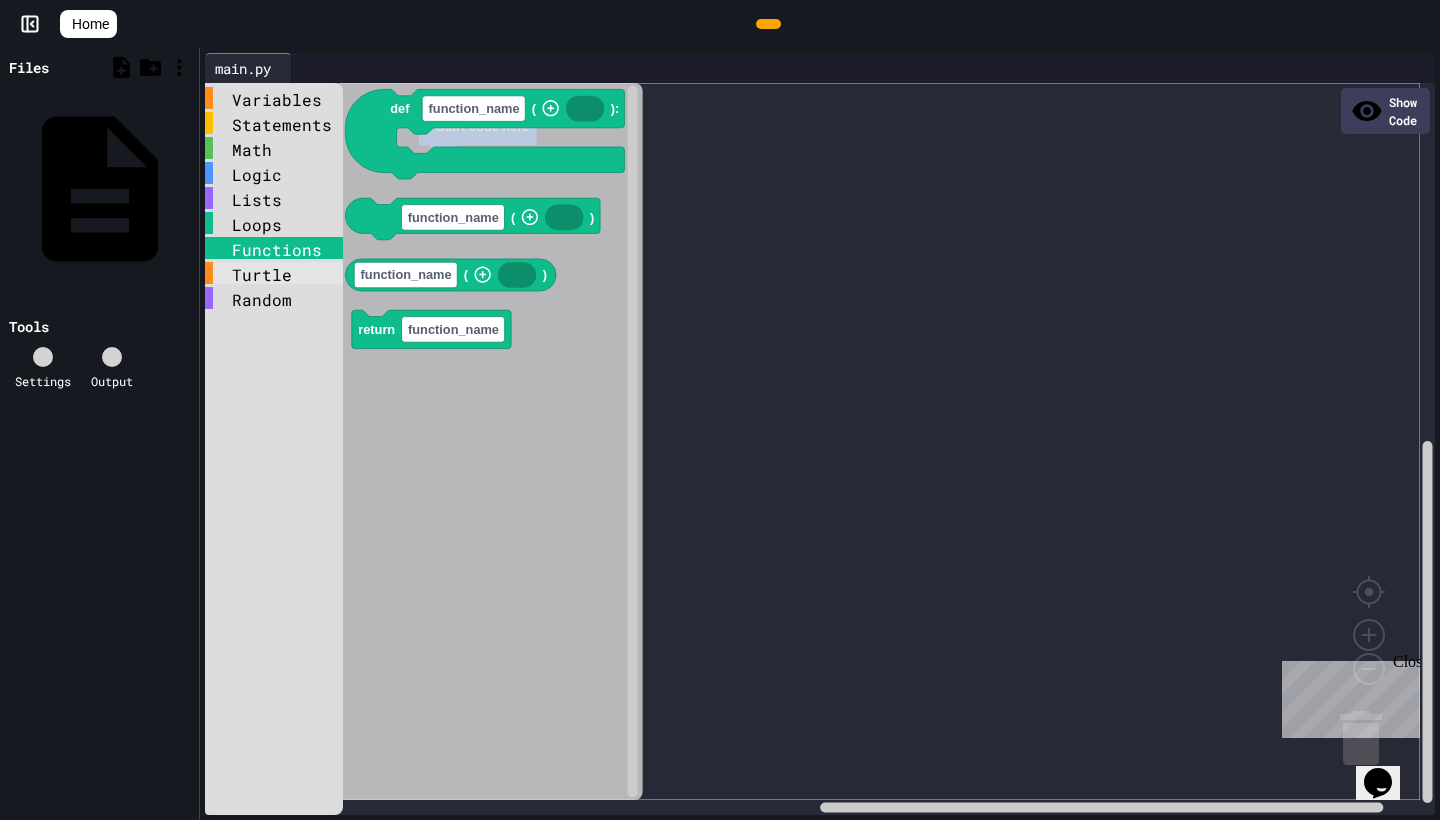 click on "Turtle" at bounding box center (274, 273) 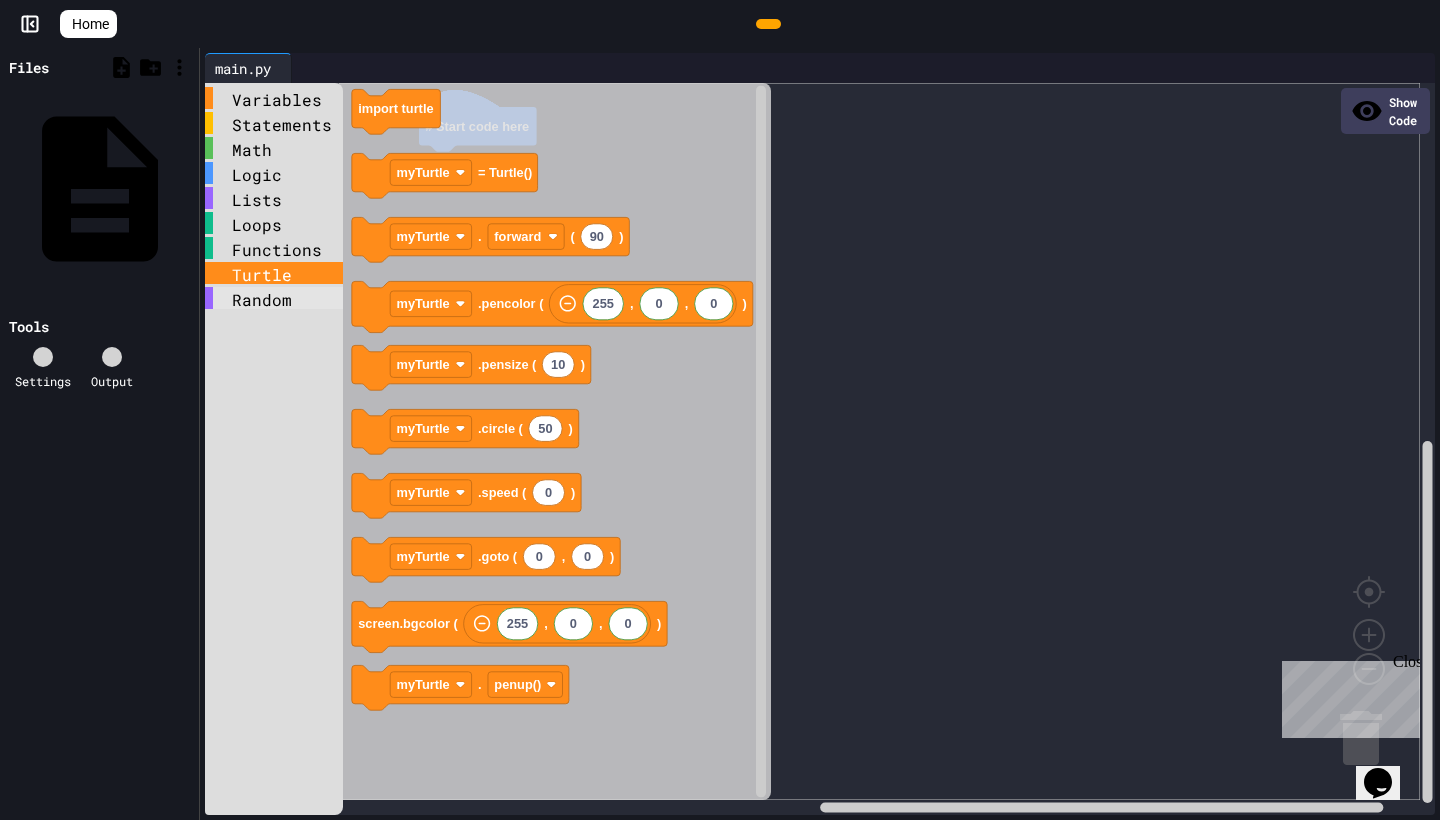 click on "Random" at bounding box center [274, 298] 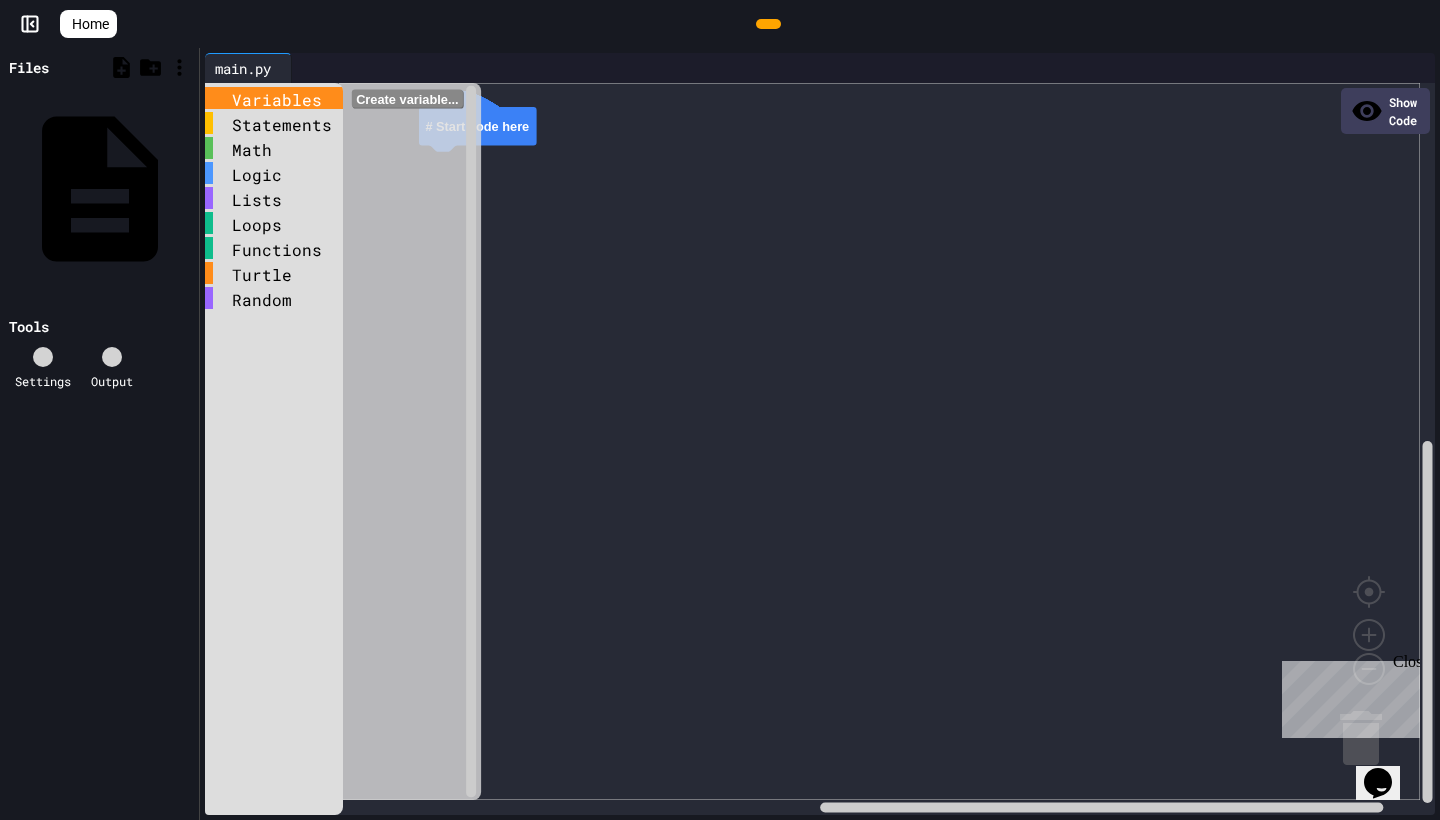 click on "Variables" at bounding box center (274, 98) 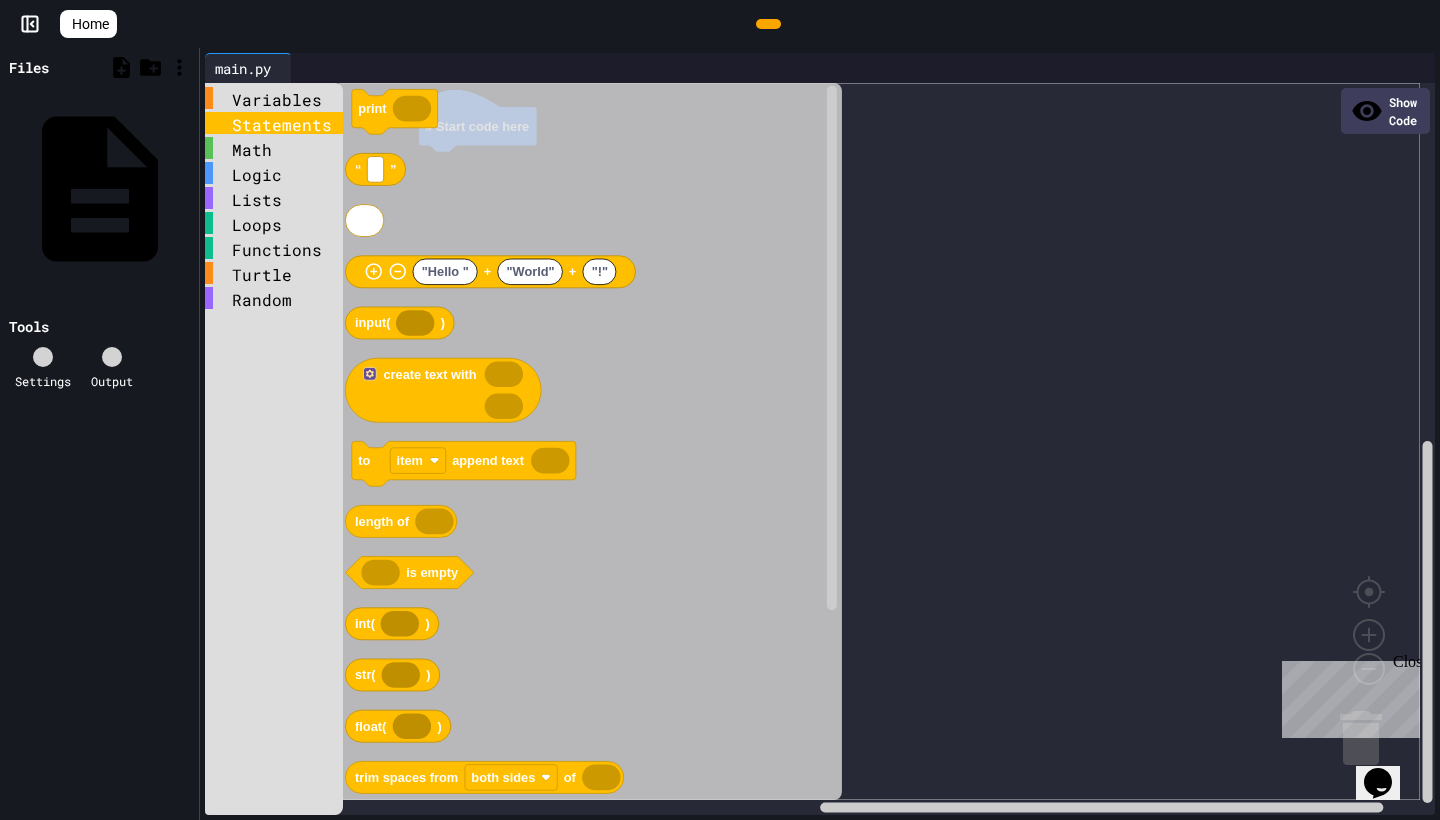 click on "Statements" at bounding box center (274, 123) 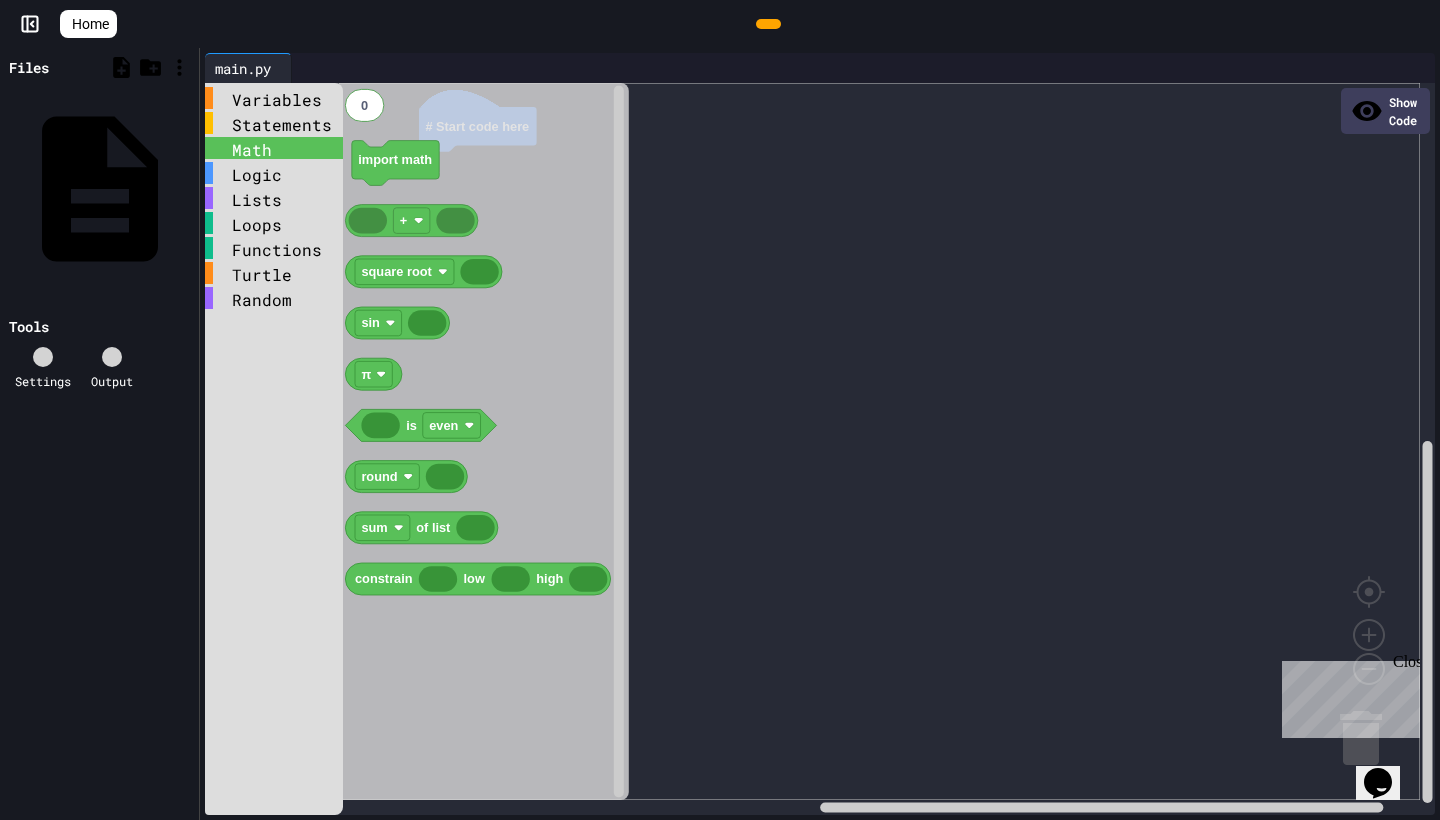 click on "Math" at bounding box center [274, 148] 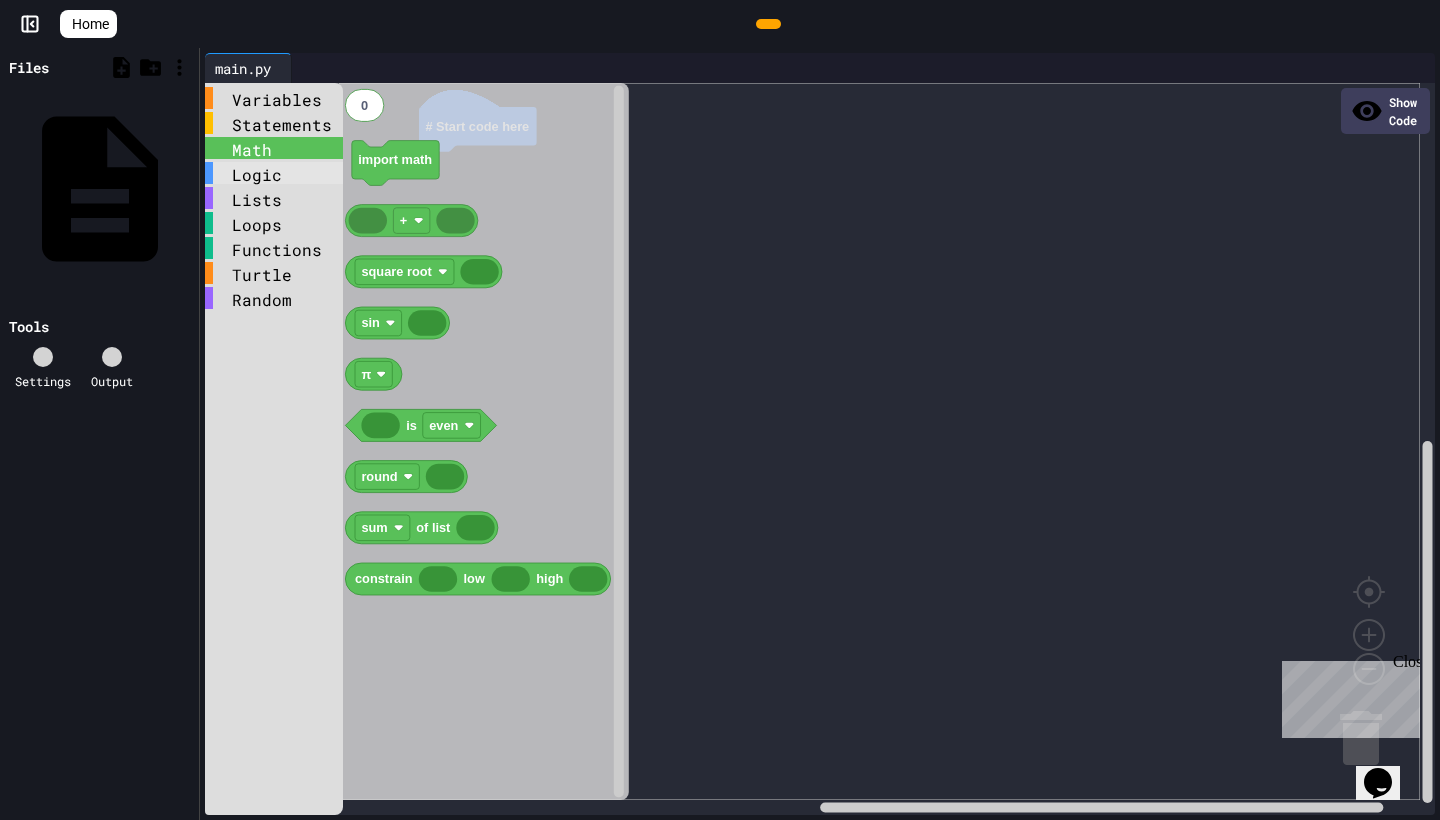 click on "Logic" at bounding box center [274, 173] 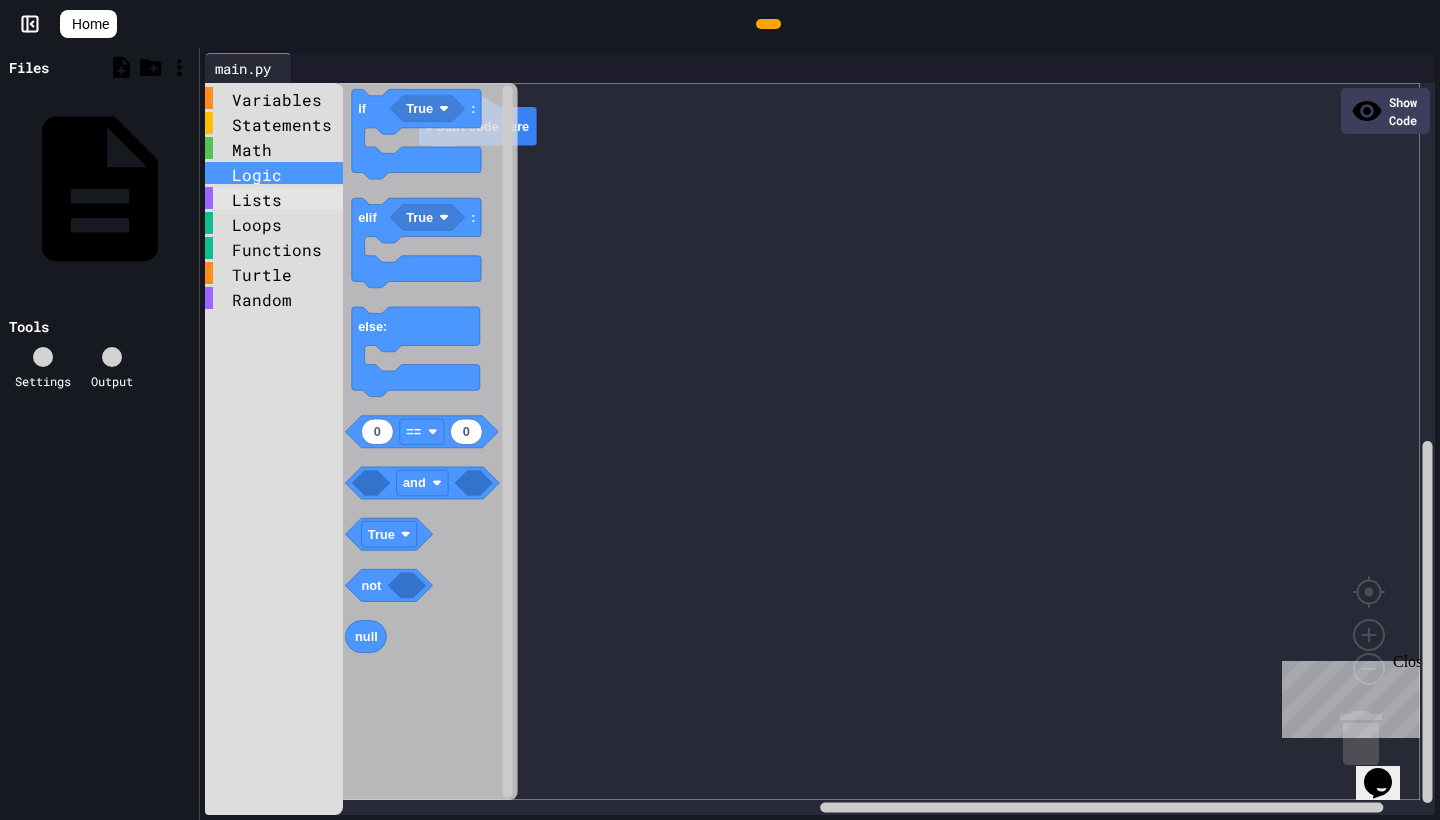 click on "Lists" at bounding box center (274, 198) 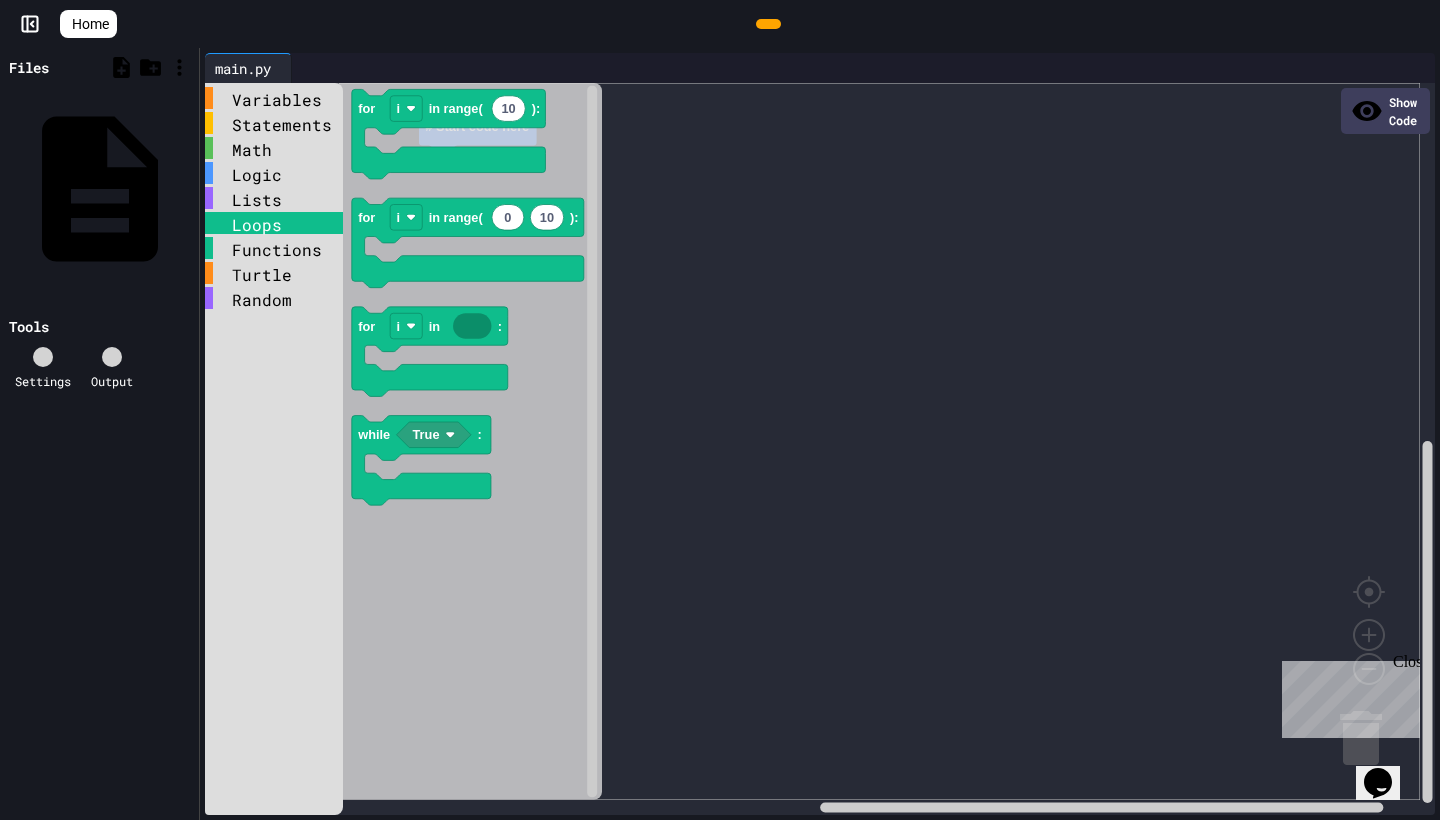 click on "Loops" at bounding box center (274, 223) 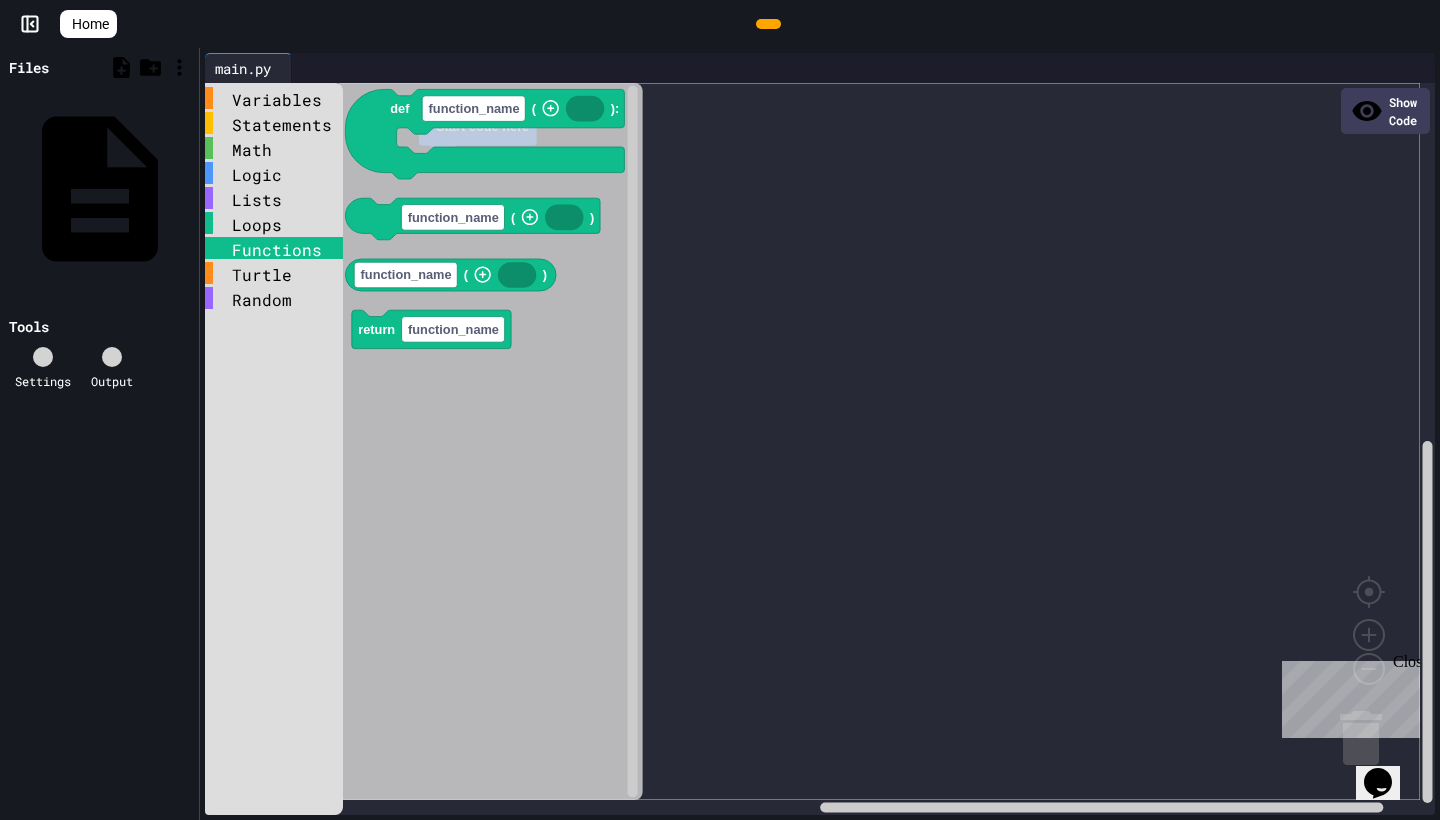 click on "Functions" at bounding box center (274, 248) 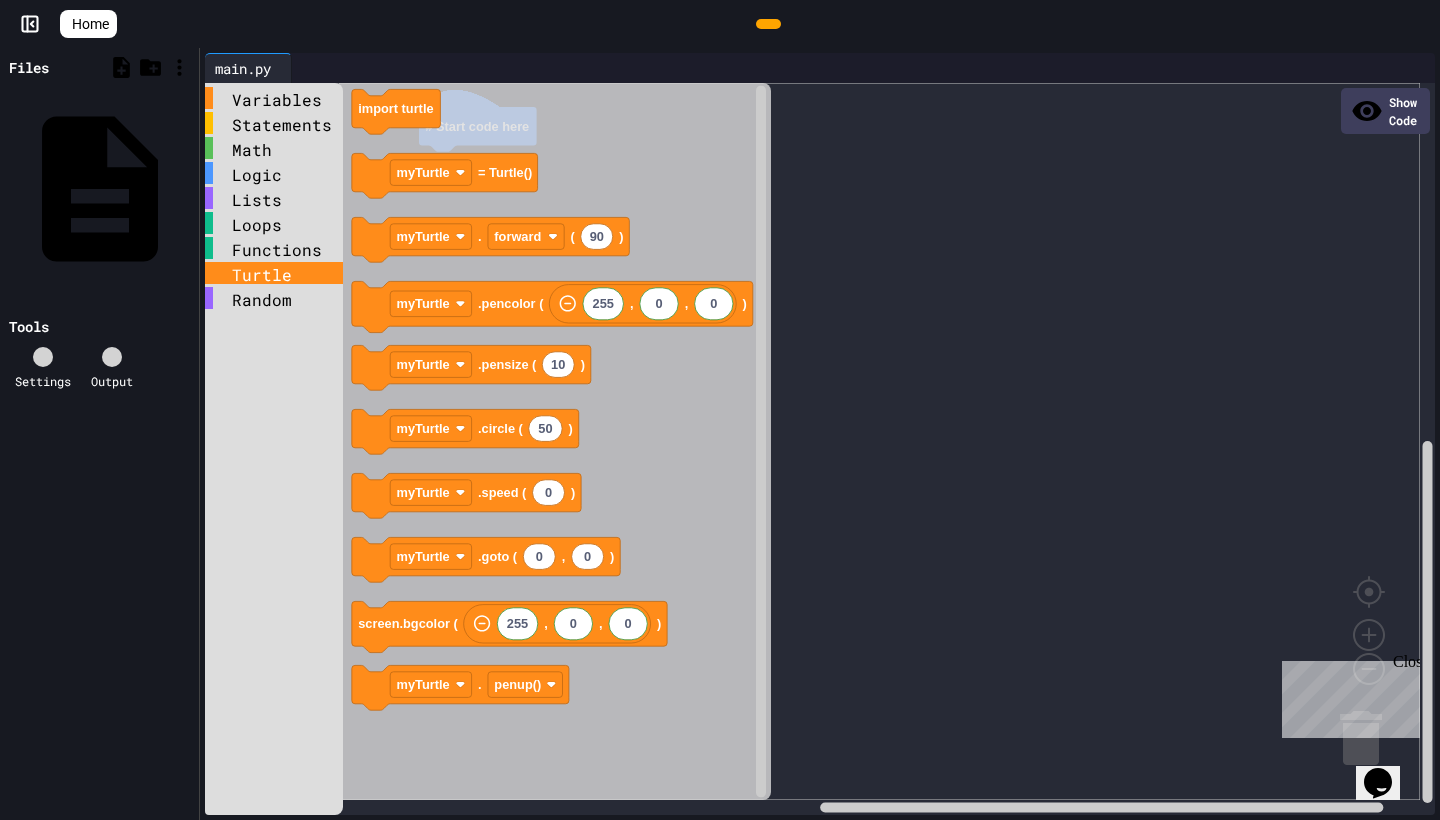 click on "Turtle" at bounding box center [274, 273] 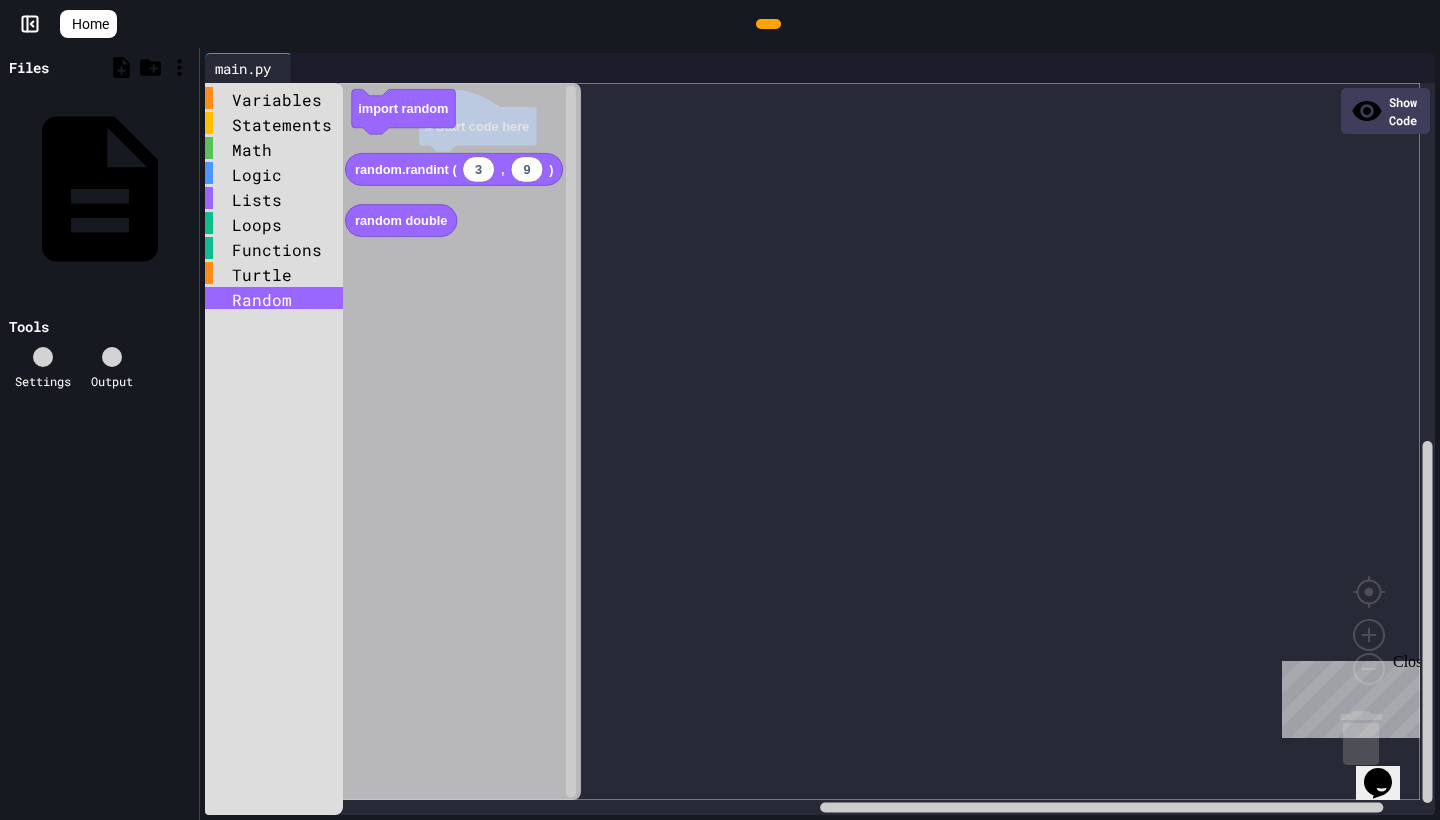 click on "Random" at bounding box center (274, 298) 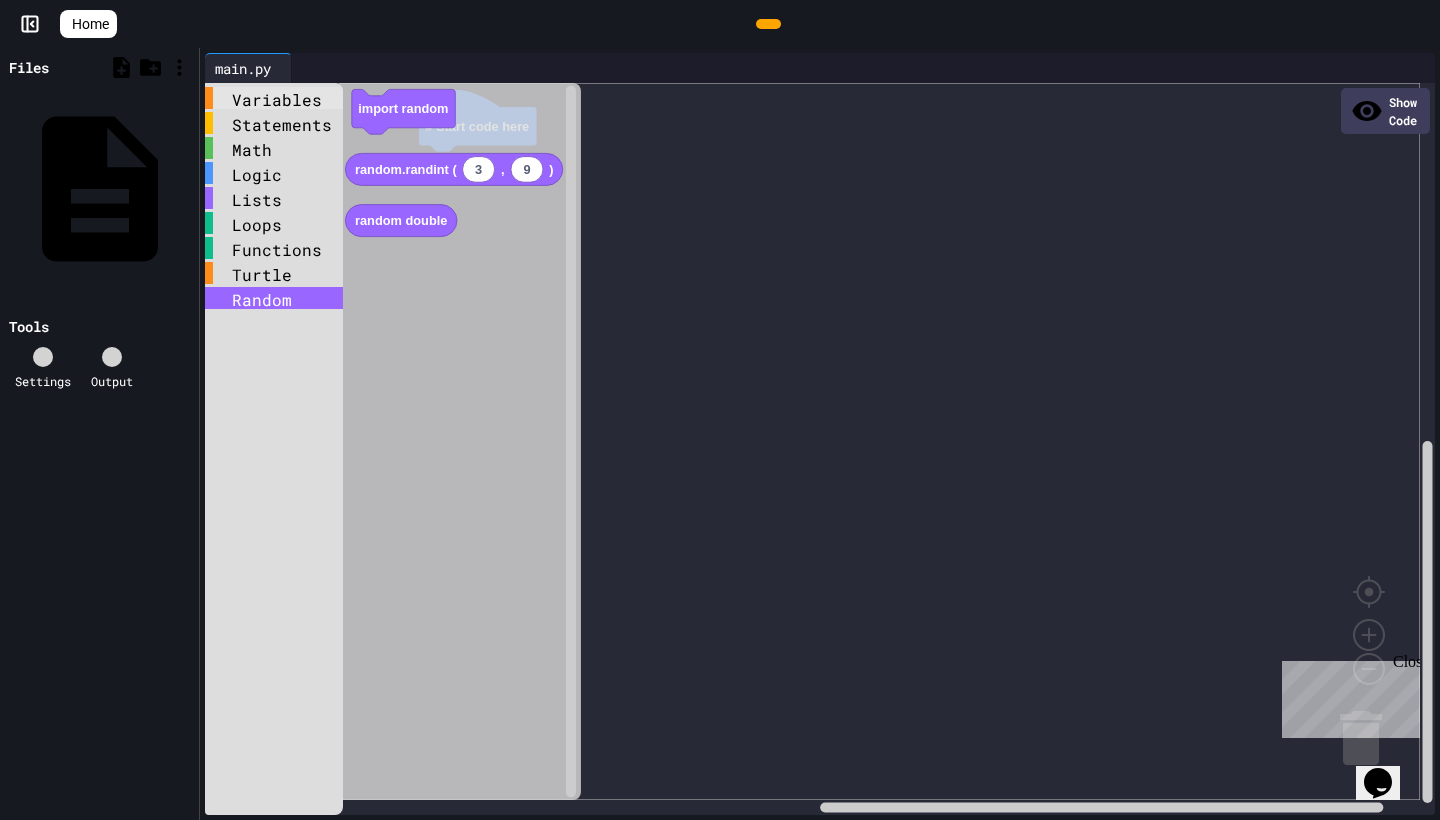 click on "Variables" at bounding box center [274, 98] 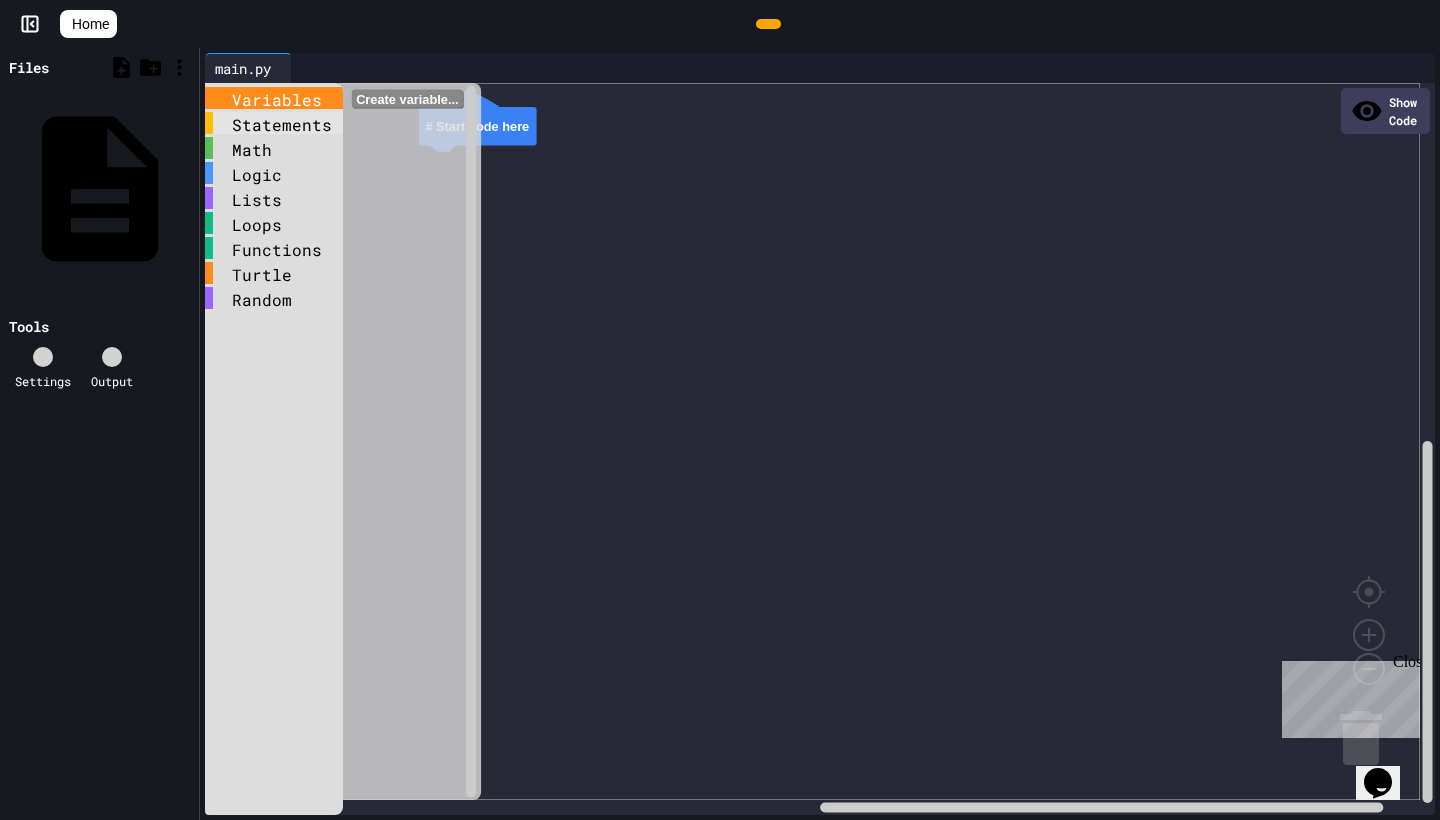 click on "Statements" at bounding box center (274, 123) 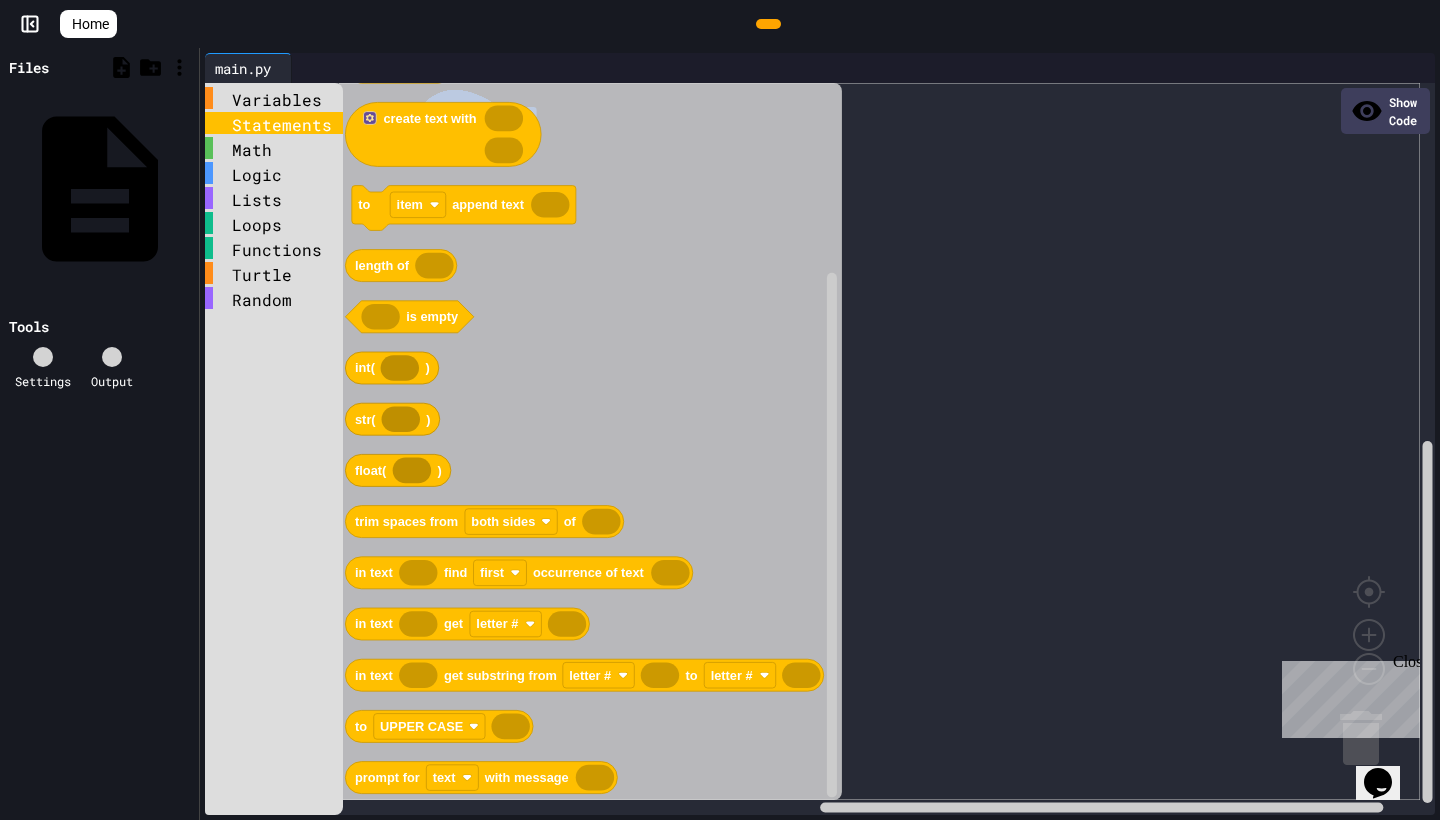 click 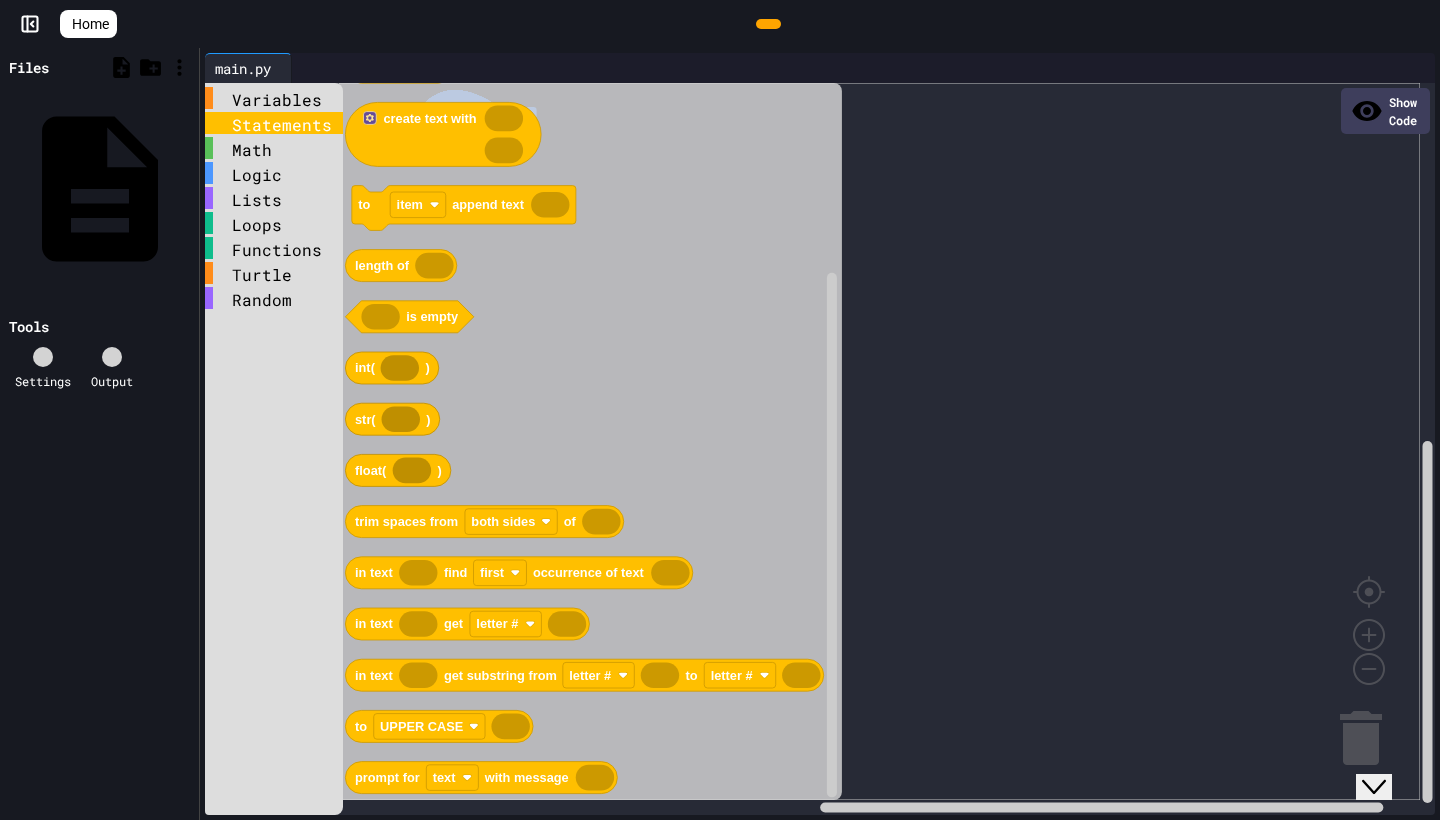 scroll, scrollTop: 0, scrollLeft: 0, axis: both 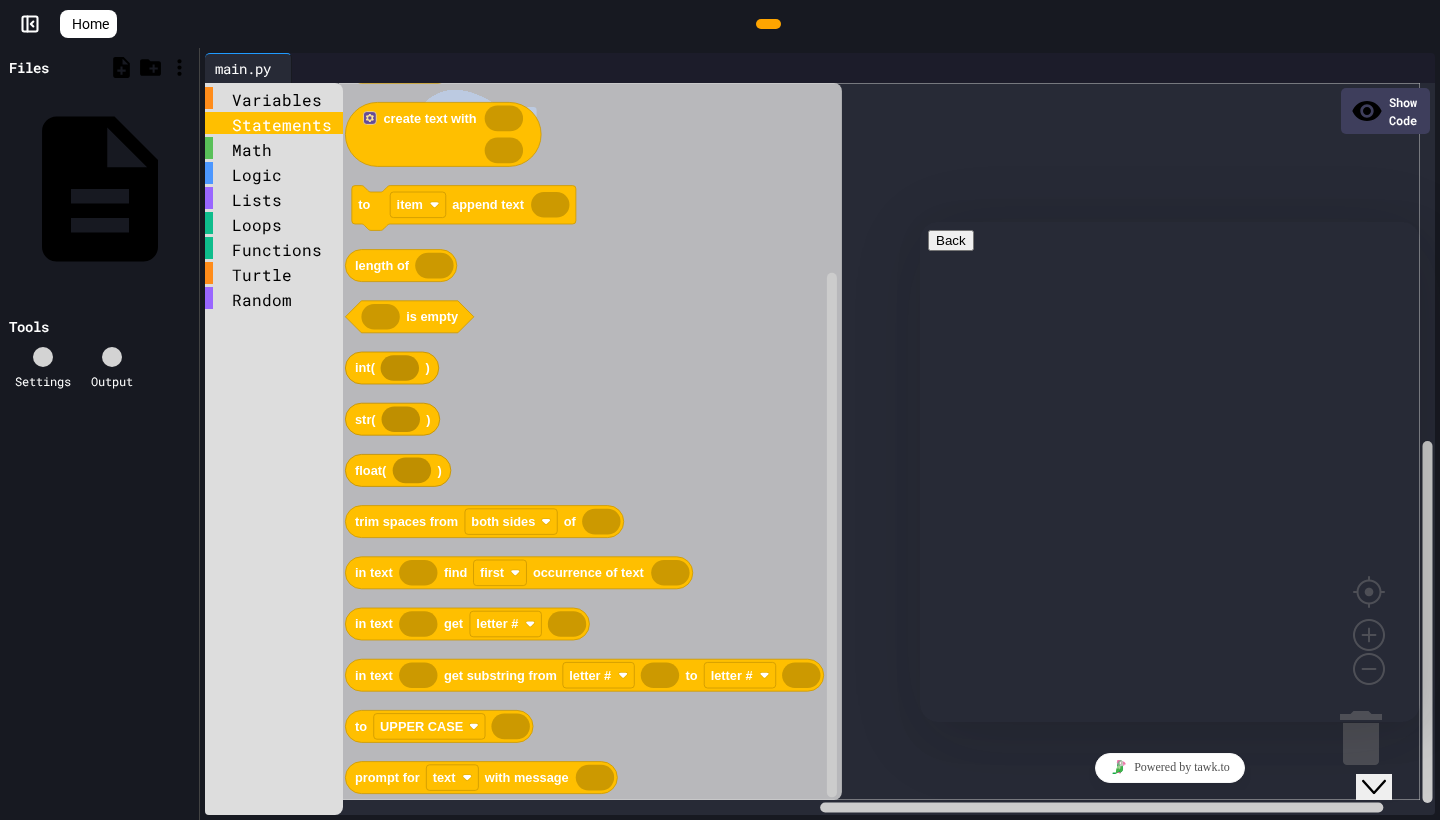 click on "Chat now!   We typically reply in a few minutes" at bounding box center [1170, 877] 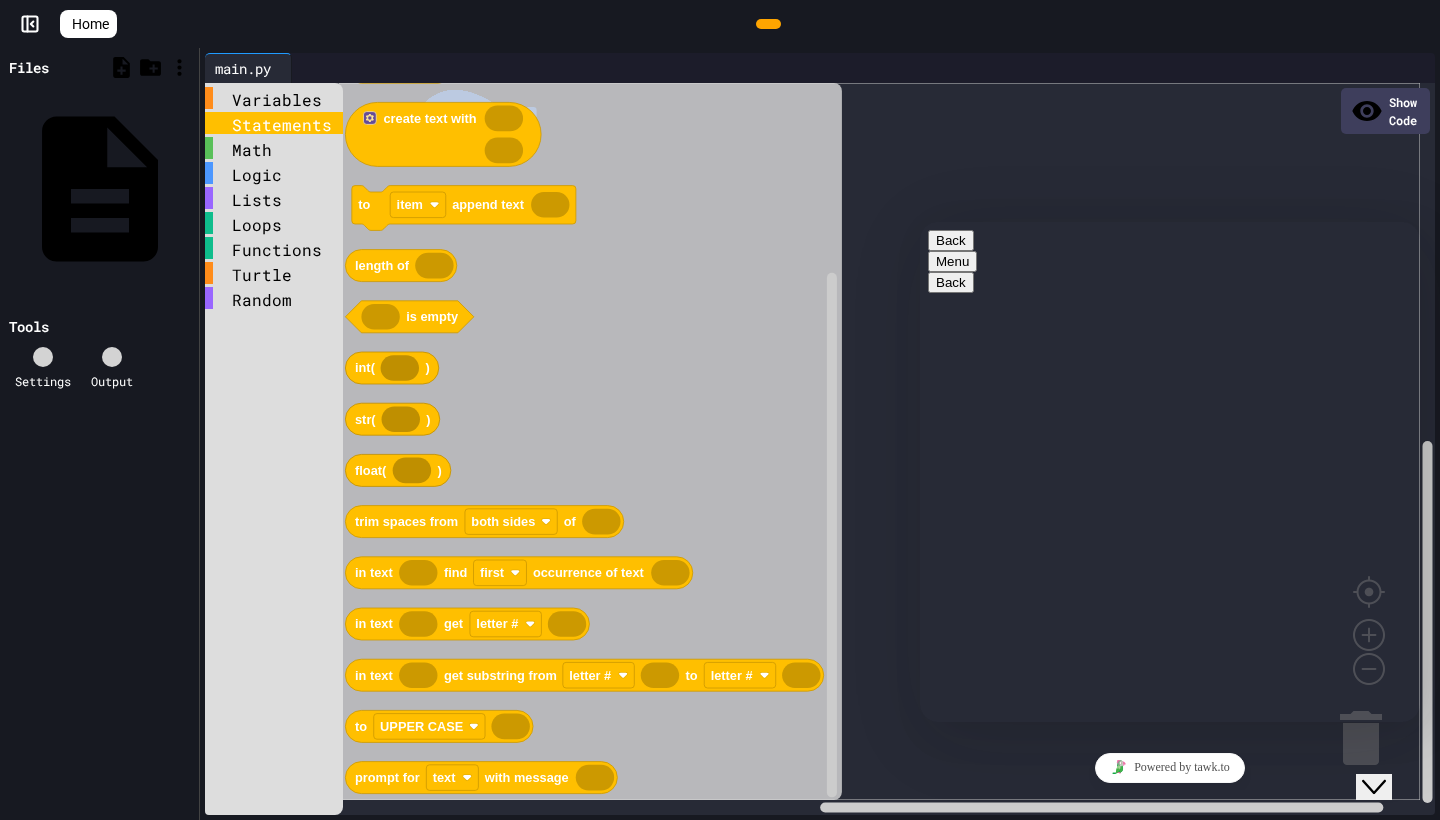 click on "Rate this chat Upload File Insert emoji" at bounding box center (920, 222) 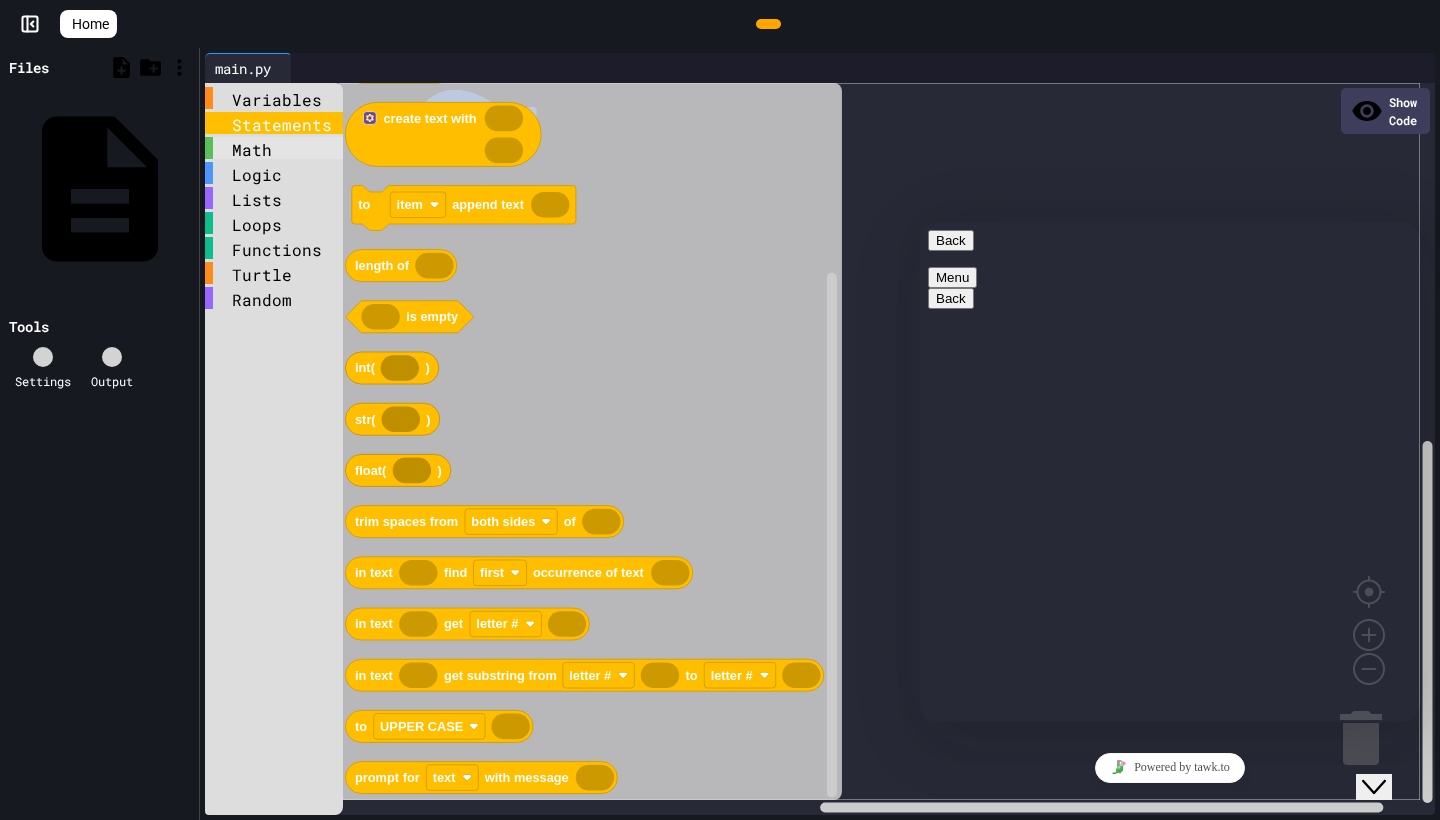 click on "Math" at bounding box center (274, 148) 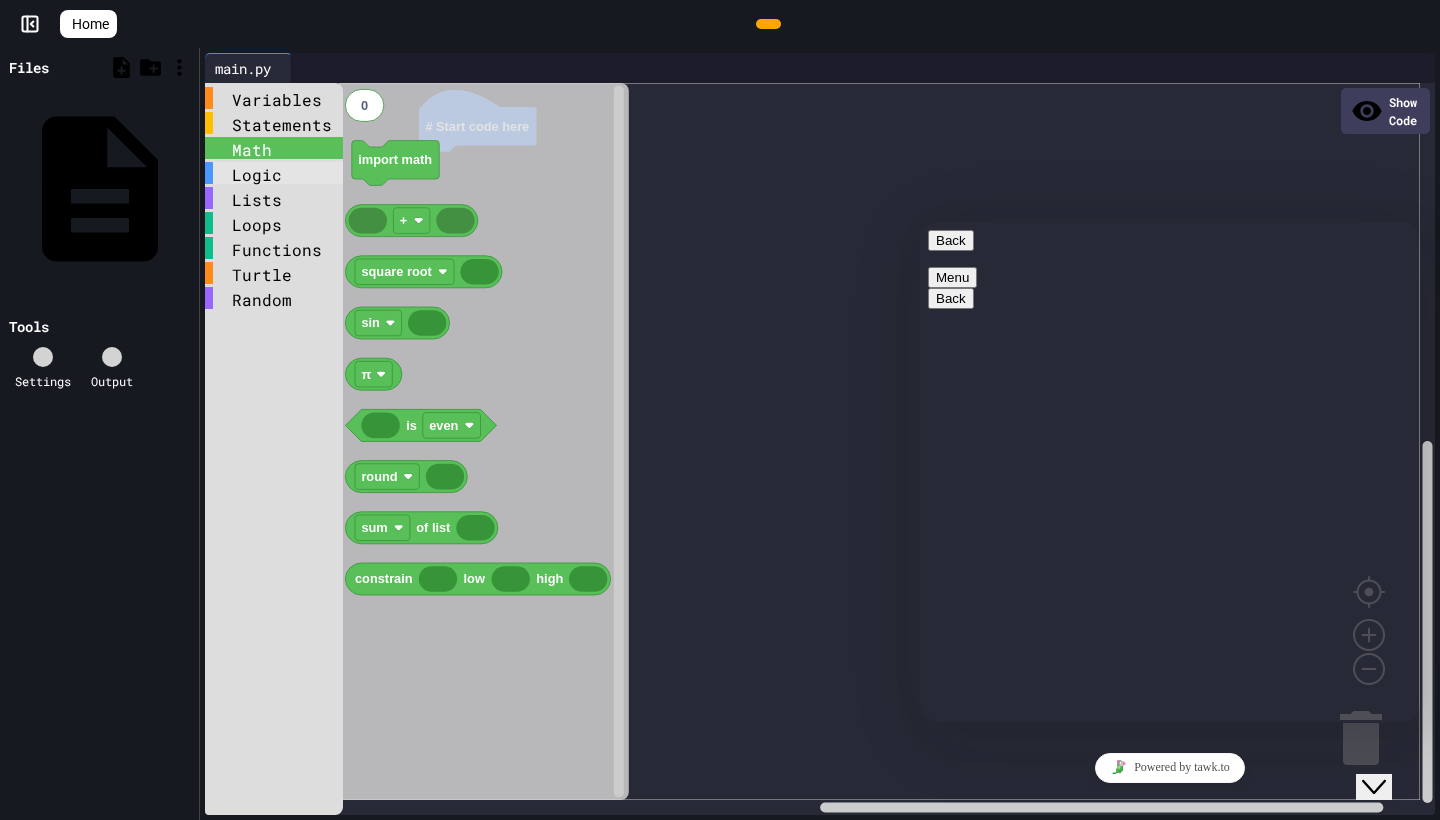 click on "Logic" at bounding box center [274, 173] 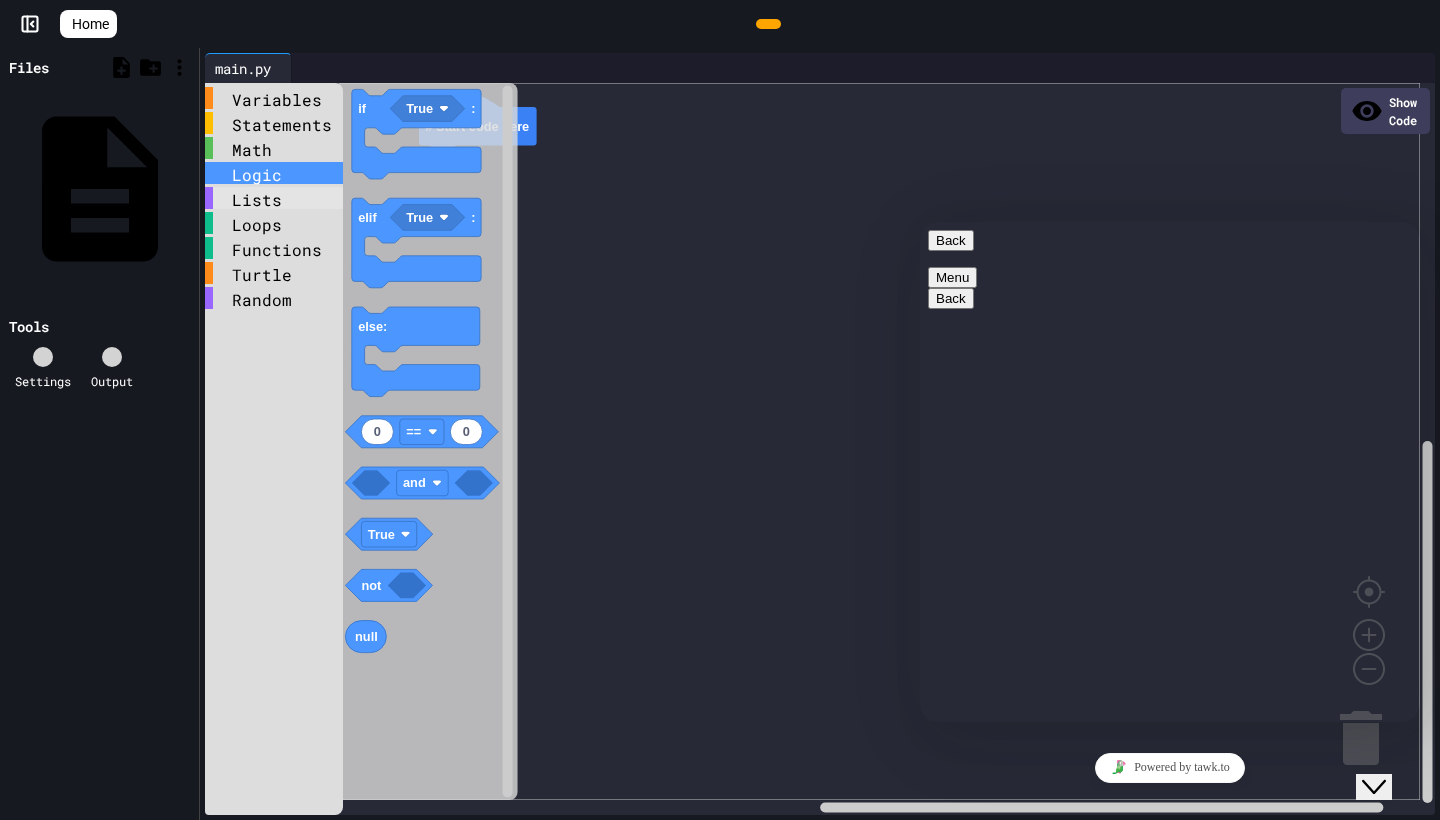 click on "Lists" at bounding box center [274, 198] 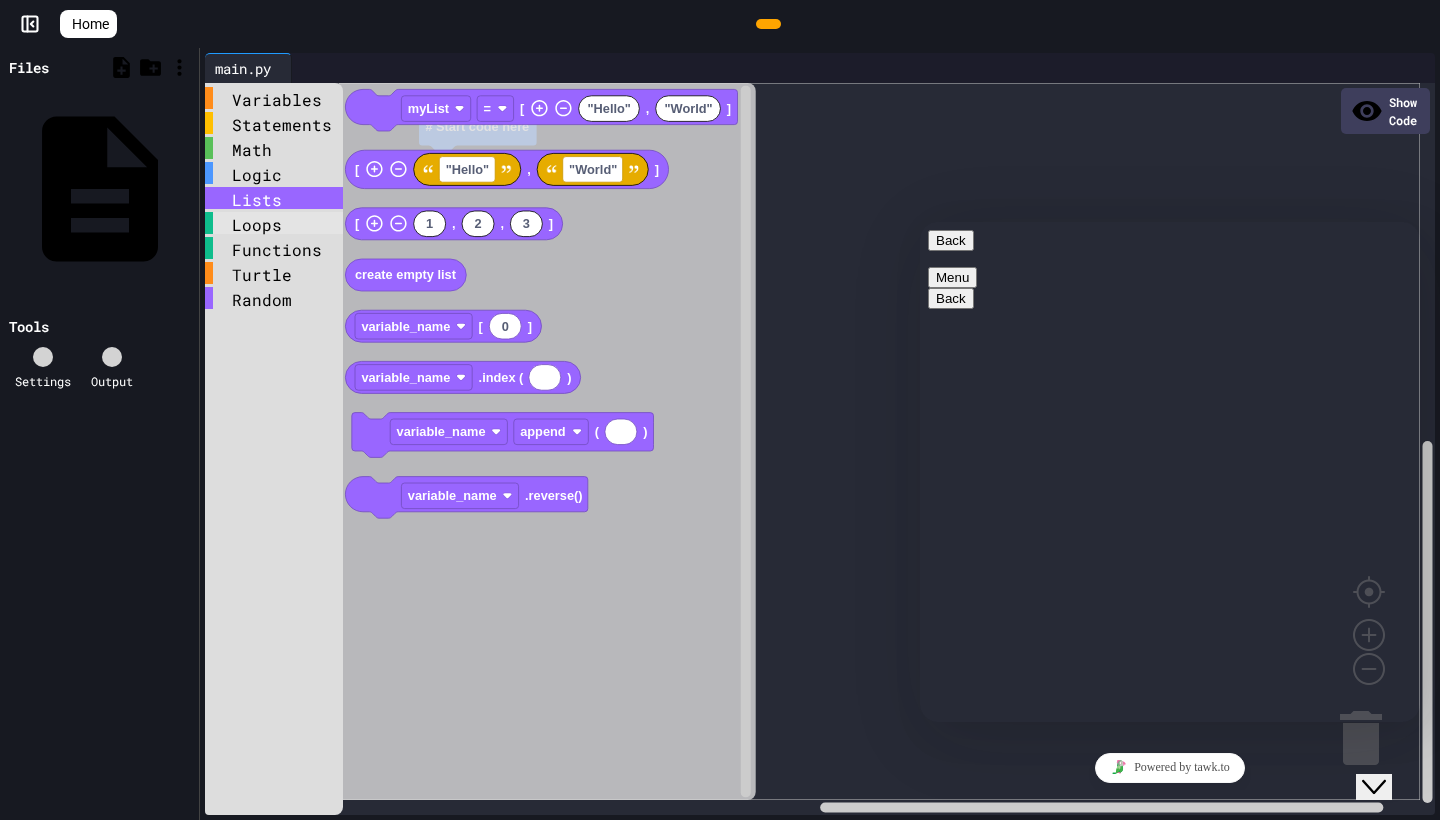 click on "Loops" at bounding box center (274, 223) 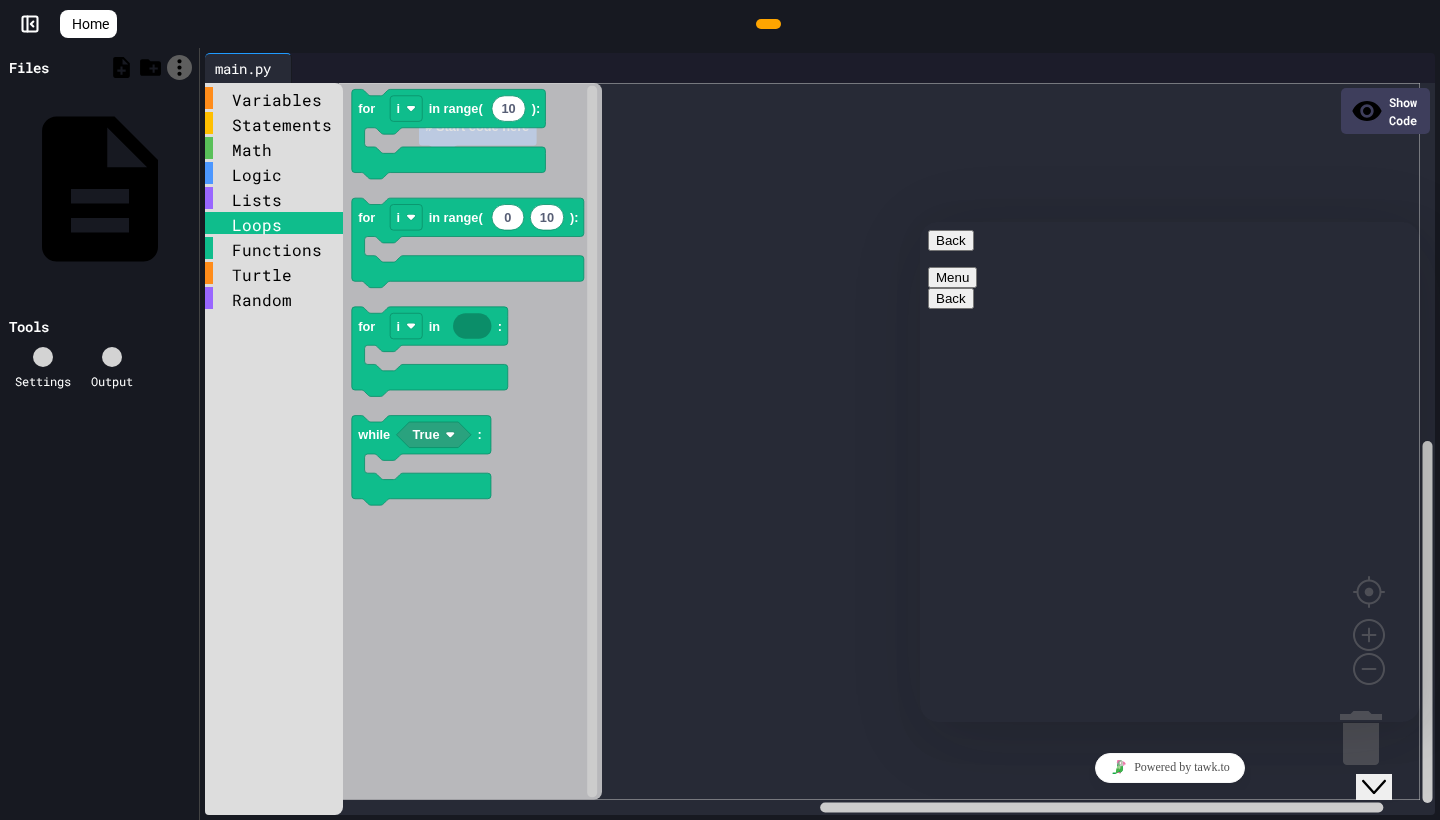 click 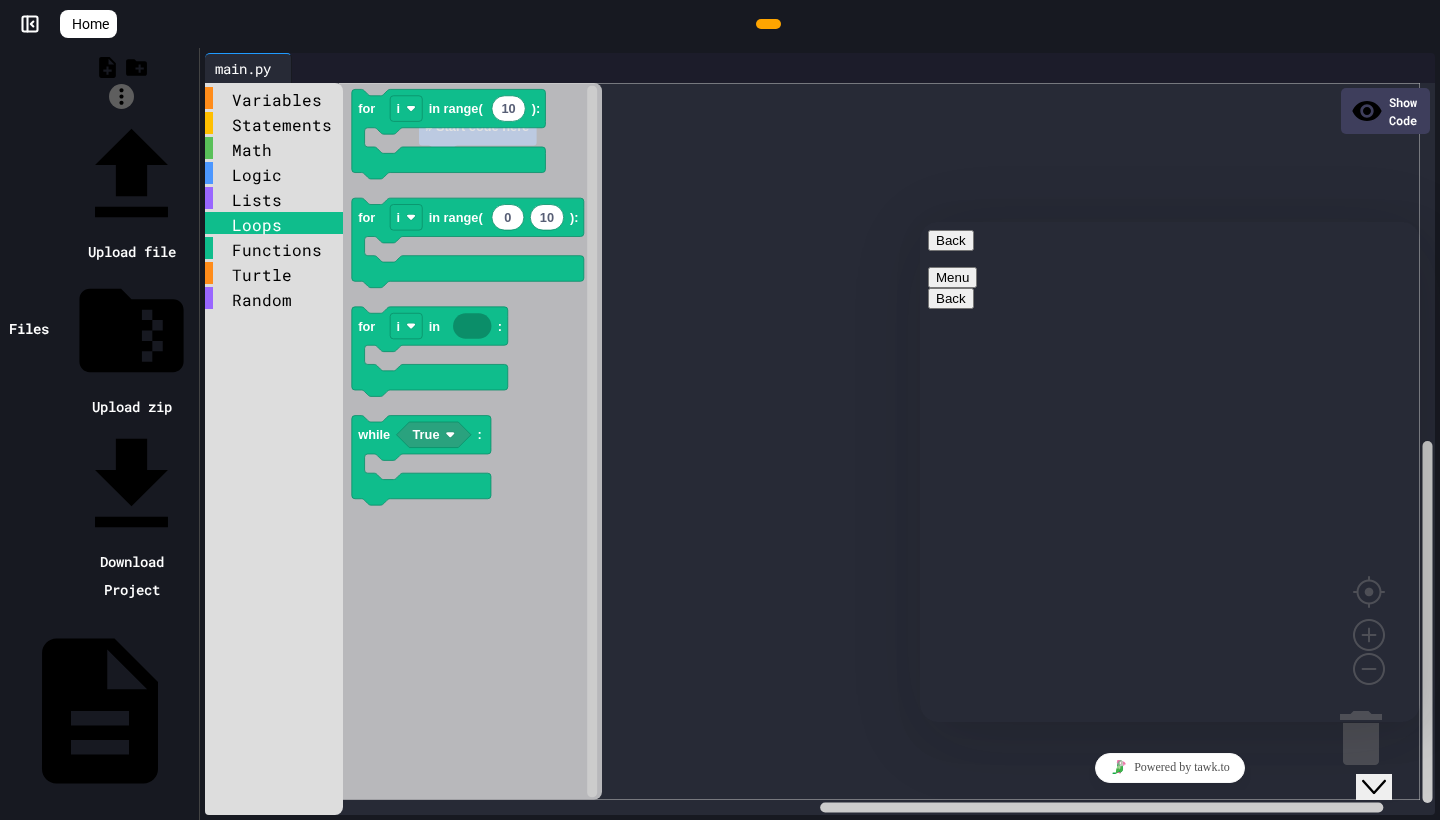 click at bounding box center (121, 113) 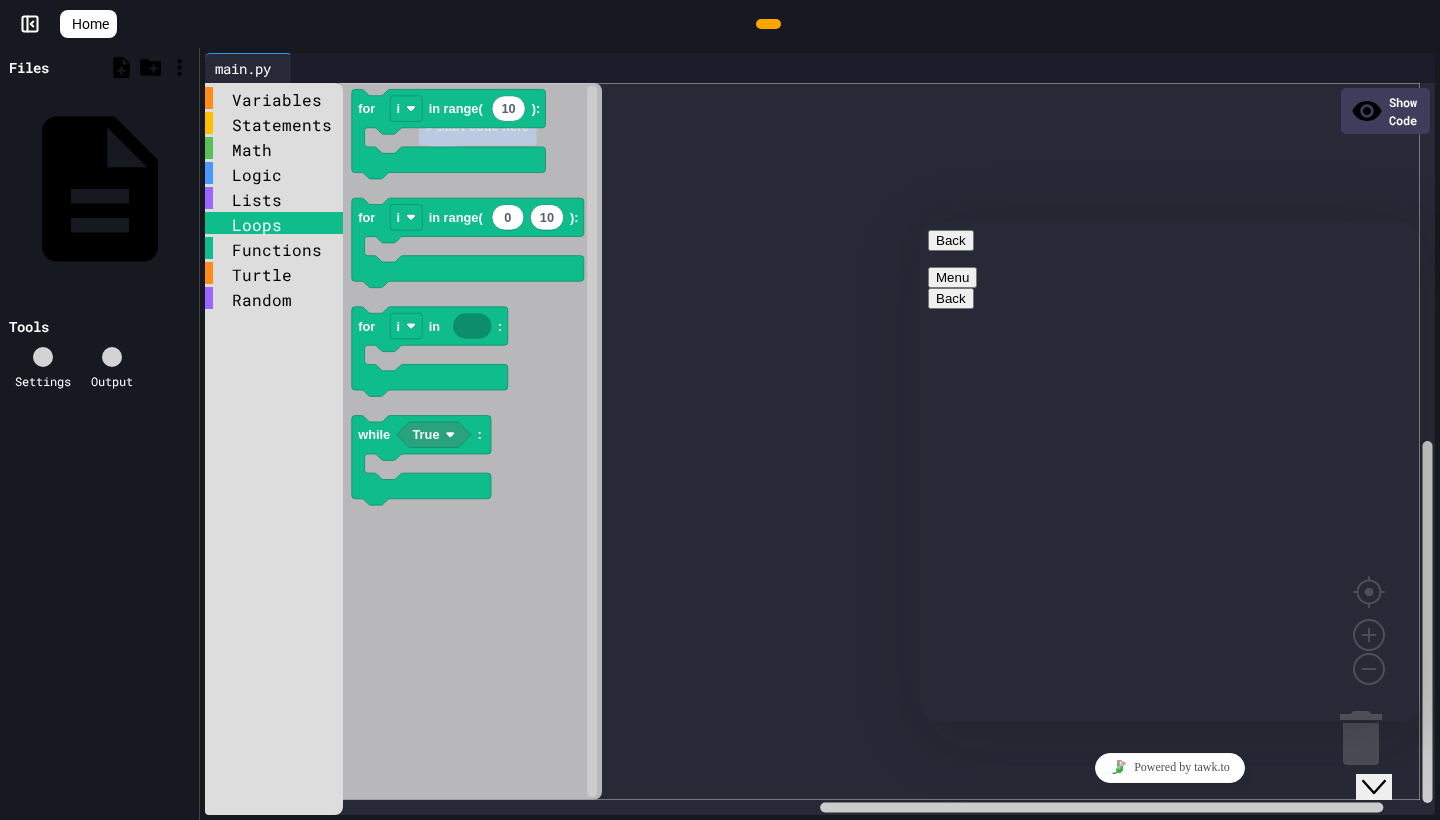 click 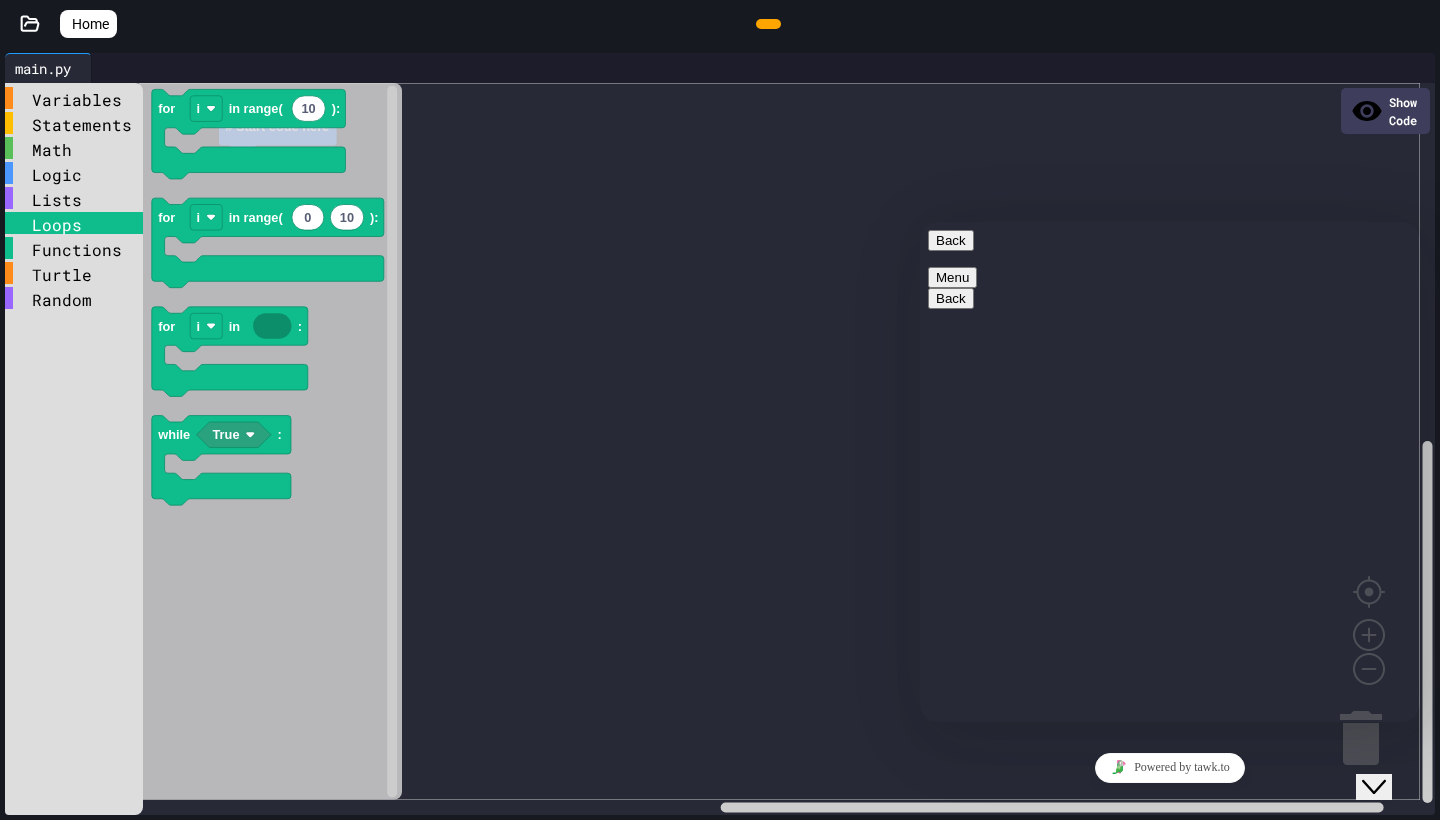 click 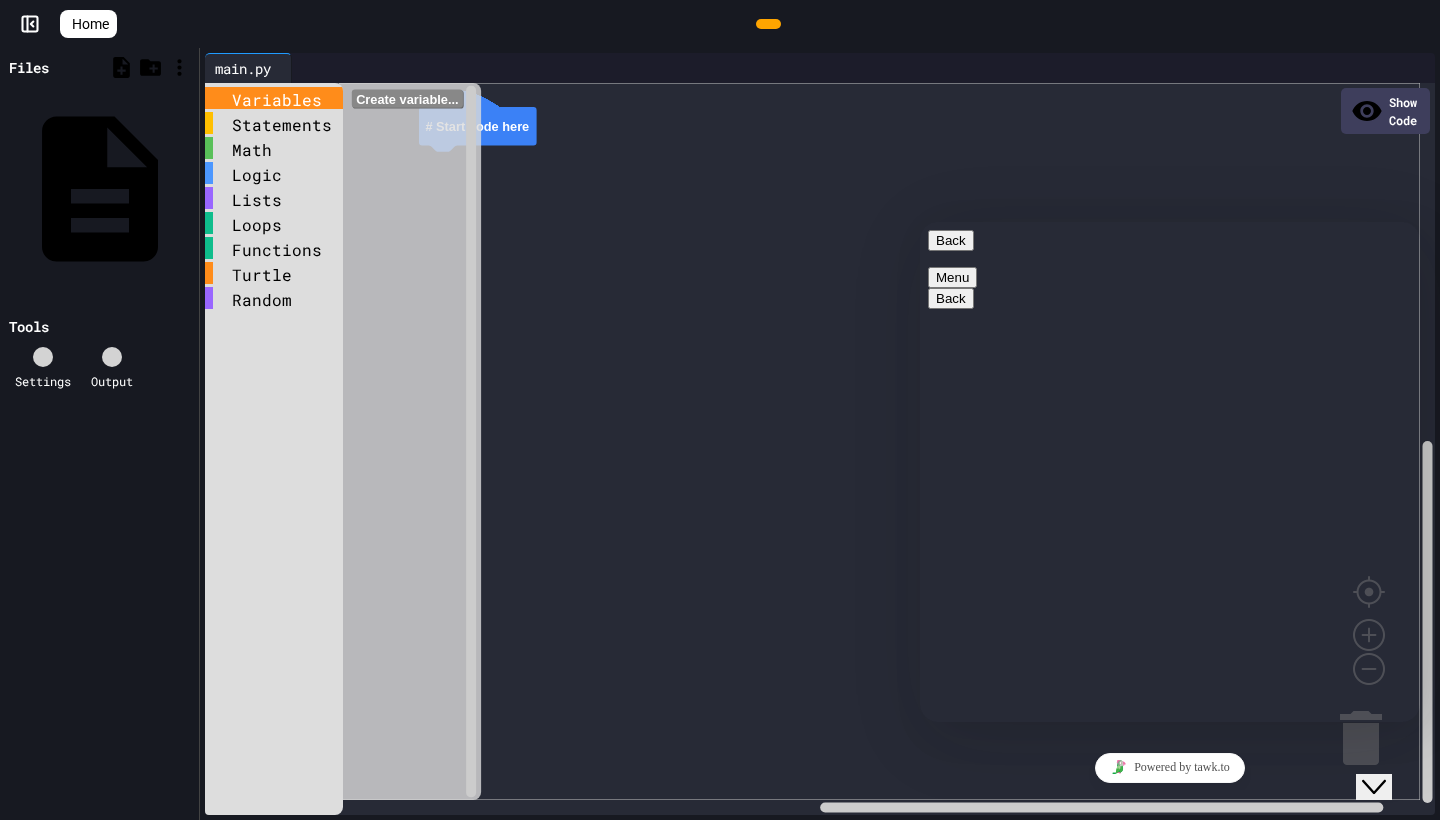 click on "Variables" at bounding box center (274, 98) 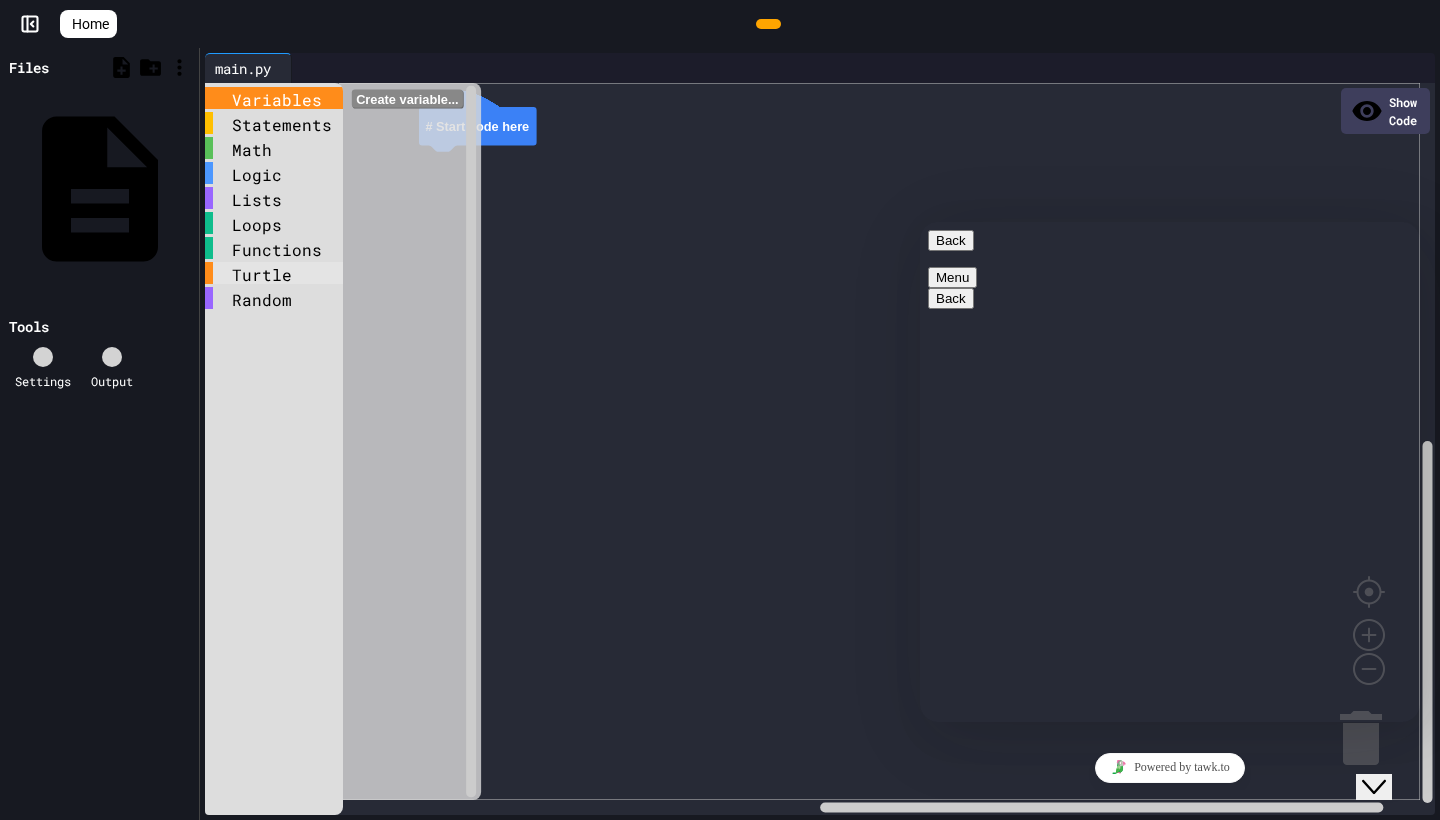 click on "Turtle" at bounding box center [274, 273] 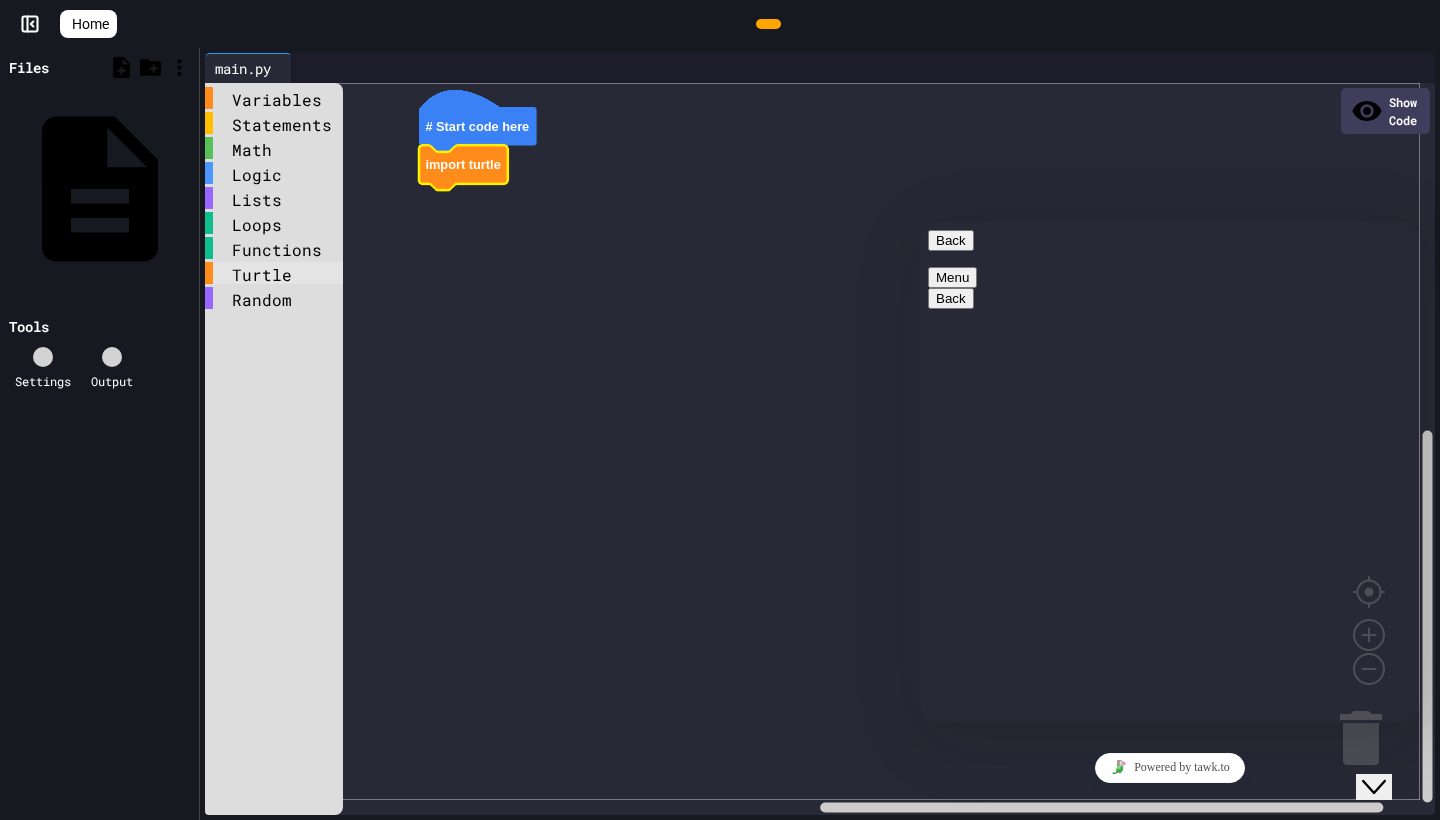 click on "Turtle" at bounding box center [274, 273] 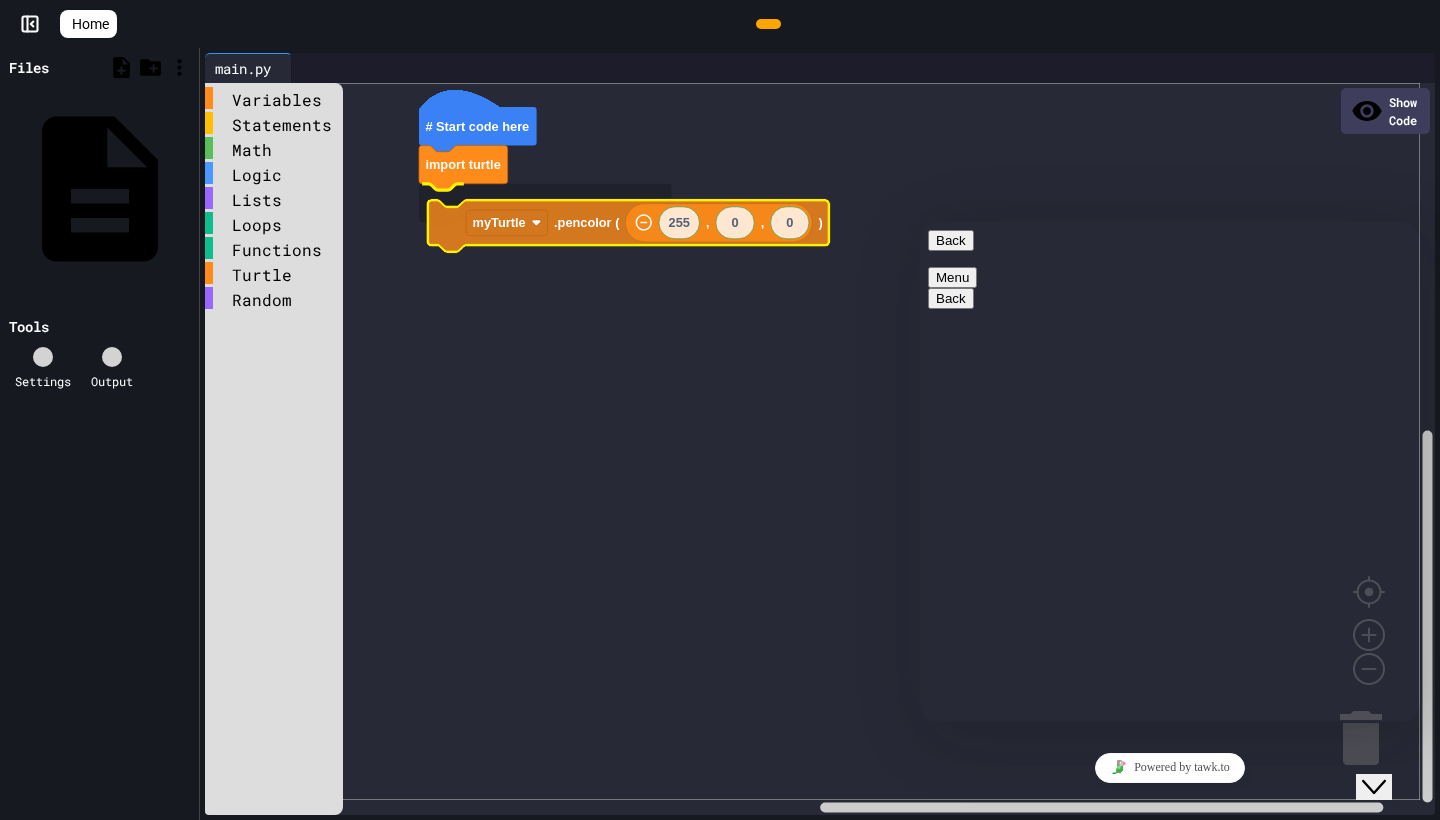 click on "Variables Statements Math Logic Lists Loops Functions Turtle Random # Start code here import turtle myTurtle .pencolor ( ) import turtle myTurtle = Turtle() myTurtle . forward ( ) 90 myTurtle .pencolor ( ) 255 0 0 , , myTurtle .pensize ( ) 10 myTurtle .circle ( ) 50 myTurtle .speed ( ) 0 myTurtle .goto ( , ) 0 0 screen.bgcolor ( ) 255 0 0 , , myTurtle . penup() 255 0 0 , , myTurtle .pencolor ( )" at bounding box center (820, 449) 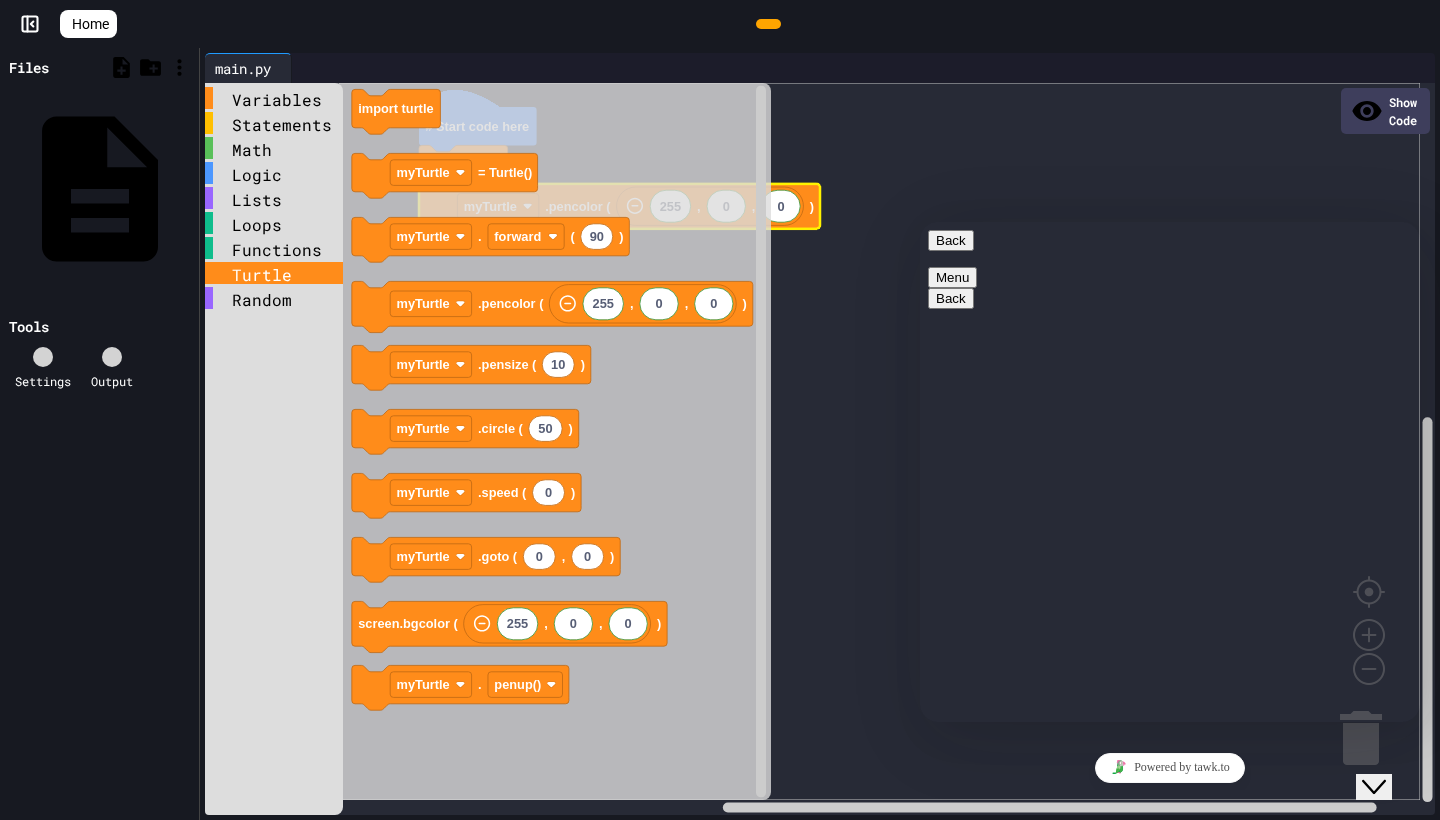 click on "Turtle" at bounding box center [274, 273] 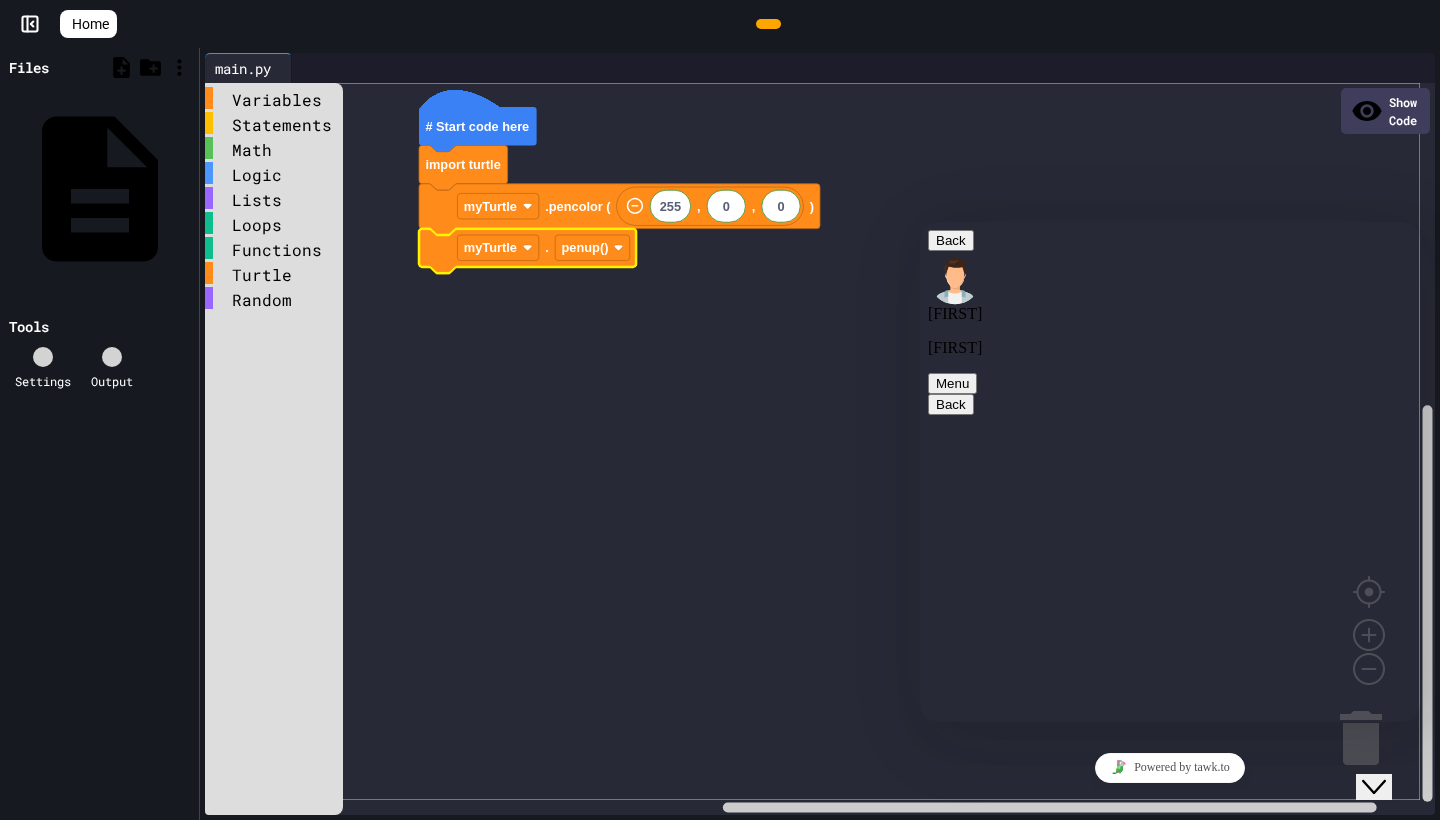 click 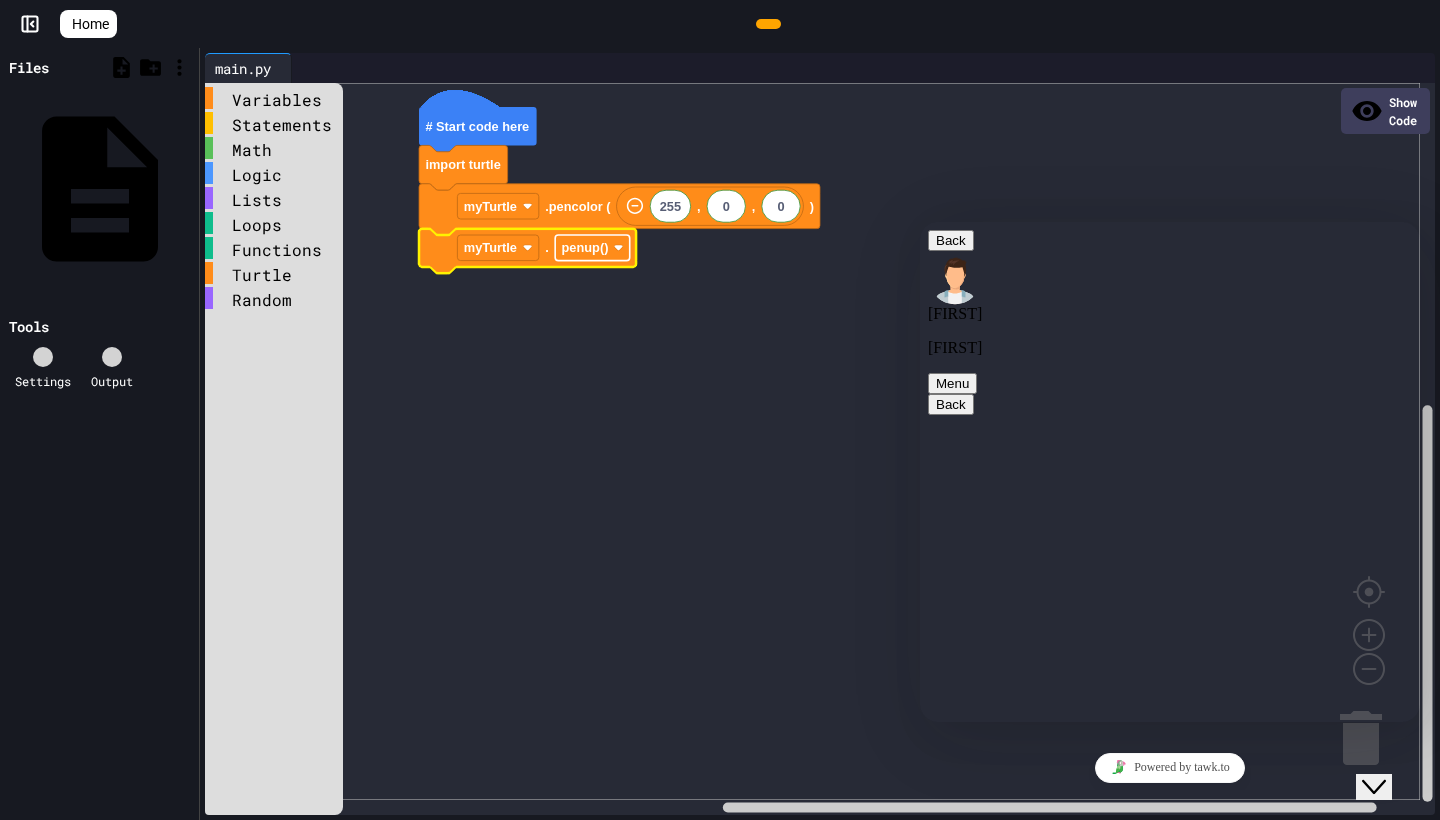 click on "penup()" 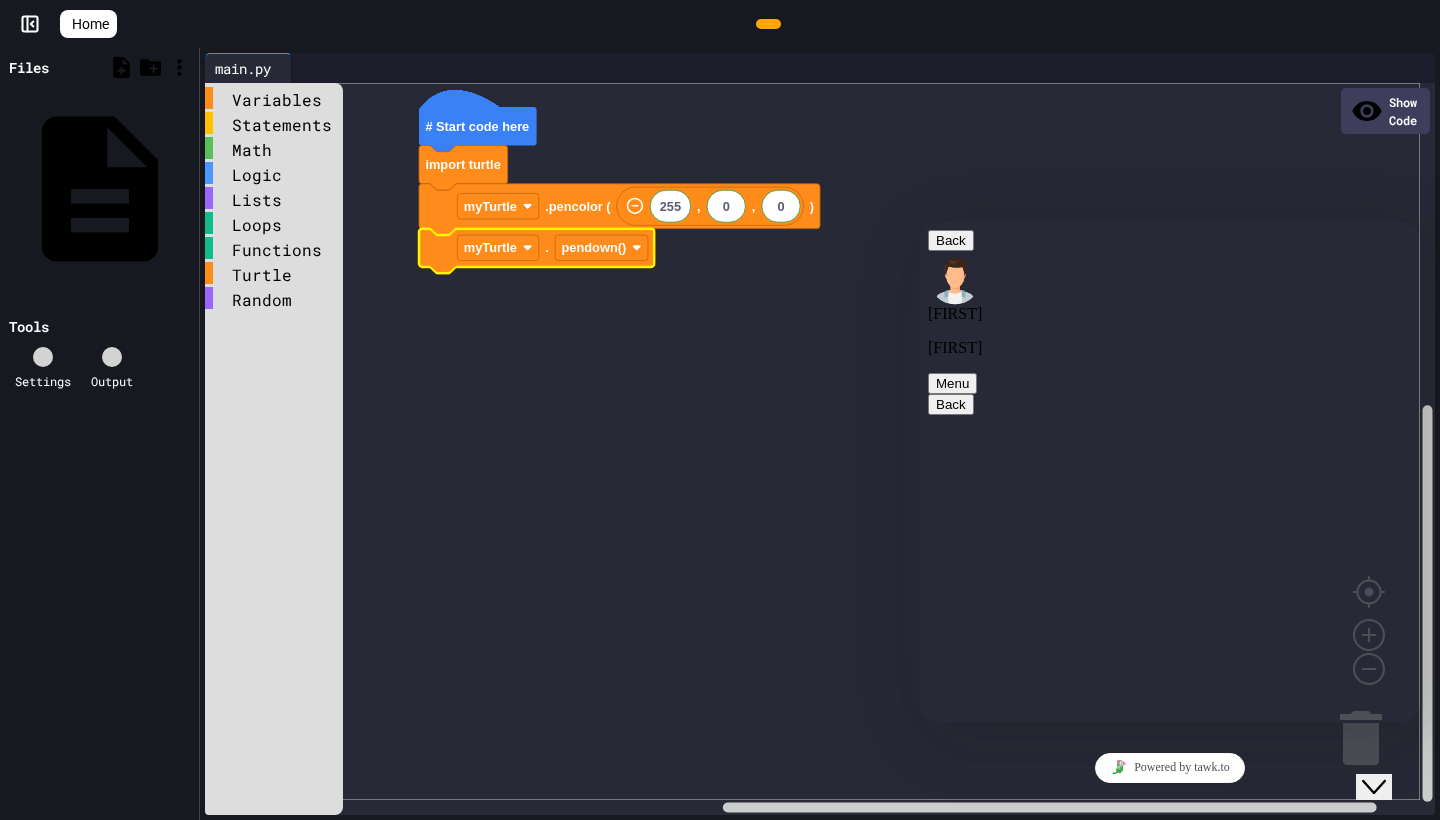 click 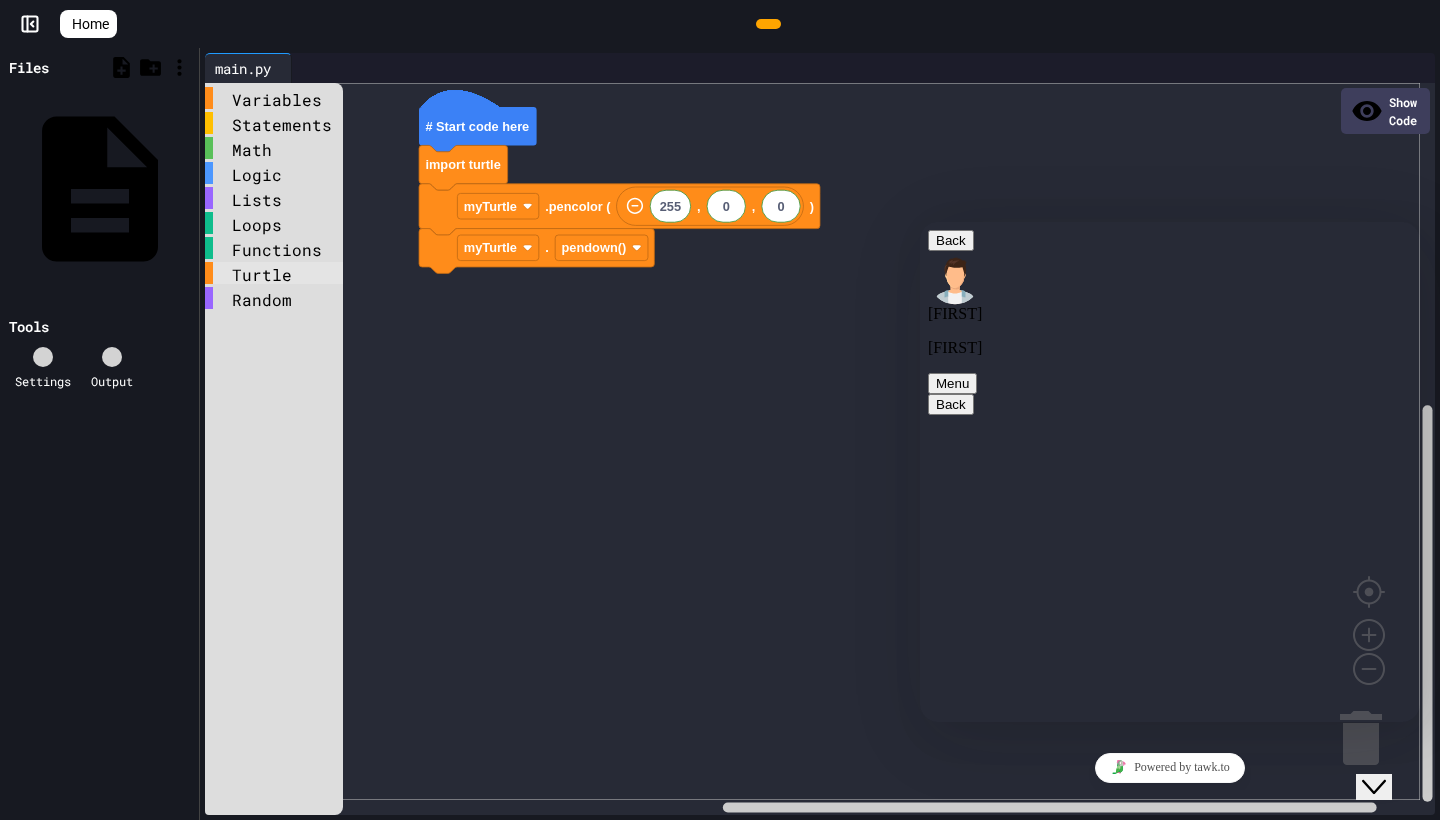 click on "Turtle" at bounding box center [274, 273] 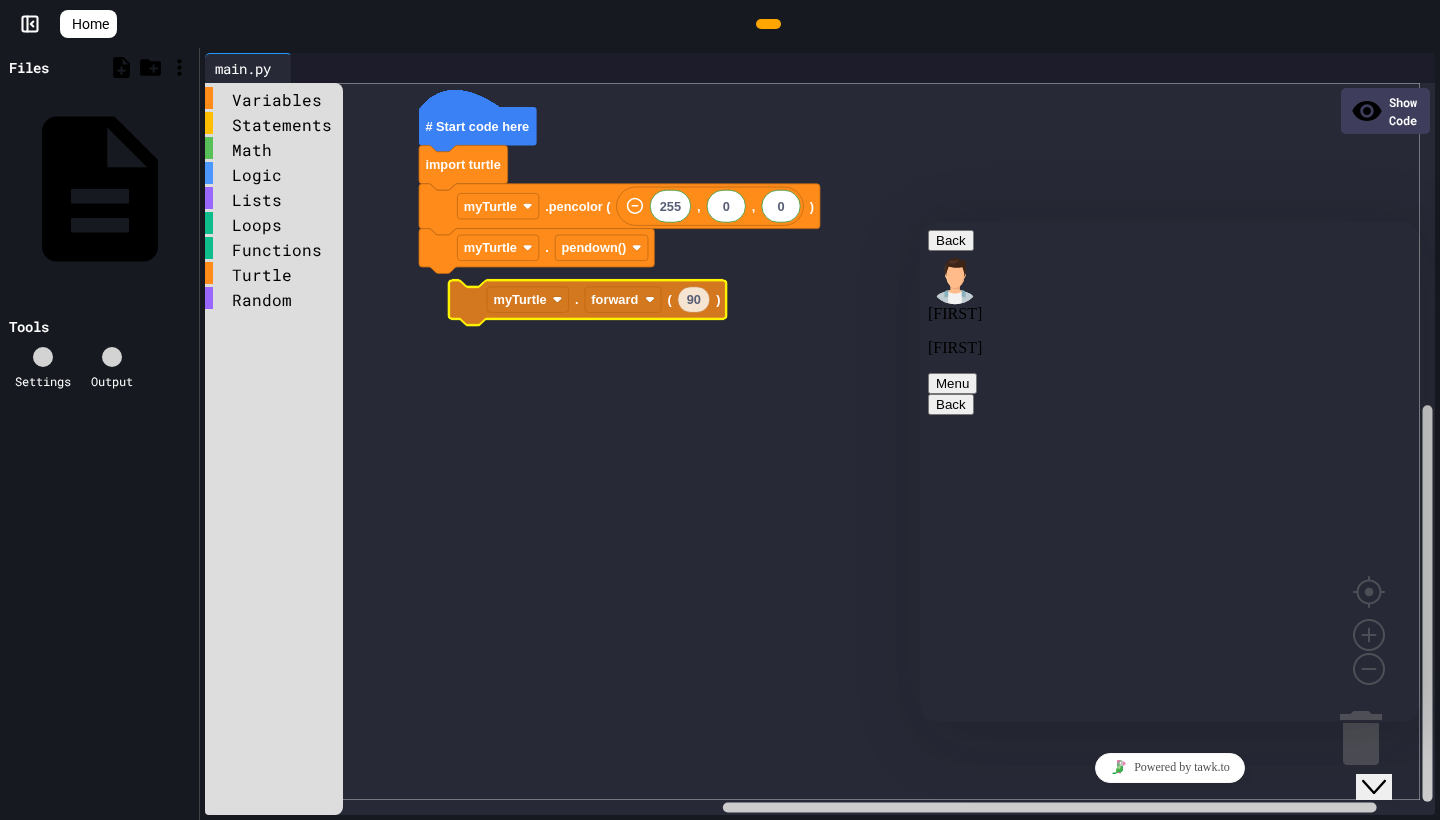 click on "Variables Statements Math Logic Lists Loops Functions Turtle Random # Start code here import turtle 255 0 0 , , myTurtle .pencolor ( ) myTurtle . pendown() import turtle myTurtle = Turtle() myTurtle . forward ( ) 90 myTurtle .pencolor ( ) 255 0 0 , , myTurtle .pensize ( ) 10 myTurtle .circle ( ) 50 myTurtle .speed ( ) 0 myTurtle .goto ( , ) 0 0 screen.bgcolor ( ) 255 0 0 , , myTurtle . penup() 90 myTurtle . forward ( )" at bounding box center [820, 449] 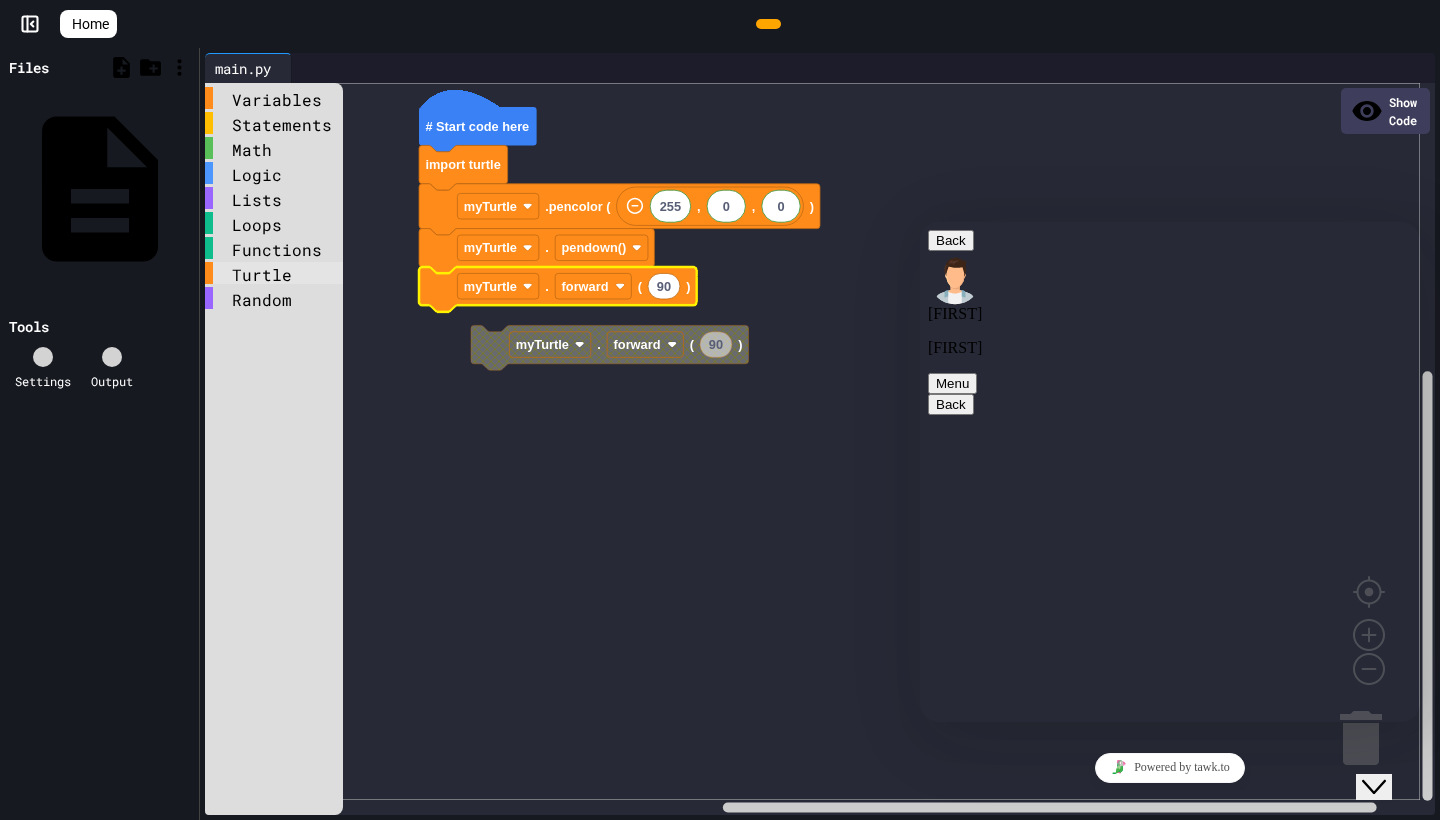 click on "Turtle" at bounding box center (274, 273) 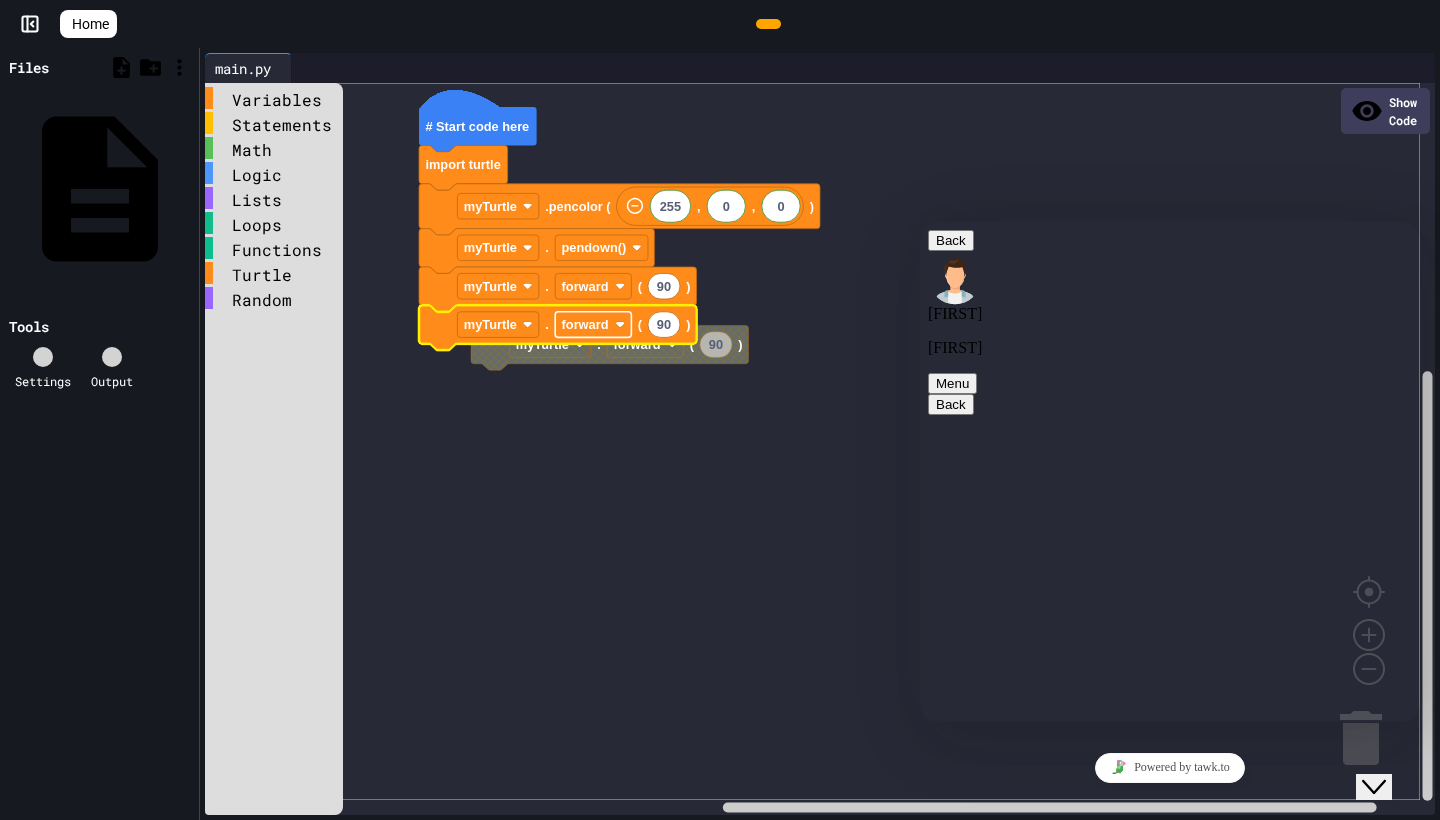 click 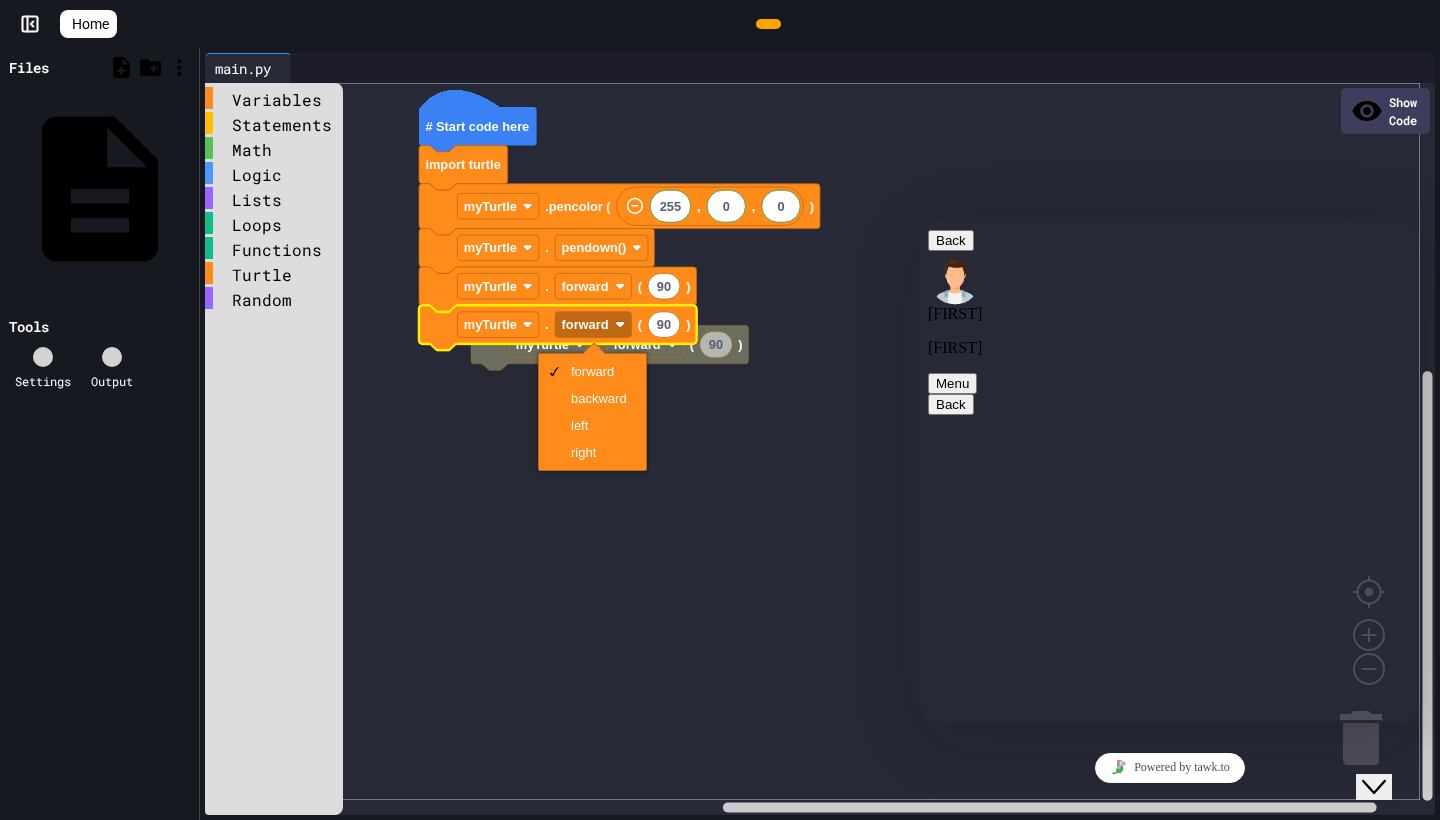 click 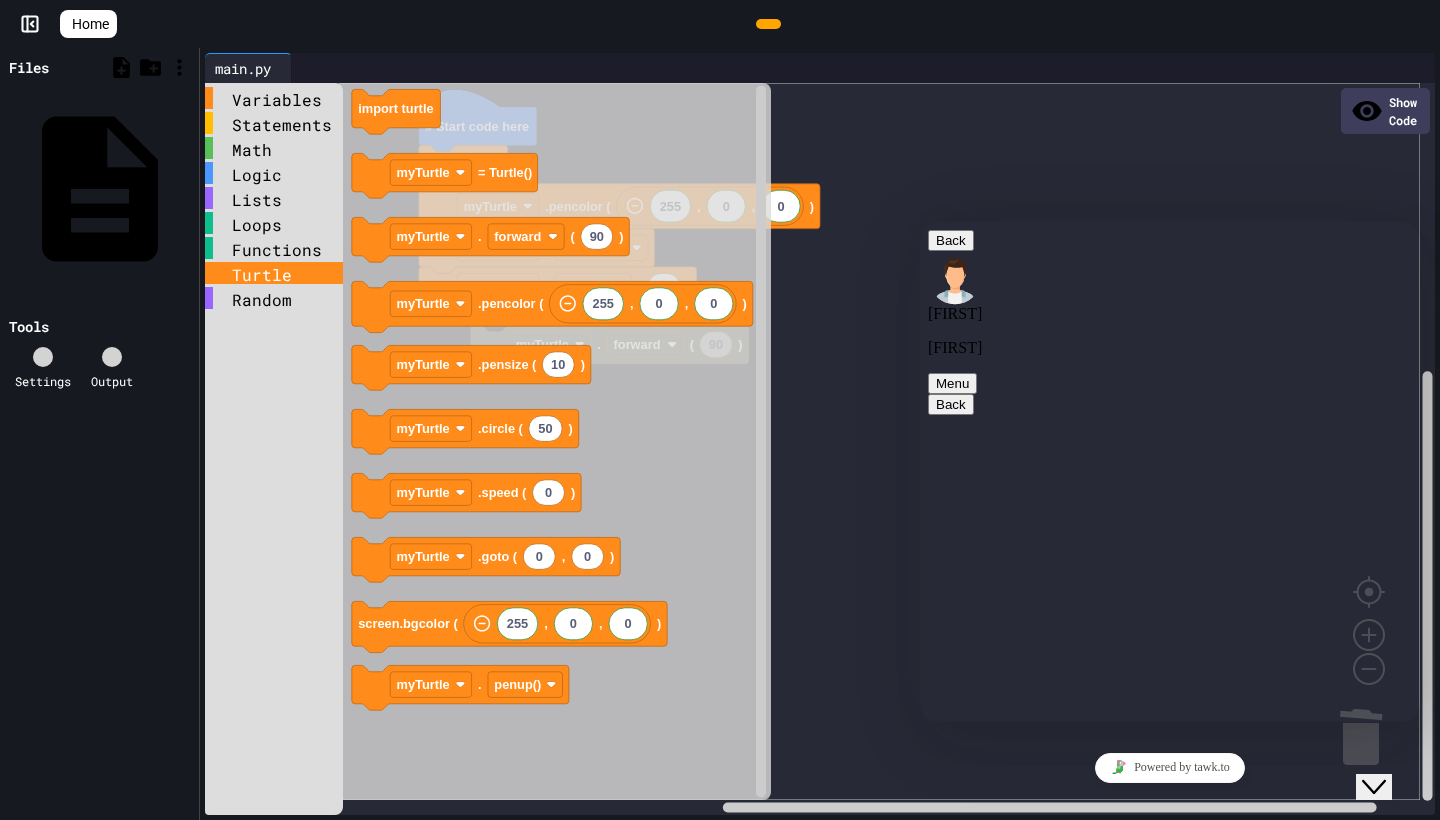click on "Turtle" at bounding box center (274, 273) 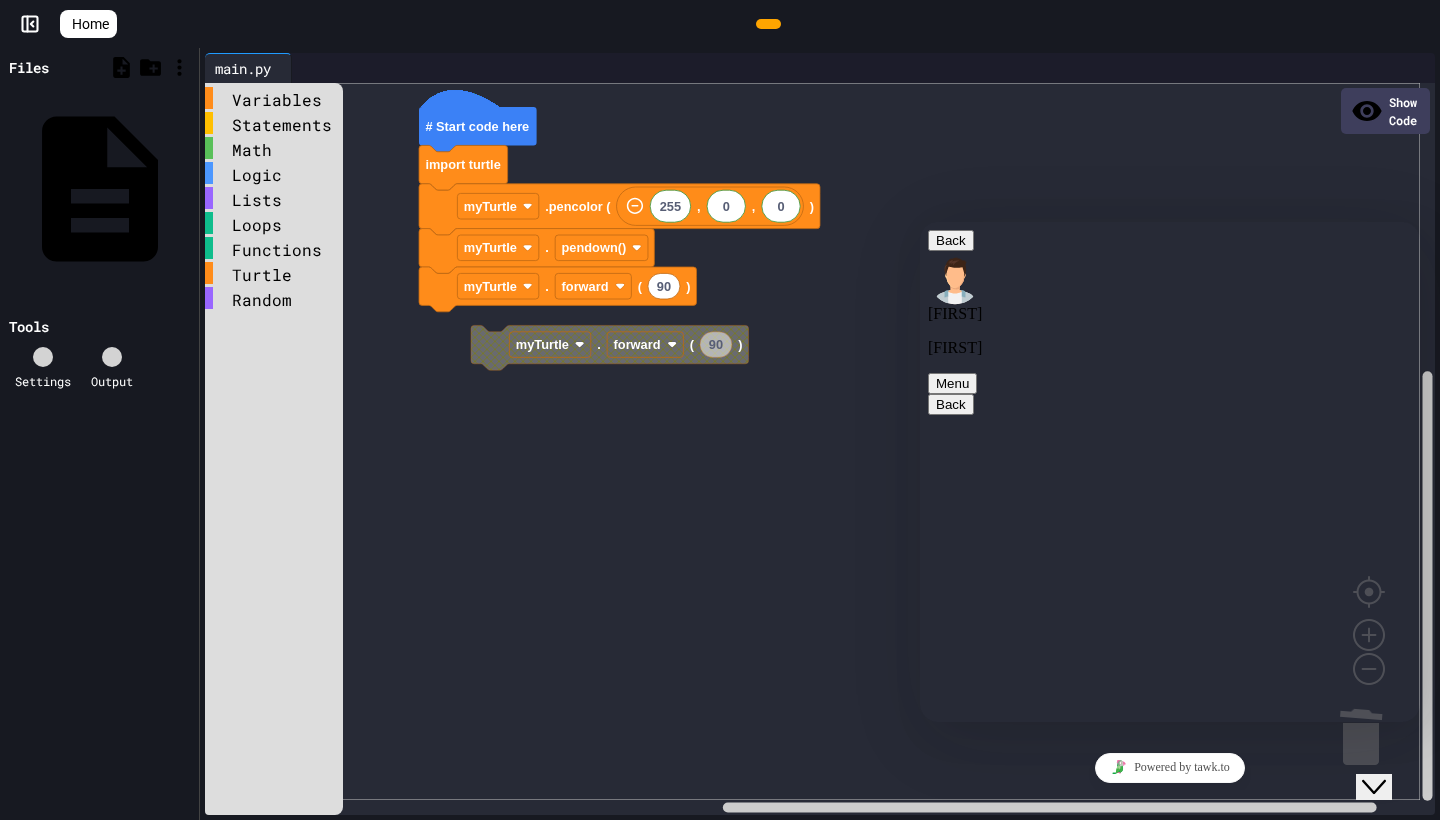 click 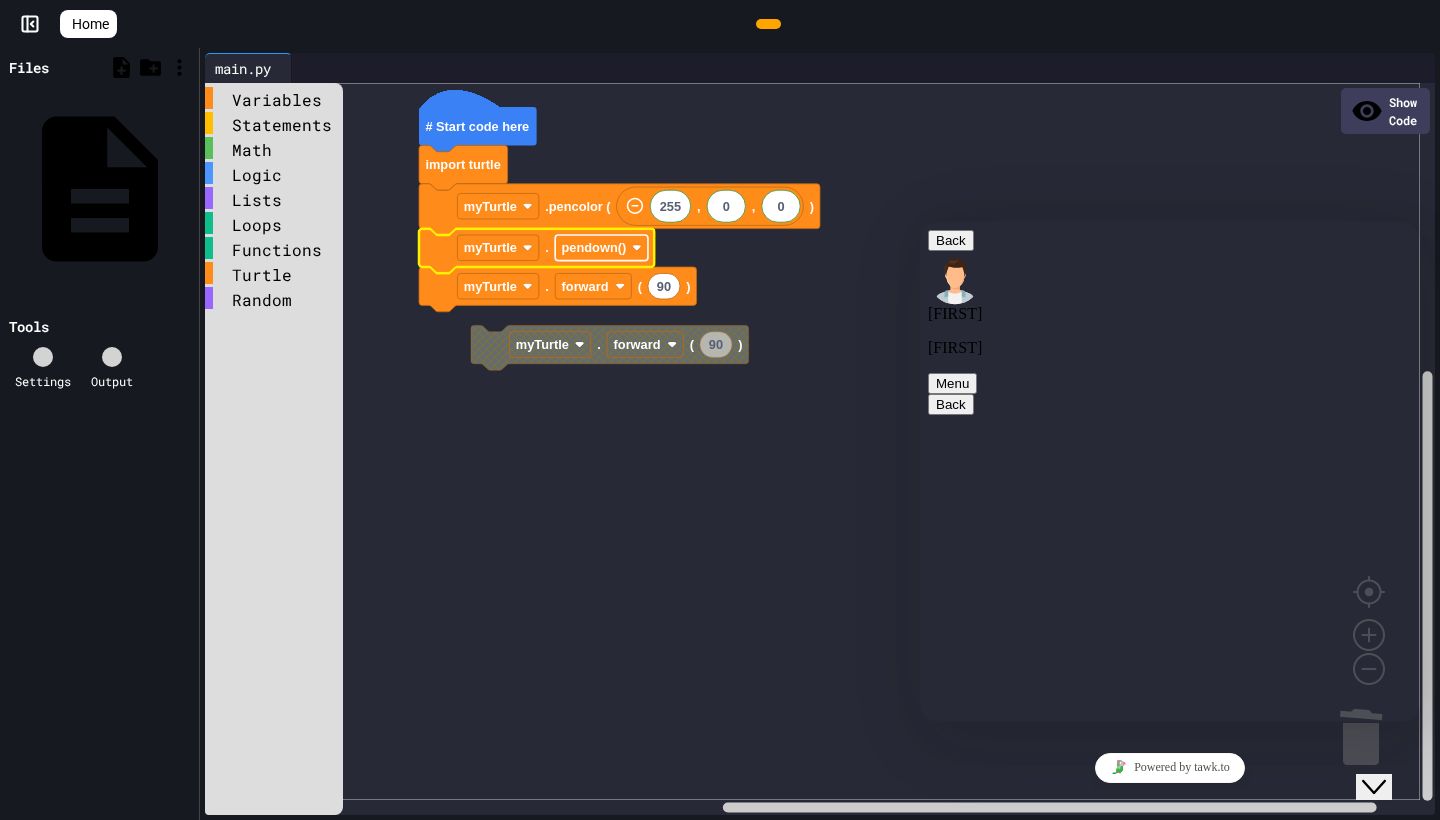 click on "pendown()" 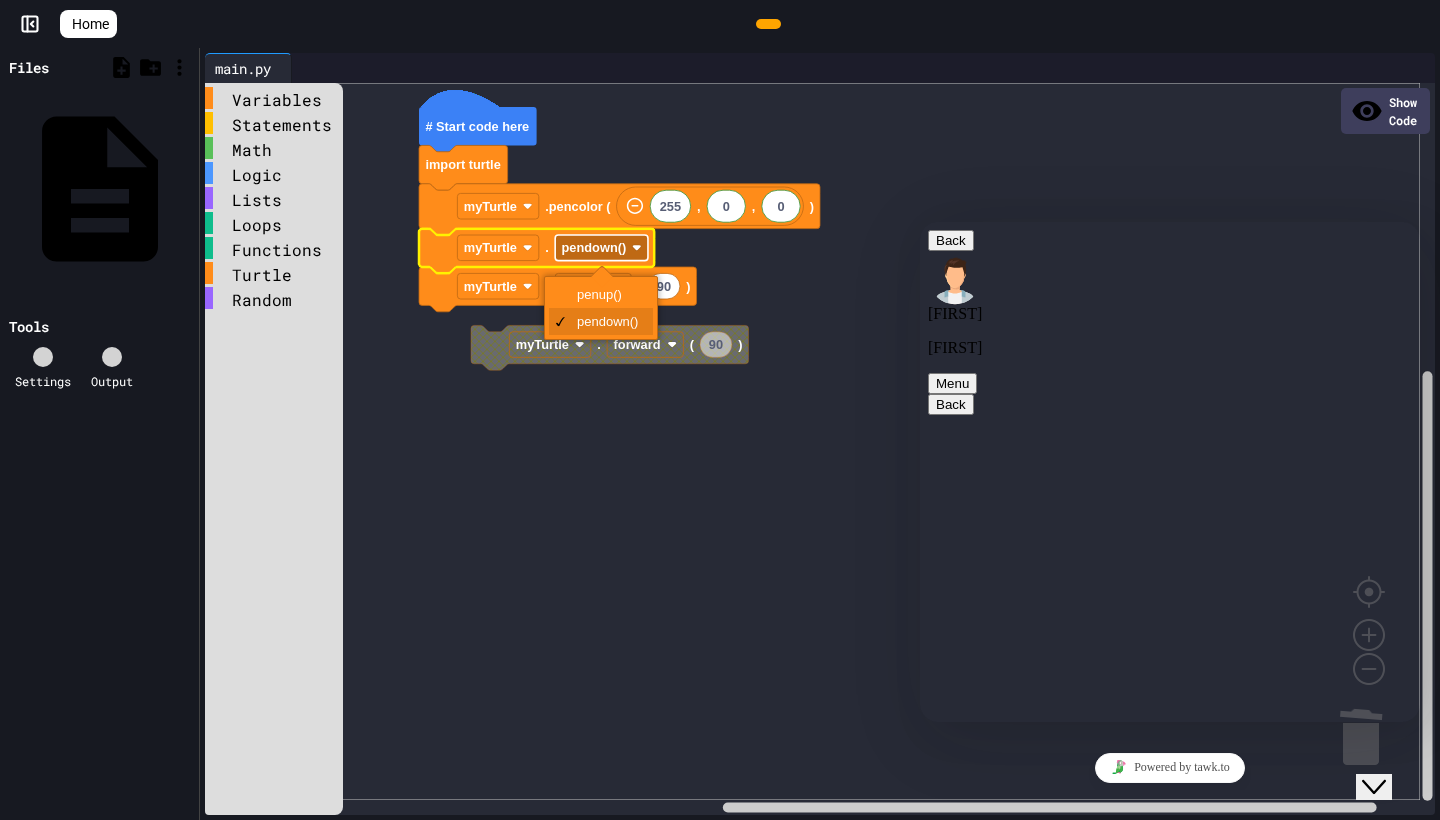 click on "pendown()" 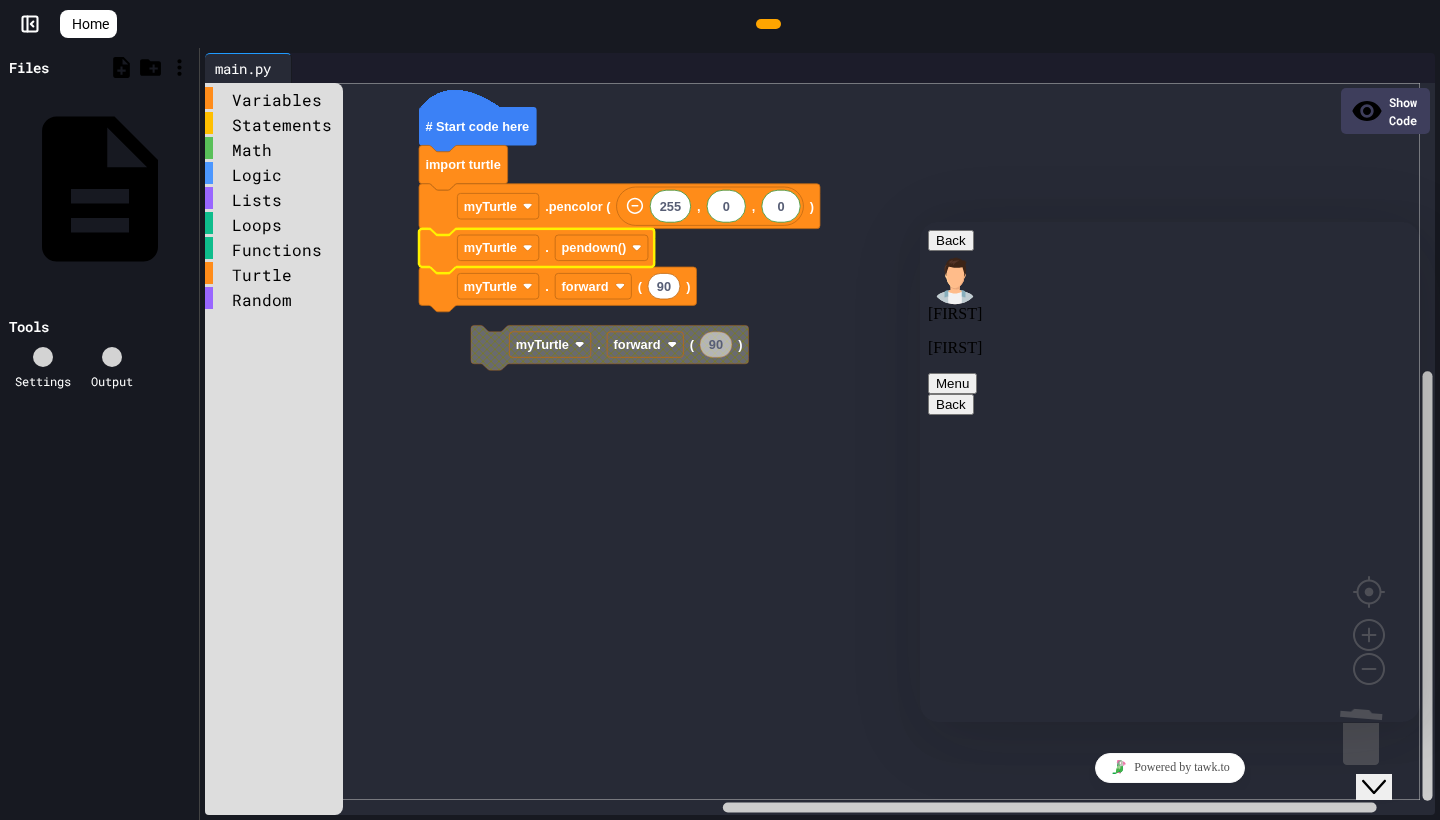 click 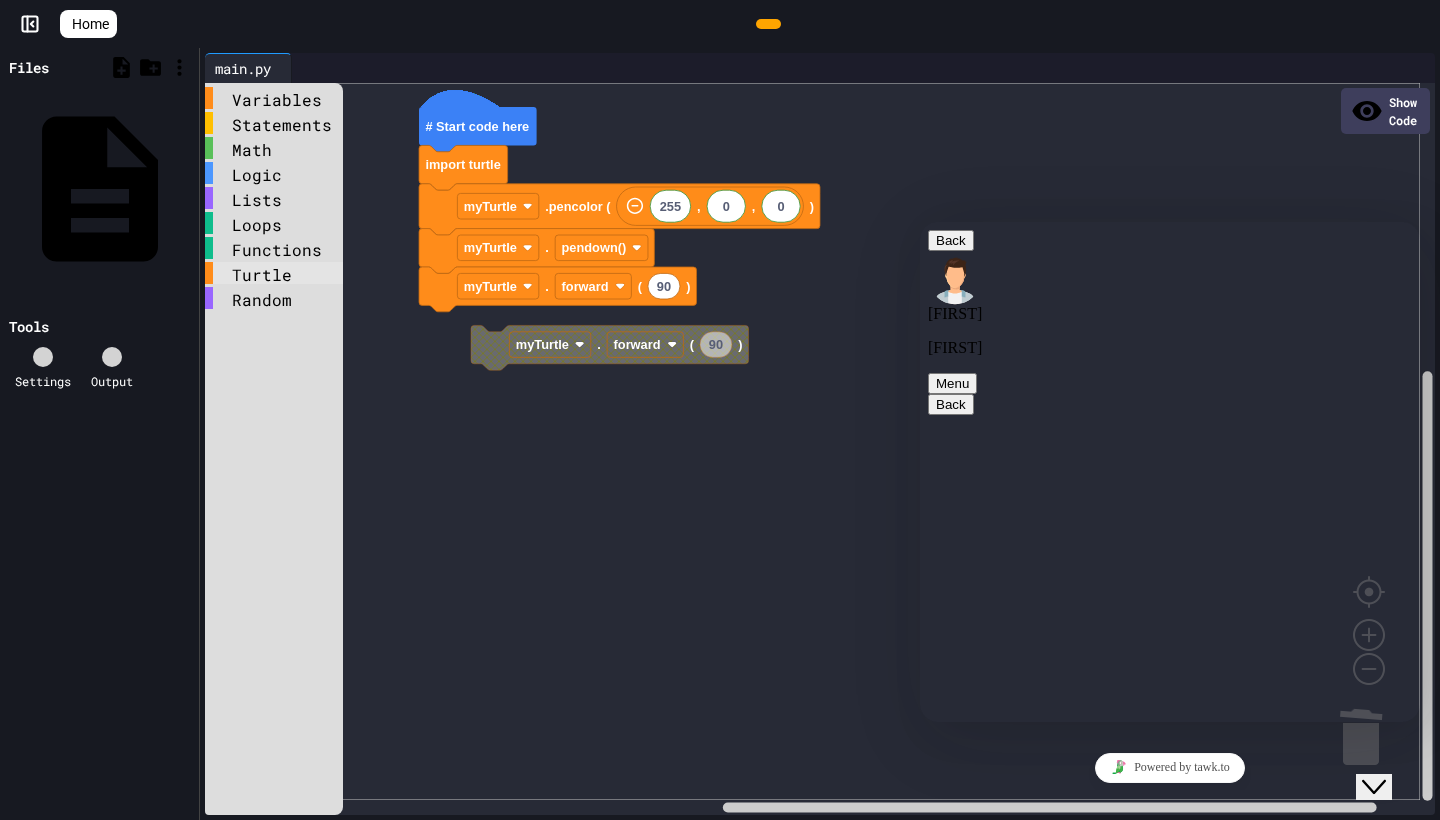 click on "Turtle" at bounding box center [274, 273] 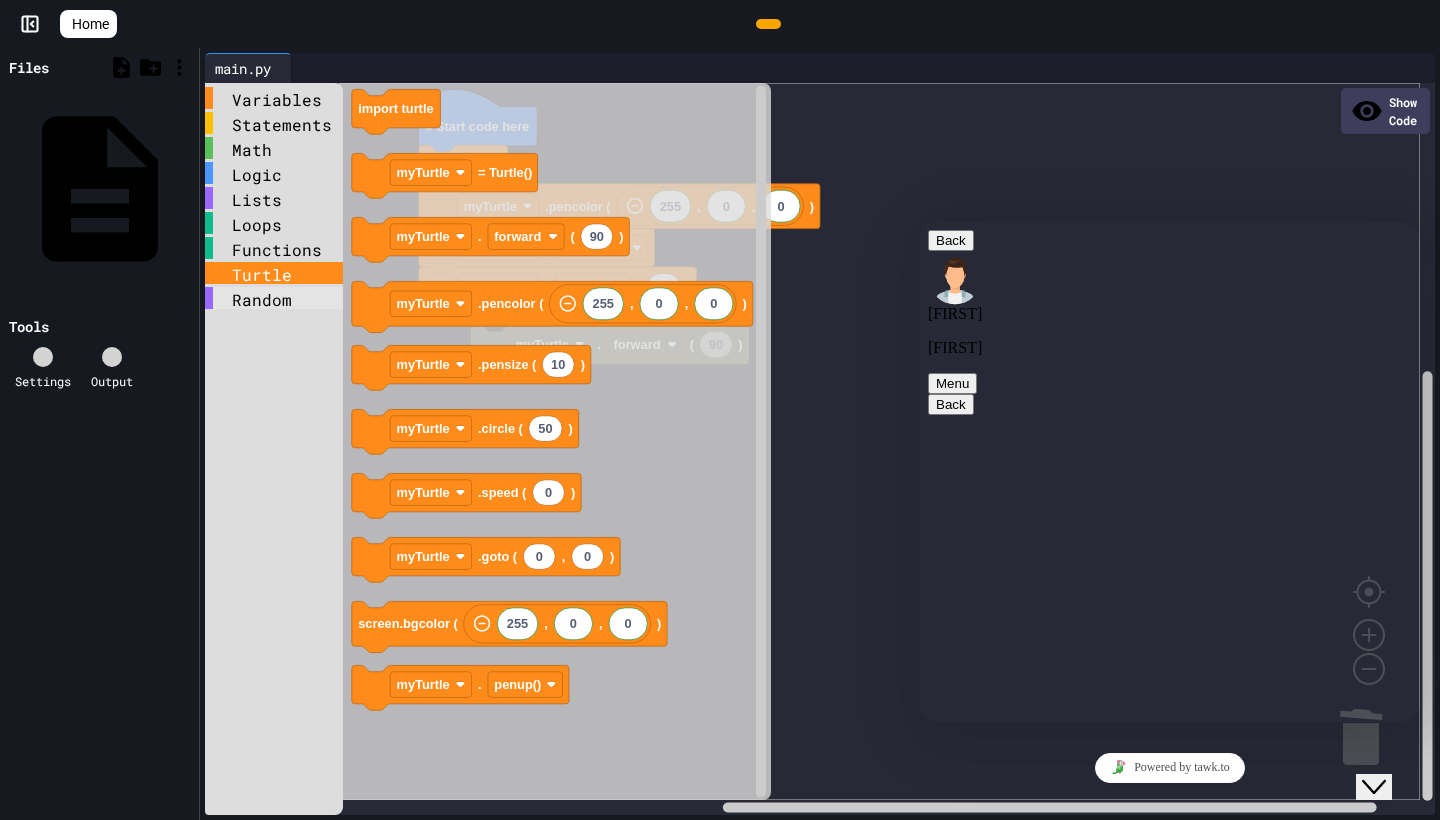 click on "Random" at bounding box center [274, 298] 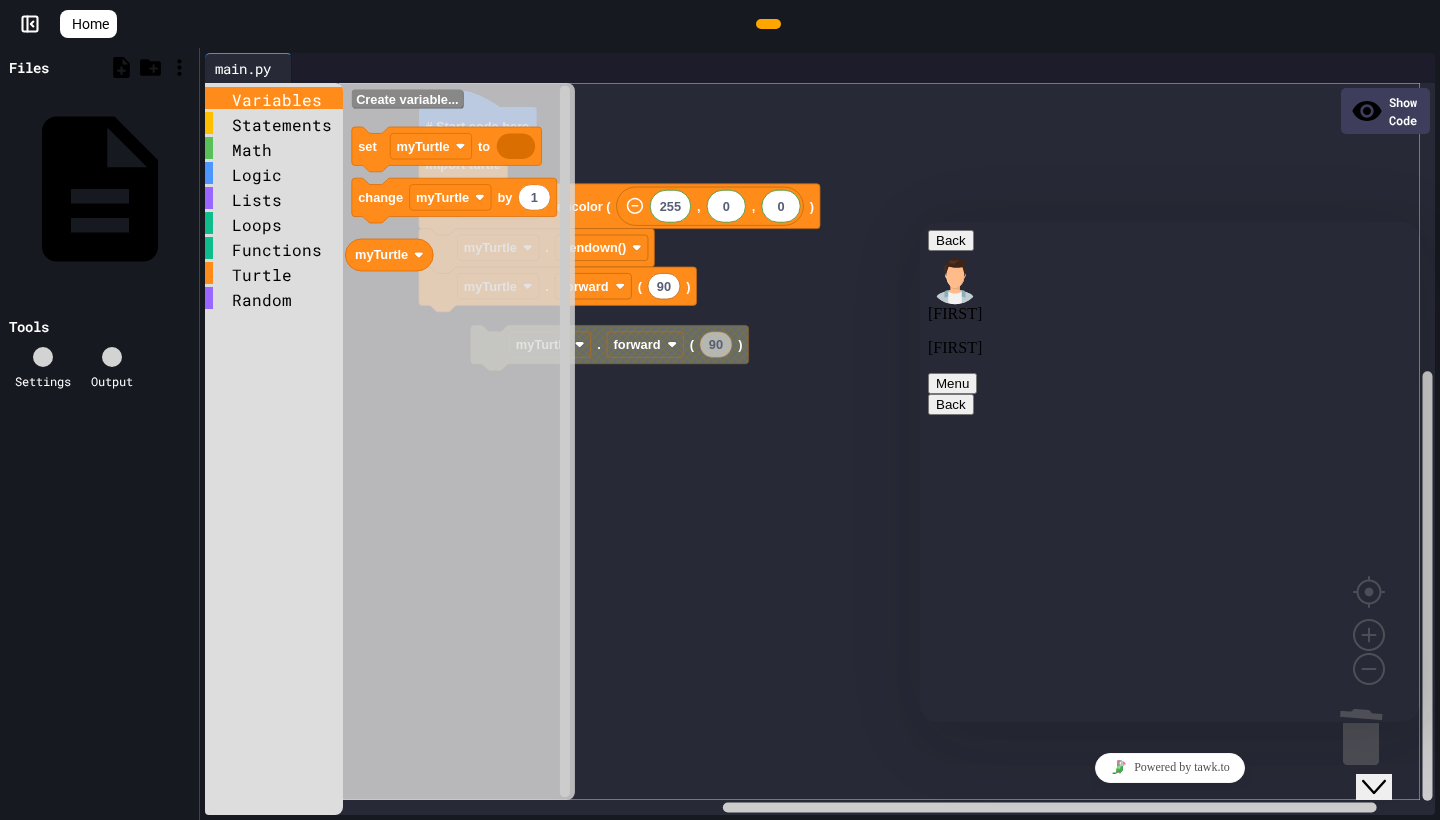 click on "Variables" at bounding box center [274, 98] 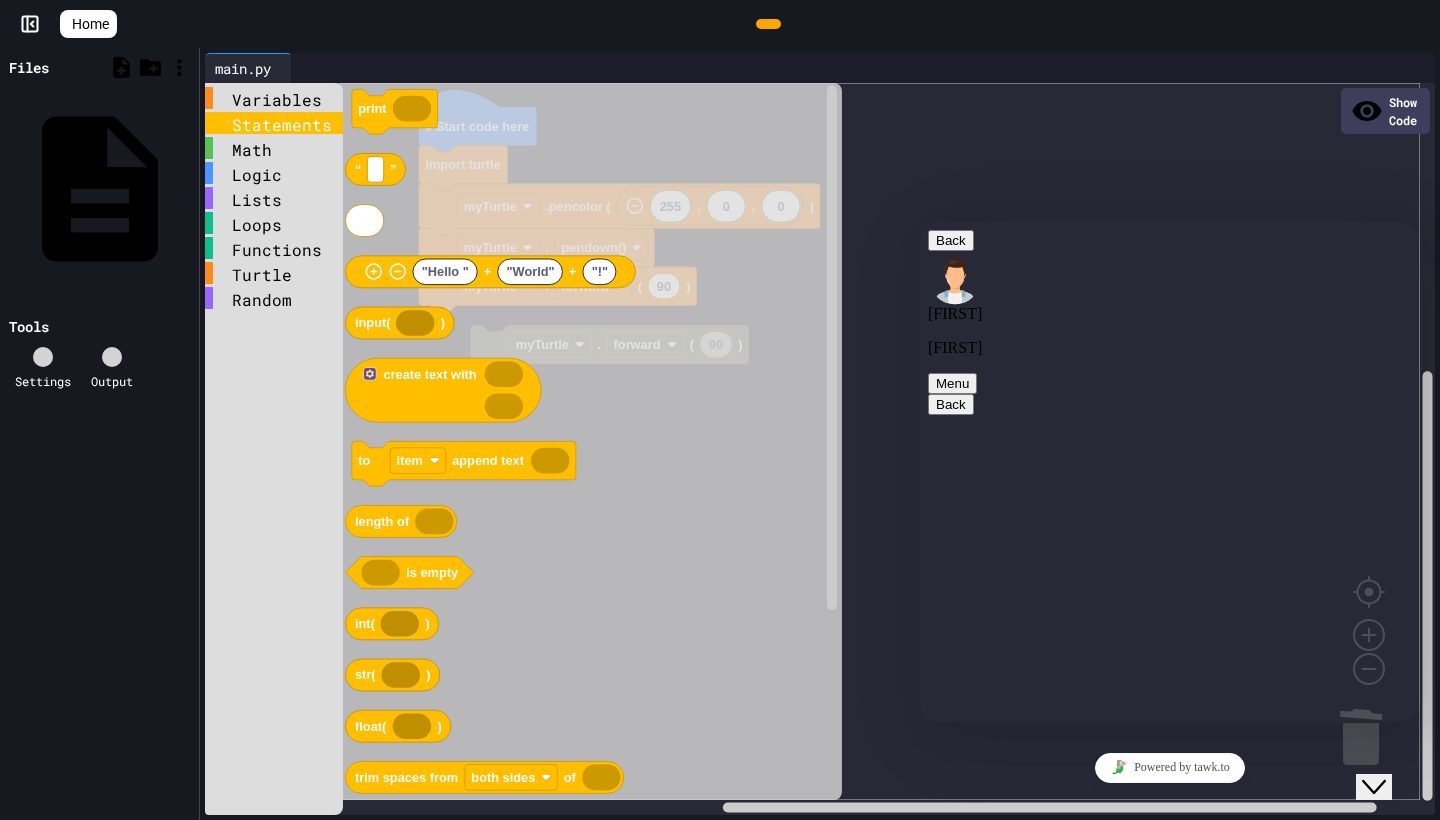 click on "Statements" at bounding box center [274, 123] 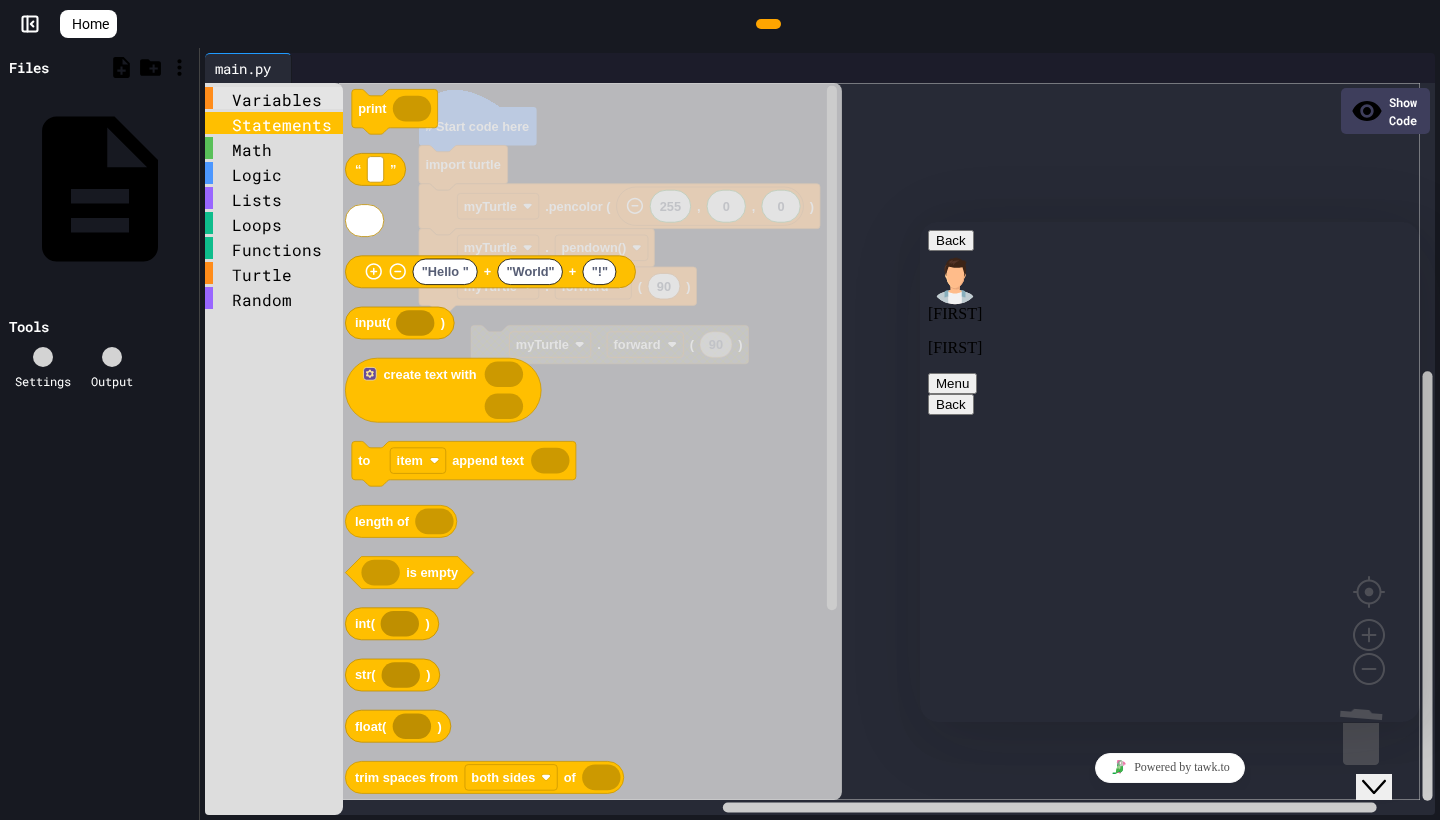 click on "Variables" at bounding box center (274, 98) 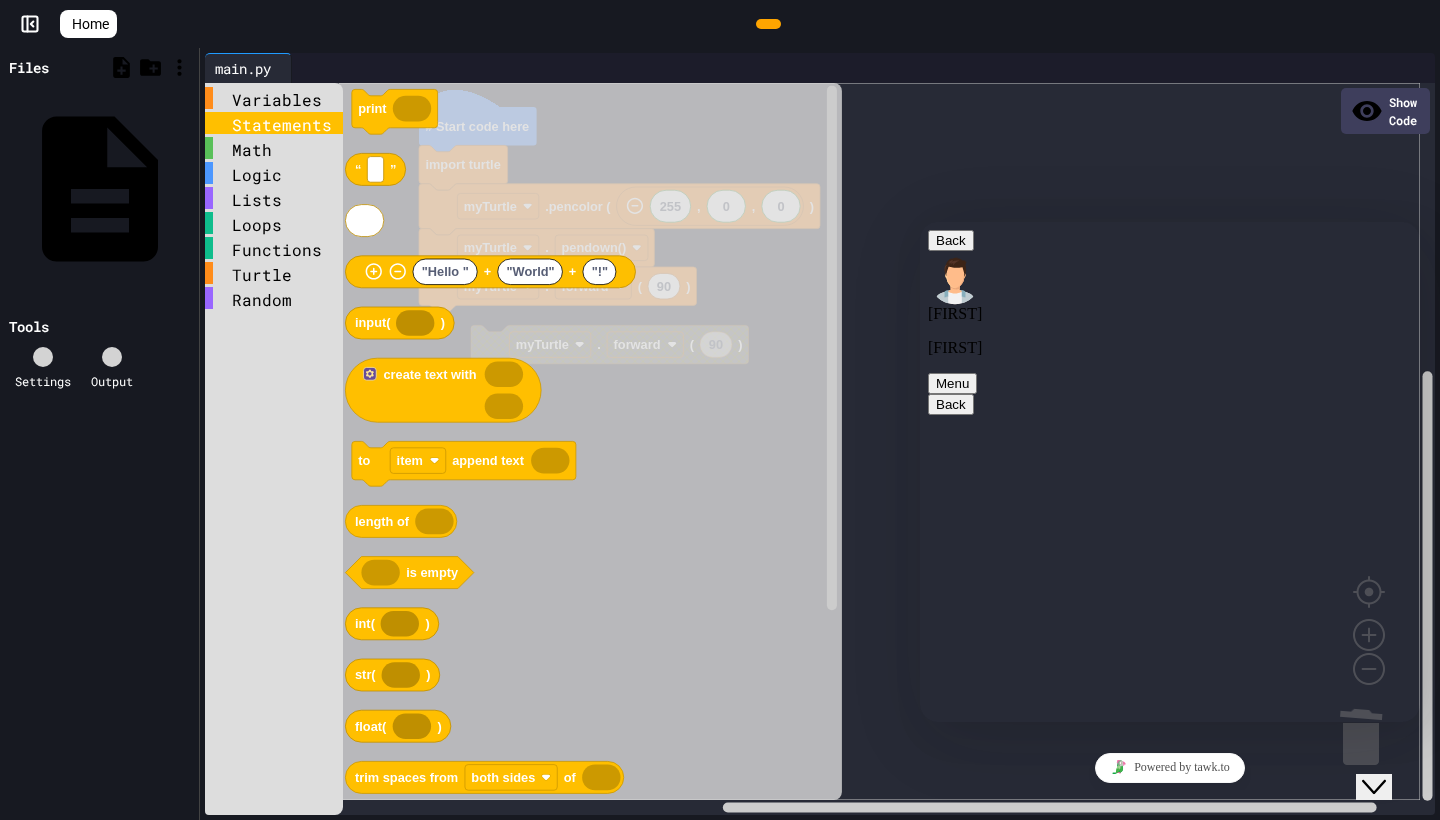 click on "Statements" at bounding box center (274, 123) 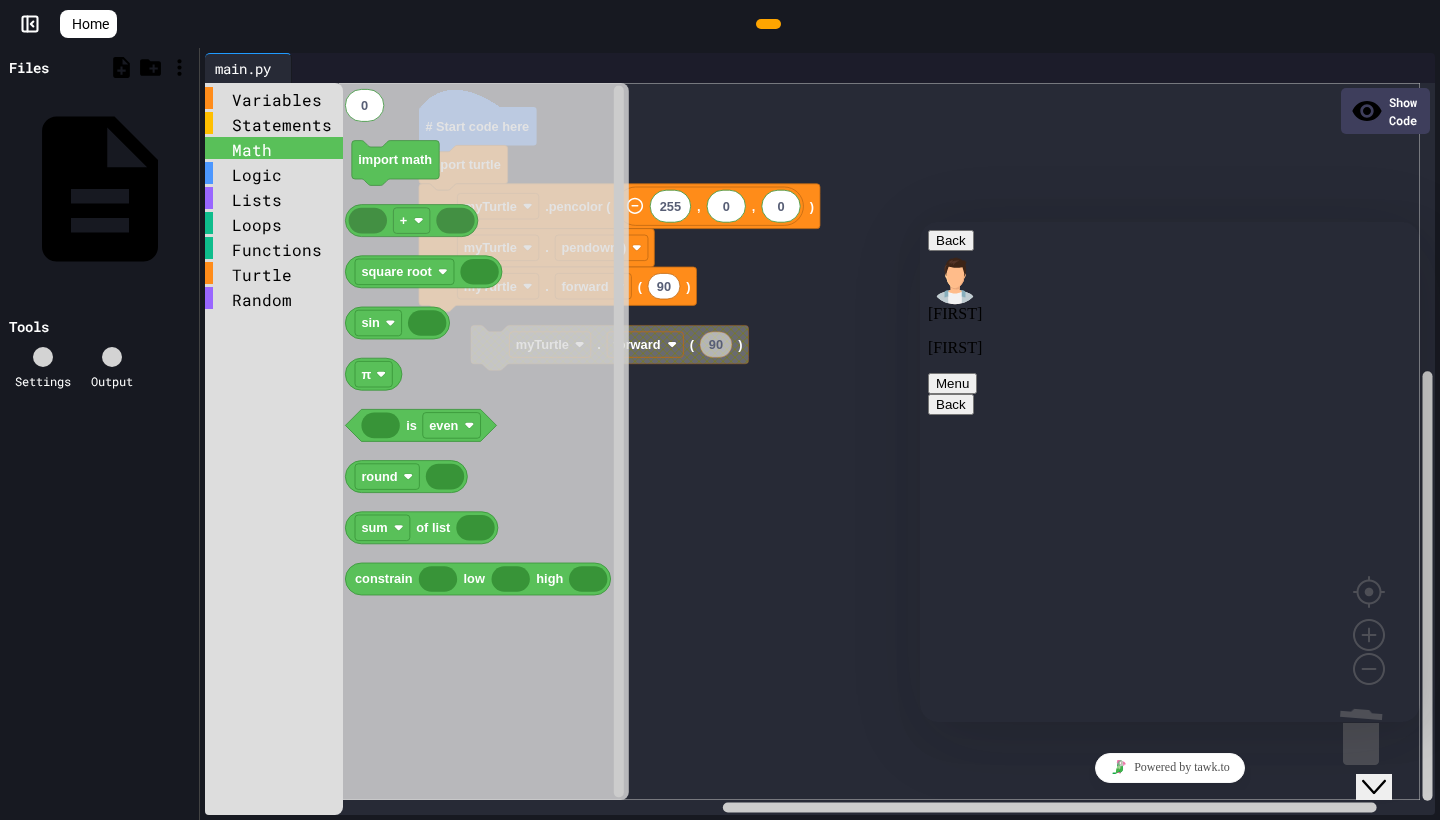 click on "Math" at bounding box center (274, 148) 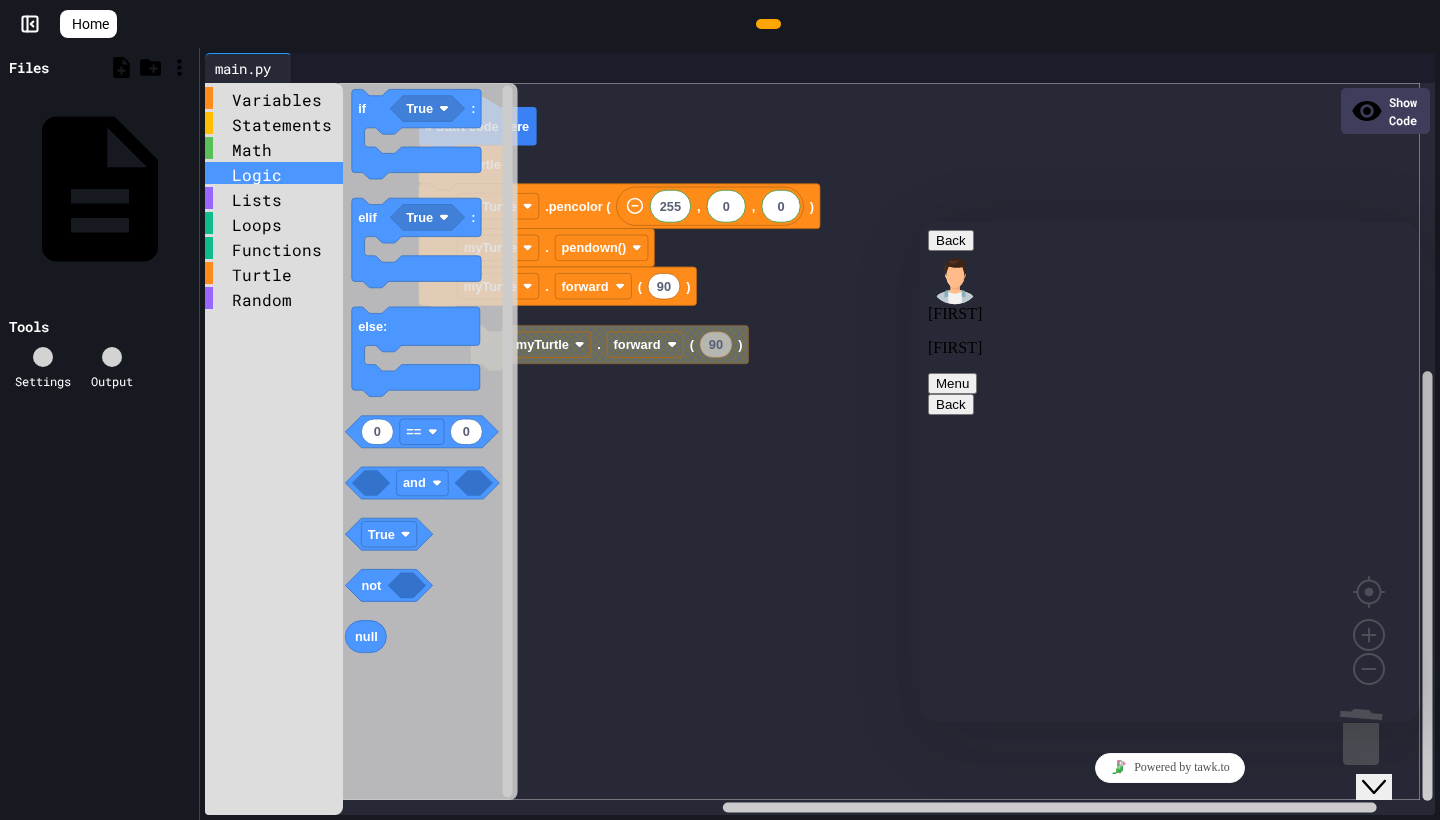 click on "Logic" at bounding box center (274, 173) 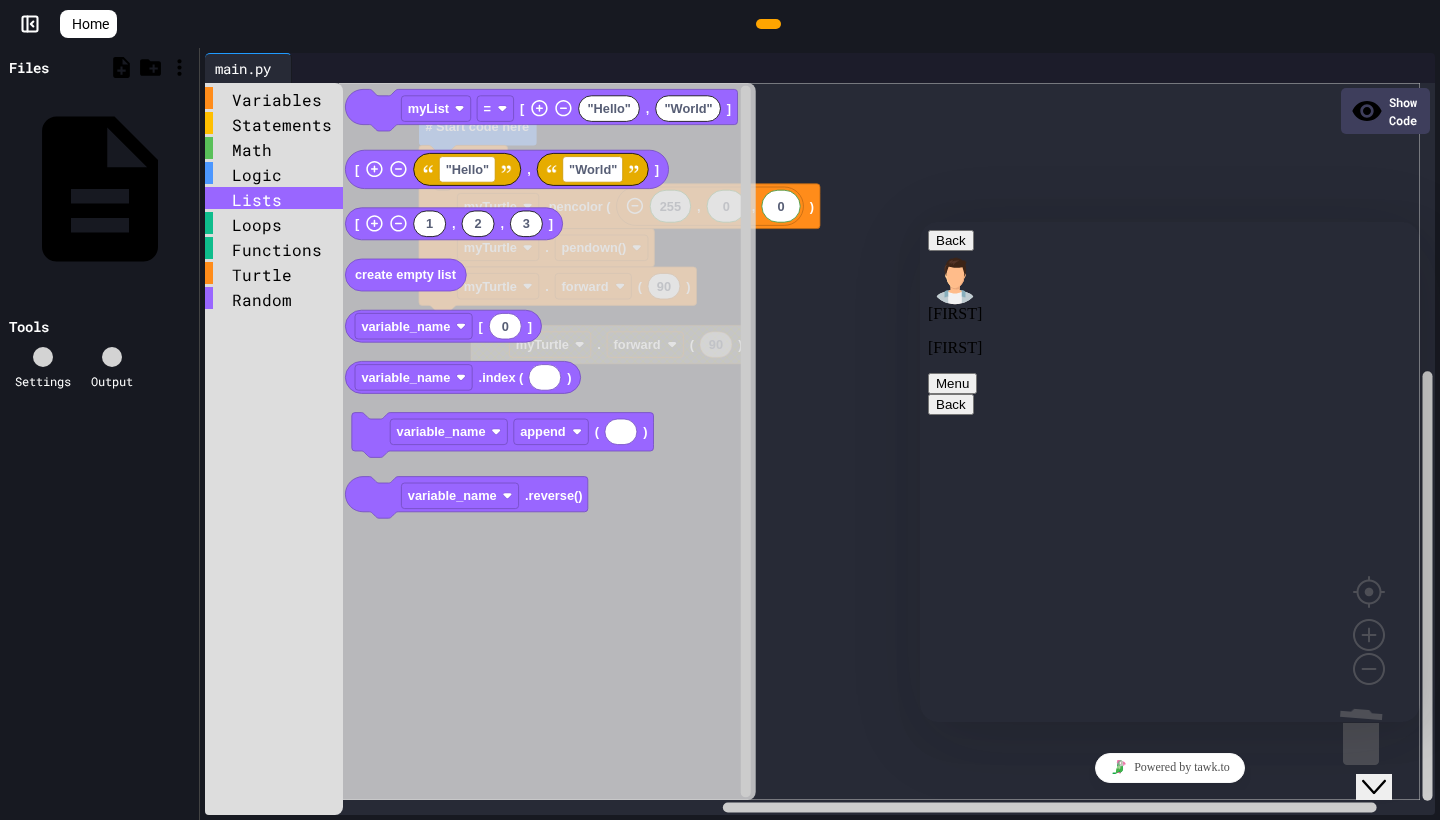 click on "Lists" at bounding box center (274, 198) 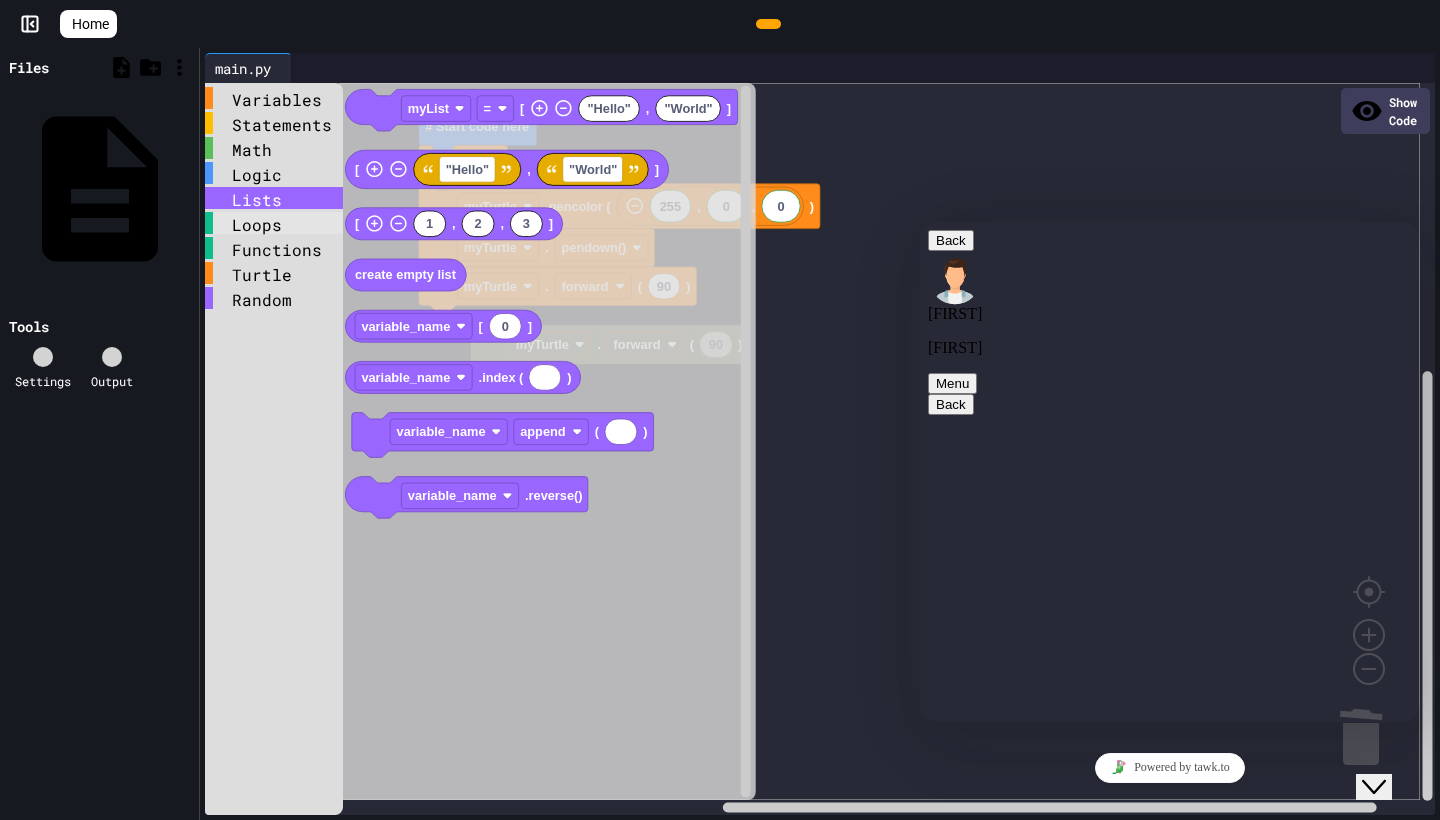 click on "Loops" at bounding box center (274, 223) 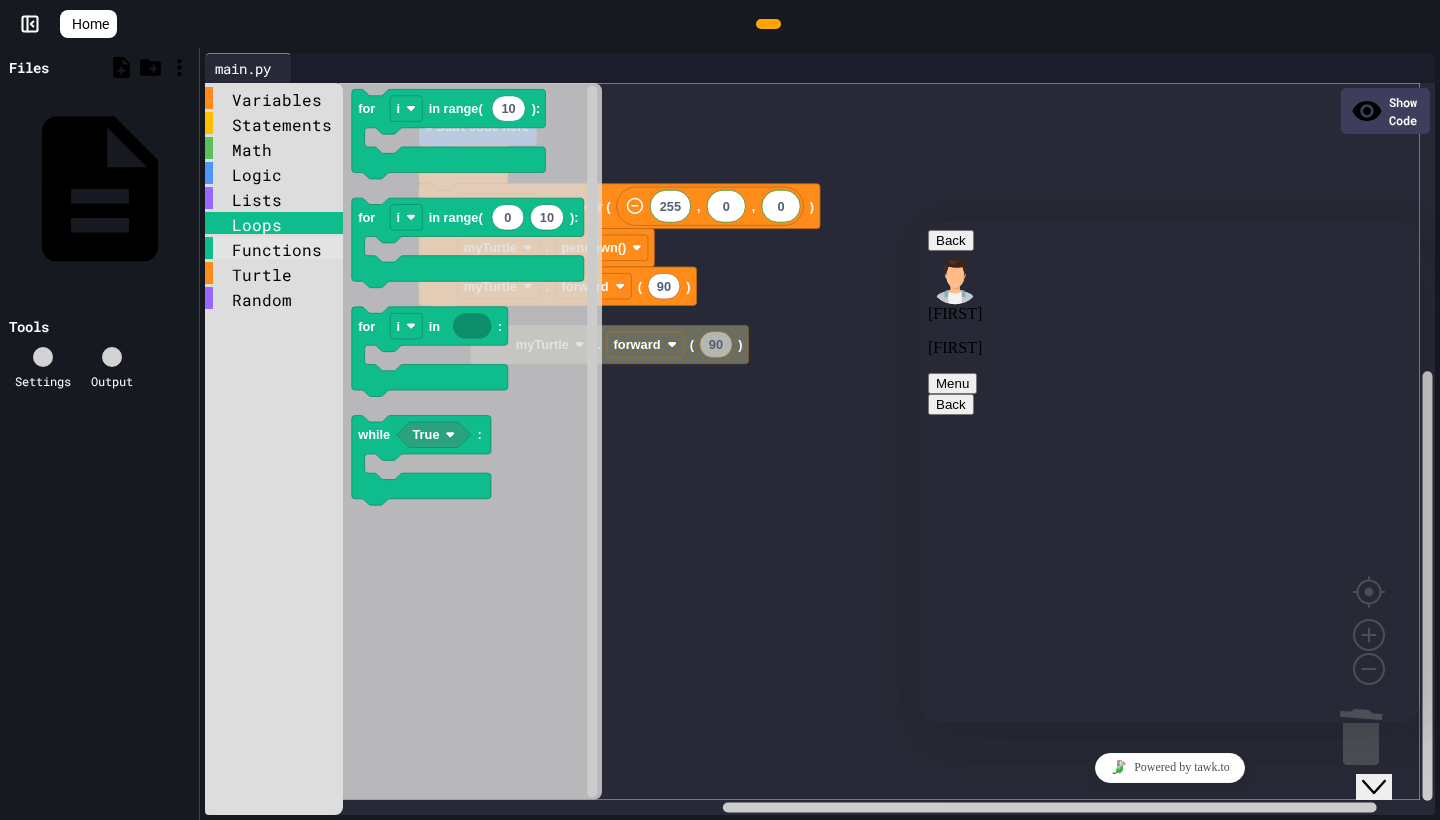 click on "Functions" at bounding box center (274, 248) 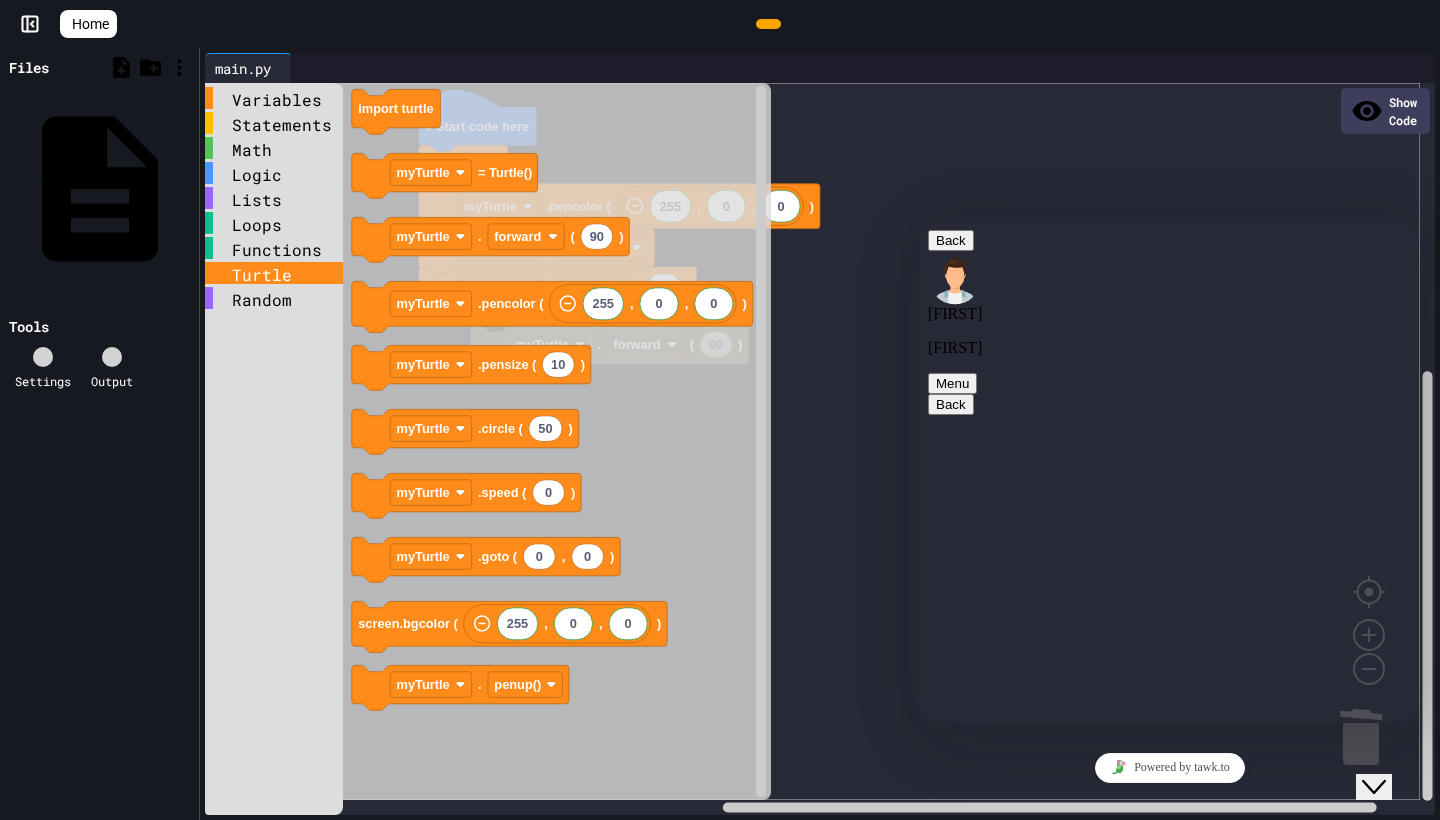 click on "Turtle" at bounding box center (274, 273) 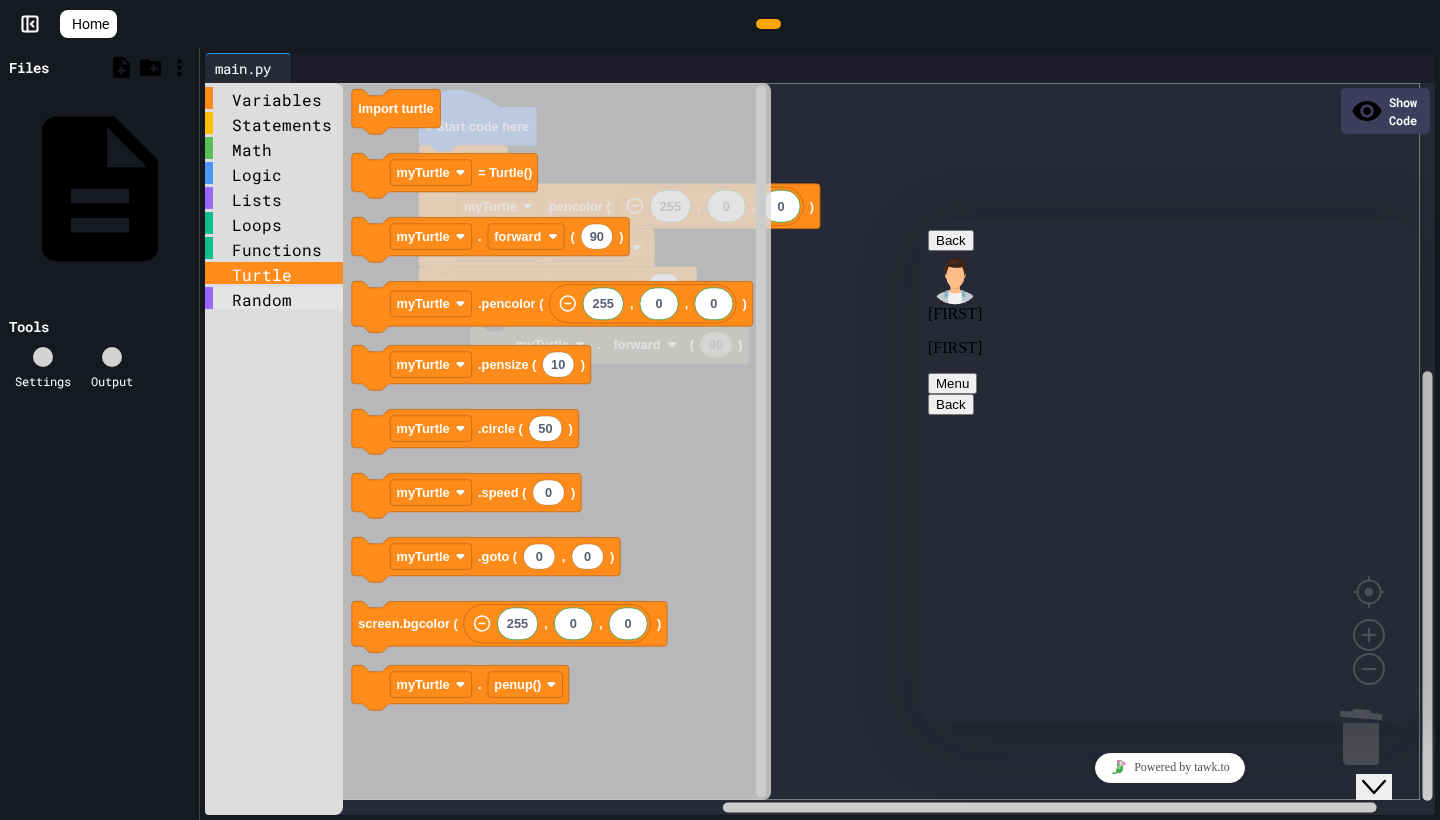 click on "Random" at bounding box center (274, 298) 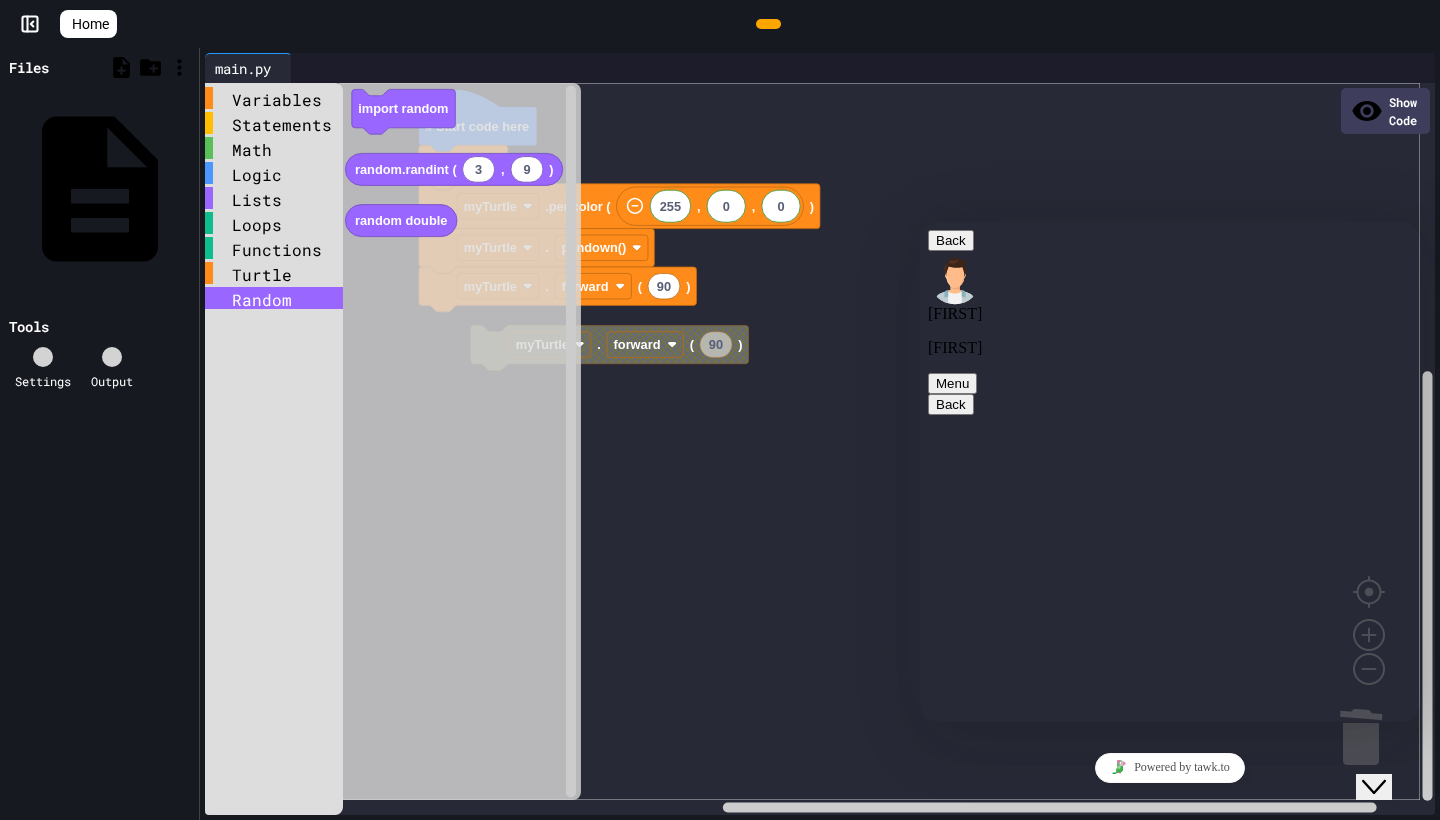 click 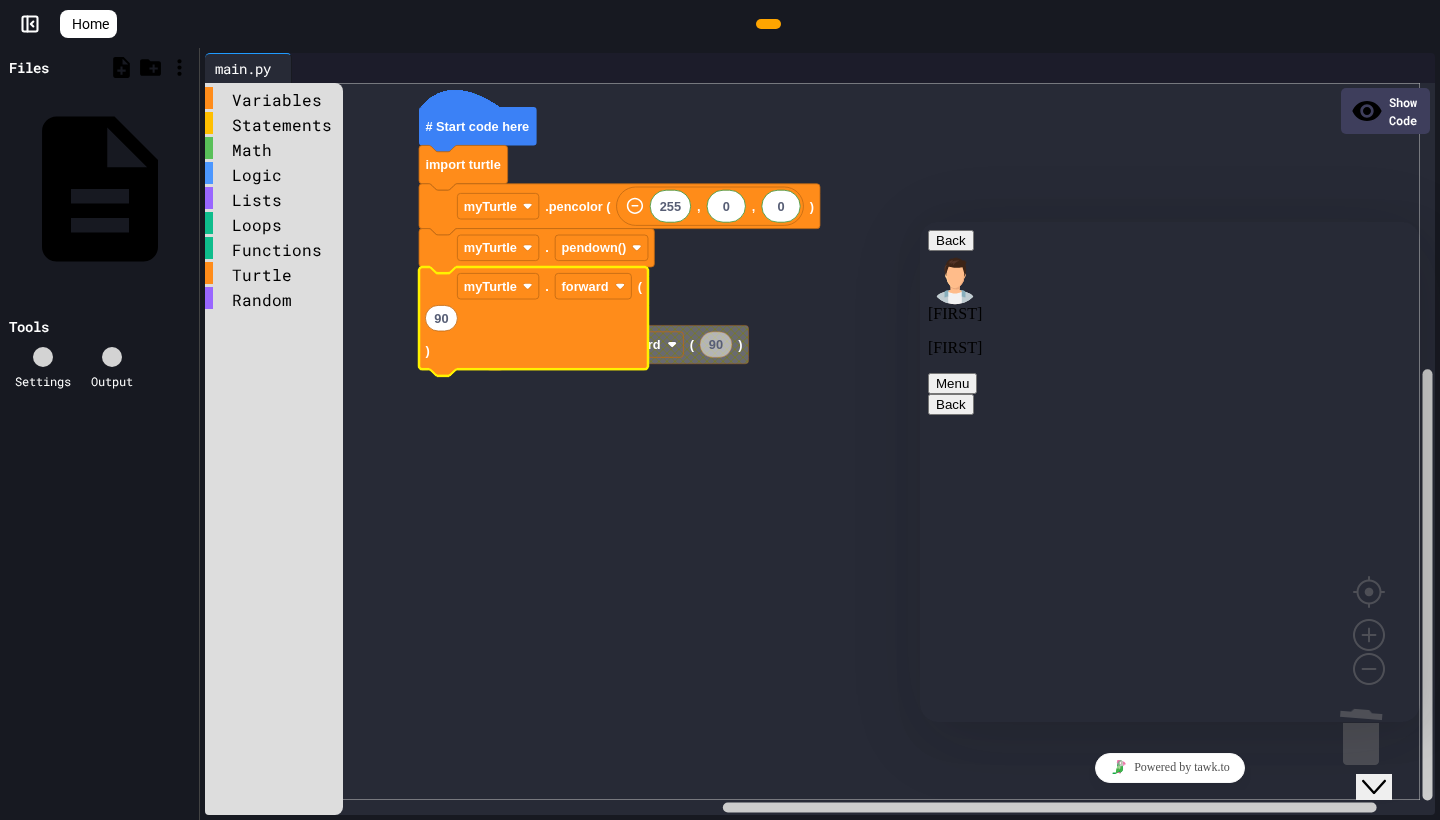click 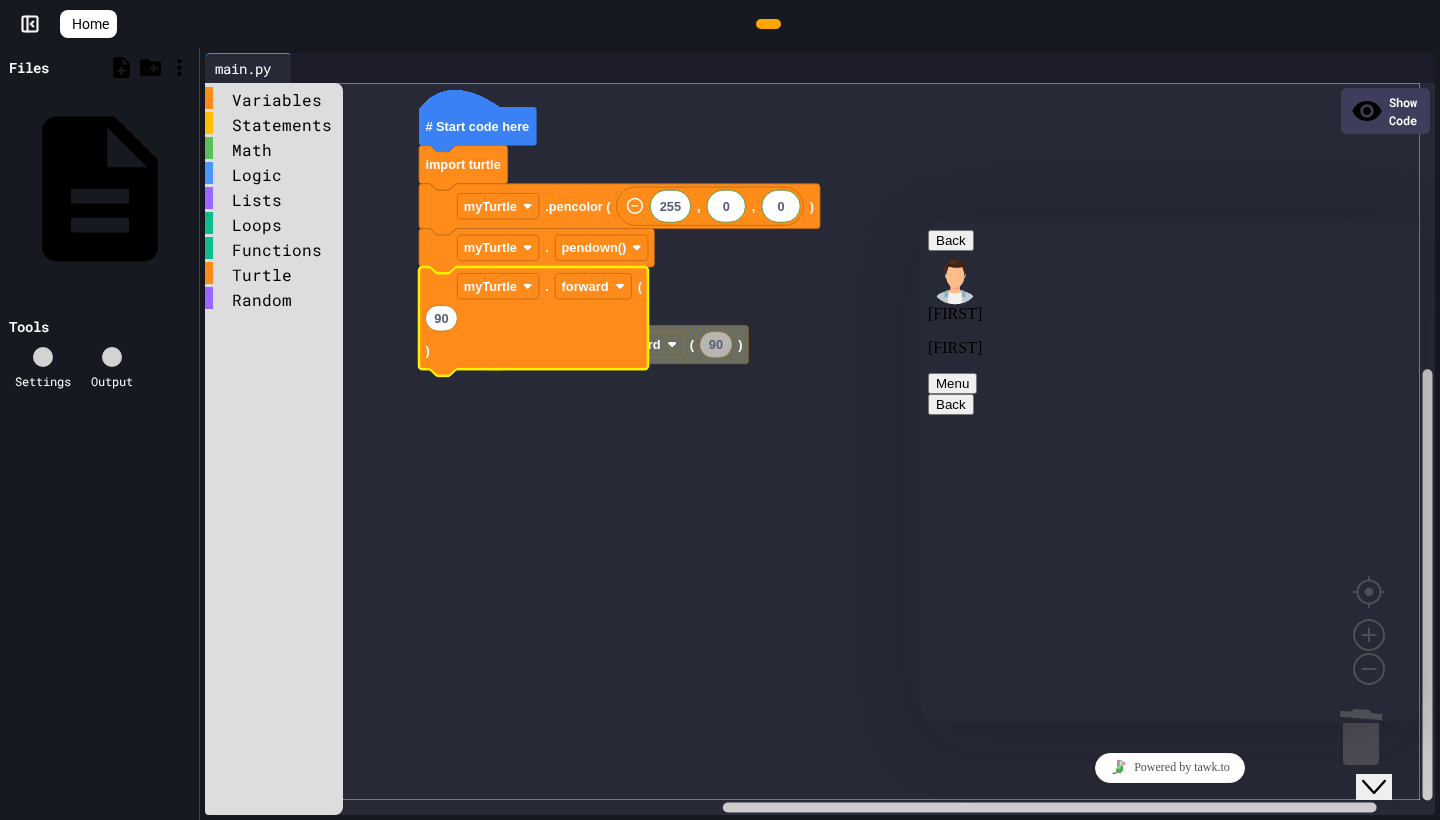 click 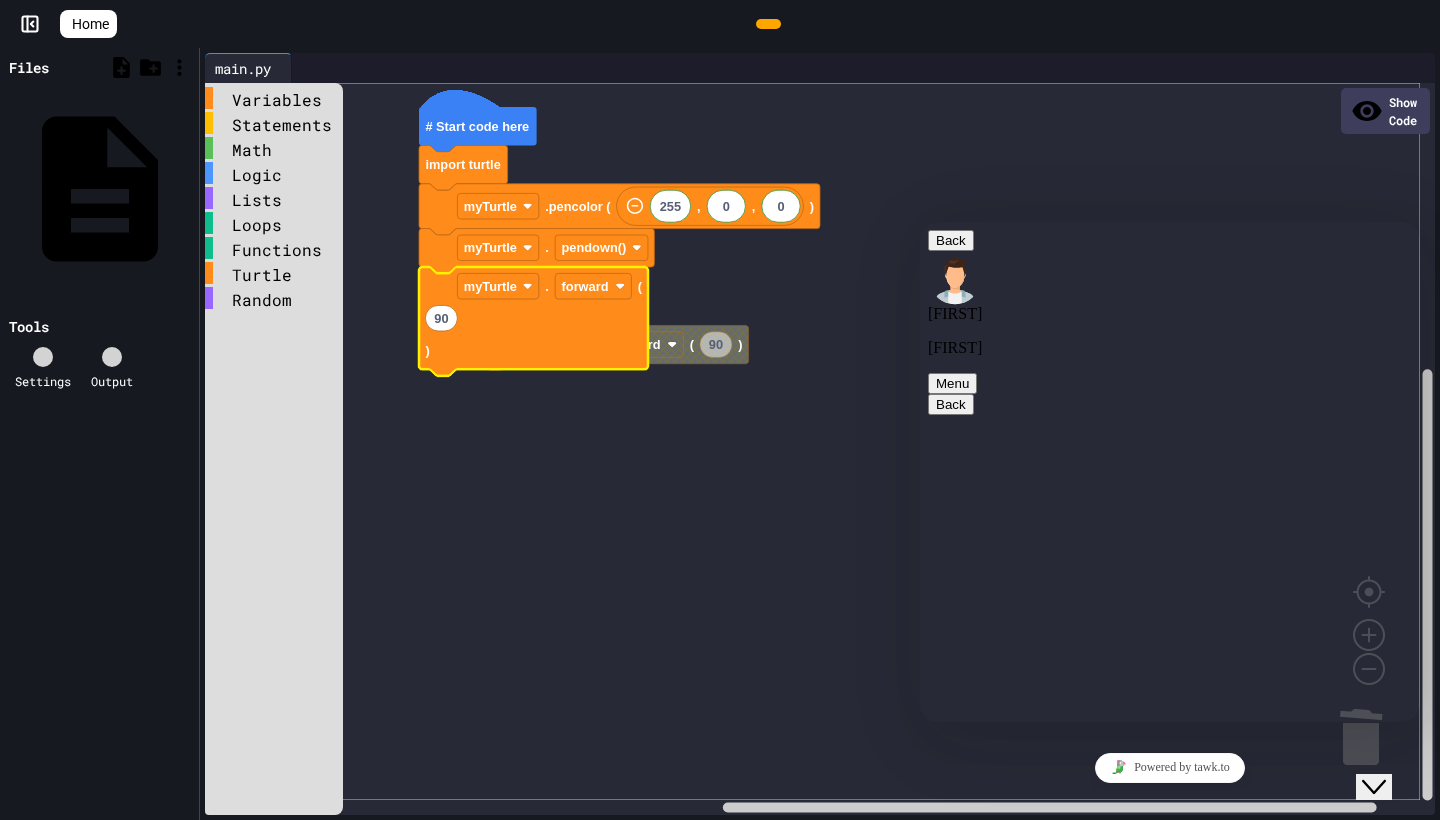 click 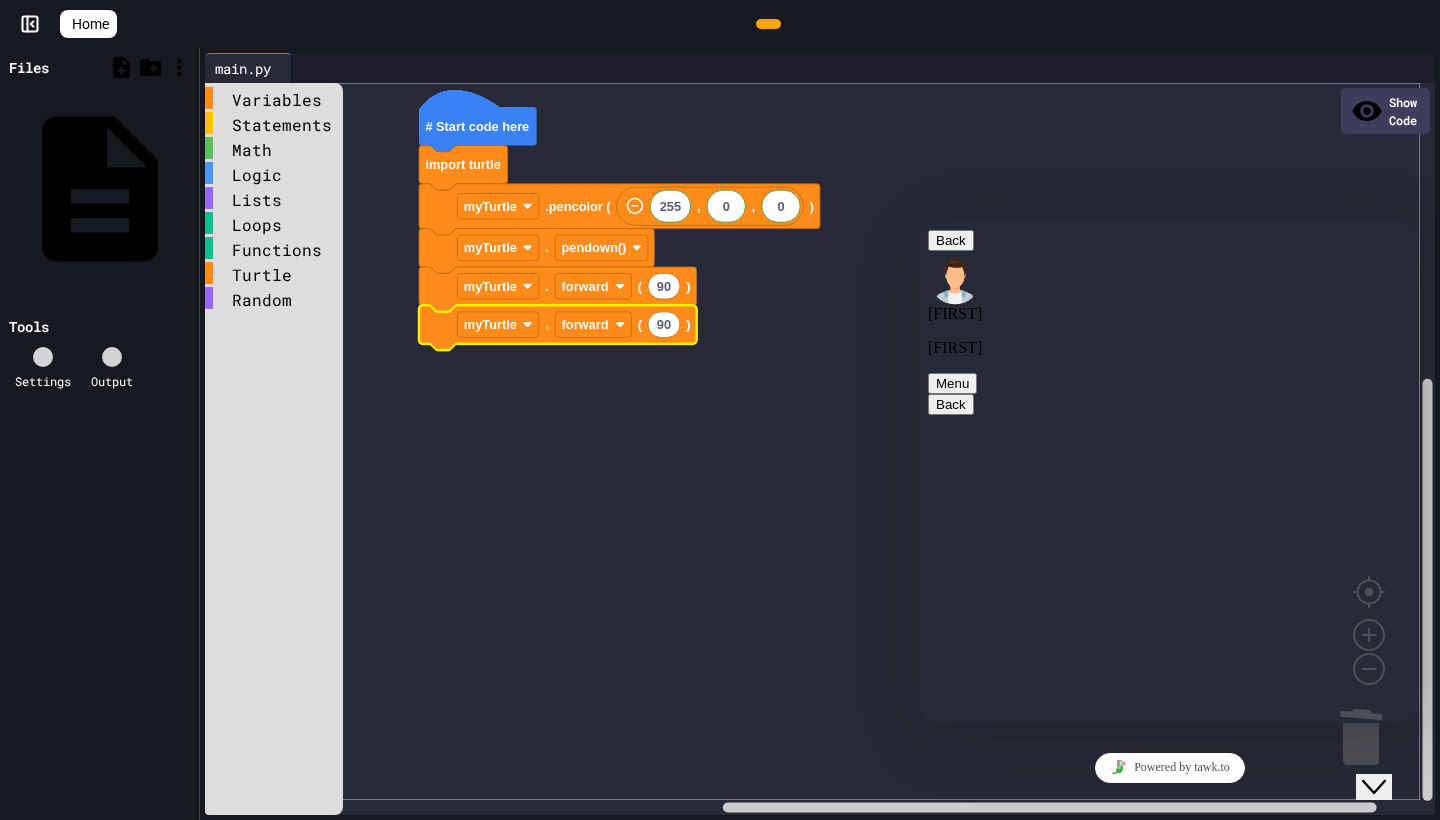 click at bounding box center (920, 222) 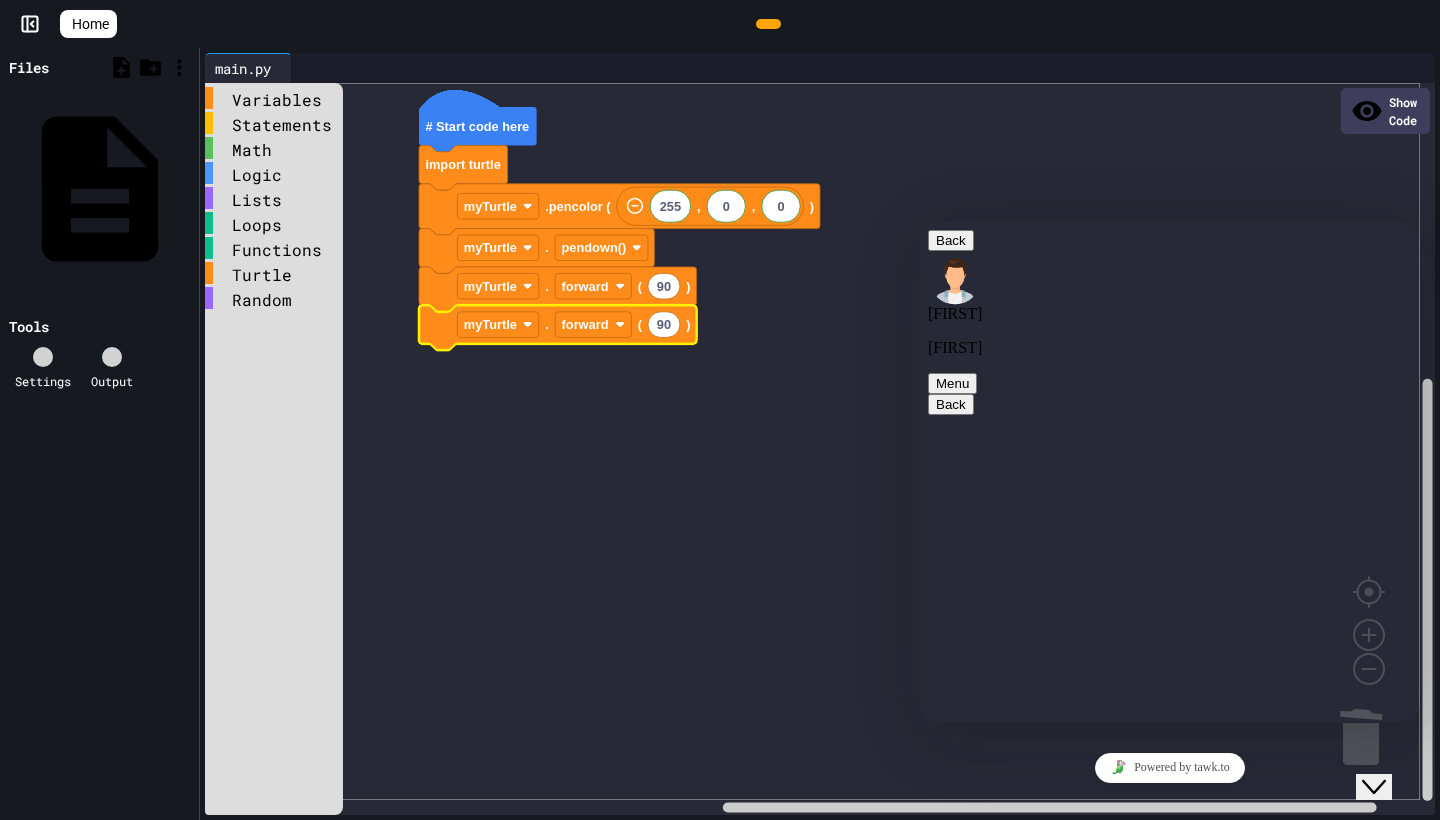 type on "**********" 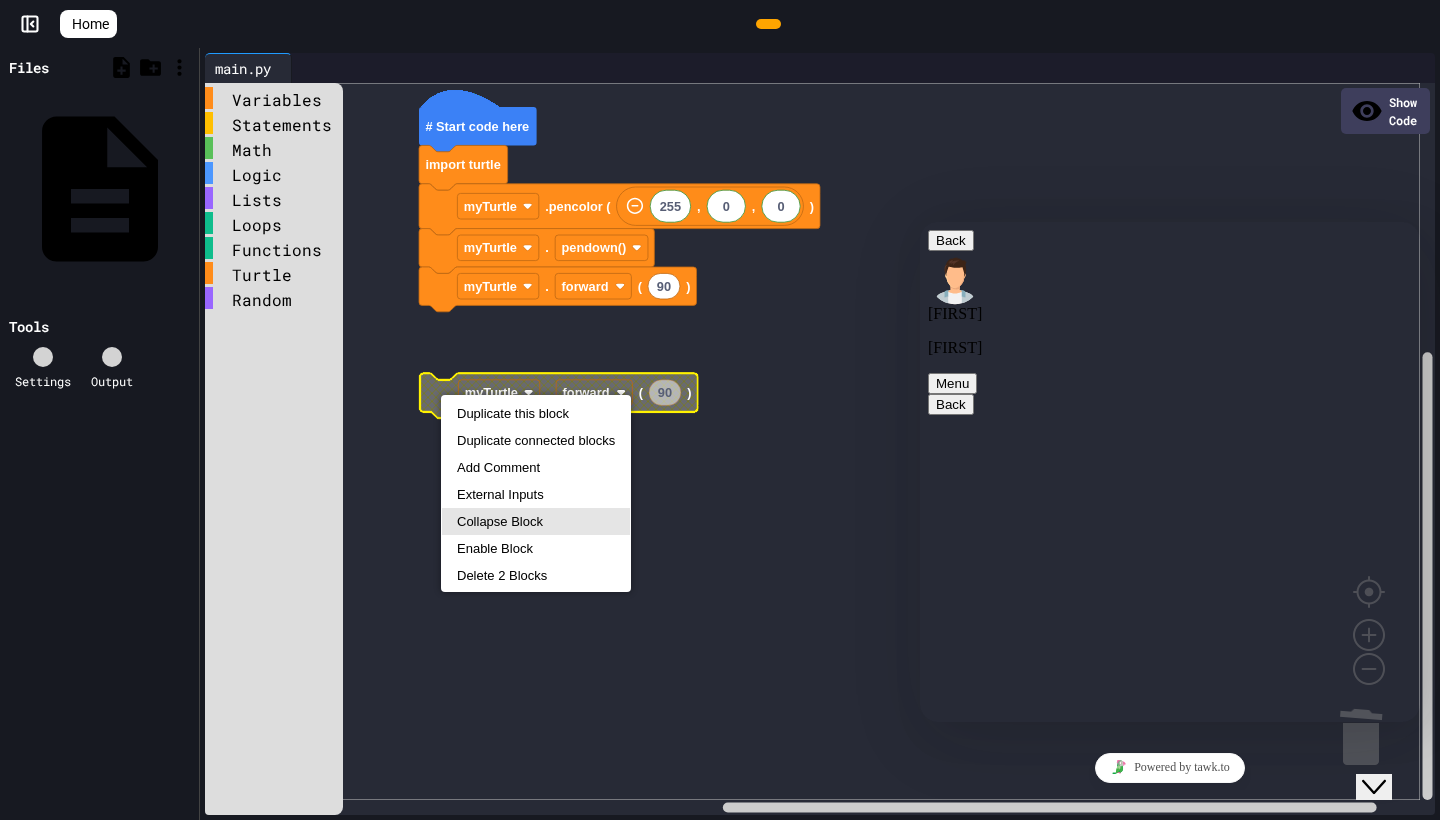 scroll, scrollTop: 195, scrollLeft: 0, axis: vertical 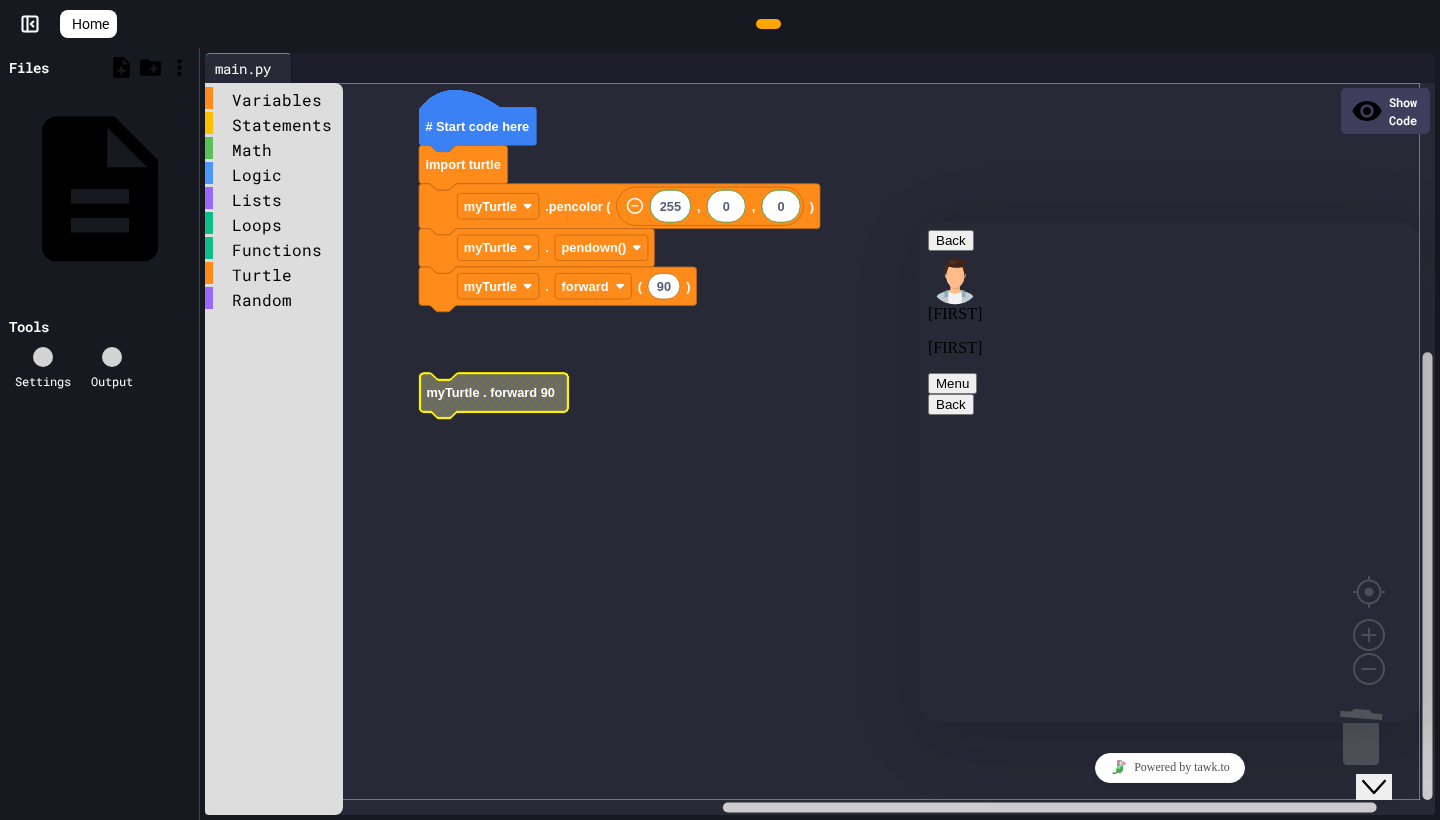 click on "myTurtle . forward 90" 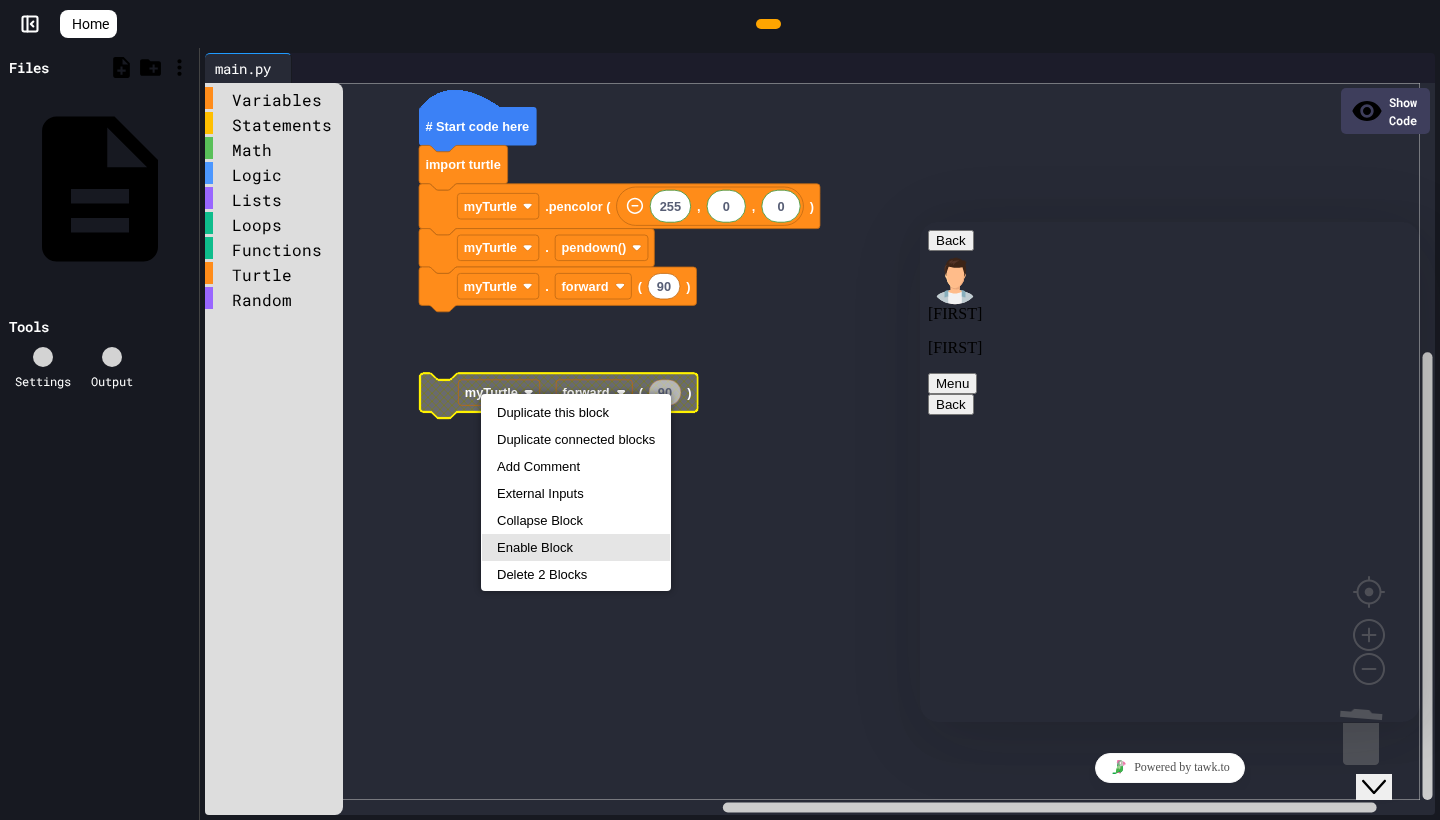 scroll, scrollTop: -1, scrollLeft: 0, axis: vertical 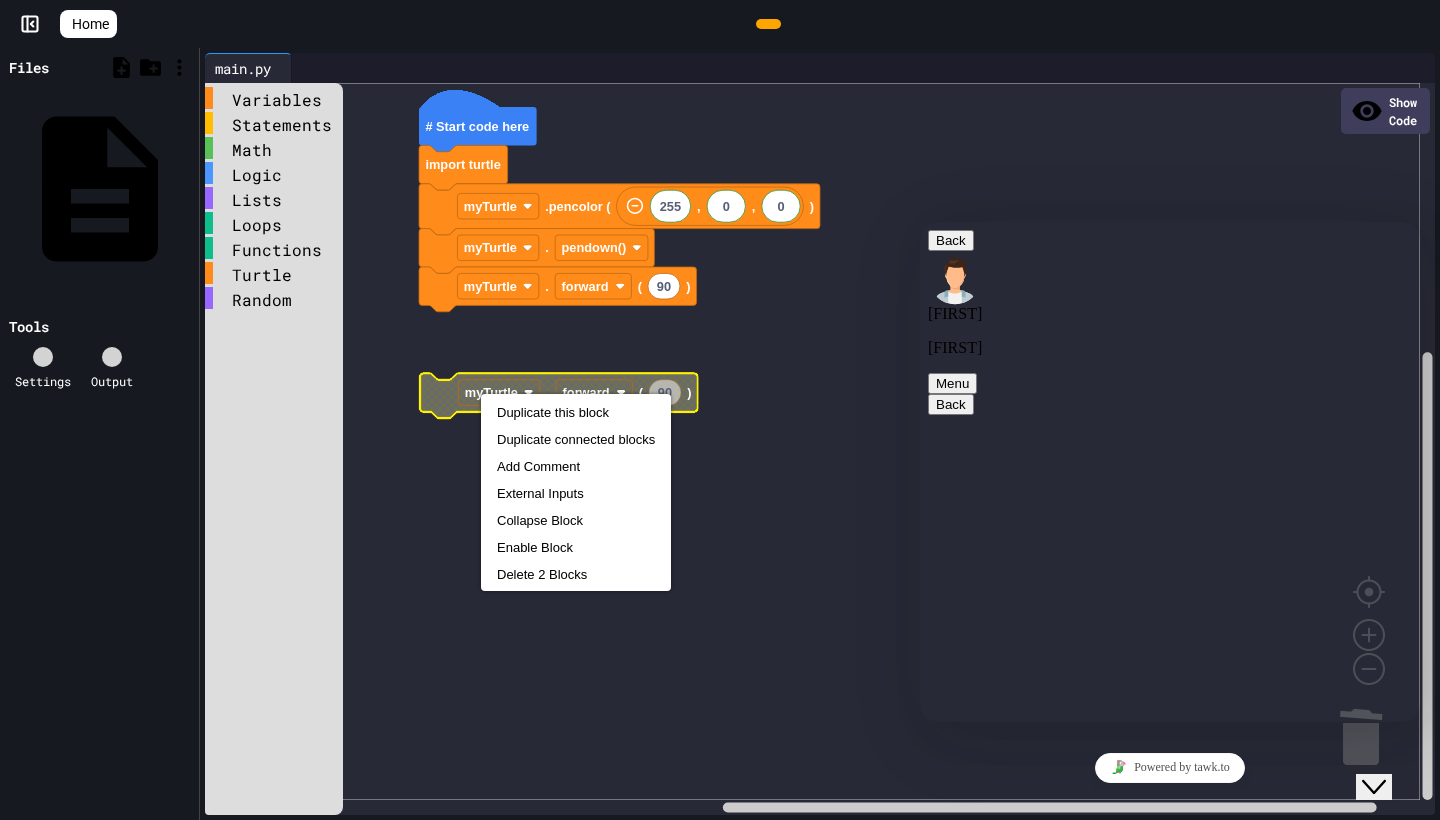 click 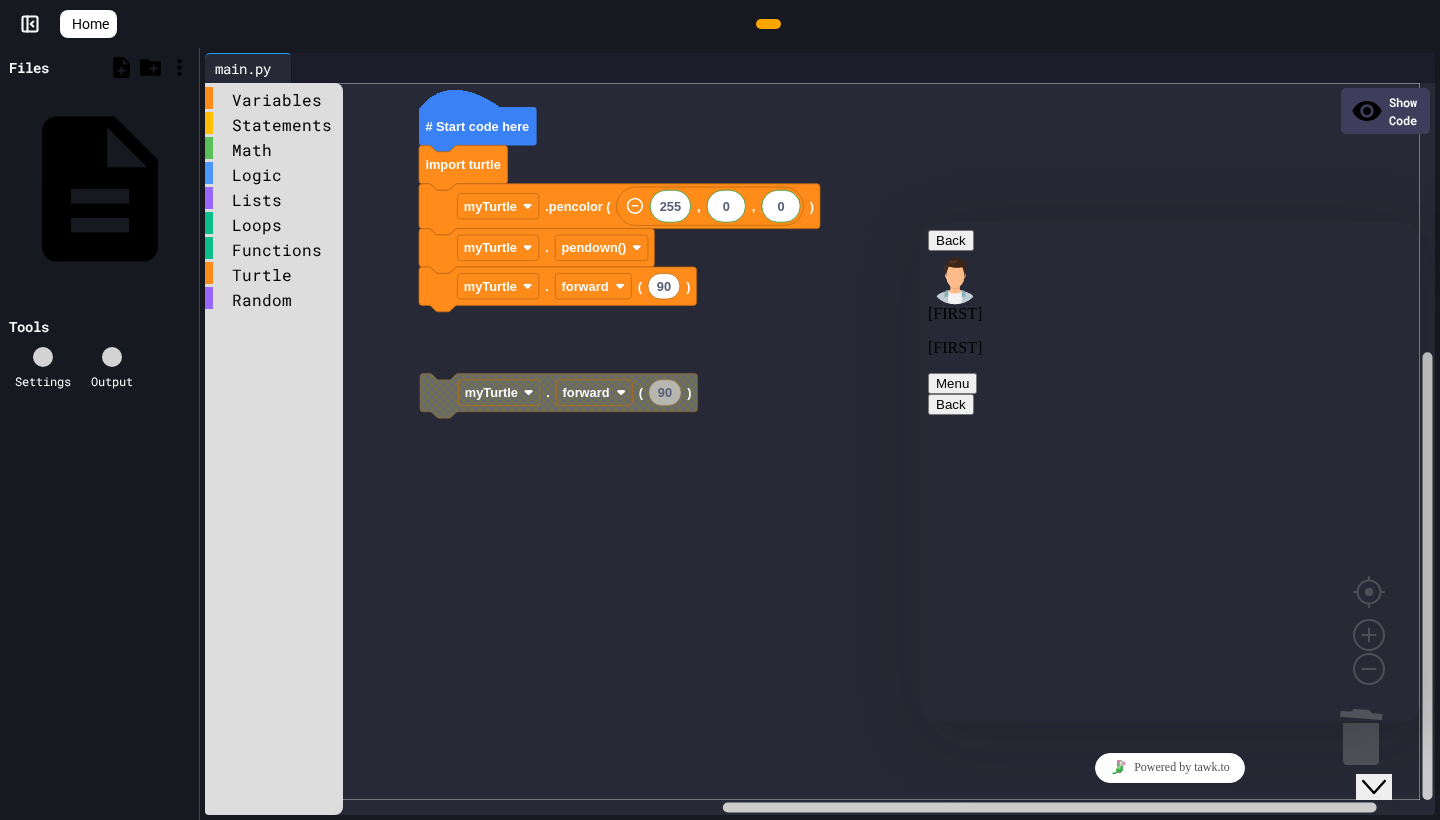 click on "**********" at bounding box center [920, 222] 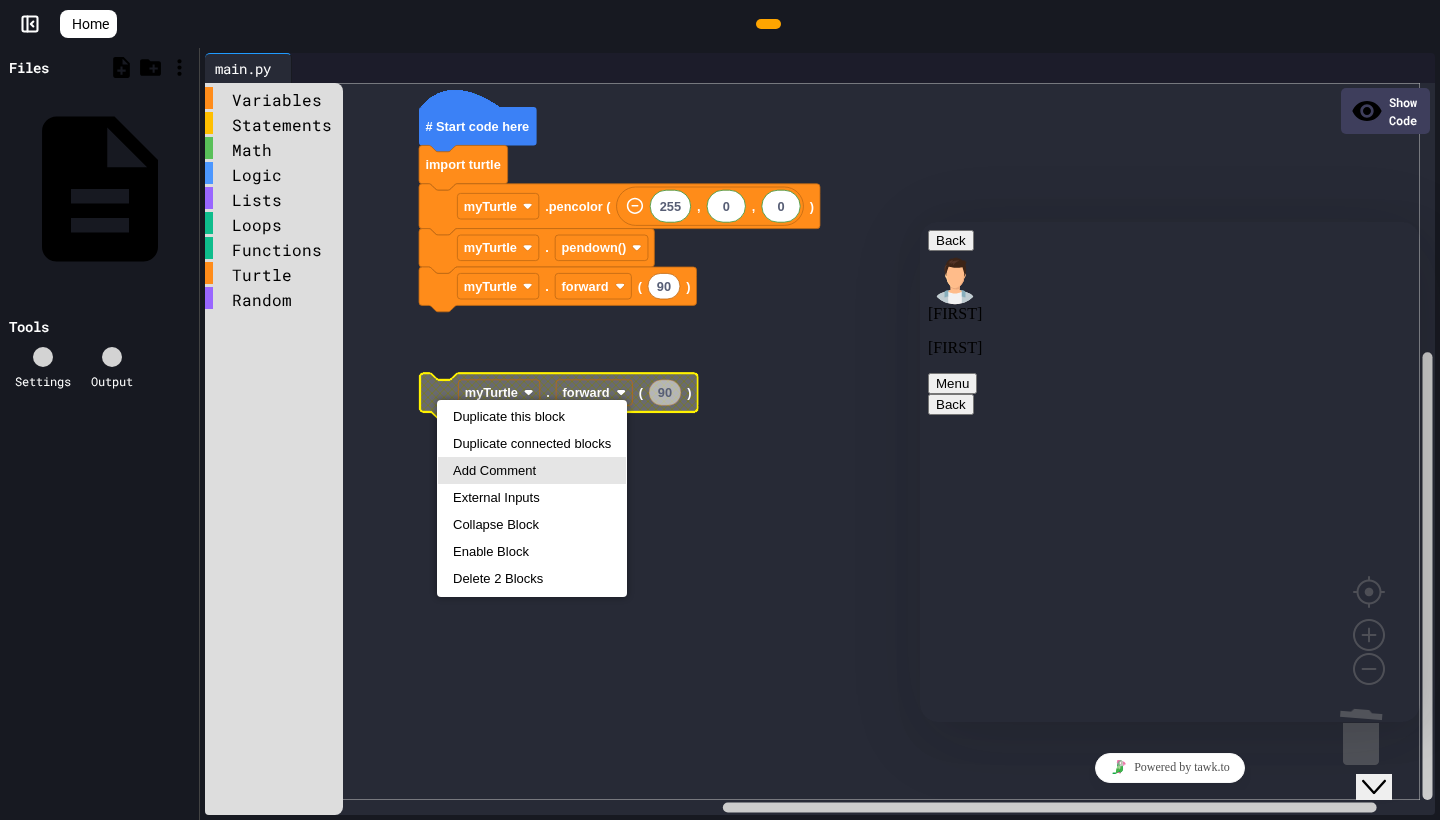 scroll, scrollTop: 2, scrollLeft: 0, axis: vertical 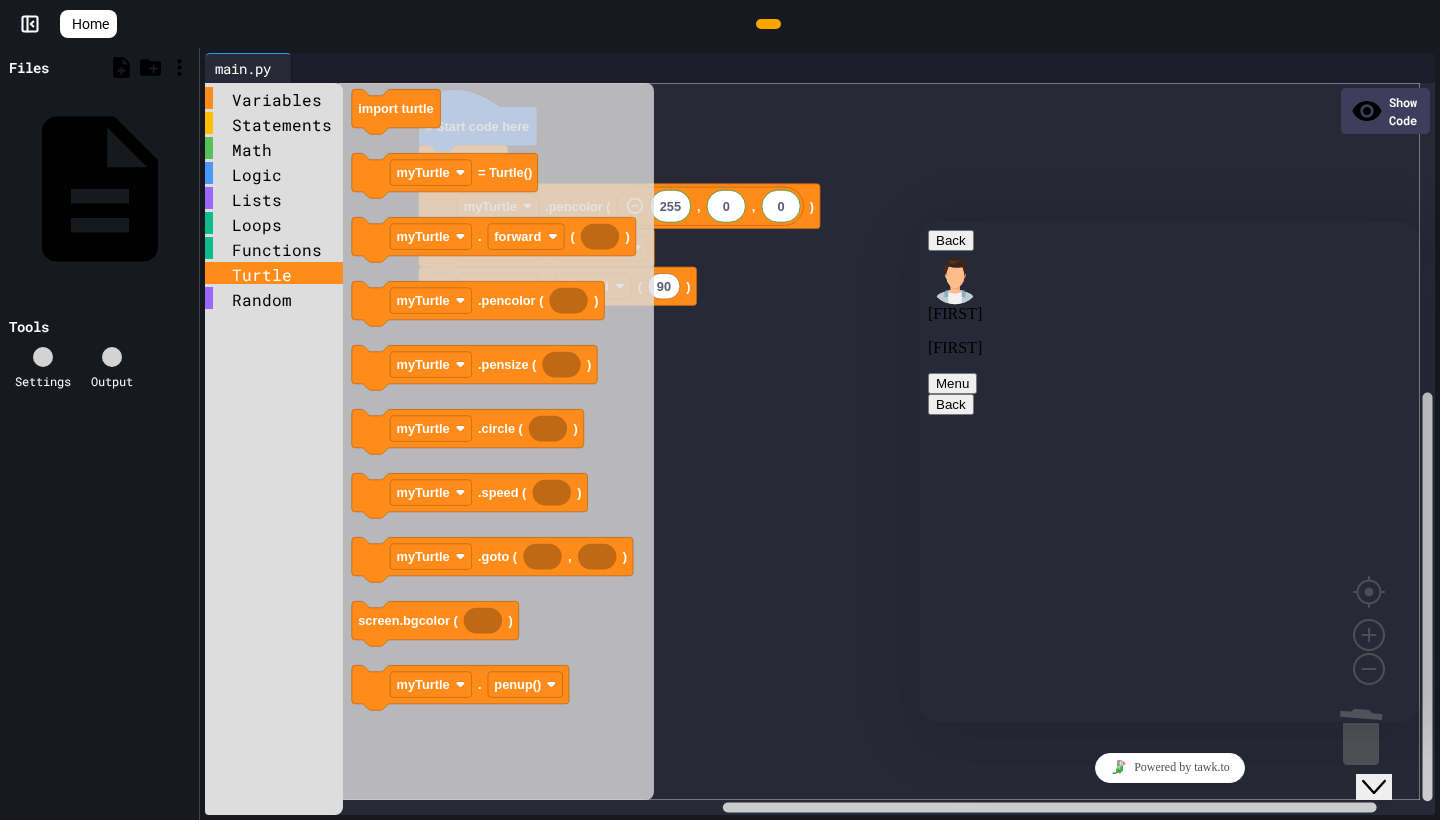 click on "Turtle" at bounding box center [274, 273] 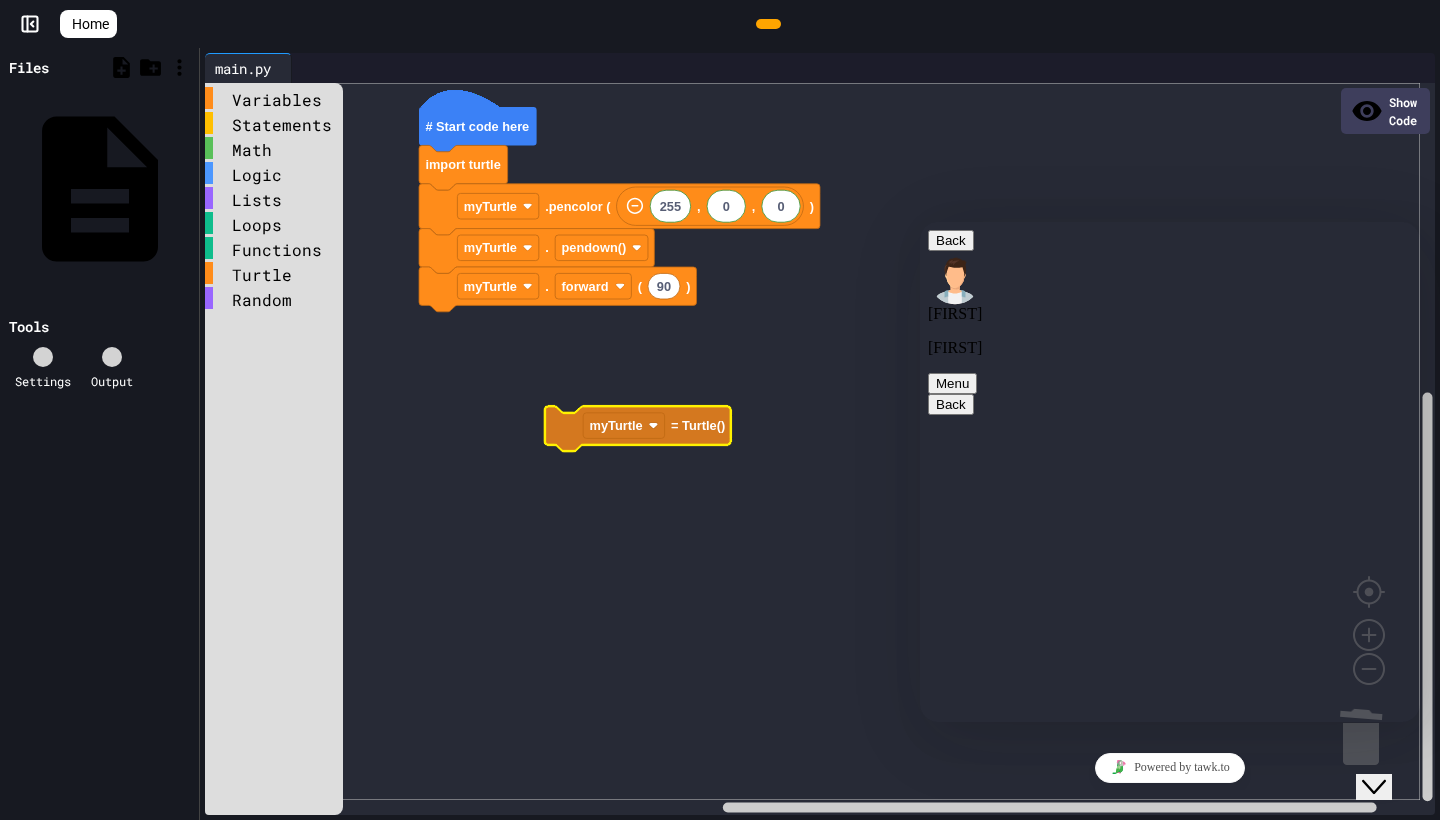 click on "Variables Statements Math Logic Lists Loops Functions Turtle Random # Start code here import turtle 255 0 0 , , myTurtle .pencolor ( ) myTurtle . pendown() 90 myTurtle . forward ( ) import turtle myTurtle = Turtle() myTurtle . forward ( ) 90 myTurtle .pencolor ( ) 255 0 0 , , myTurtle .pensize ( ) 10 myTurtle .circle ( ) 50 myTurtle .speed ( ) 0 myTurtle .goto ( , ) 0 0 screen.bgcolor ( ) 255 0 0 , , myTurtle . penup() myTurtle = Turtle()" at bounding box center [820, 449] 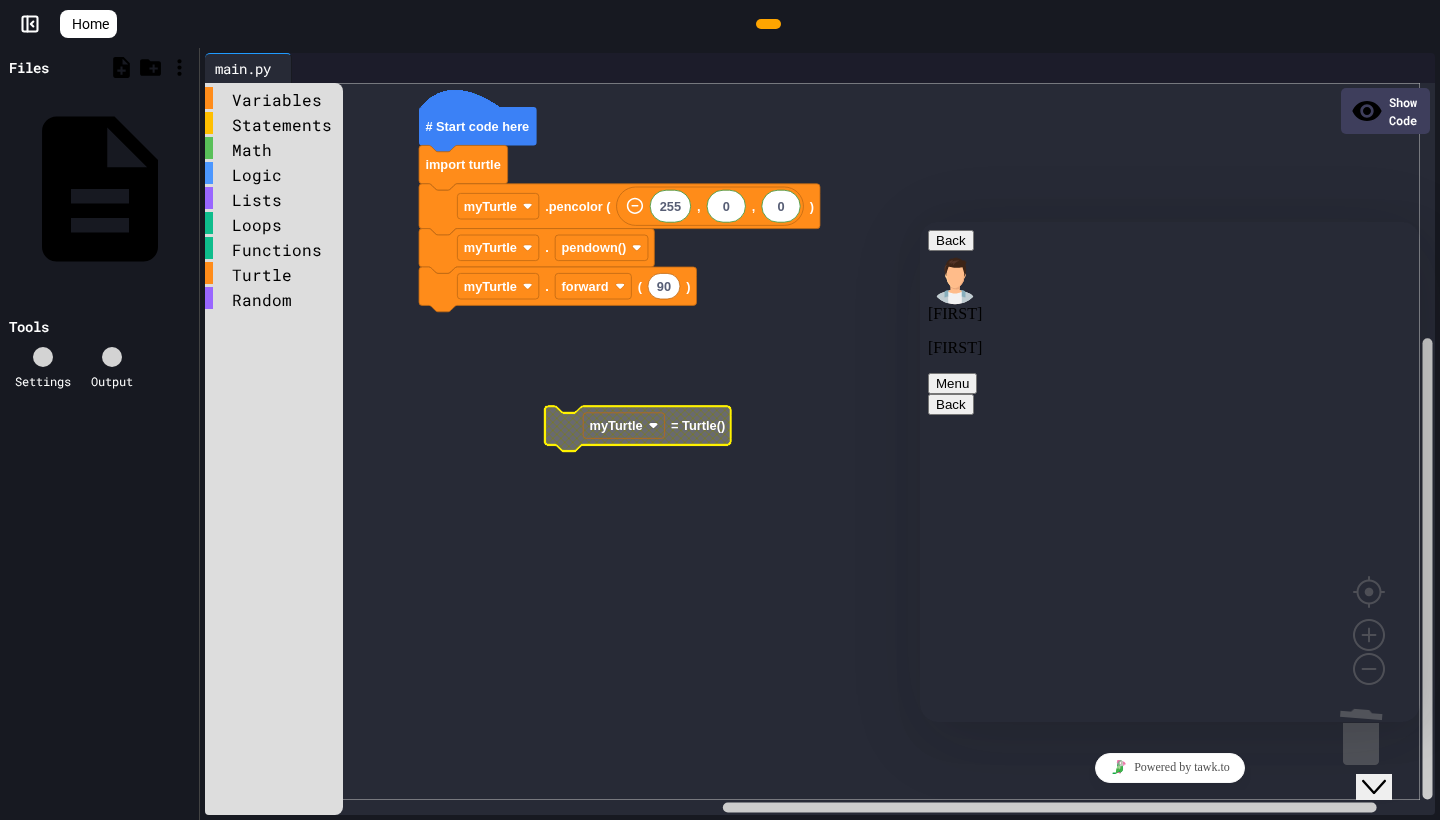 click on "myTurtle" 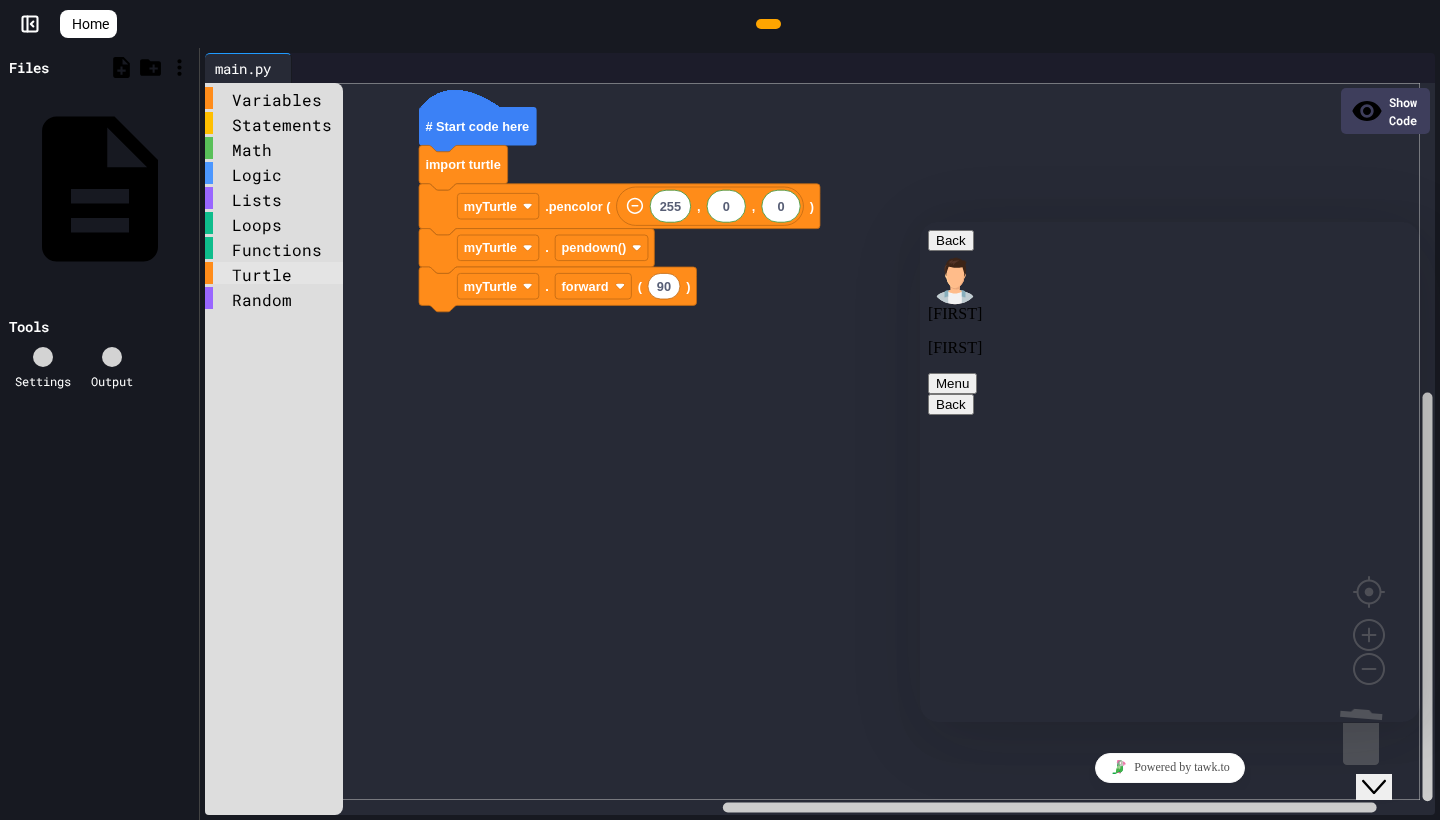 click on "Turtle" at bounding box center [274, 273] 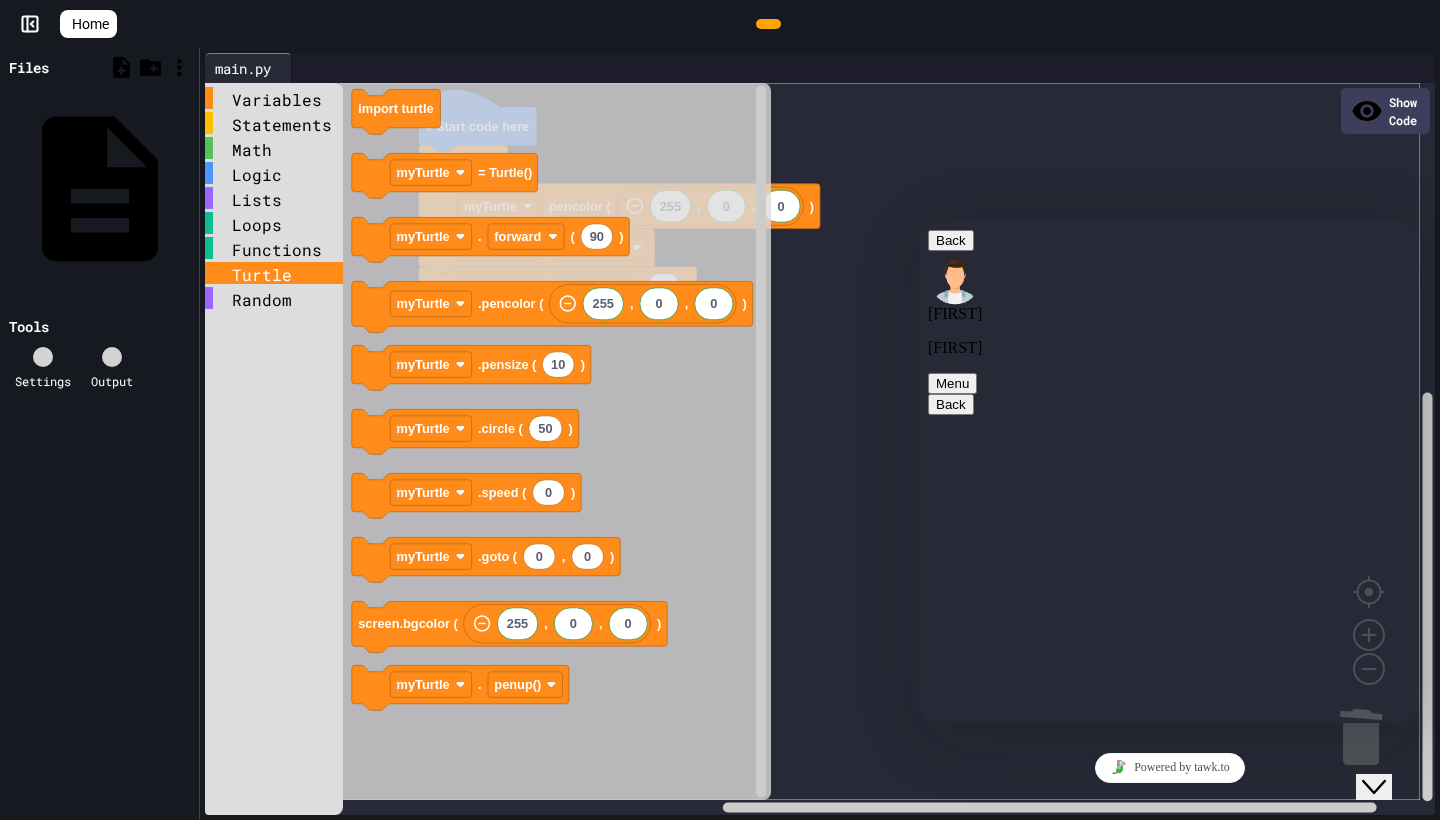 click 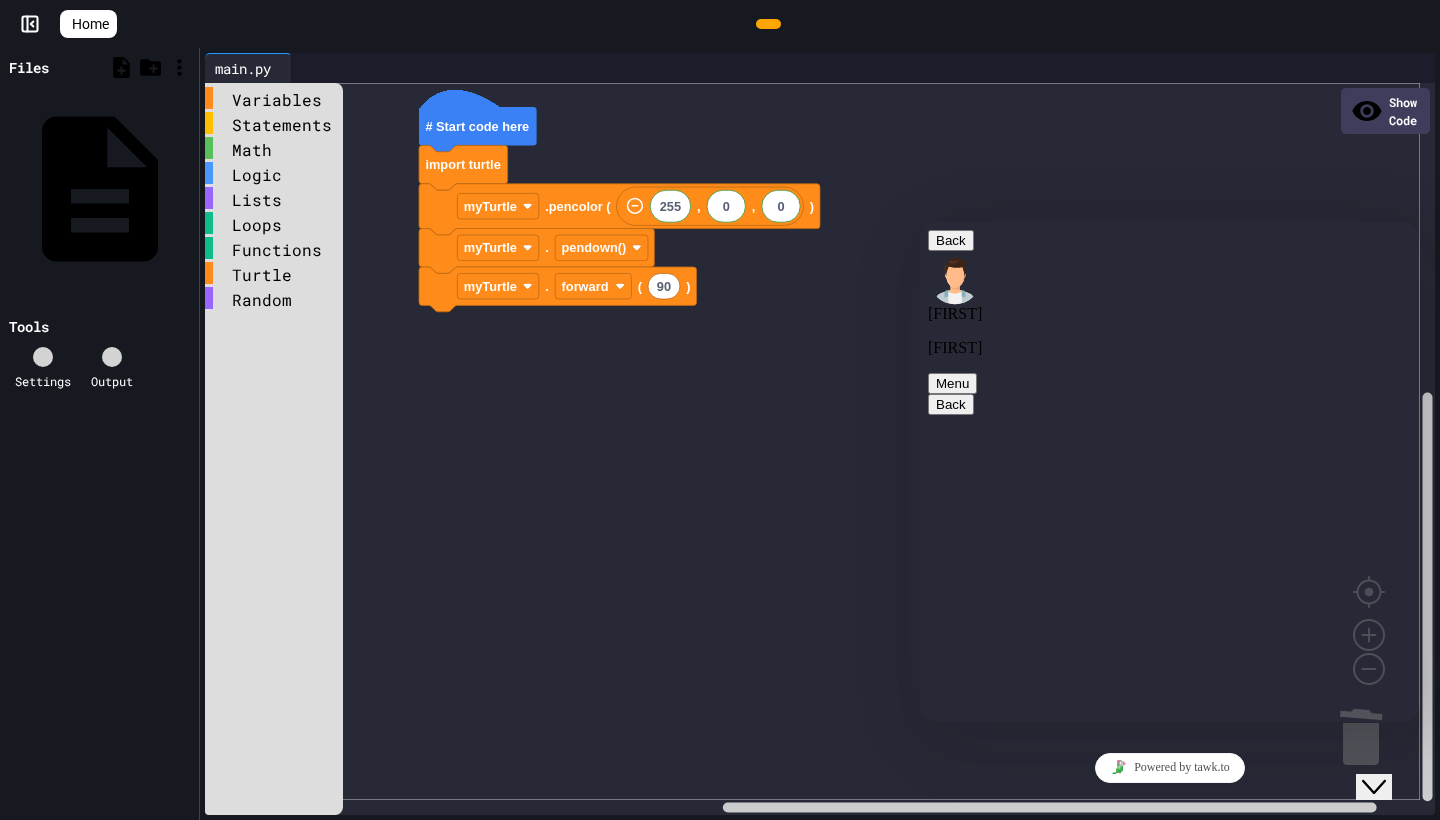 click 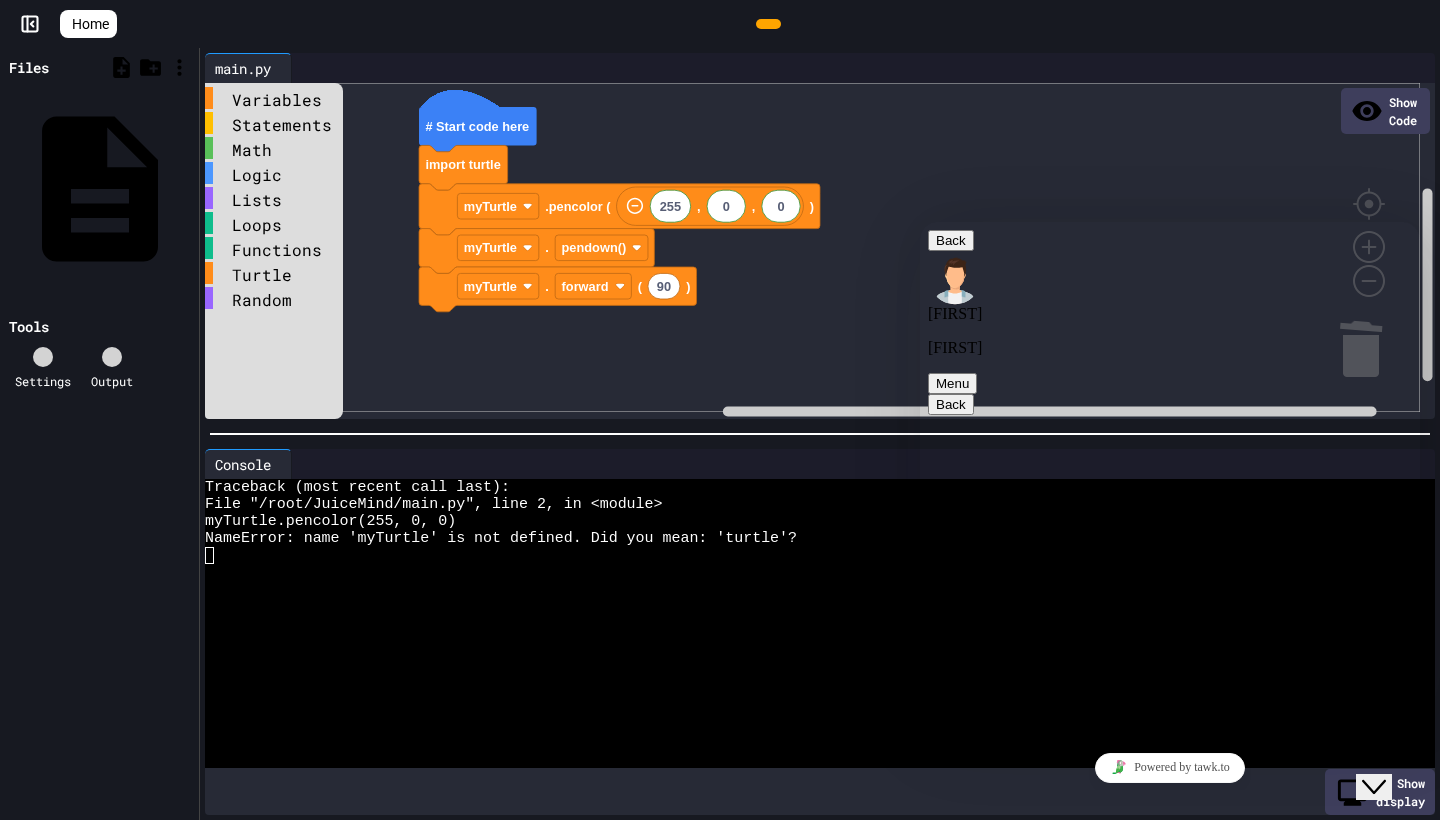 click on "Menu" at bounding box center [952, 383] 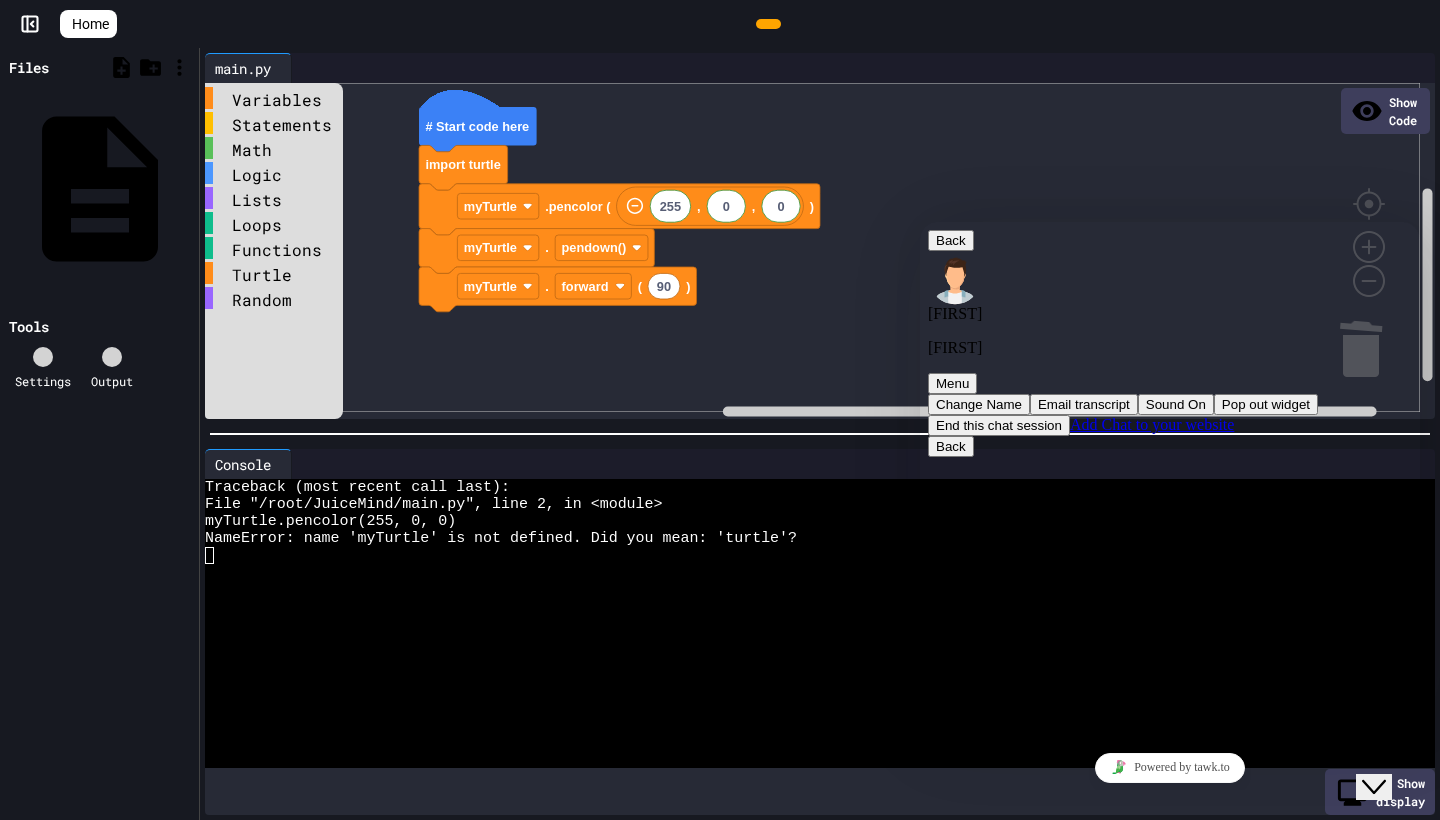 click on "Back Karl  Karl     Menu  Change Name   Email transcript   Sound On  Pop out widget   End this chat session   Add Chat to your website" at bounding box center (1170, 333) 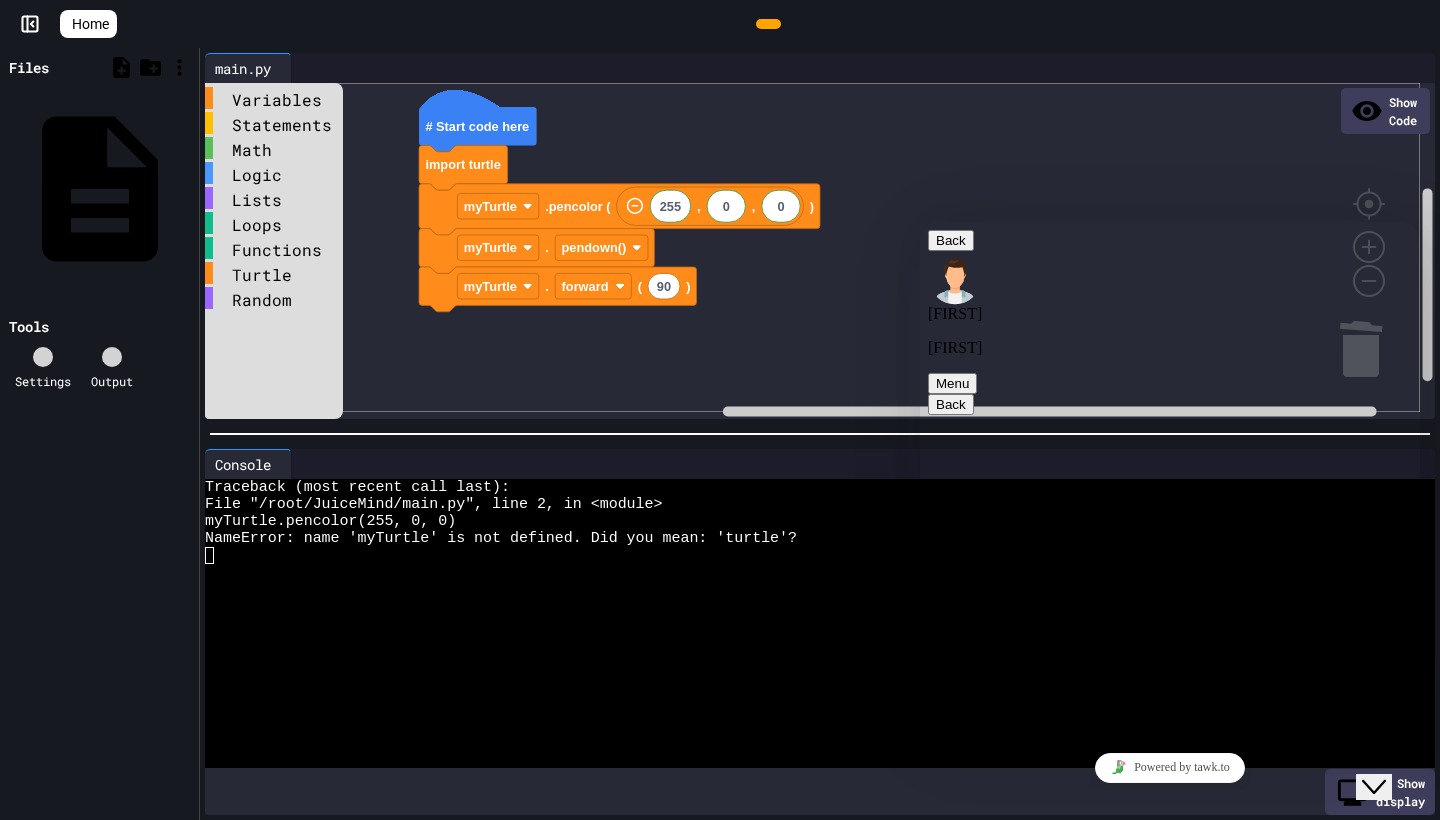 click on "Back" at bounding box center (951, 240) 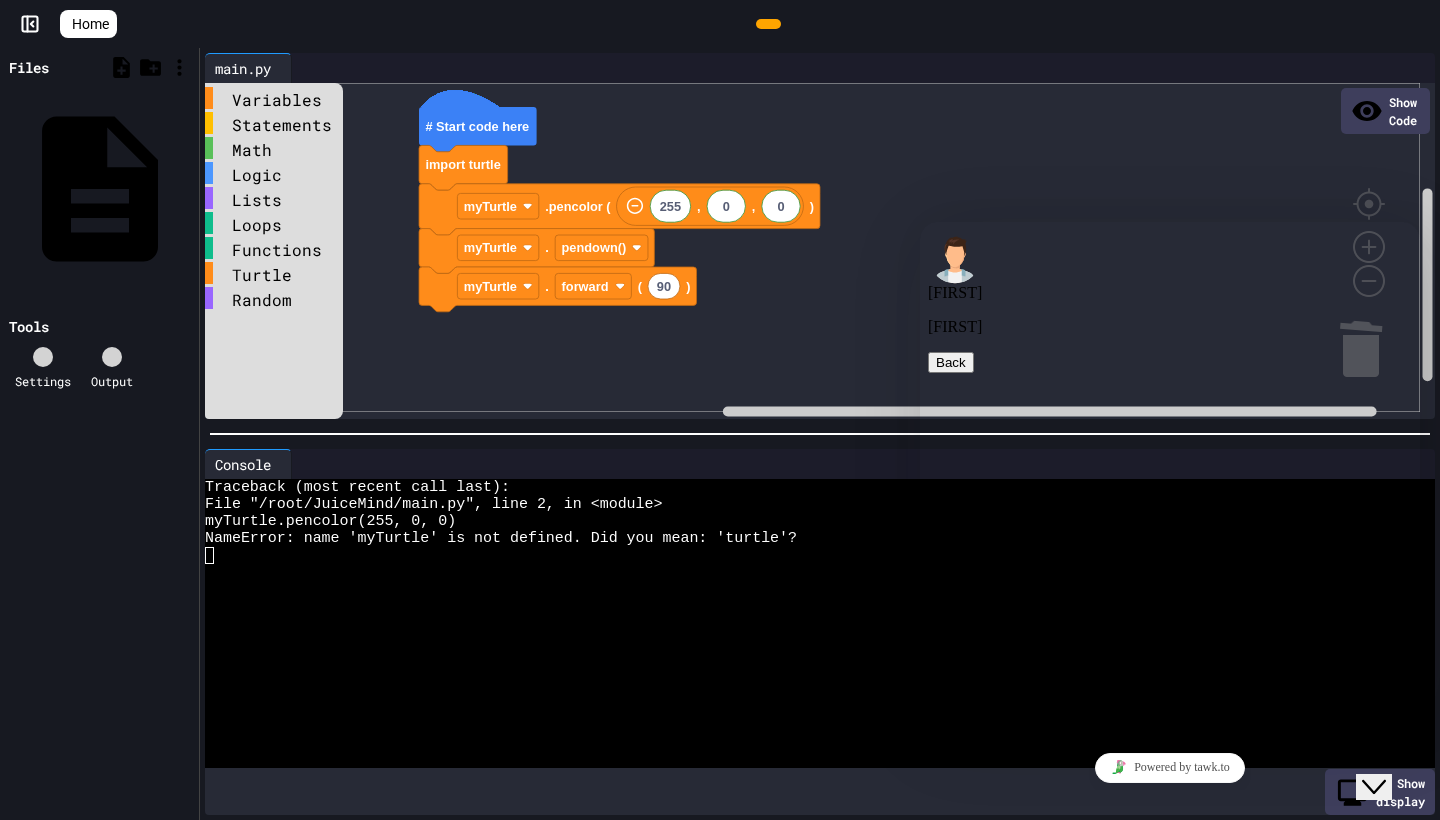 scroll, scrollTop: 288, scrollLeft: 0, axis: vertical 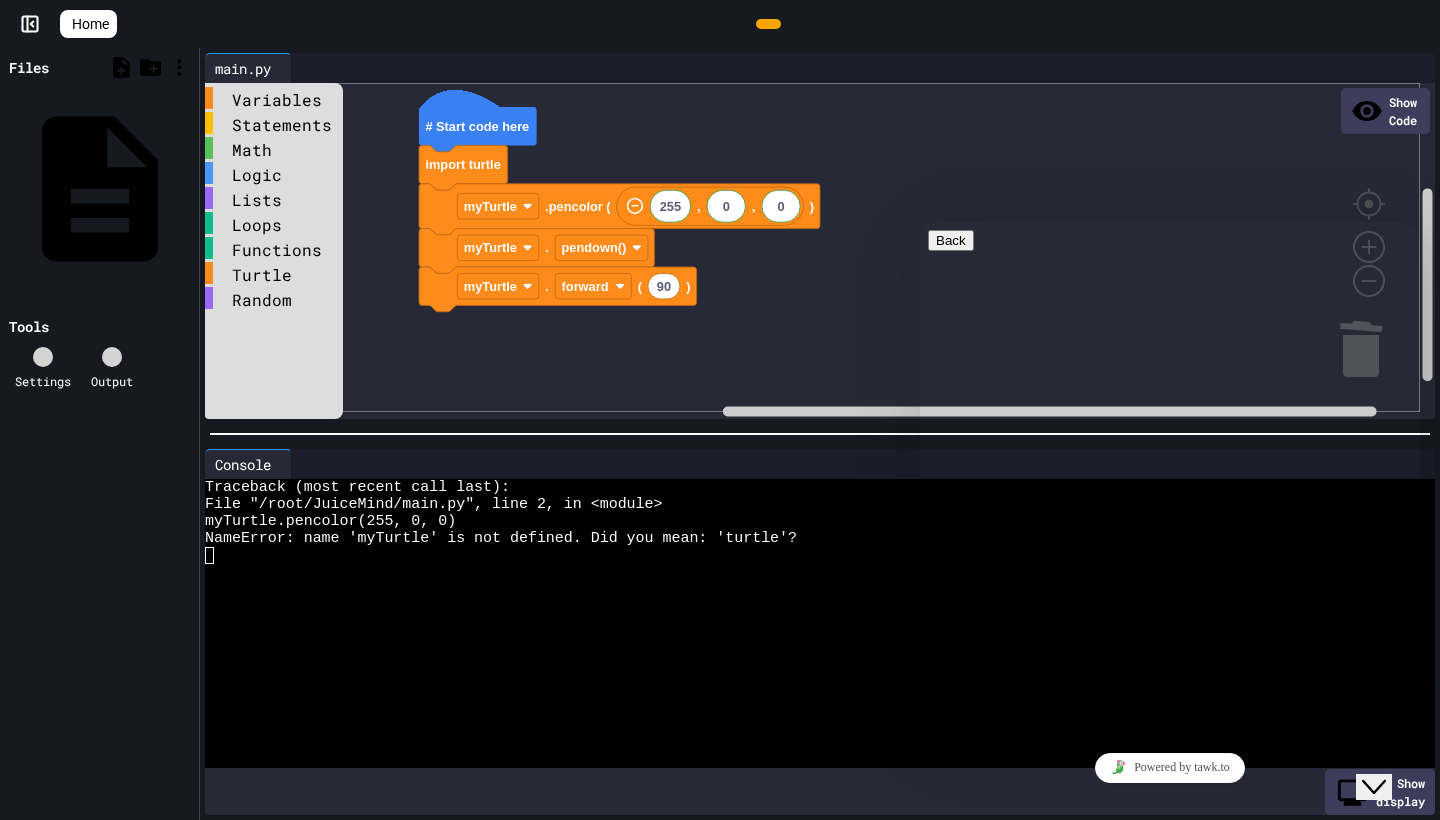 click on "You ( 1 minute ago )  Yes. I am just using this log in for just this week. My work account is Brenda.richardson@dcs.k12.al.us with Decatur City Schools in Decatur, AL." at bounding box center (1190, 928) 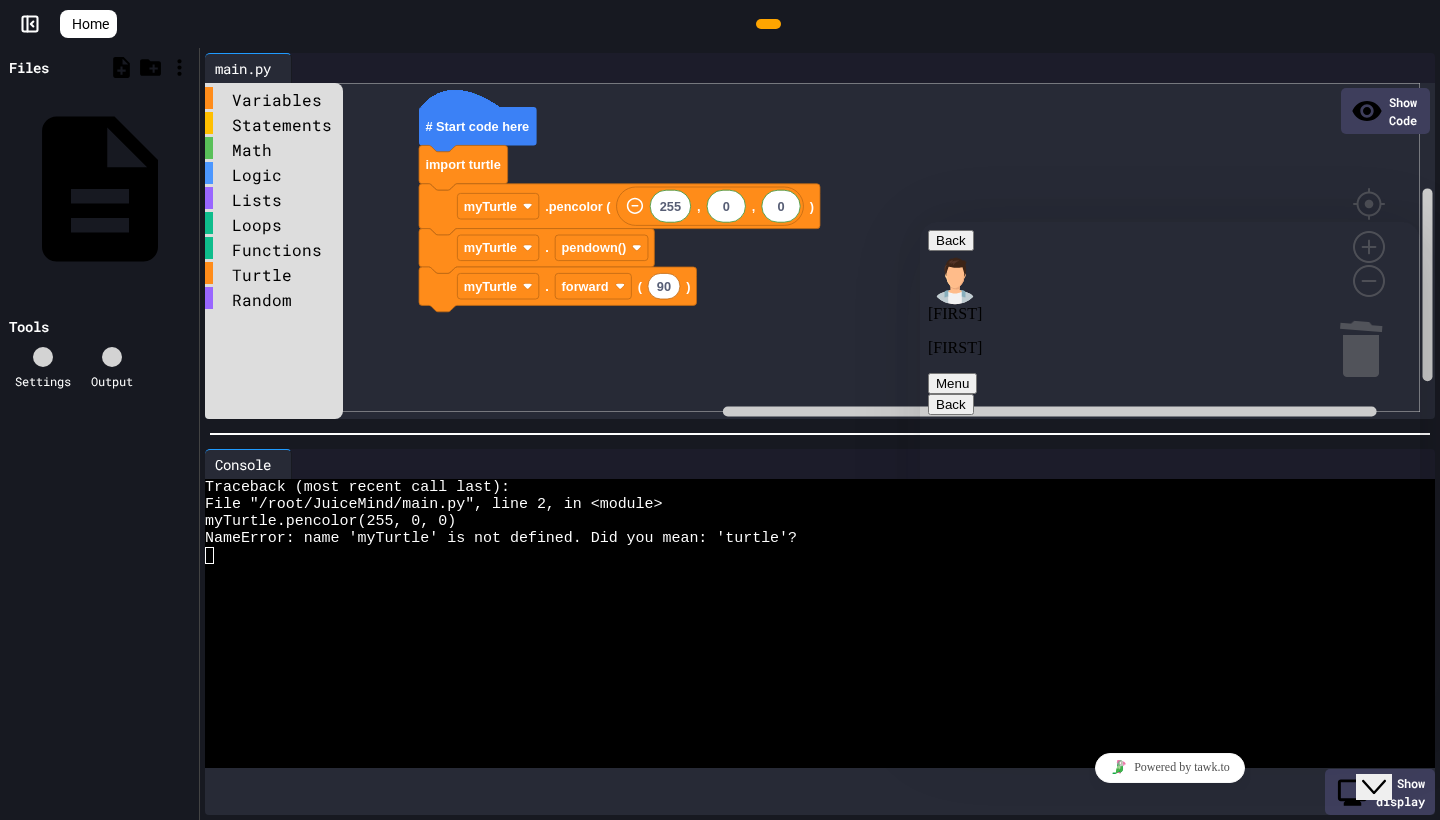 scroll, scrollTop: 338, scrollLeft: 0, axis: vertical 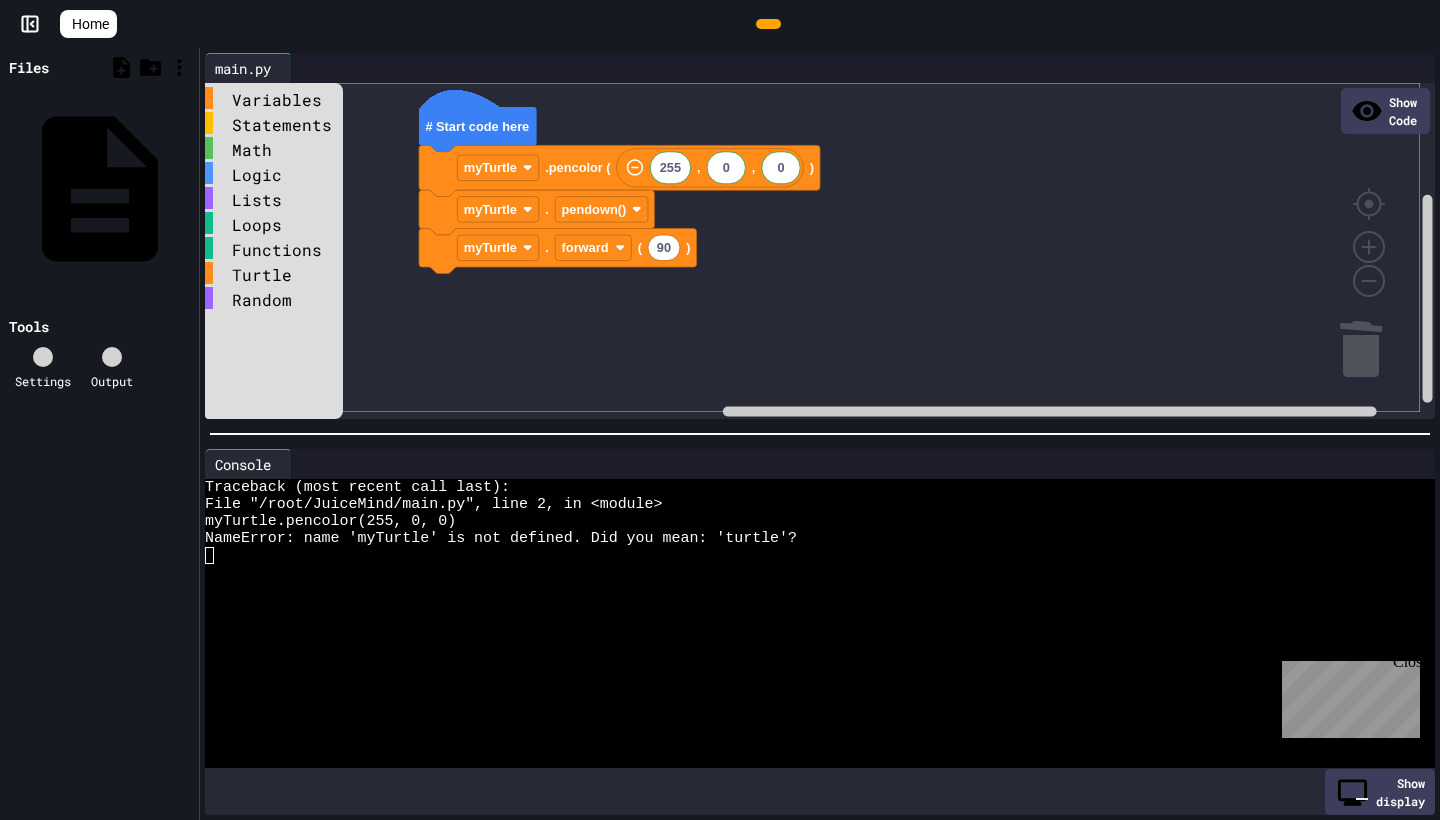 click on "# Start code here" 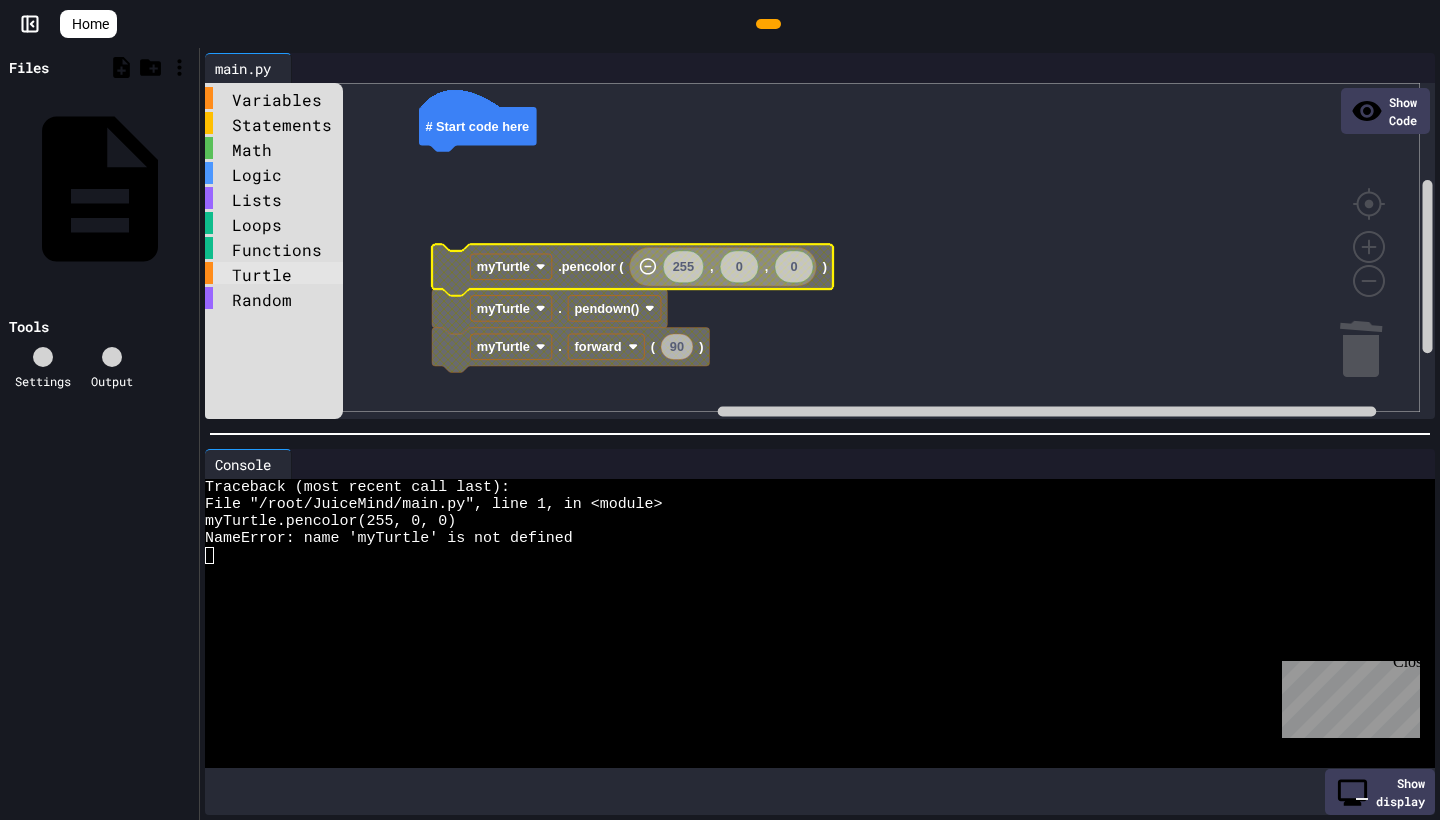 click on "Turtle" at bounding box center [274, 273] 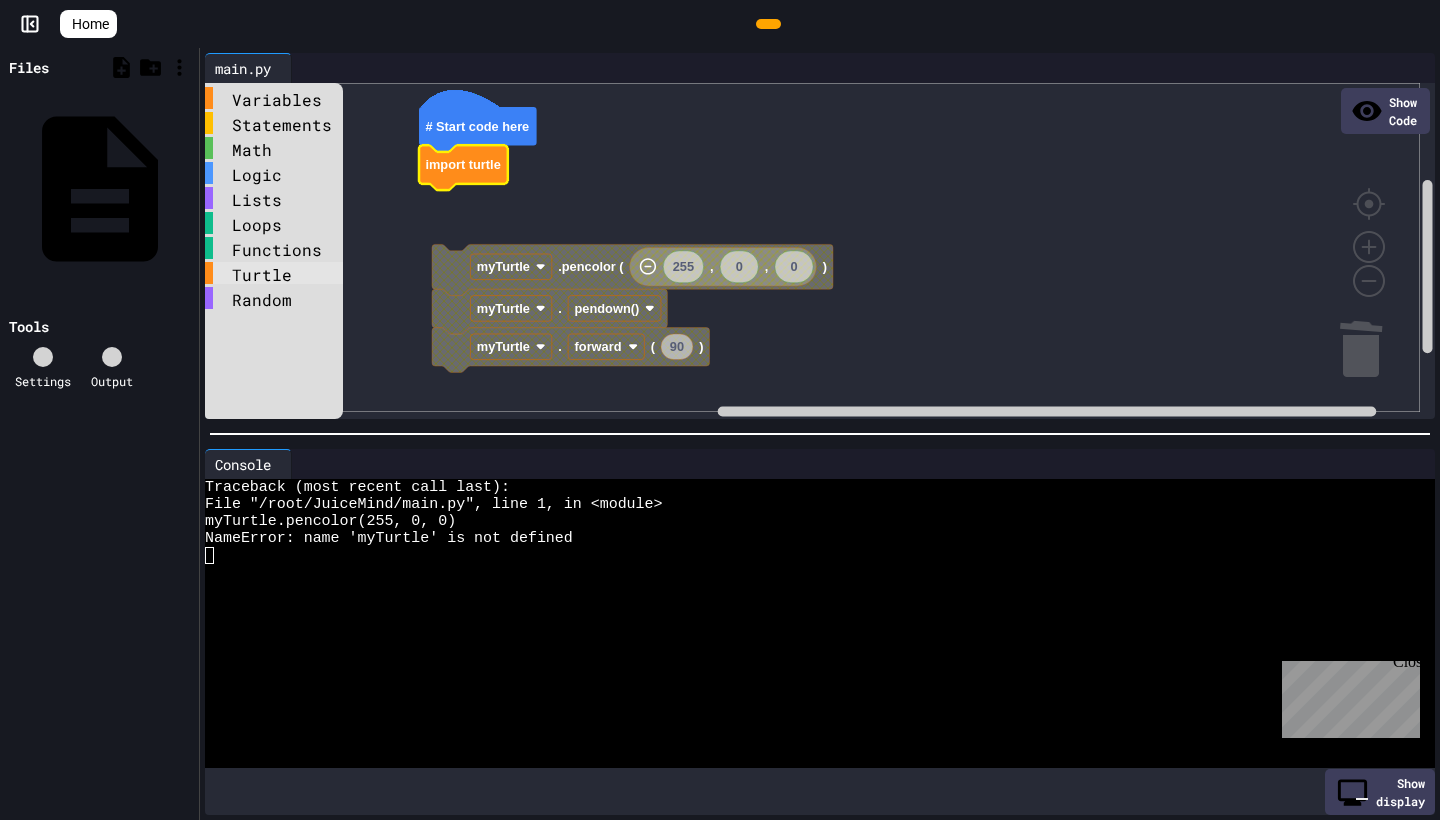 click on "Turtle" at bounding box center [274, 273] 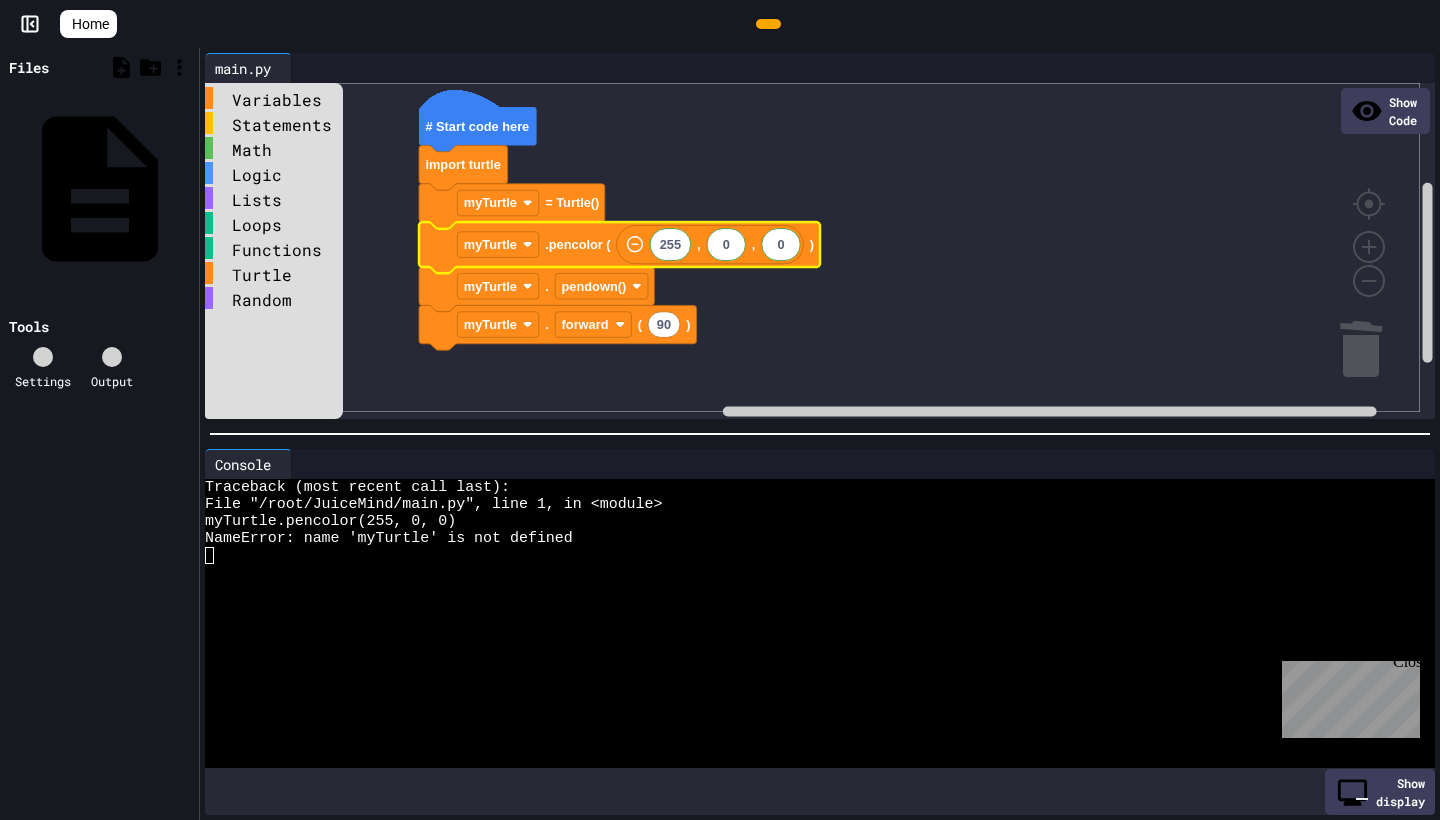 click 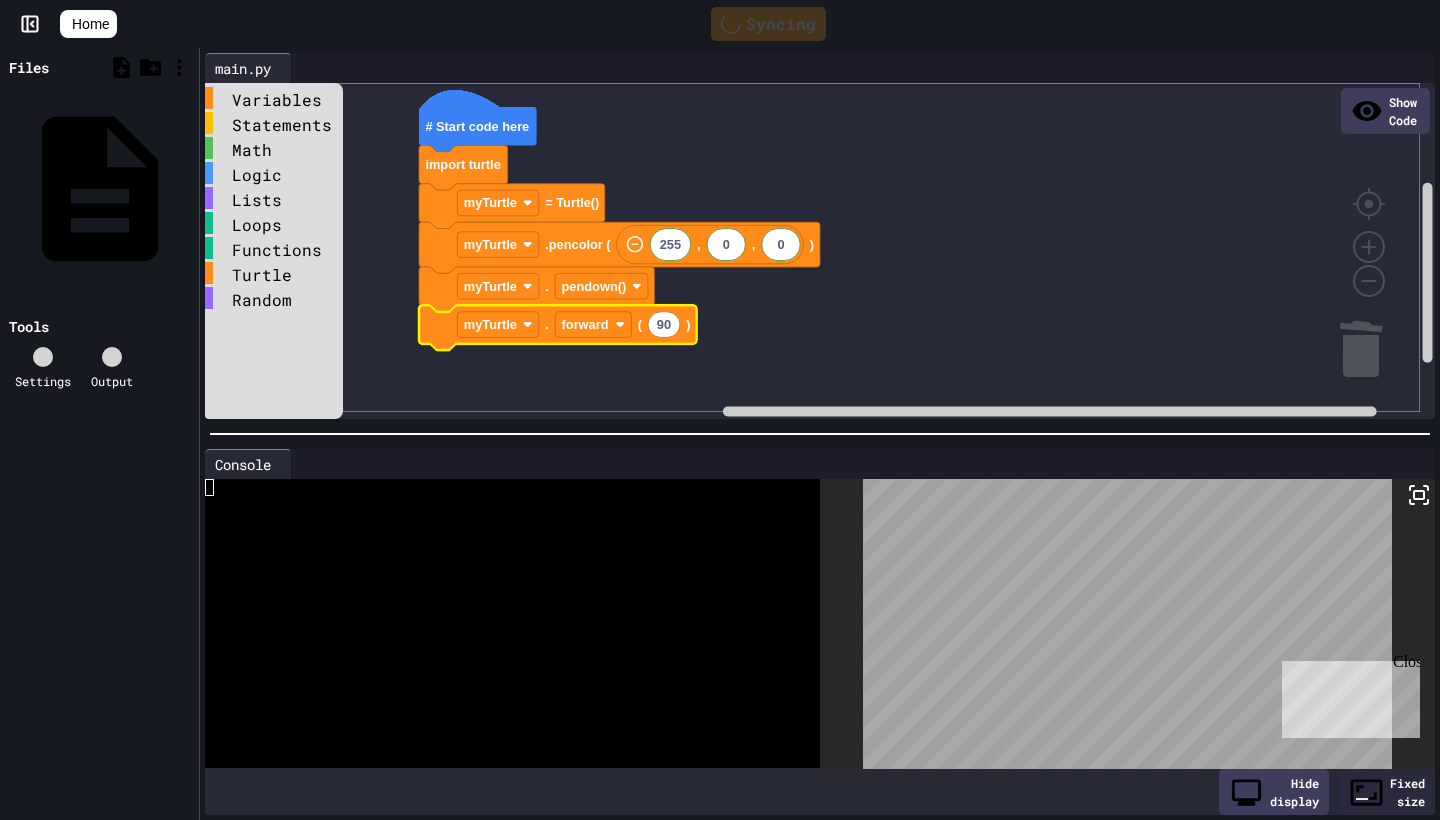 click 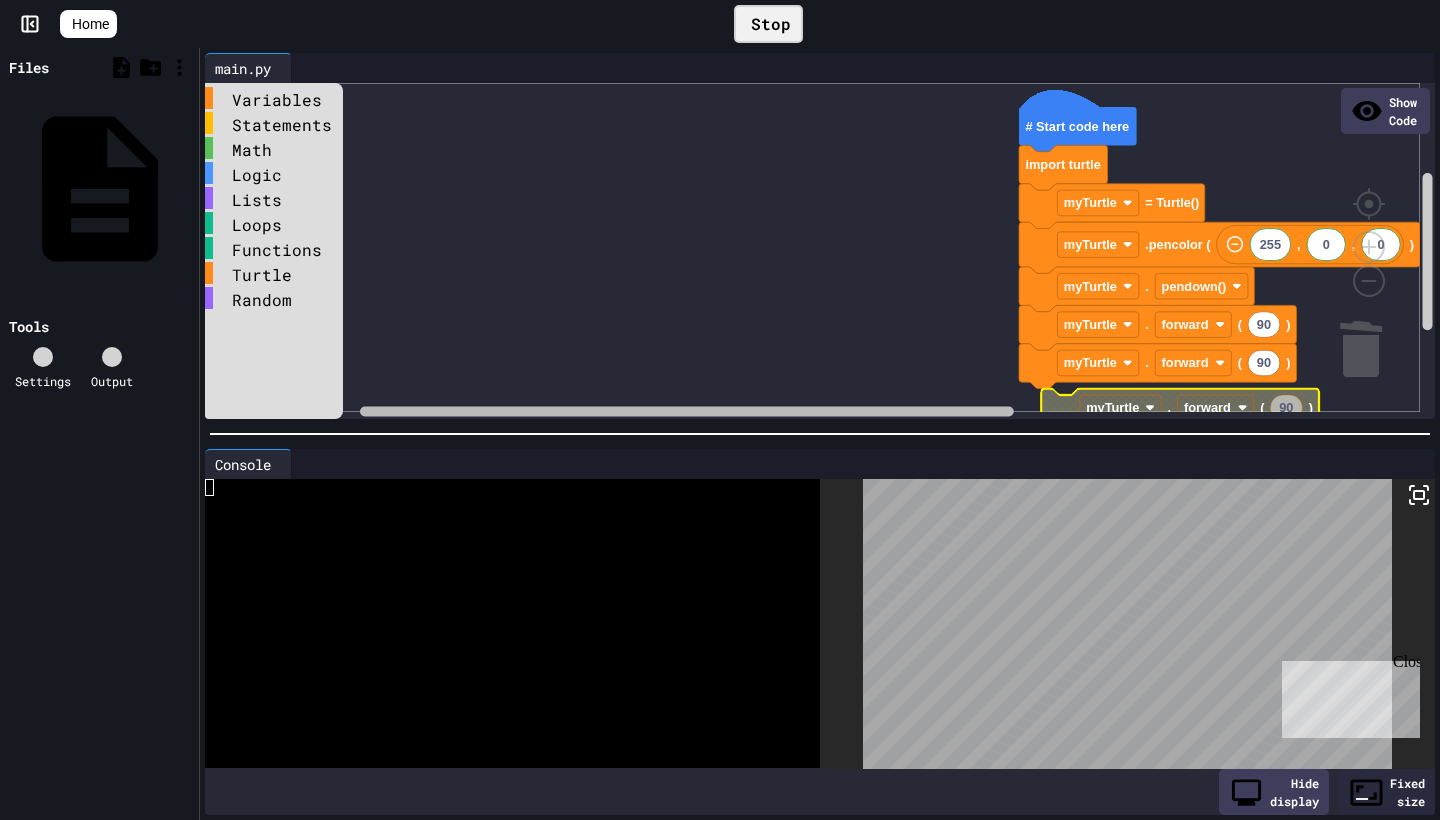 click on "Variables Statements Math Logic Lists Loops Functions Turtle Random # Start code here import turtle myTurtle = Turtle() 255 0 0 , , myTurtle .pencolor ( ) myTurtle . pendown() 90 myTurtle . forward ( ) 90 myTurtle . forward ( ) 90 myTurtle . forward ( ) import turtle myTurtle = Turtle() myTurtle . forward ( ) 90 myTurtle .pencolor ( ) 255 0 0 , , myTurtle .pensize ( ) 10 myTurtle .circle ( ) 50 myTurtle .speed ( ) 0 myTurtle .goto ( , ) 0 0 screen.bgcolor ( ) 255 0 0 , , myTurtle . penup()" at bounding box center [820, 251] 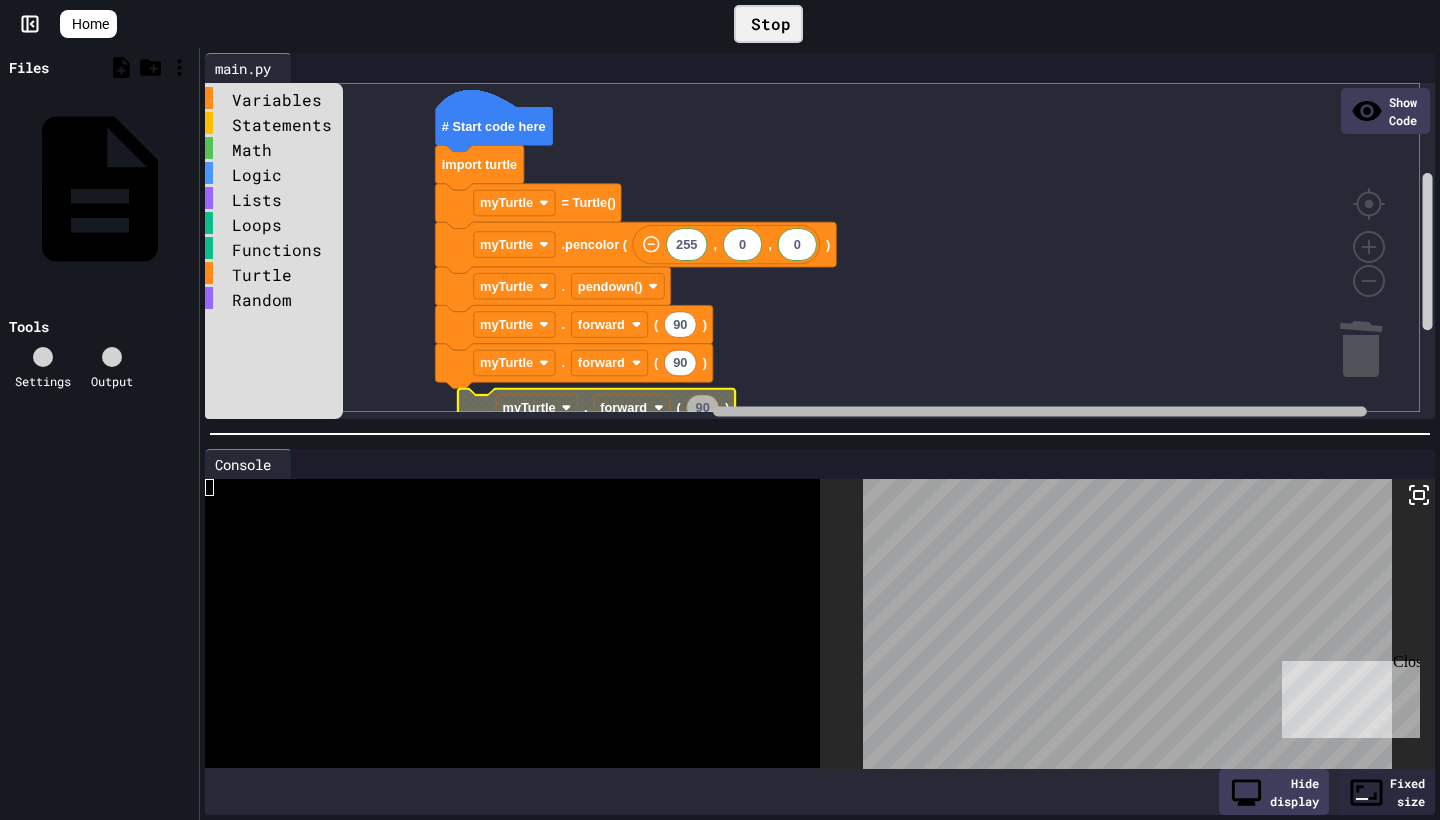 click 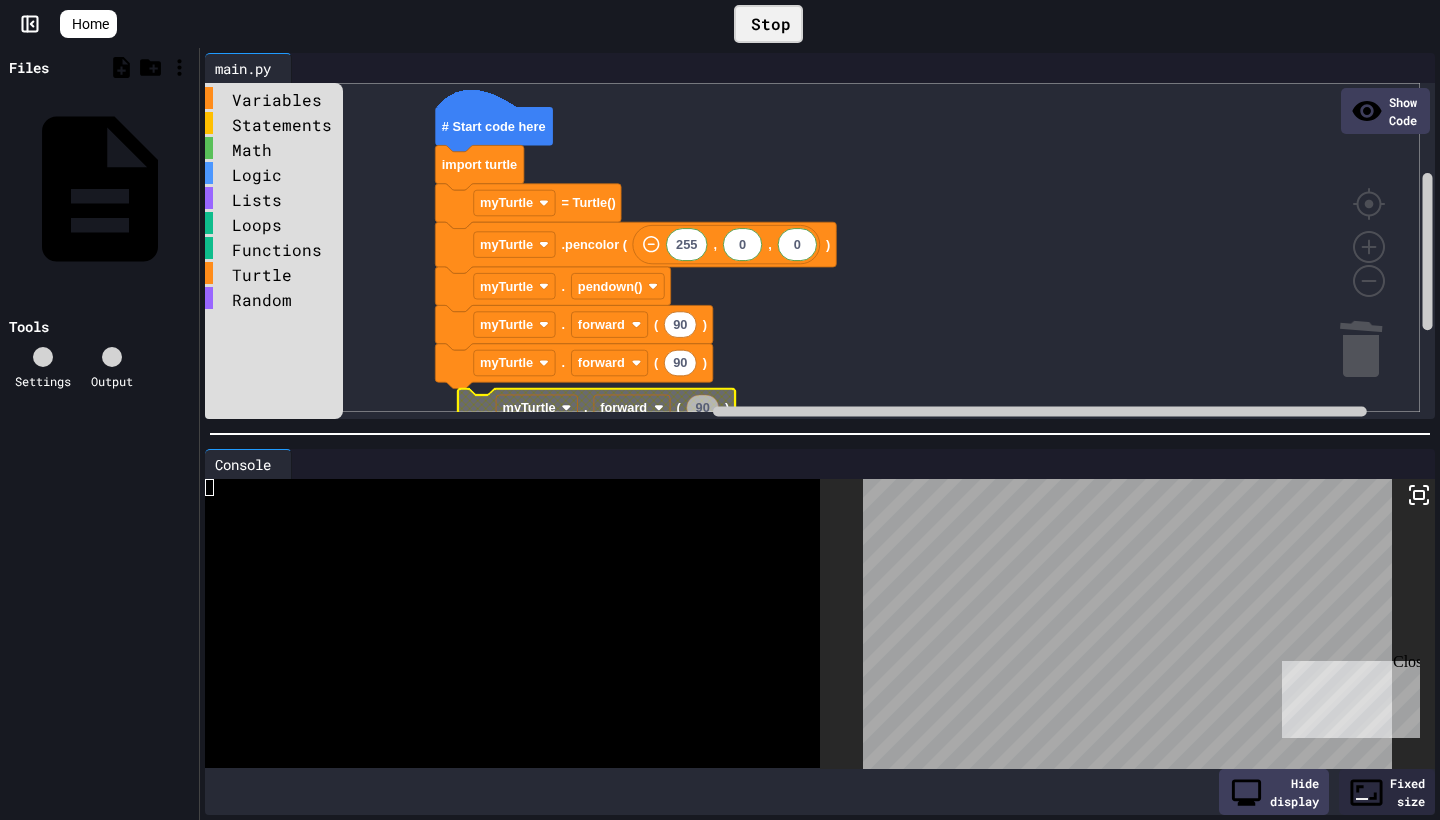 click 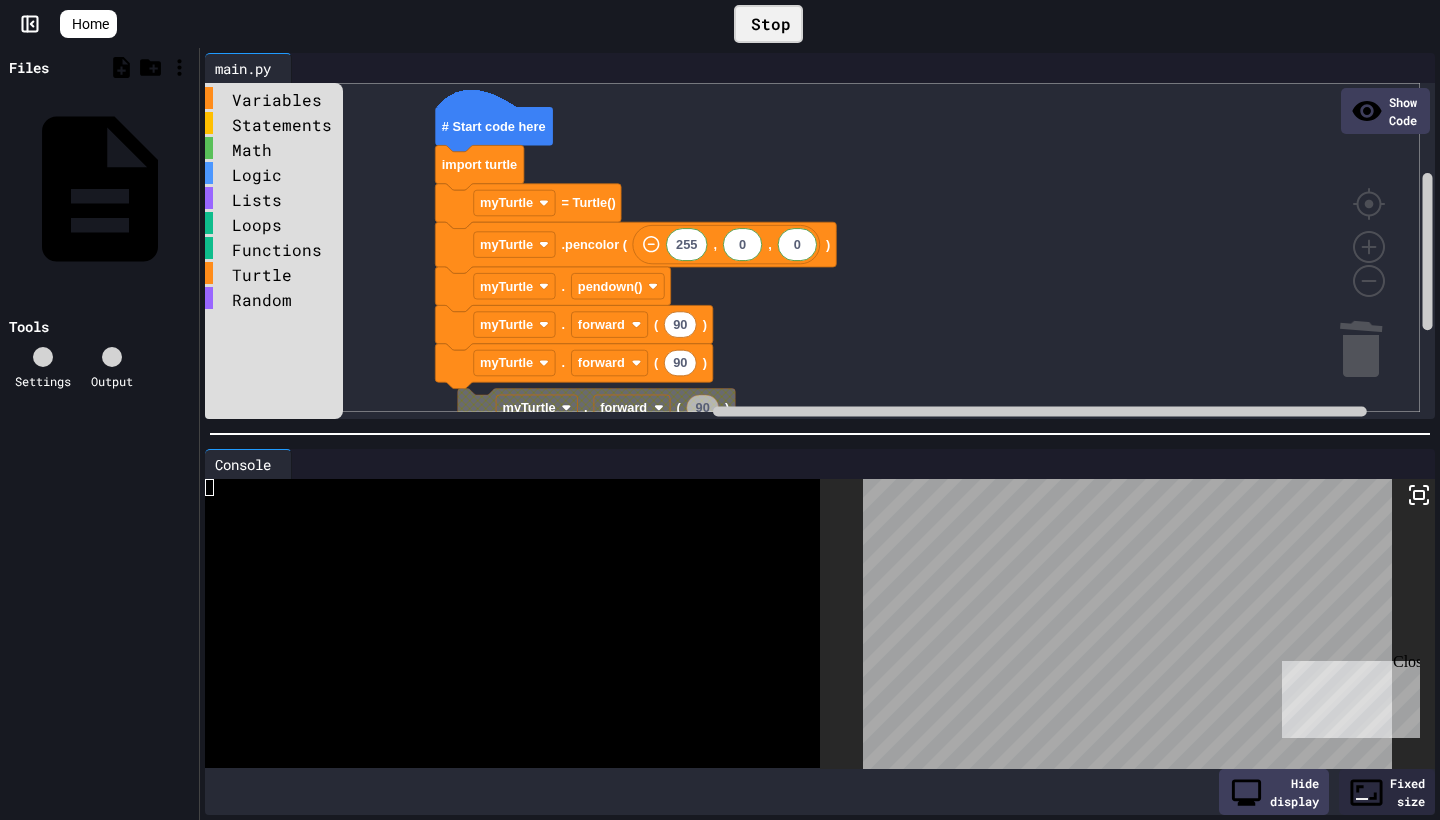 scroll, scrollTop: 0, scrollLeft: 0, axis: both 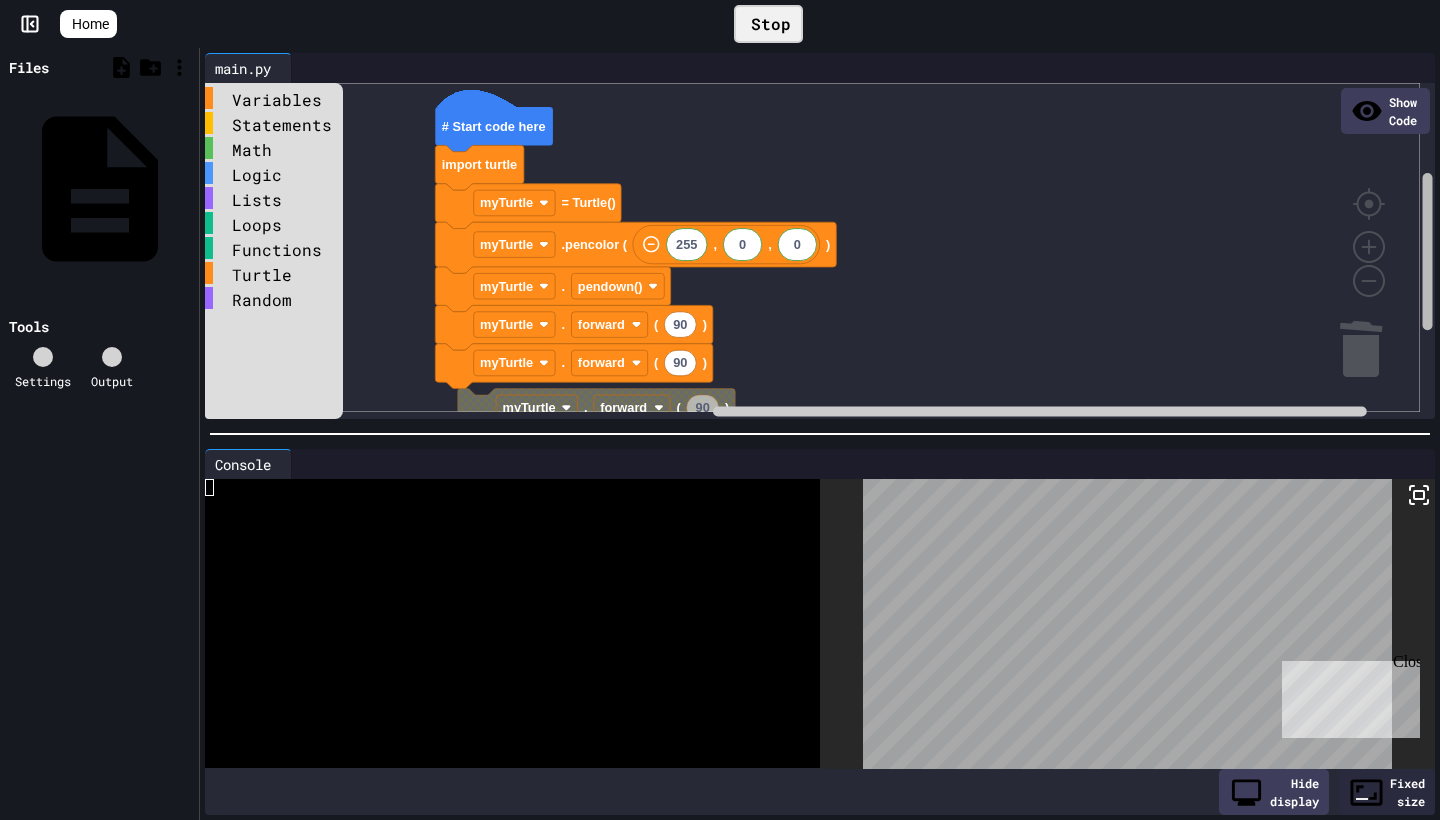 click on "Variables Statements Math Logic Lists Loops Functions Turtle Random # Start code here import turtle myTurtle = Turtle() 255 0 0 , , myTurtle .pencolor ( ) myTurtle . pendown() 90 myTurtle . forward ( ) 90 myTurtle . forward ( ) 90 myTurtle . forward ( ) import turtle myTurtle = Turtle() myTurtle . forward ( ) 90 myTurtle .pencolor ( ) 255 0 0 , , myTurtle .pensize ( ) 10 myTurtle .circle ( ) 50 myTurtle .speed ( ) 0 myTurtle .goto ( , ) 0 0 screen.bgcolor ( ) 255 0 0 , , myTurtle . penup() Move the turtle forward or backward." at bounding box center (820, 251) 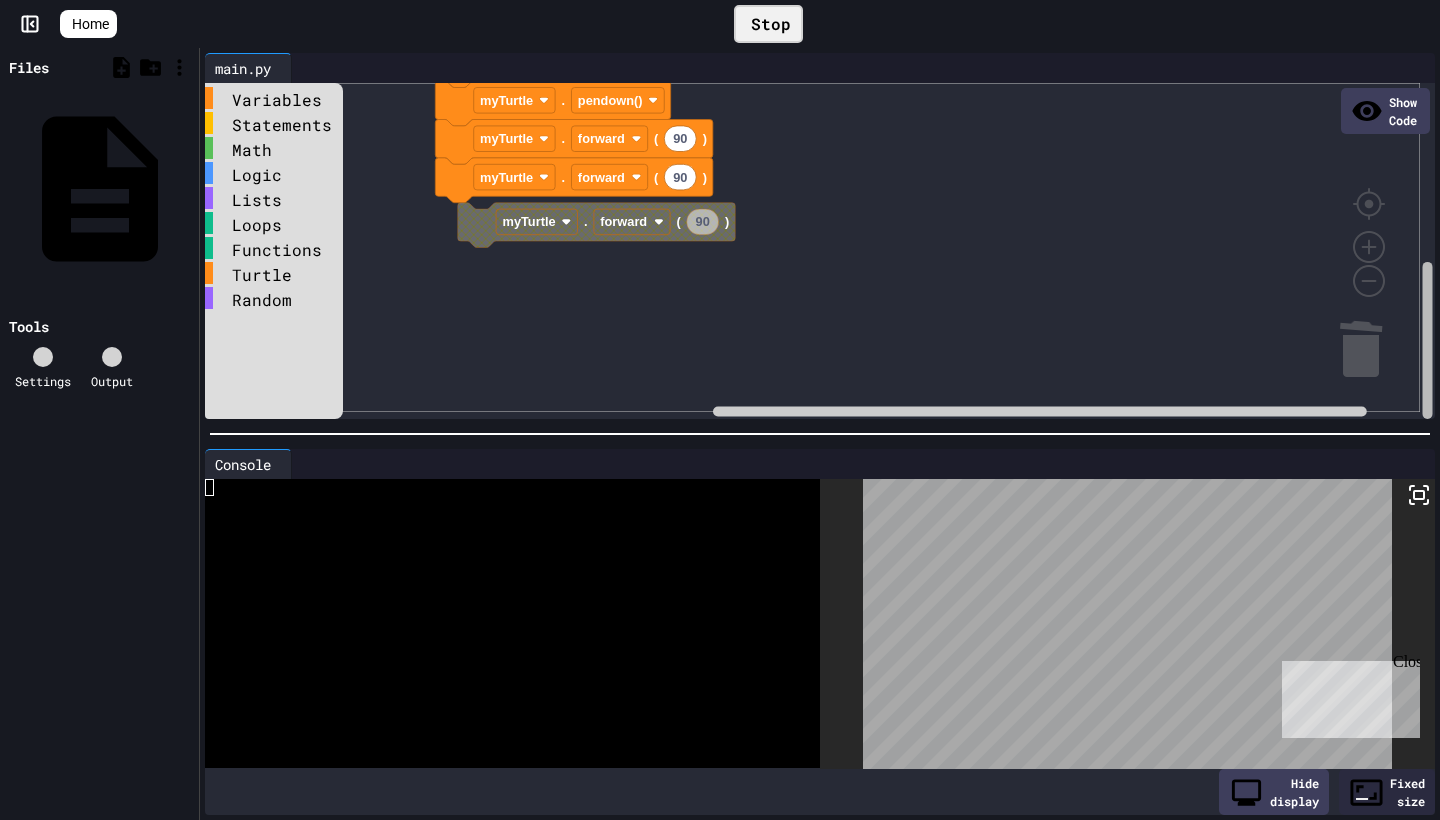 click 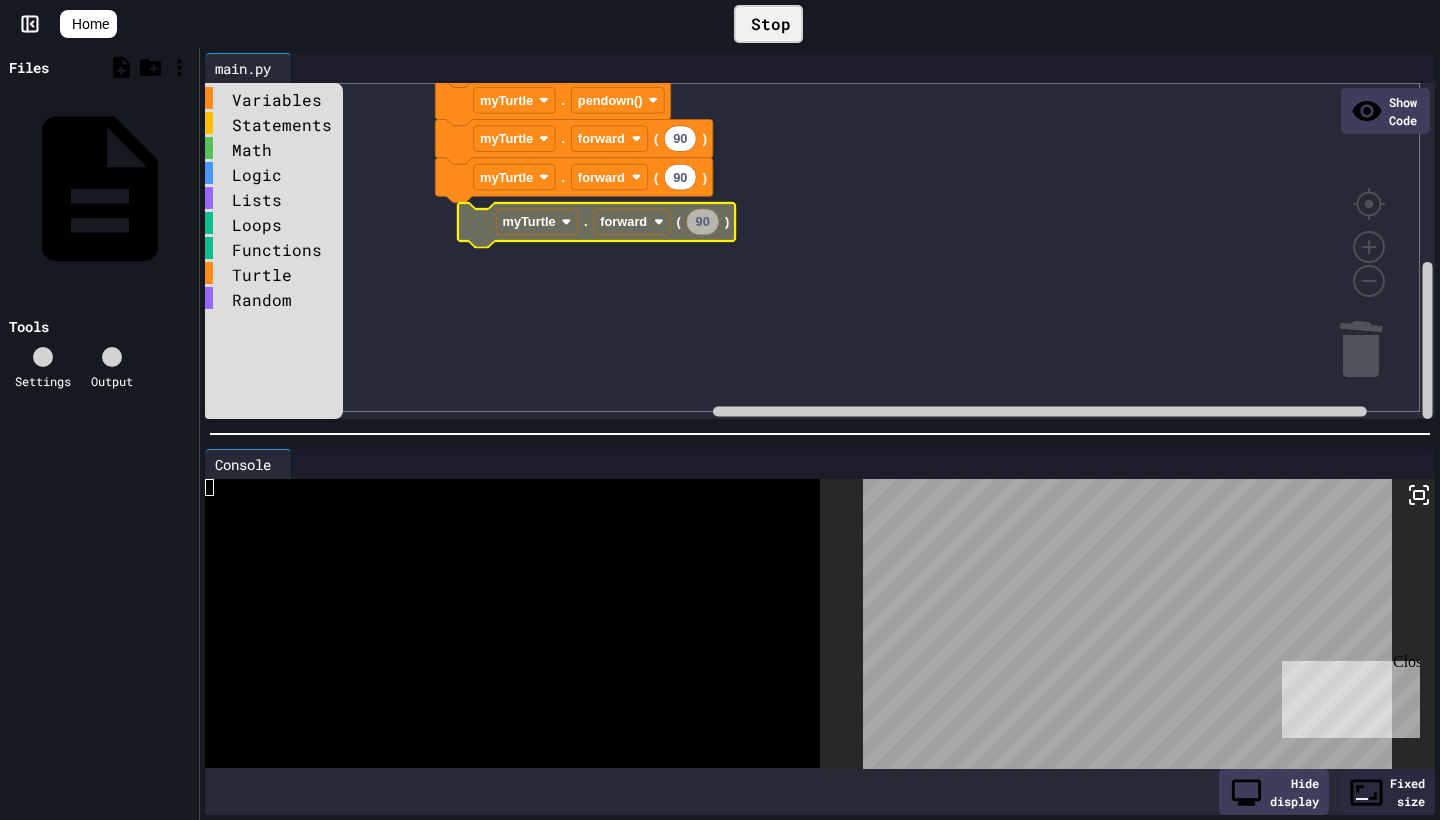click 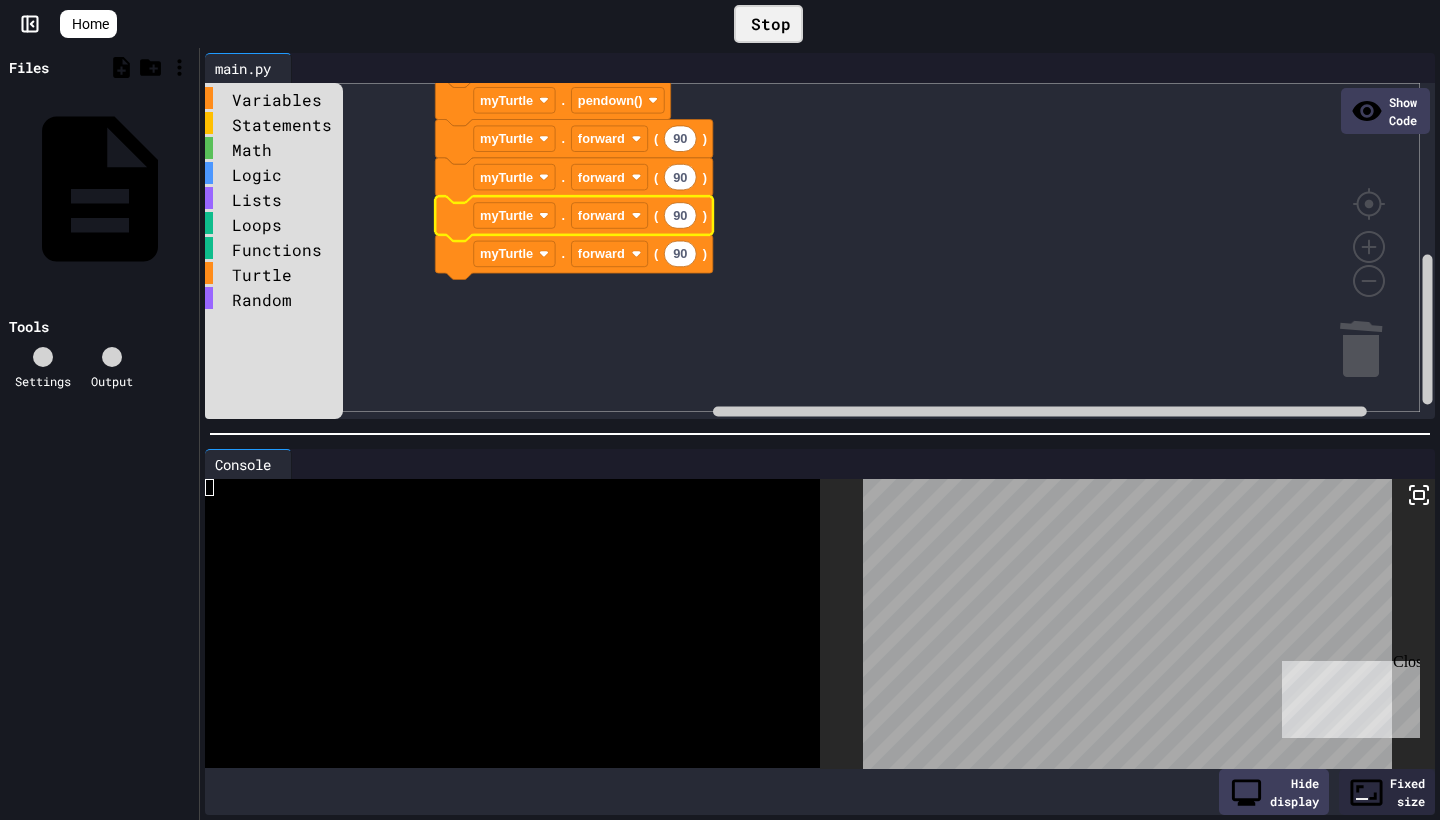 click 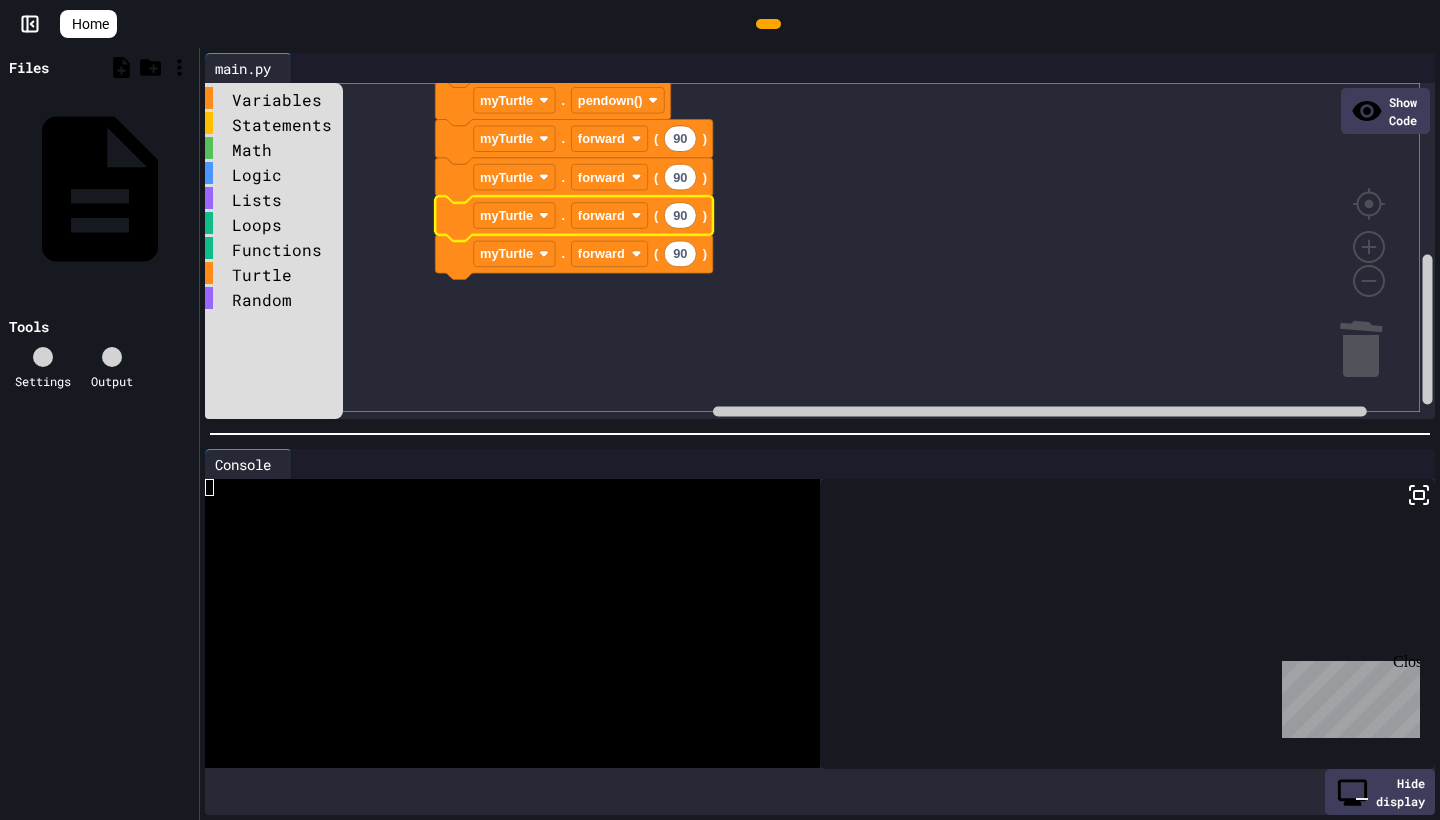 click 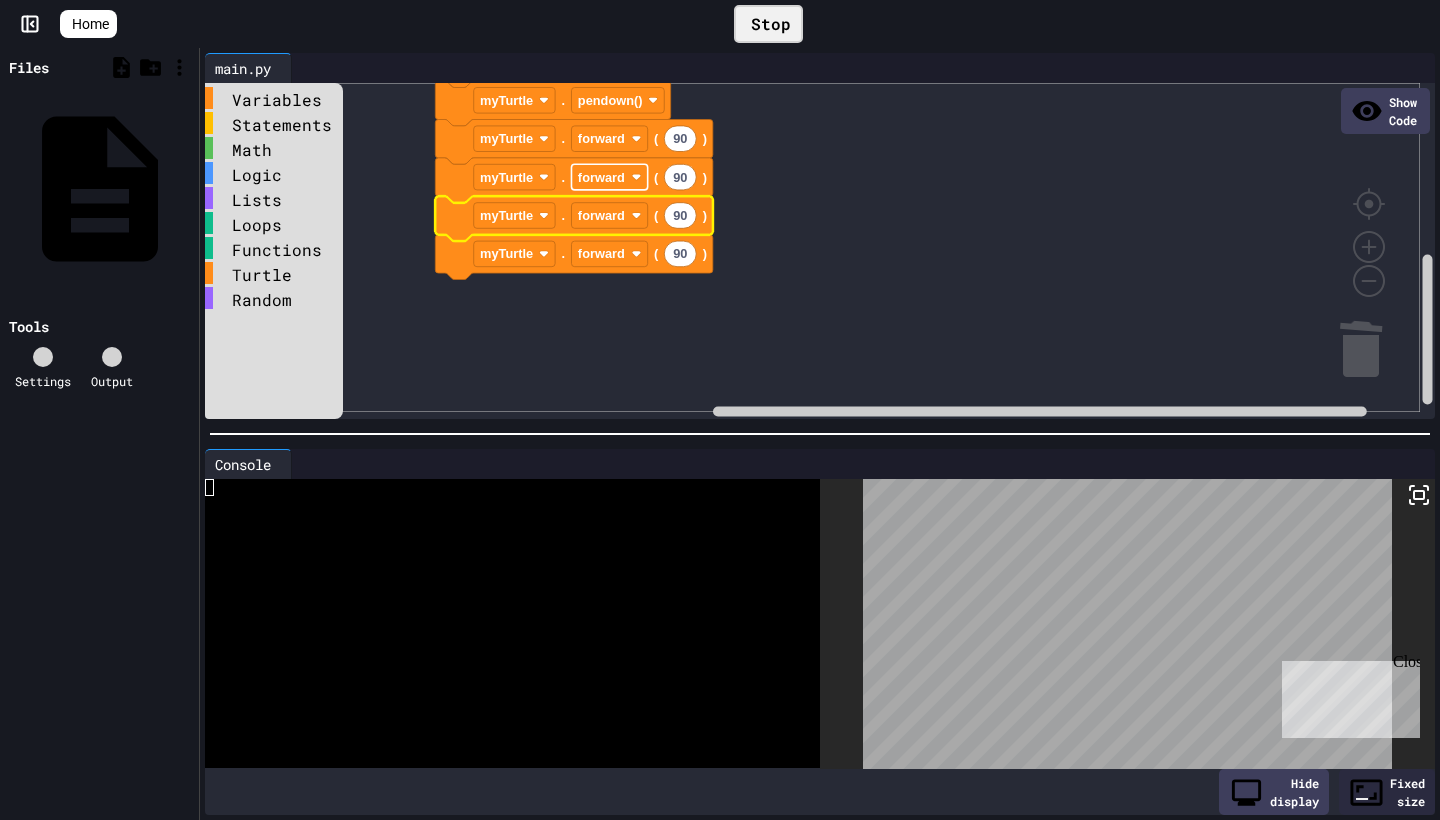 click on "forward" 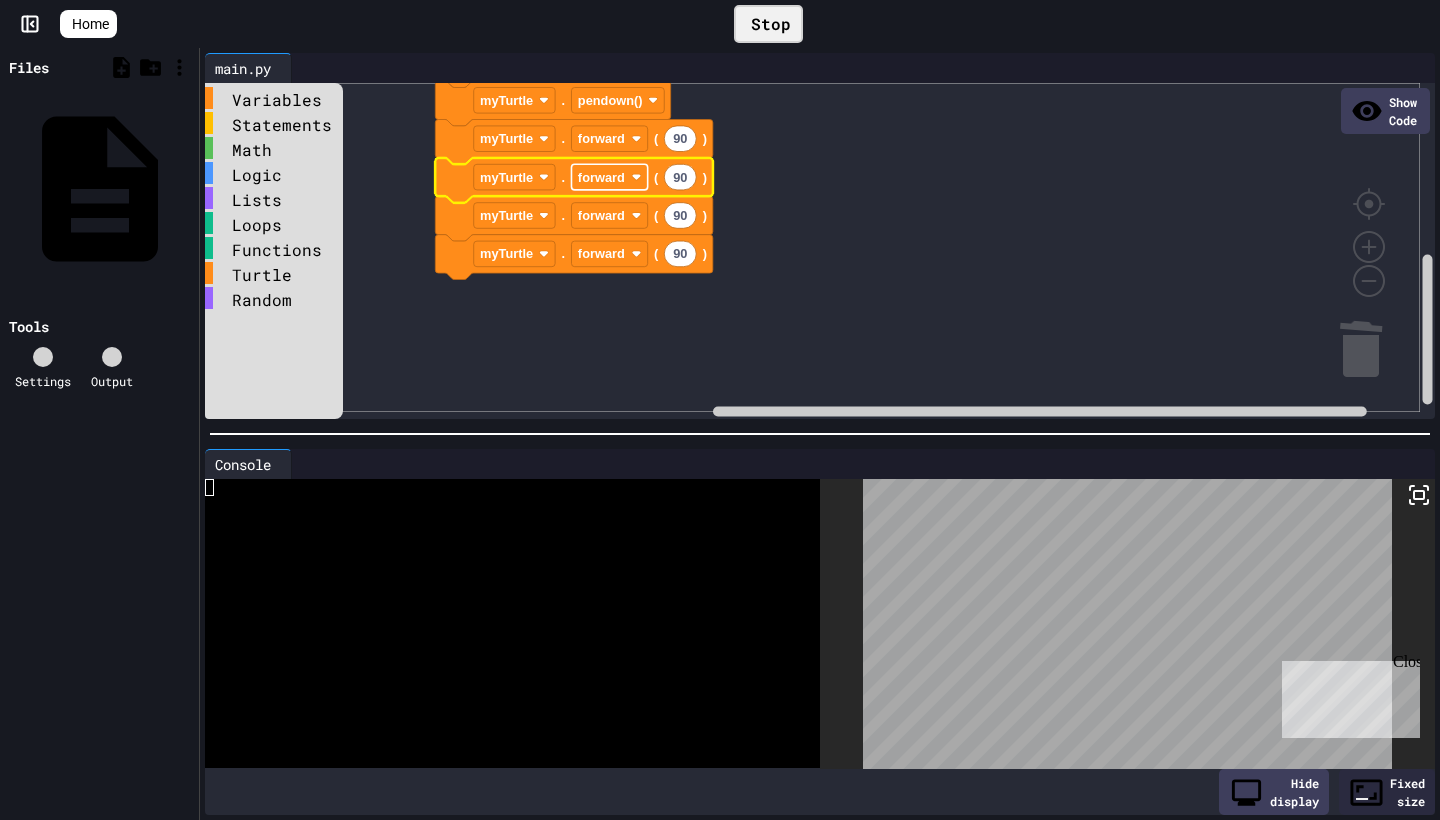 click on "forward" 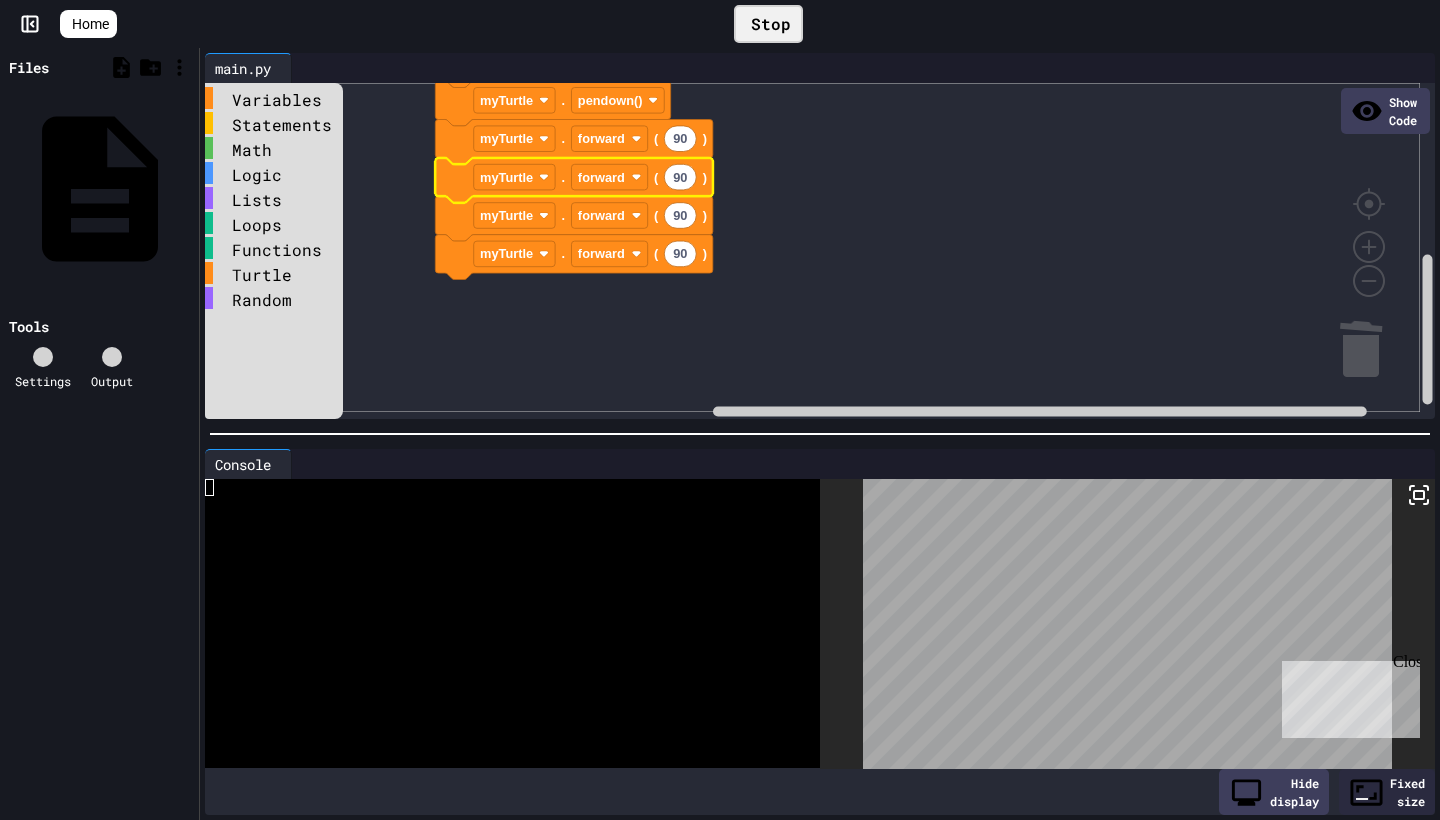 click 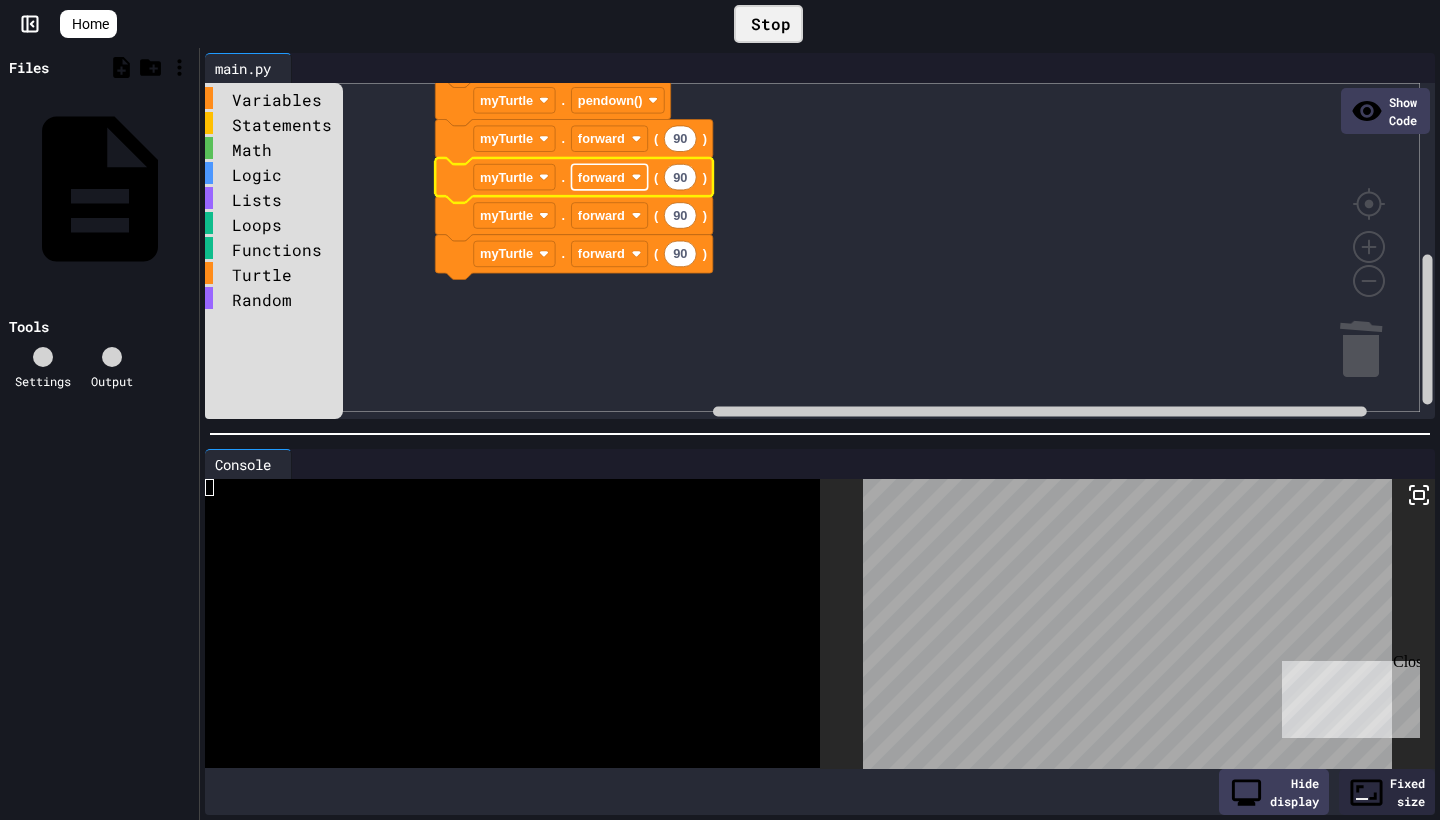 click 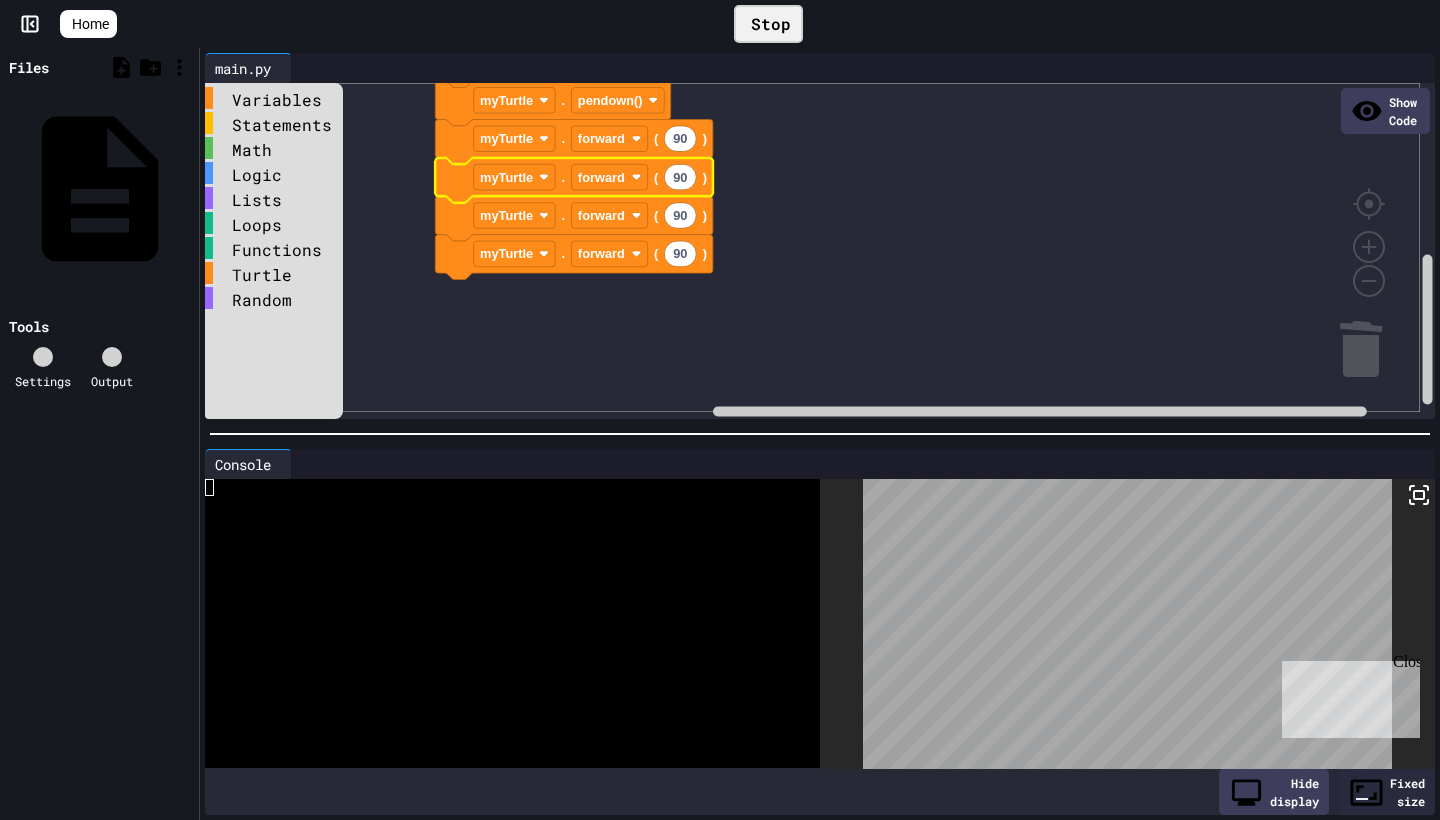 click 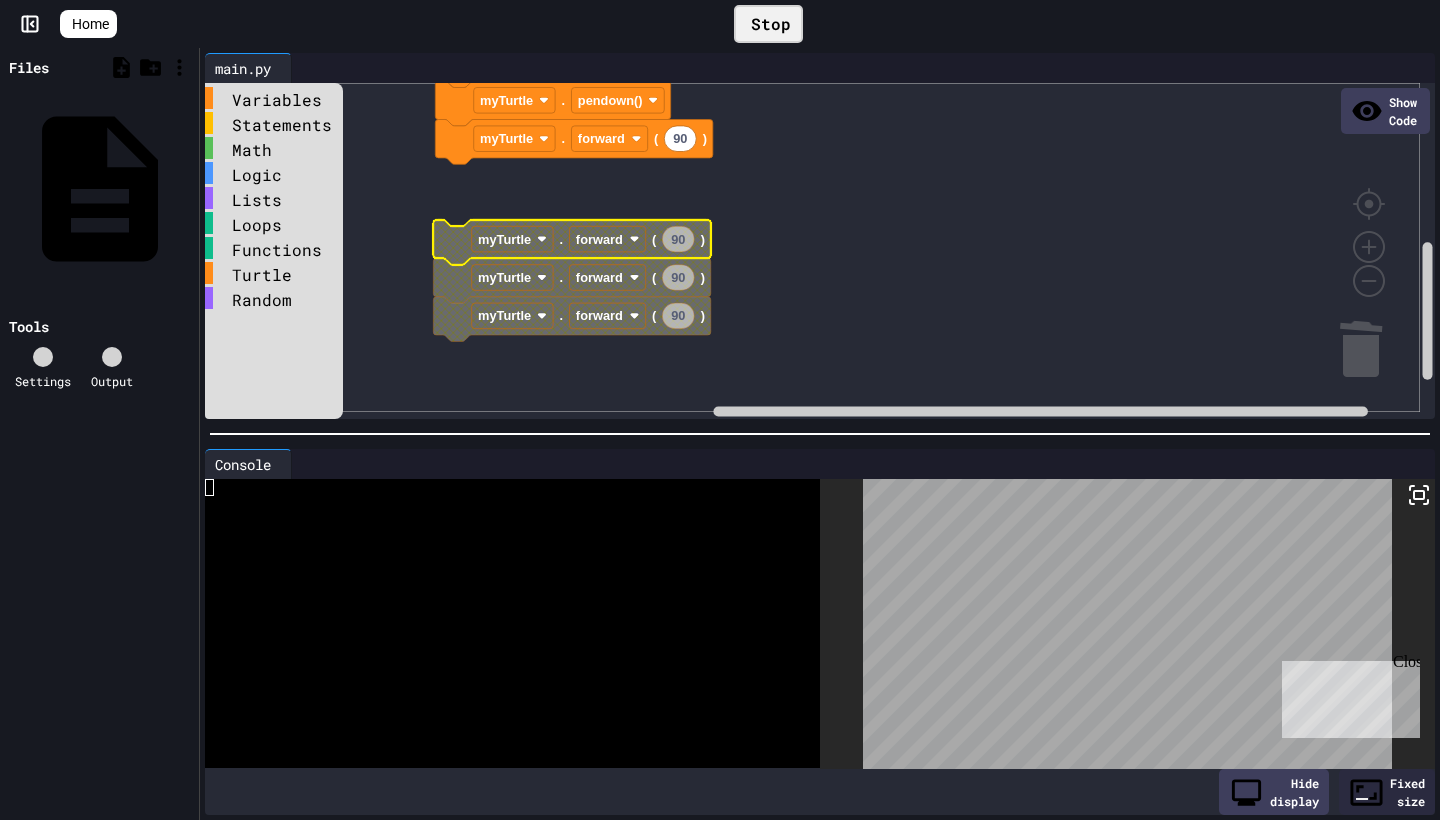 click 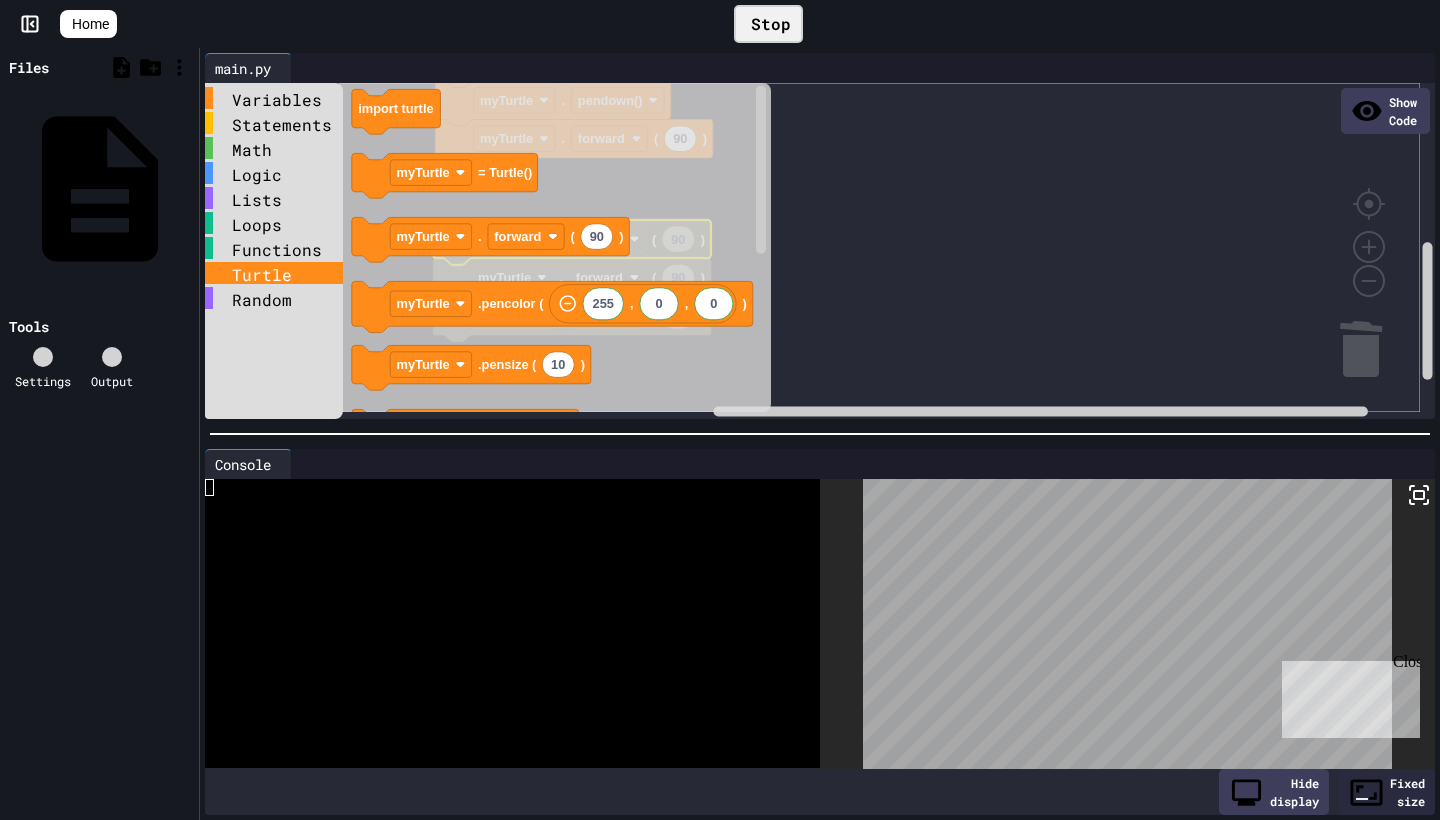 click on "Turtle" at bounding box center (274, 273) 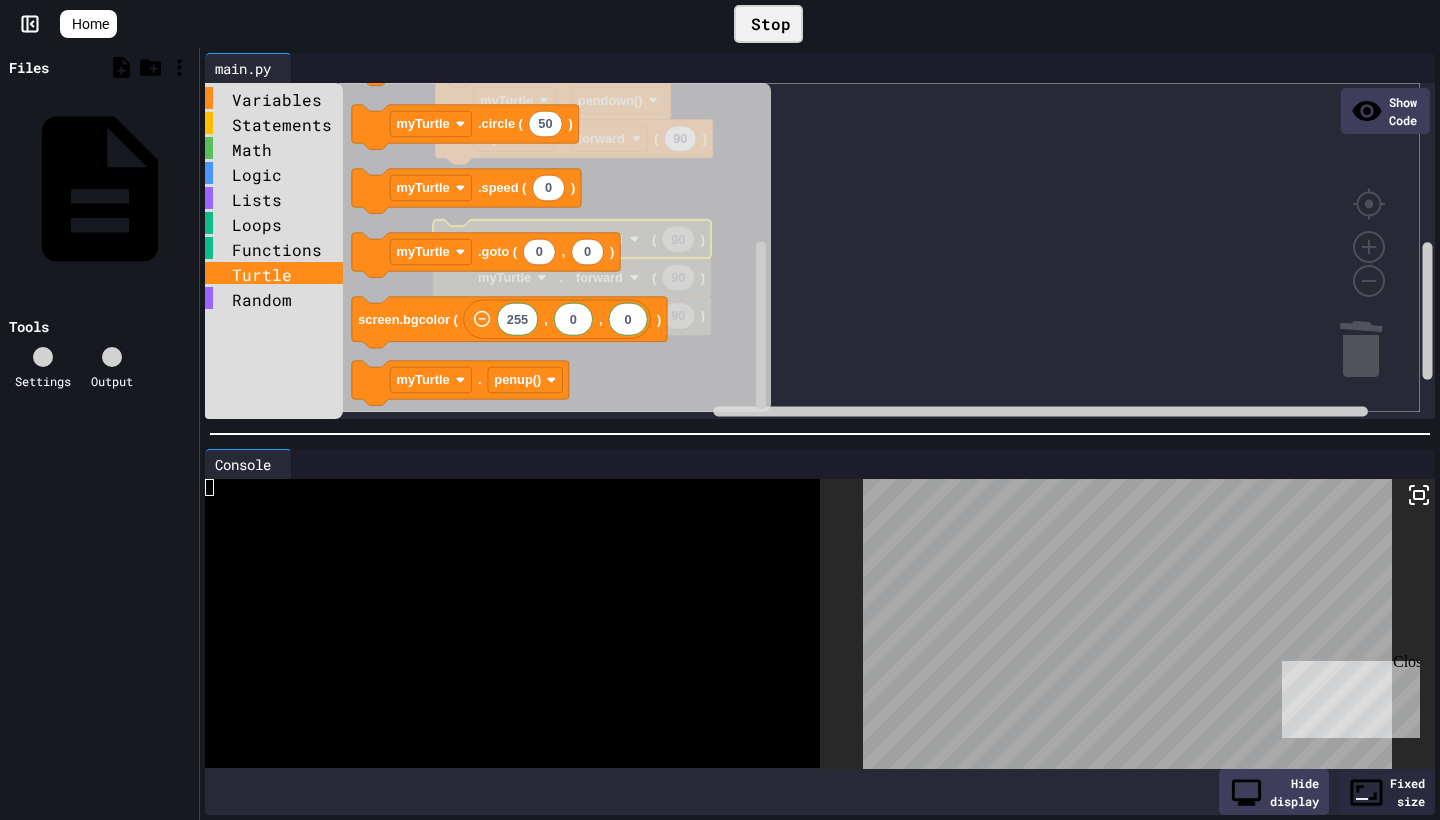 click 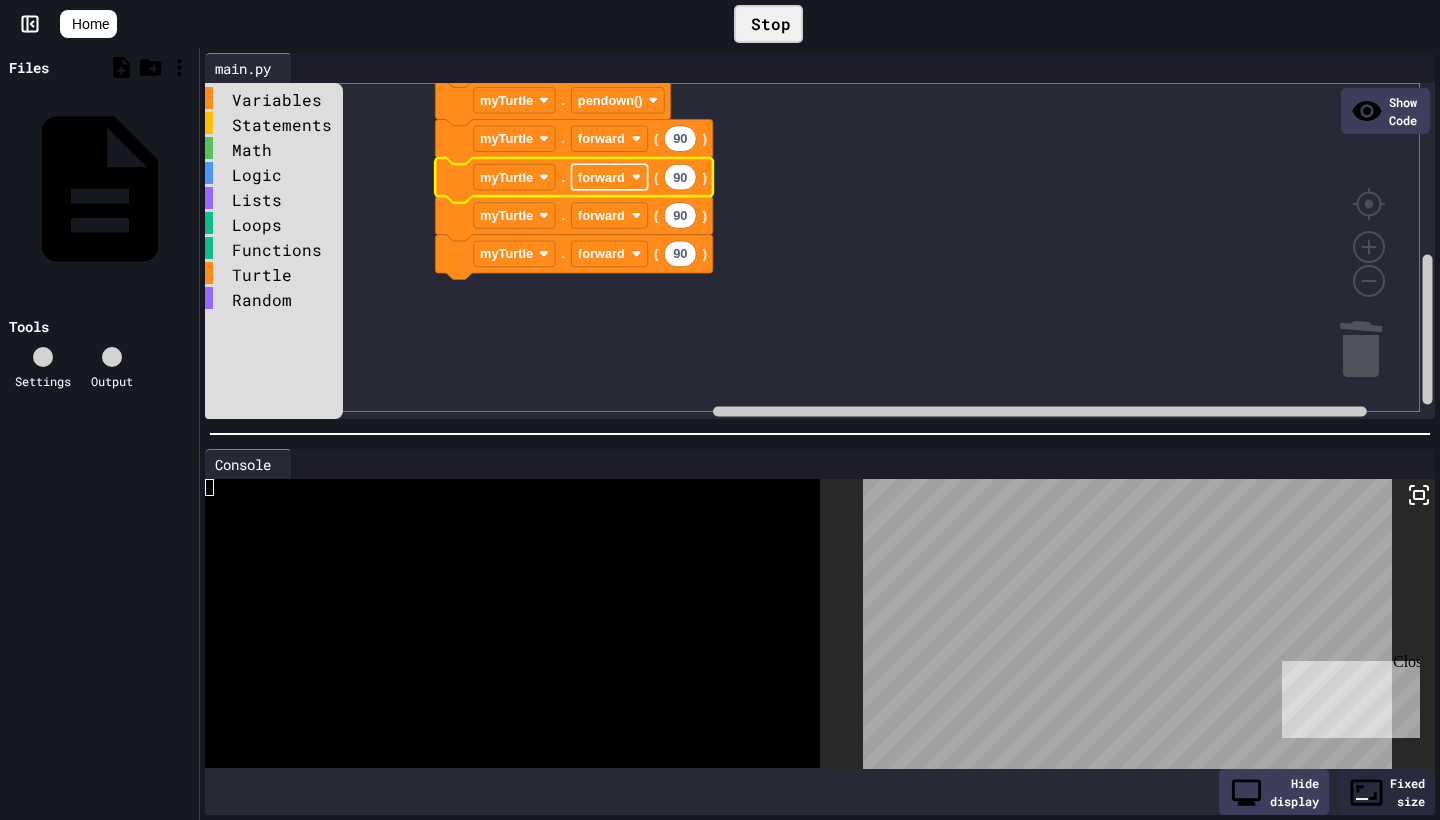 click 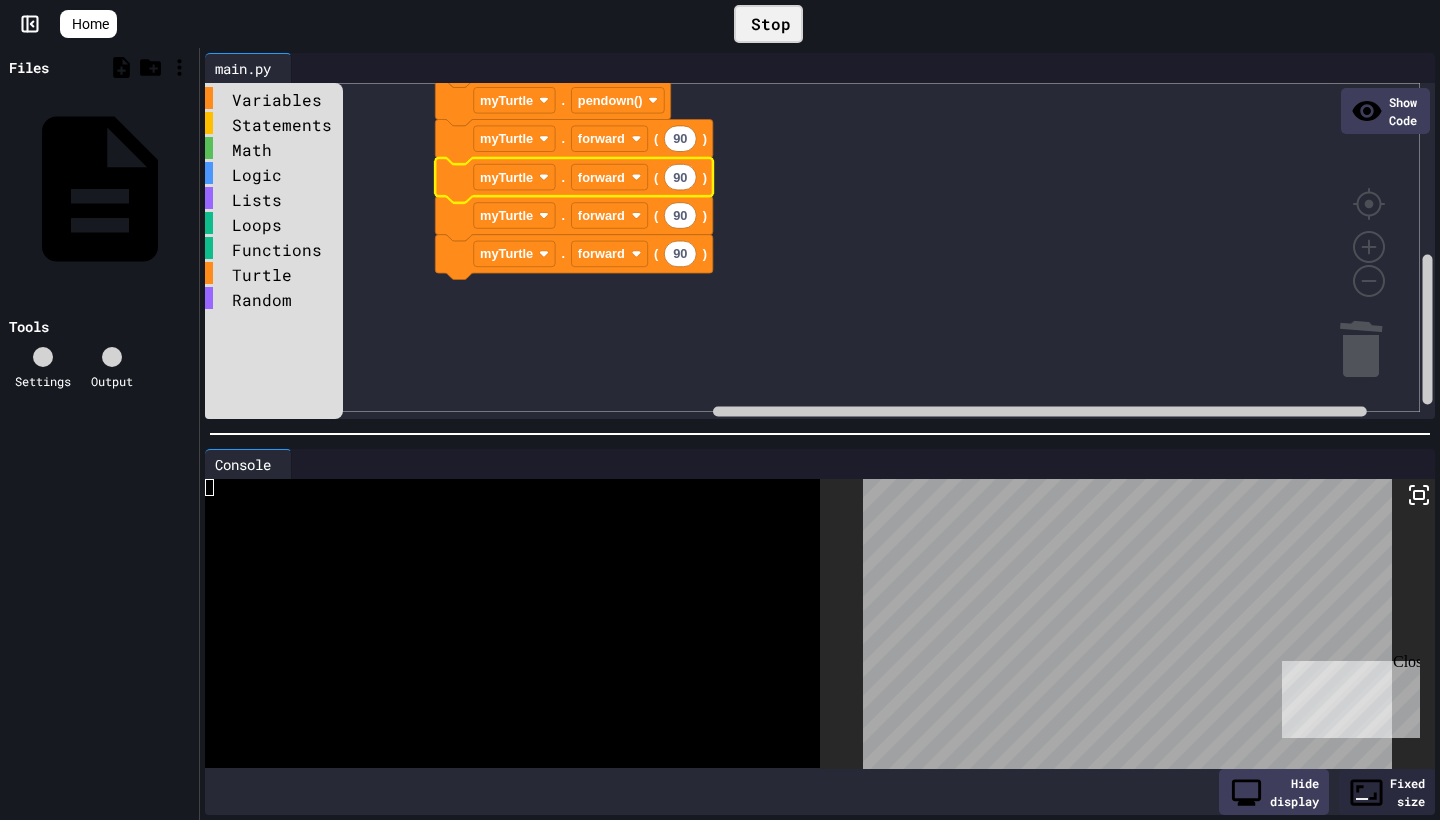 click on "90" 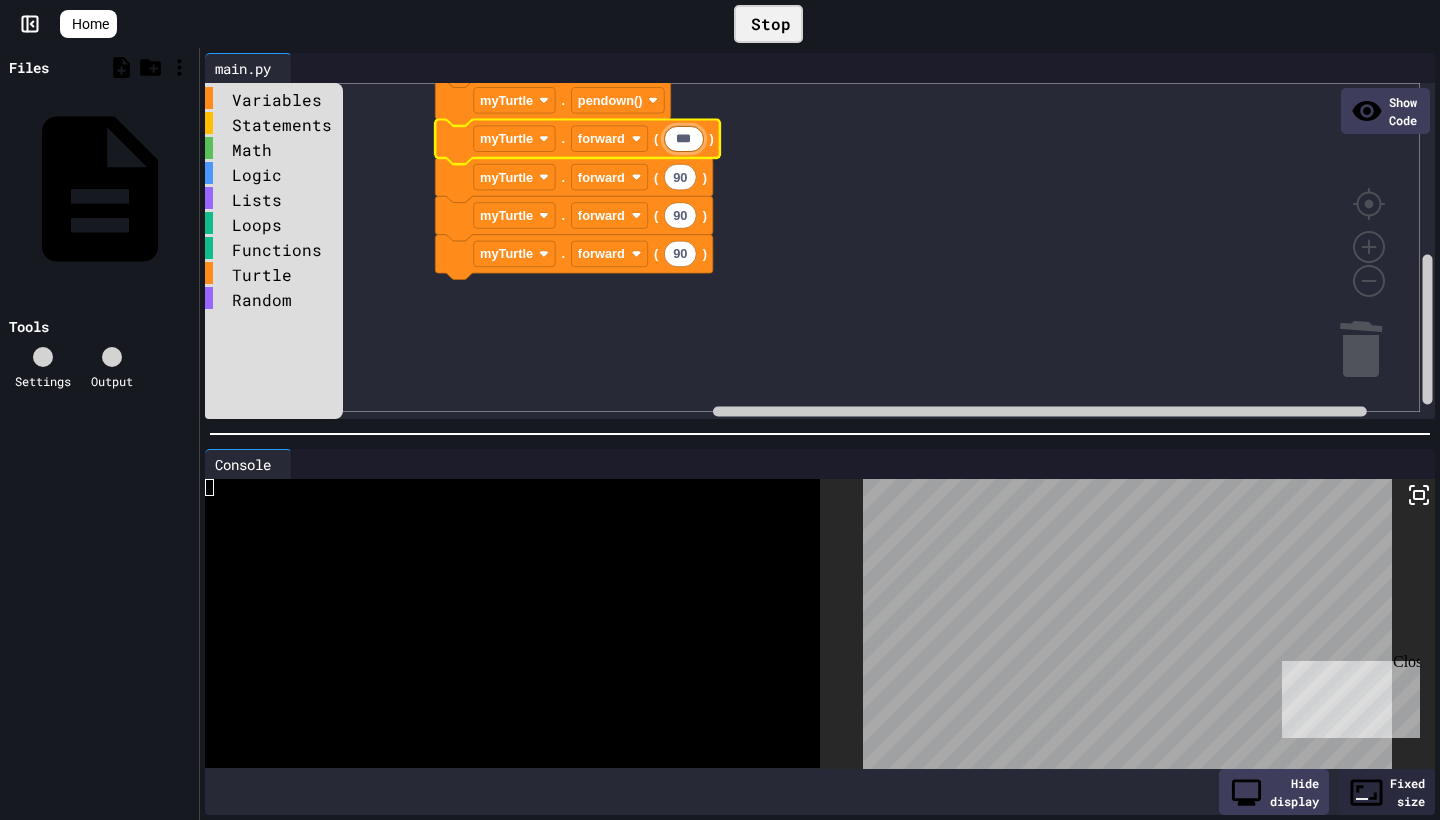 type on "***" 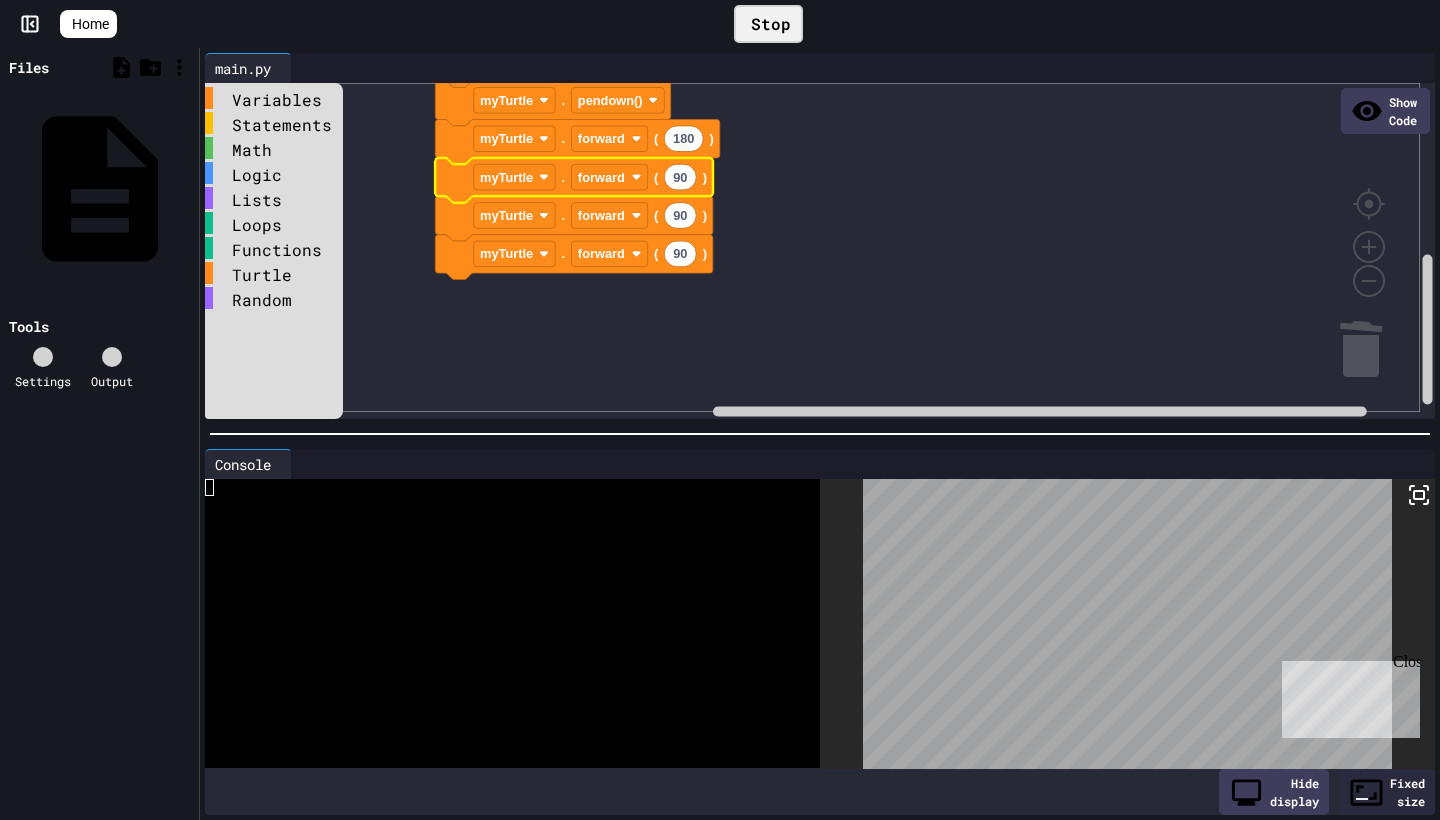 click on "90" 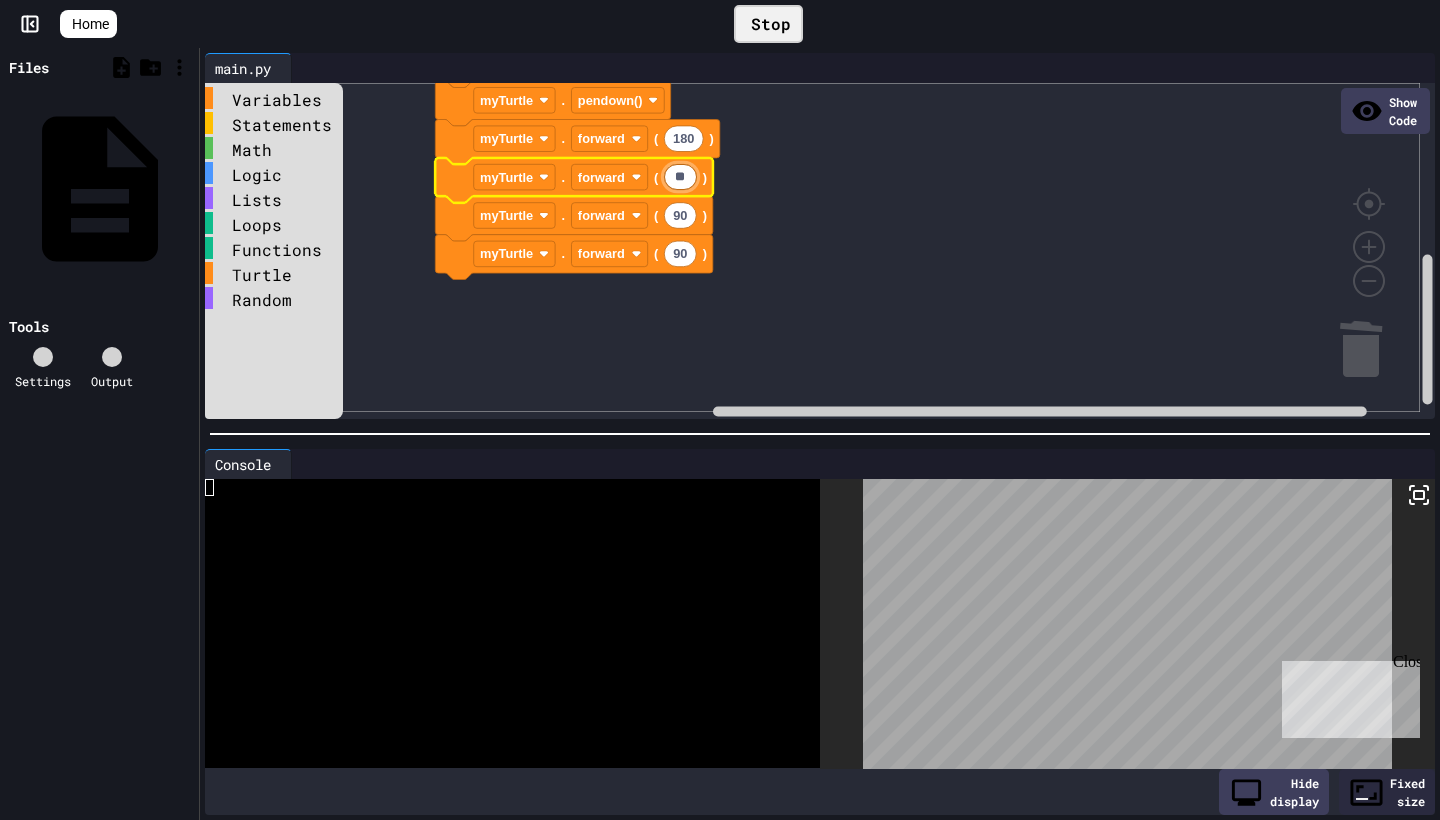 type on "***" 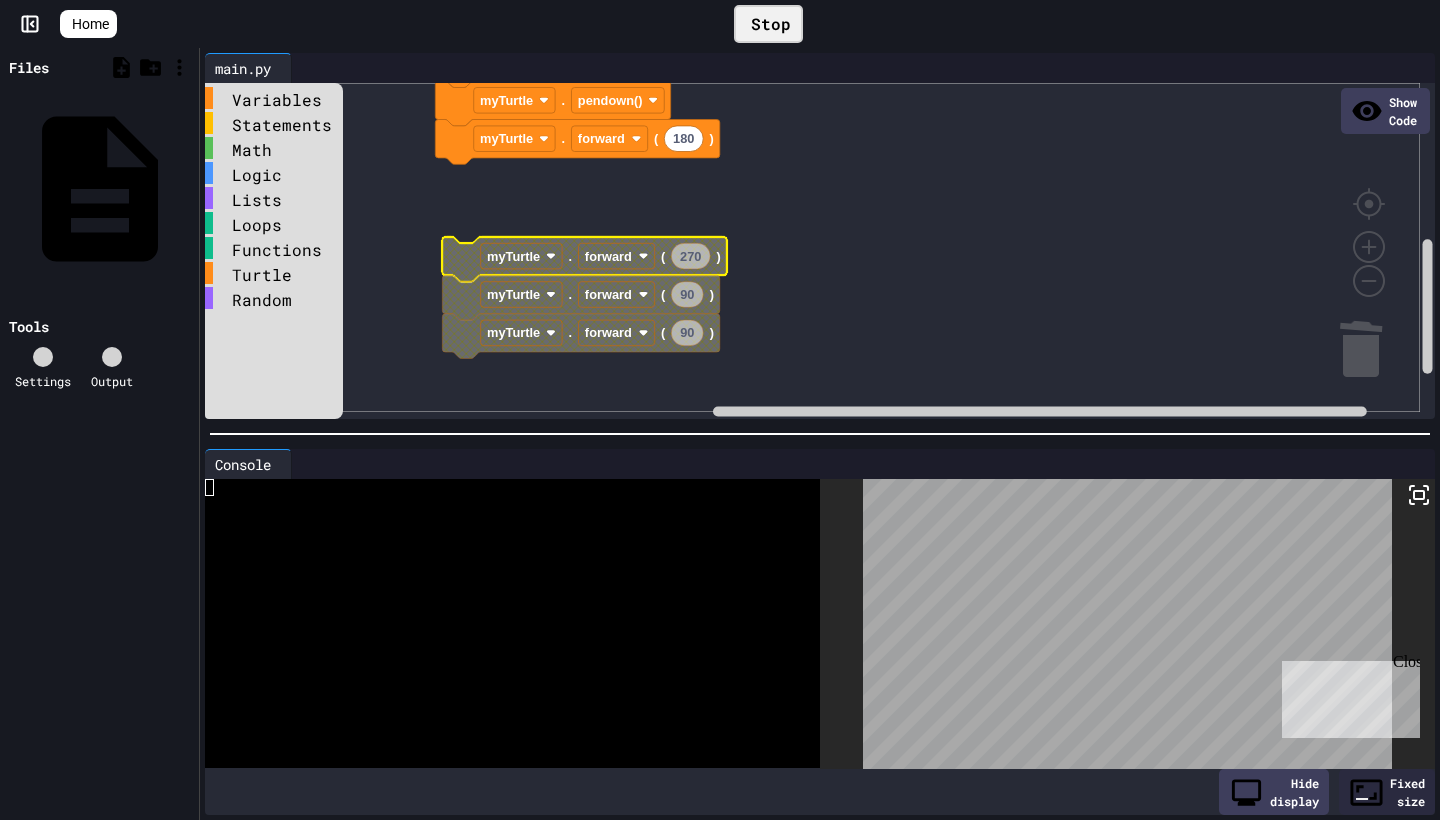 scroll, scrollTop: 0, scrollLeft: 0, axis: both 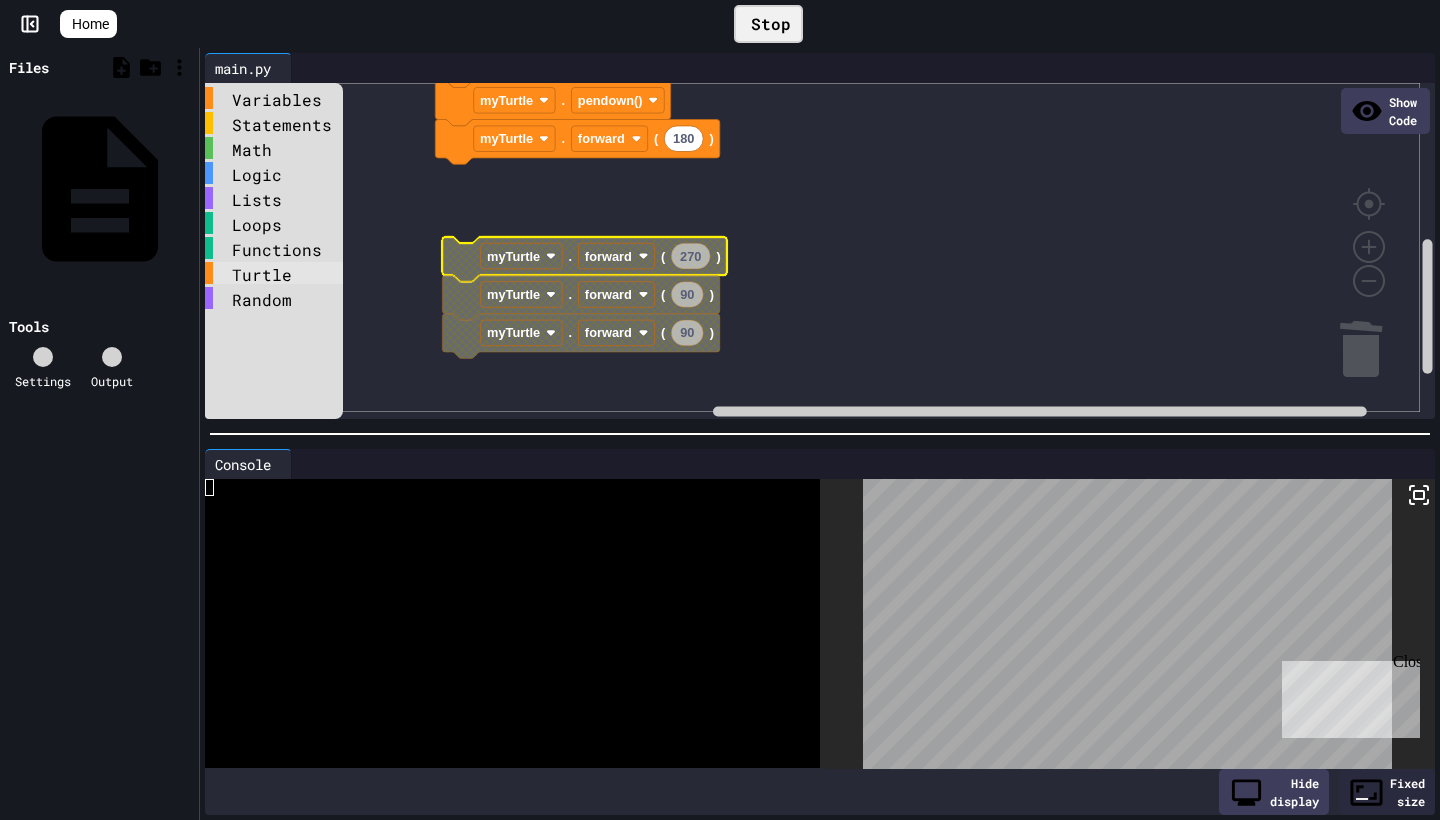 click on "Turtle" at bounding box center [274, 273] 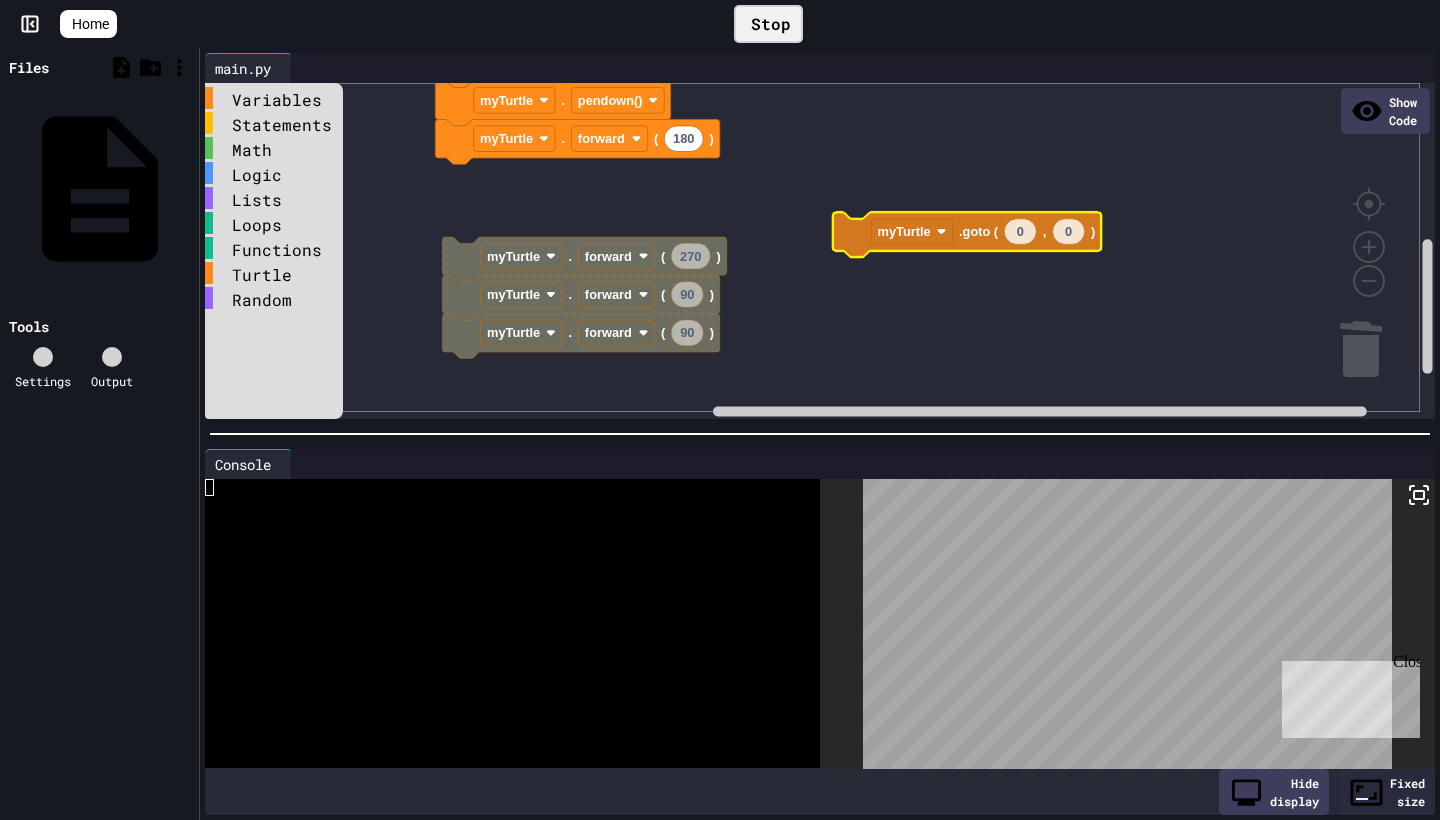 click on "Variables Statements Math Logic Lists Loops Functions Turtle Random # Start code here import turtle myTurtle = Turtle() 255 0 0 , , myTurtle .pencolor ( ) myTurtle . pendown() 180 myTurtle . forward ( ) 270 myTurtle . forward ( ) 90 myTurtle . forward ( ) 90 myTurtle . forward ( ) import turtle myTurtle = Turtle() myTurtle . forward ( ) 90 myTurtle .pencolor ( ) 255 0 0 , , myTurtle .pensize ( ) 10 myTurtle .circle ( ) 50 myTurtle .speed ( ) 0 myTurtle .goto ( , ) 0 0 screen.bgcolor ( ) 255 0 0 , , myTurtle . penup() 0 0 myTurtle .goto ( , )" at bounding box center [820, 251] 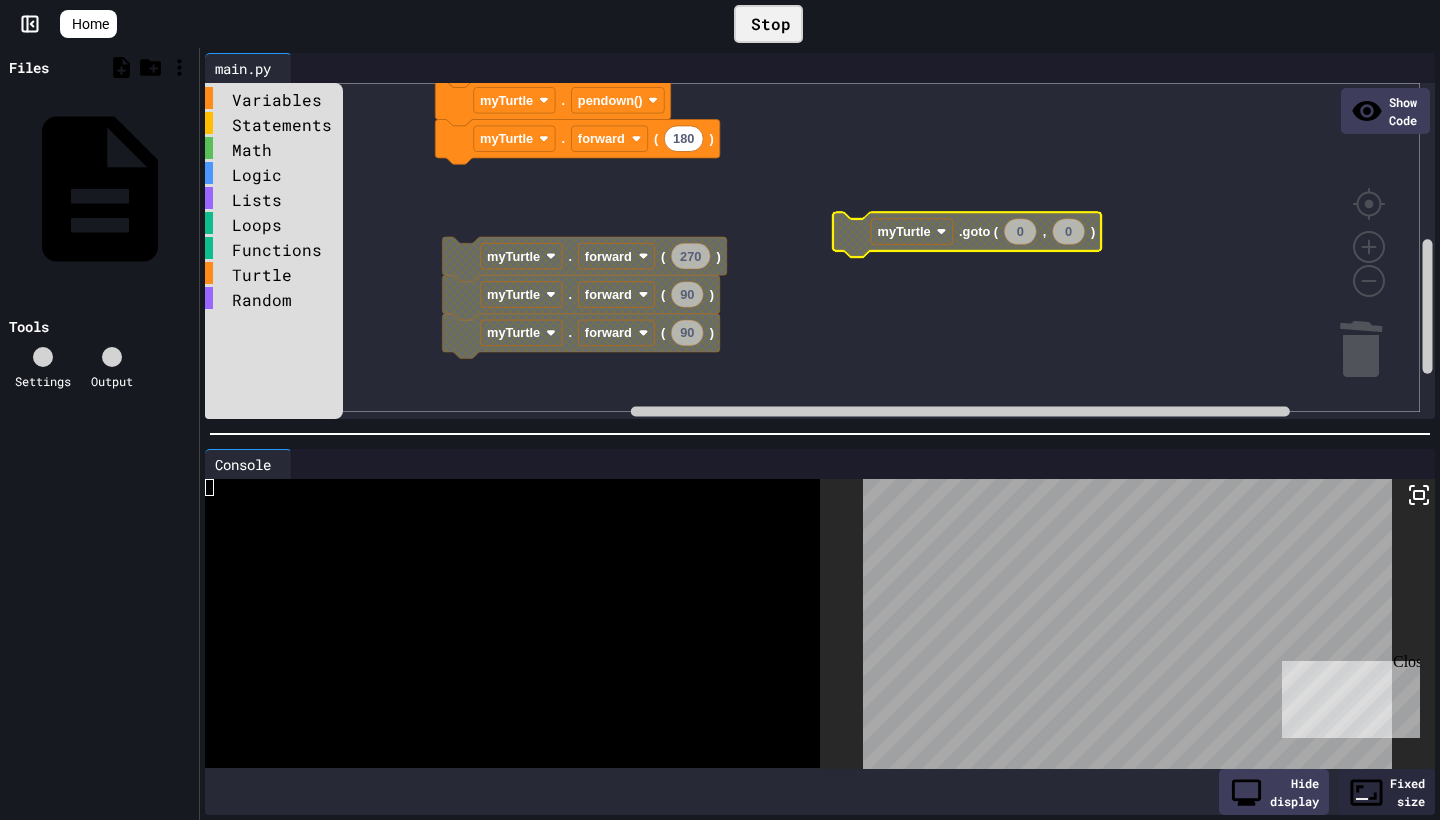 scroll, scrollTop: 0, scrollLeft: 0, axis: both 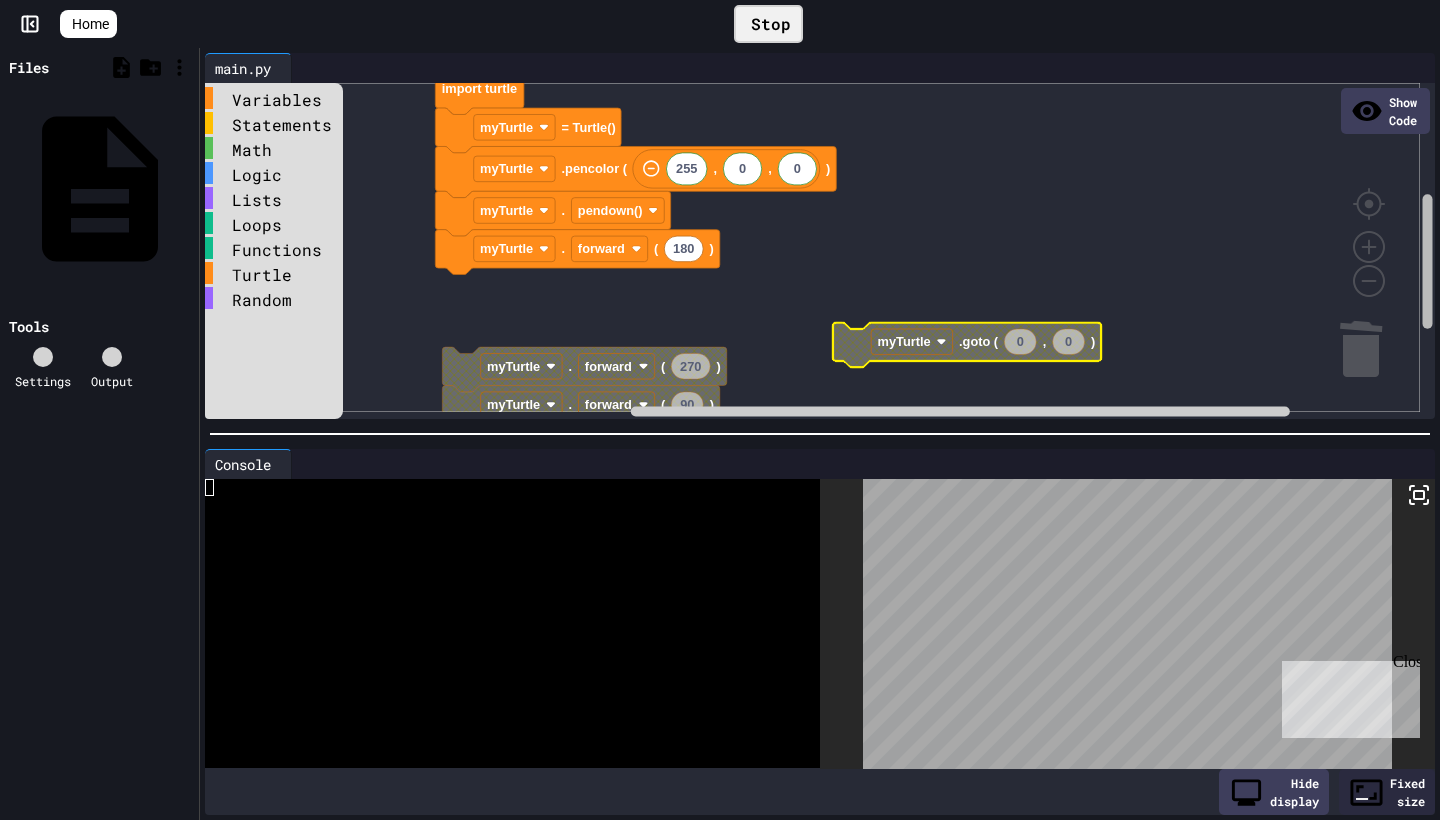 click on "Variables Statements Math Logic Lists Loops Functions Turtle Random # Start code here import turtle myTurtle = Turtle() 255 0 0 , , myTurtle .pencolor ( ) myTurtle . pendown() 180 myTurtle . forward ( ) 270 myTurtle . forward ( ) 90 myTurtle . forward ( ) 90 myTurtle . forward ( ) 0 0 myTurtle .goto ( , ) import turtle myTurtle = Turtle() myTurtle . forward ( ) 90 myTurtle .pencolor ( ) 255 0 0 , , myTurtle .pensize ( ) 10 myTurtle .circle ( ) 50 myTurtle .speed ( ) 0 myTurtle .goto ( , ) 0 0 screen.bgcolor ( ) 255 0 0 , , myTurtle . penup()" at bounding box center [820, 251] 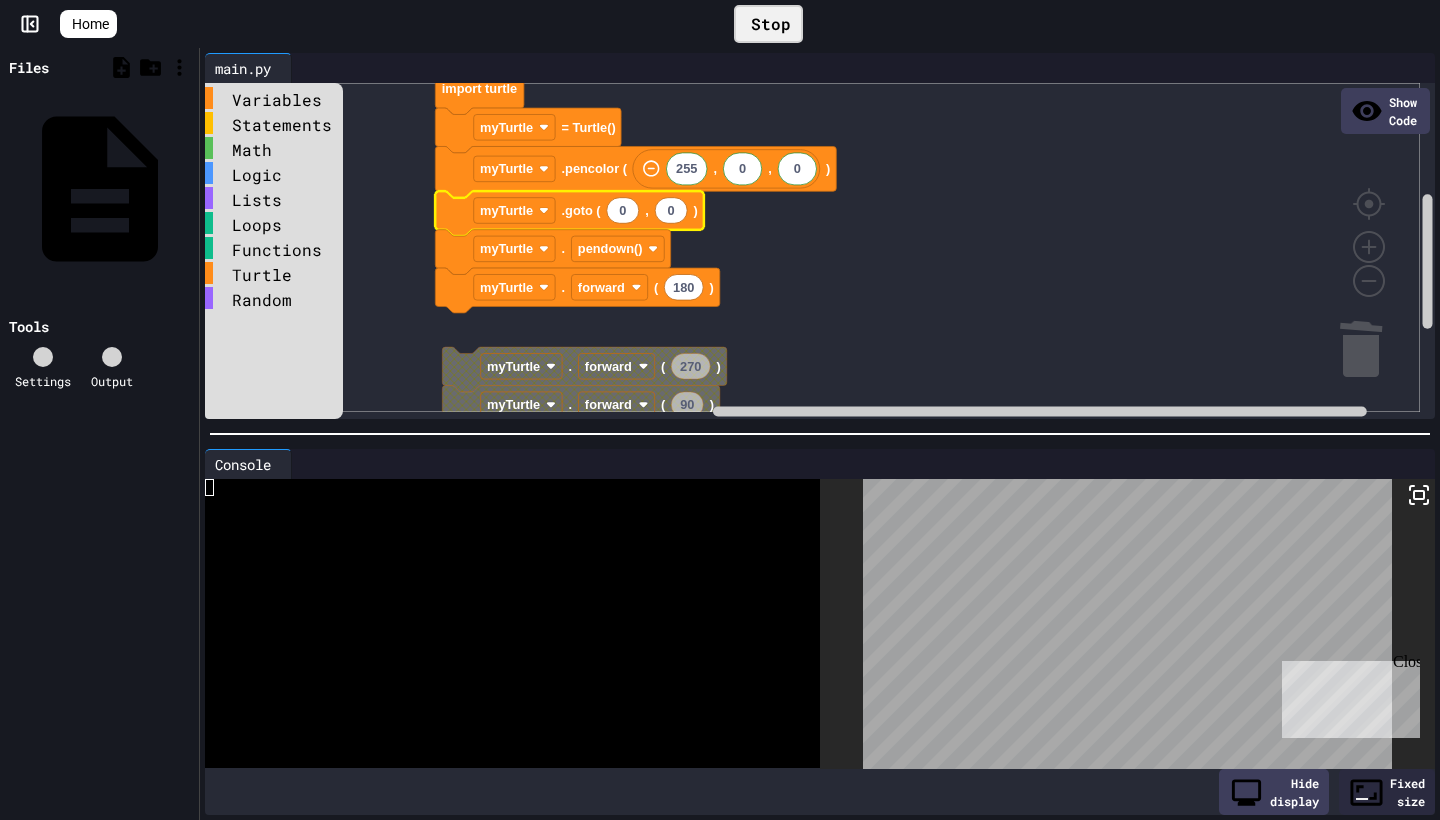 click on "Stop" at bounding box center (768, 24) 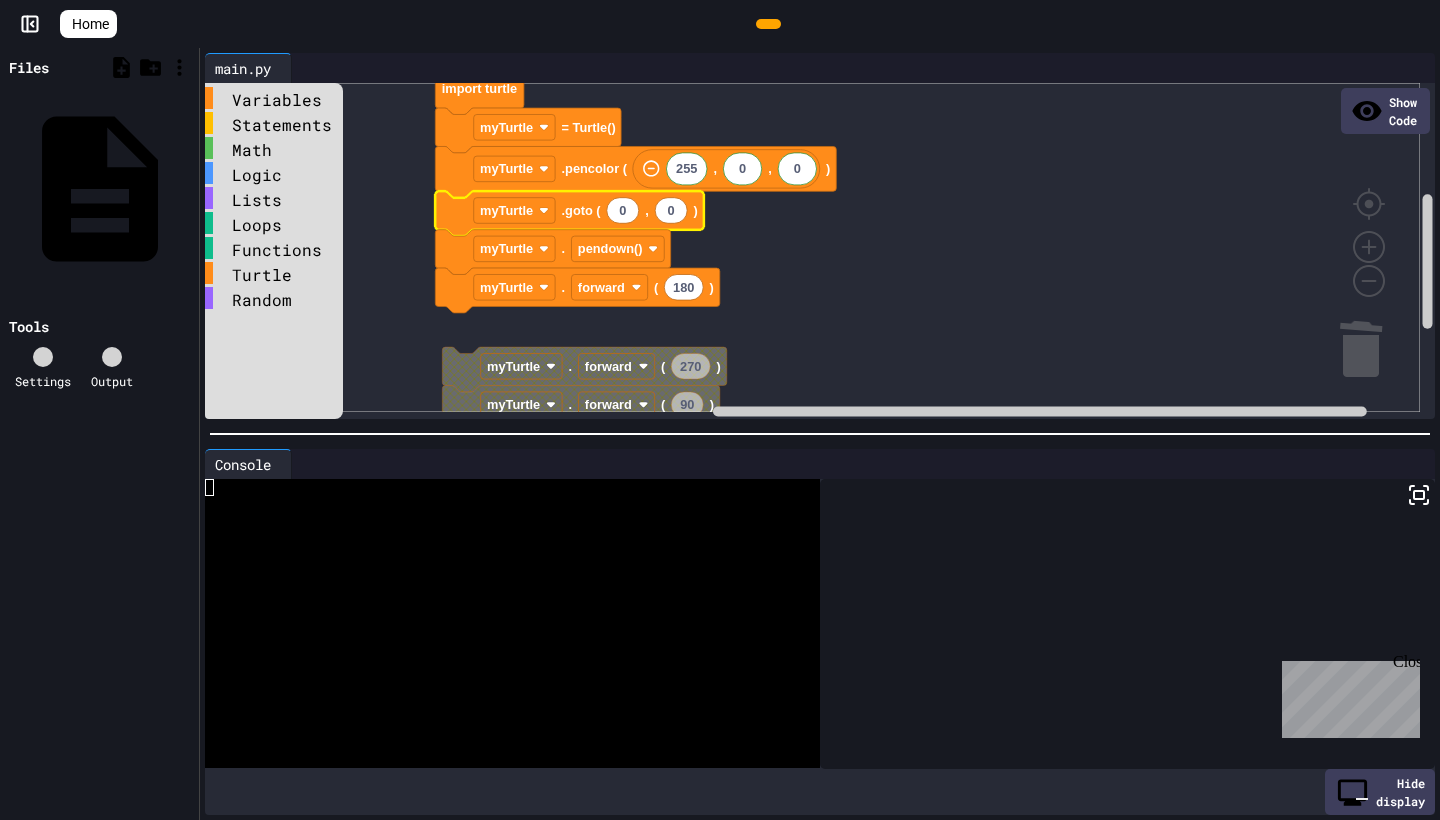 click 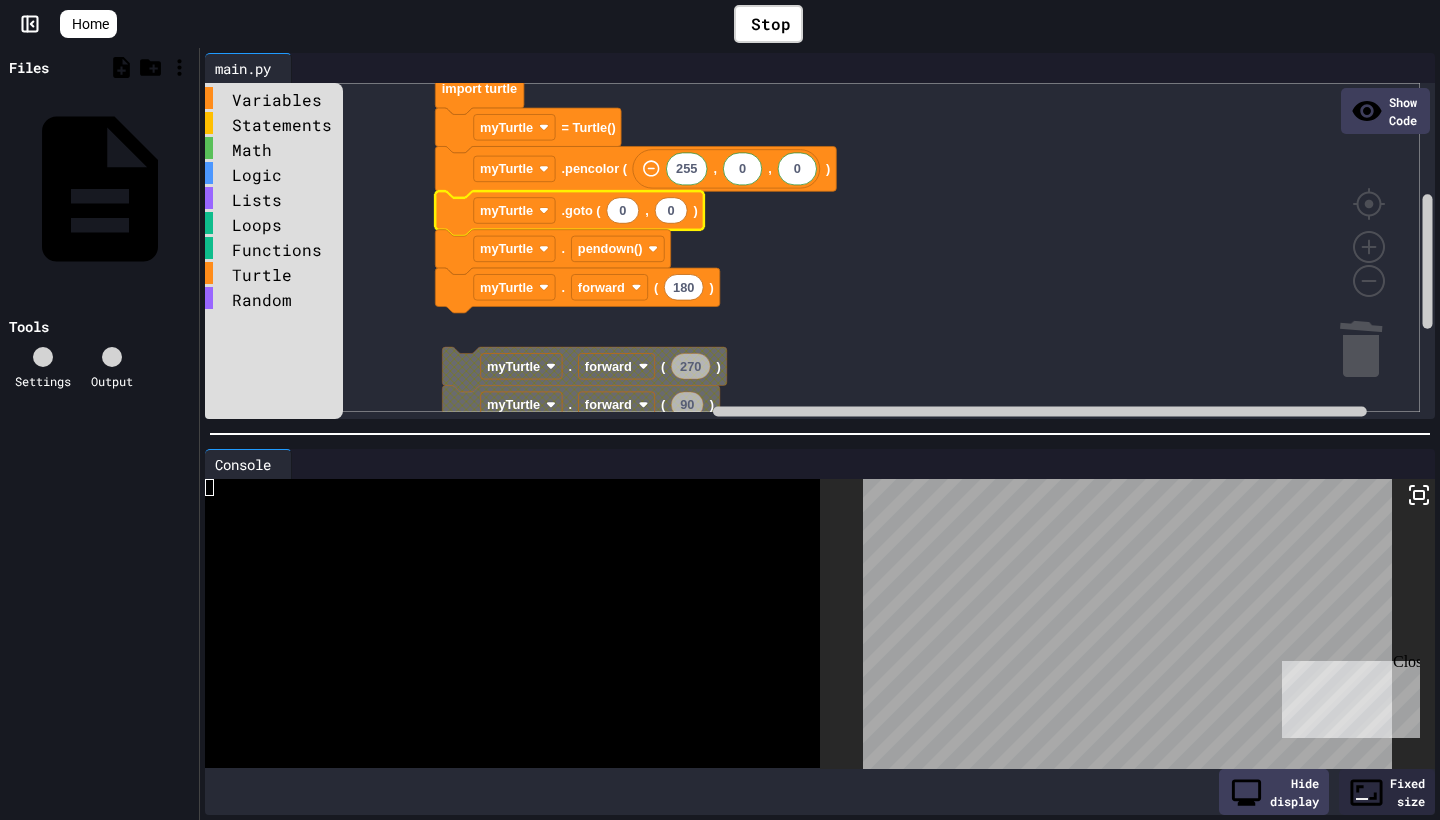 scroll, scrollTop: 0, scrollLeft: 0, axis: both 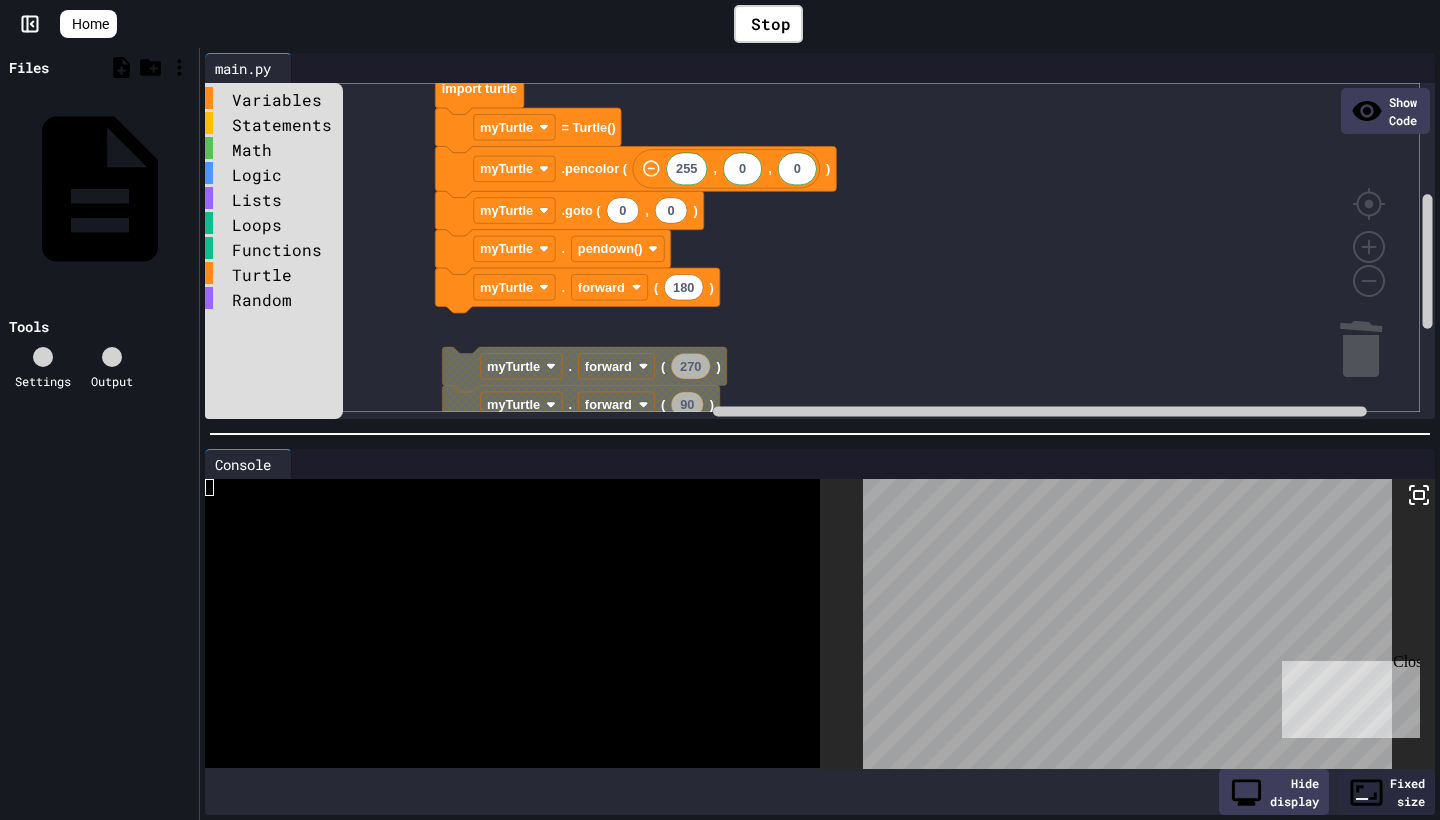 click 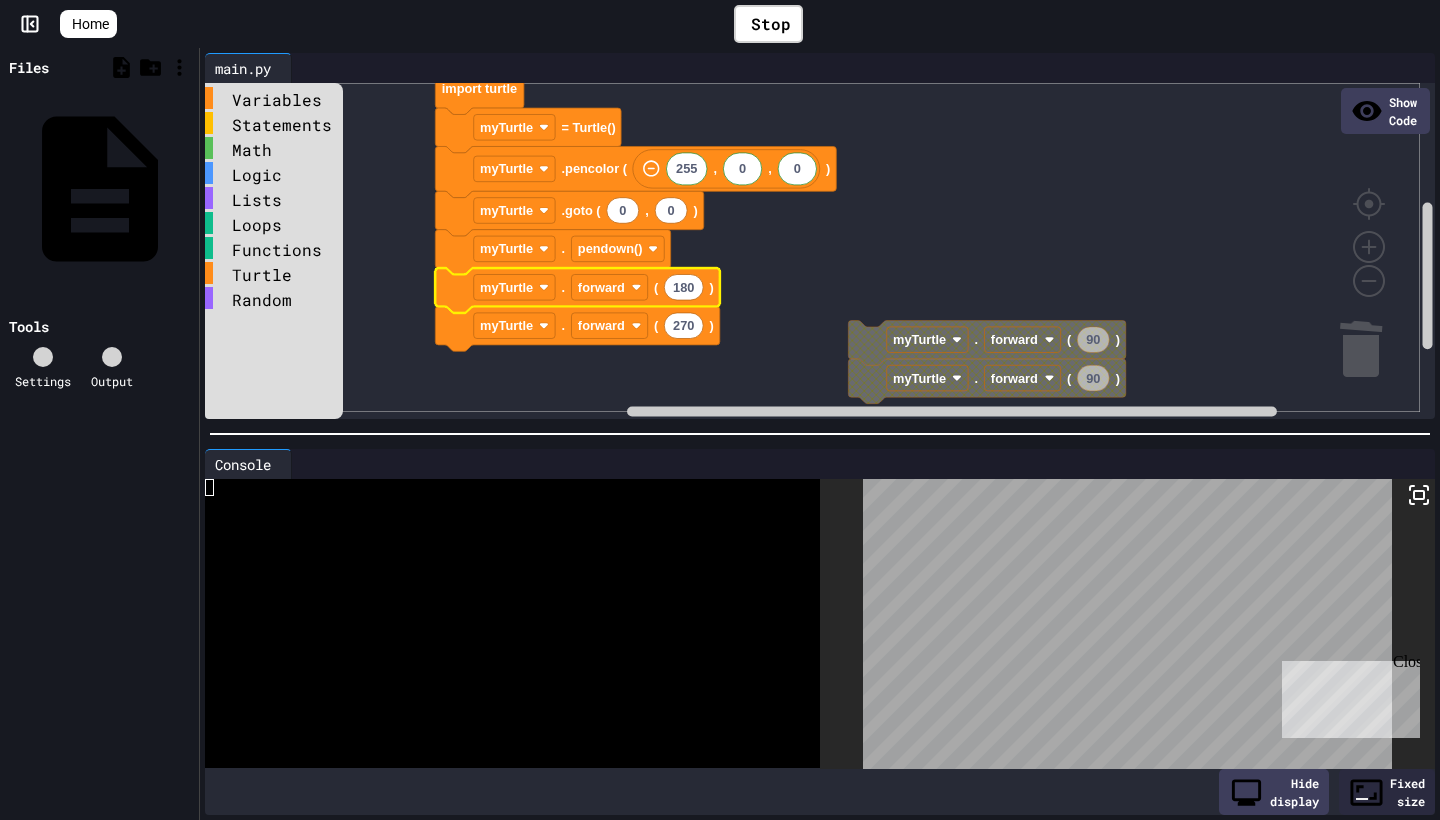 click on "180" 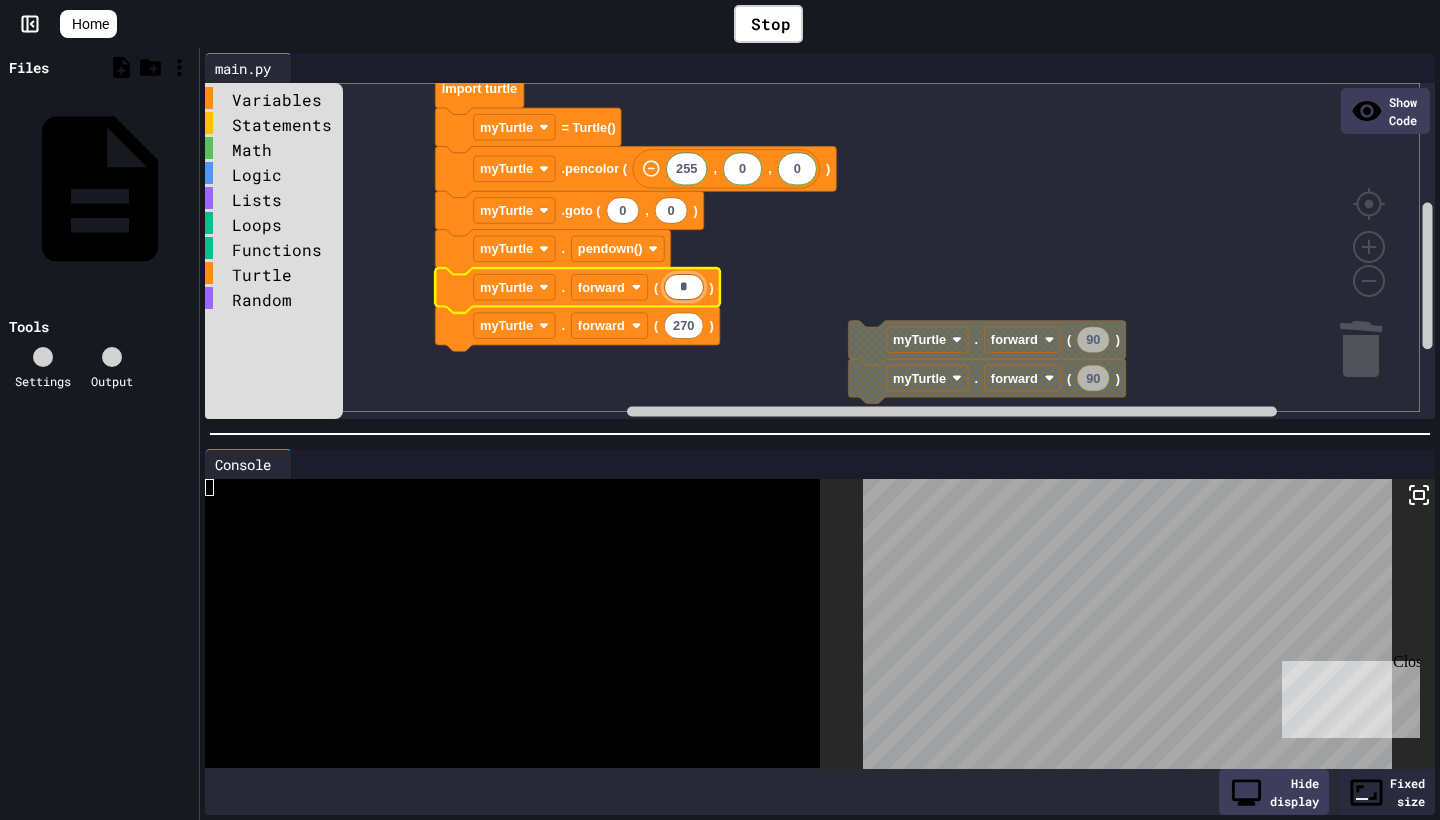 type on "**" 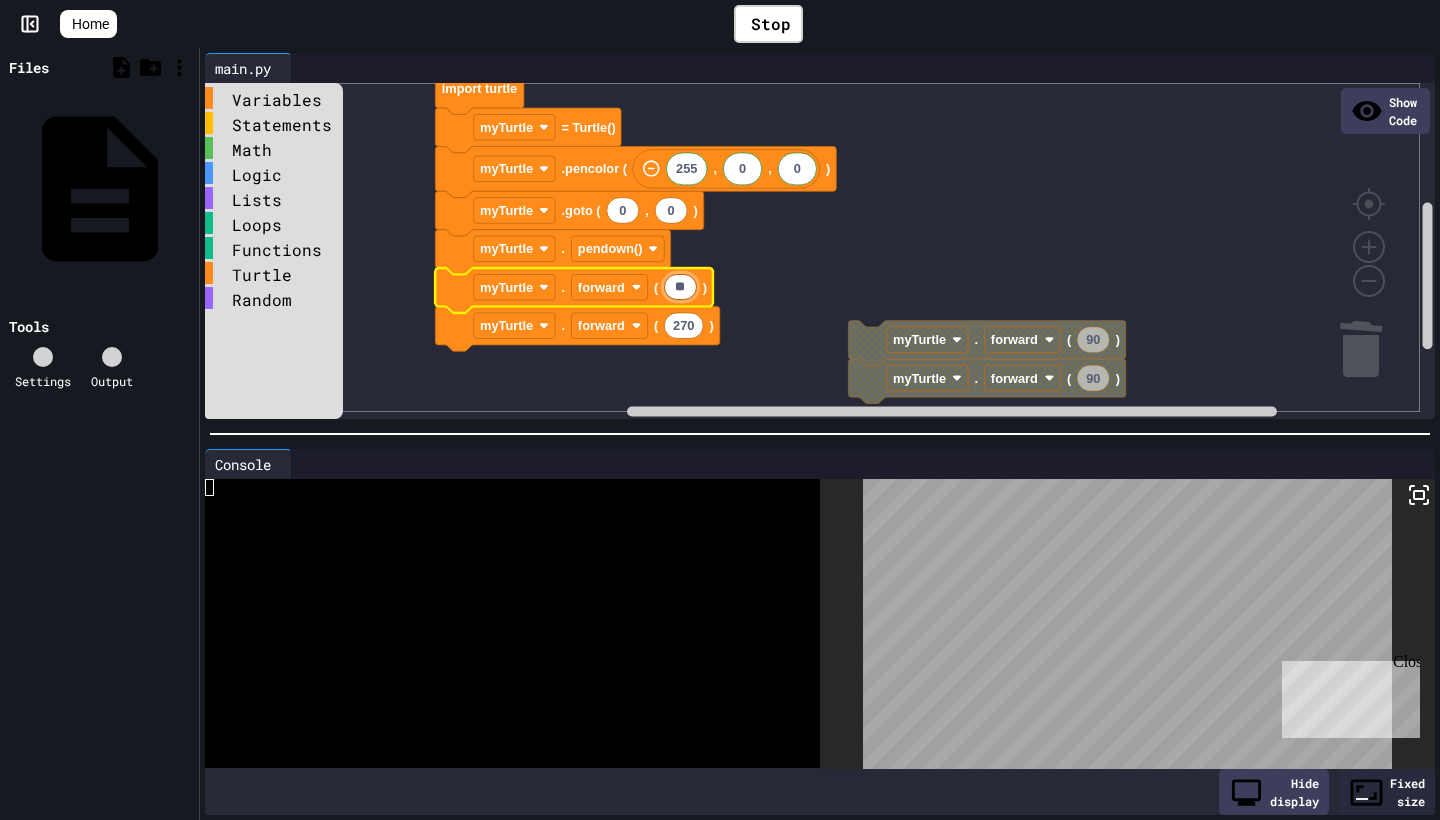 click 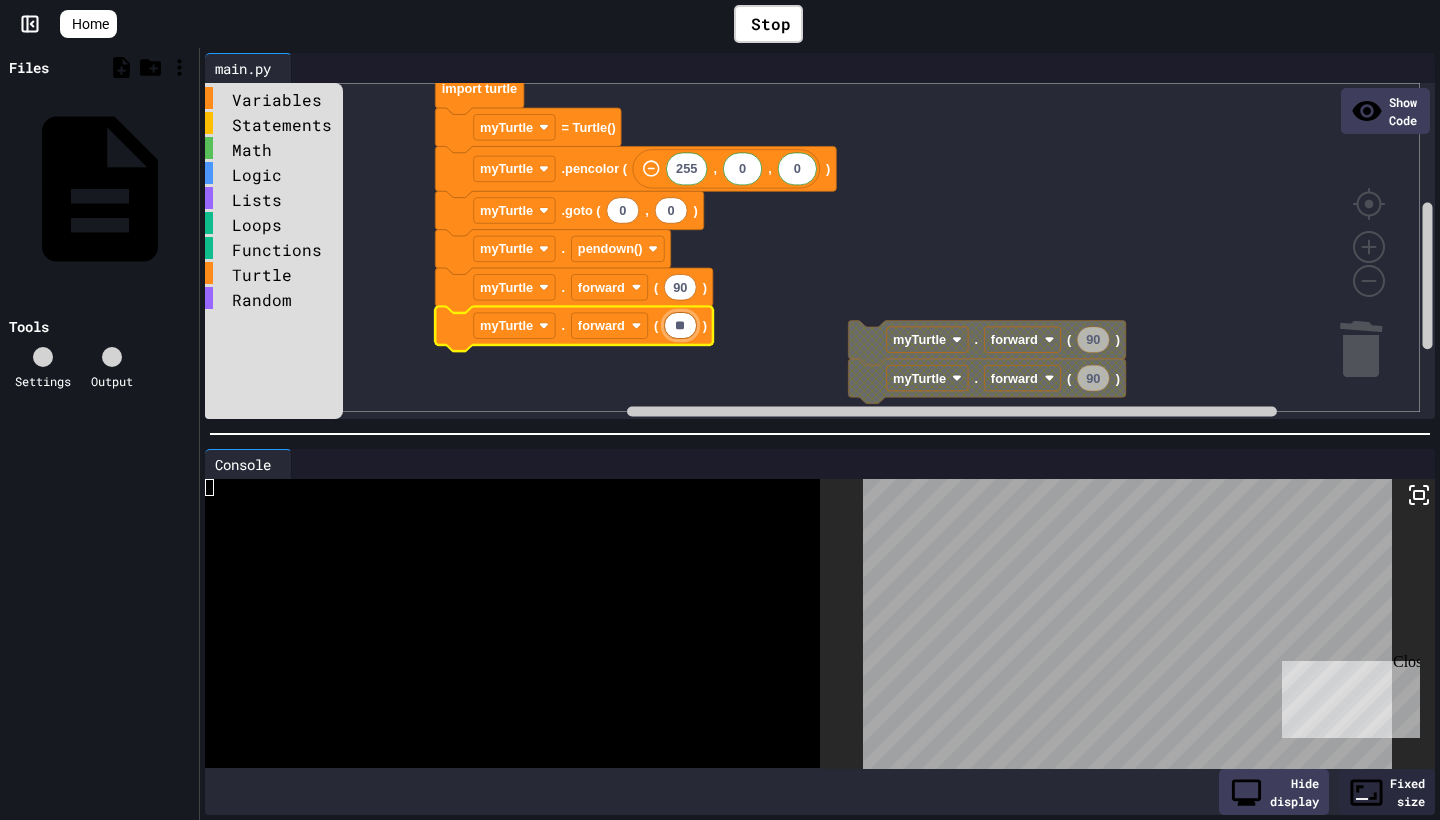 click on "**" at bounding box center [680, 325] 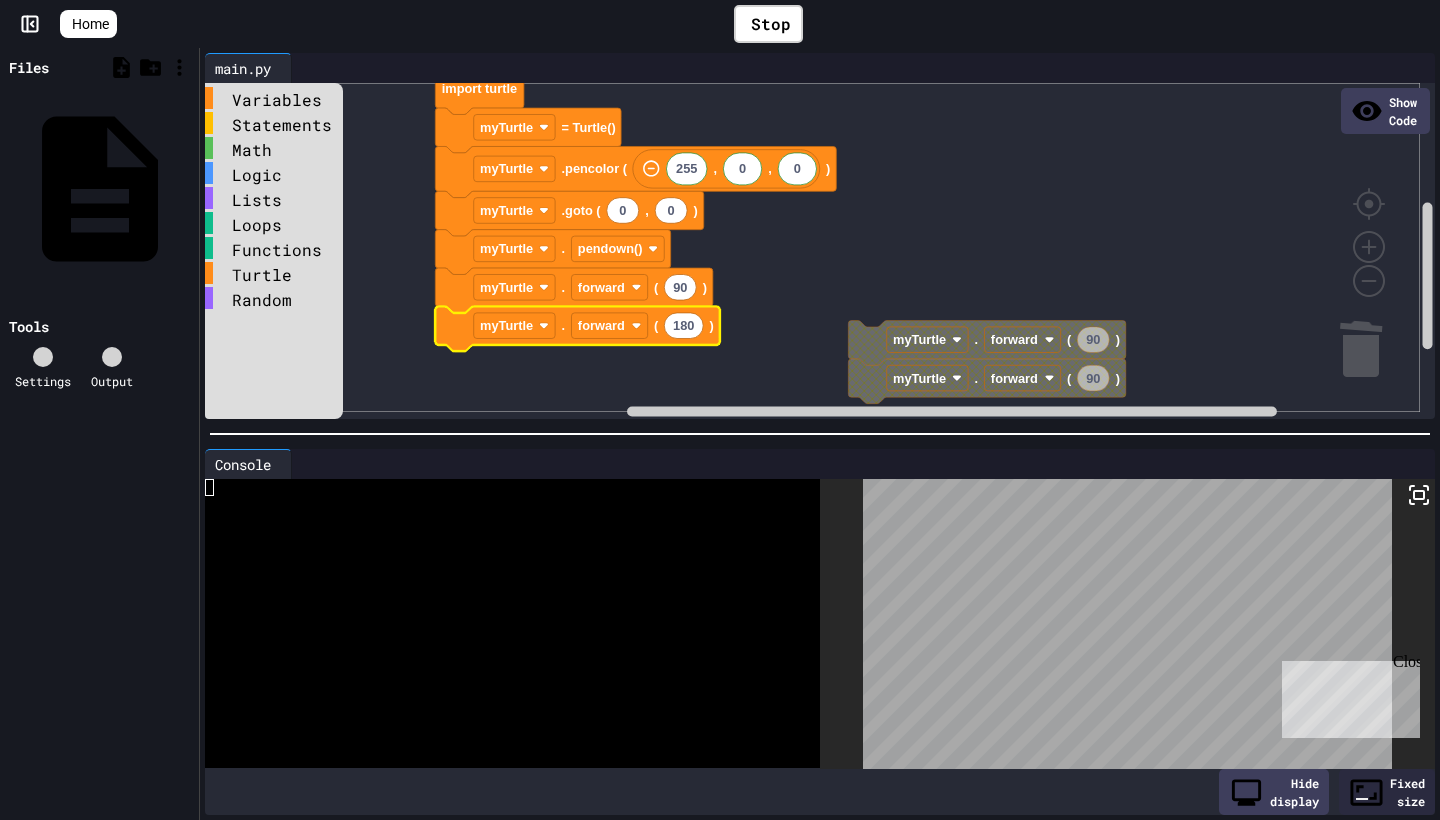 click 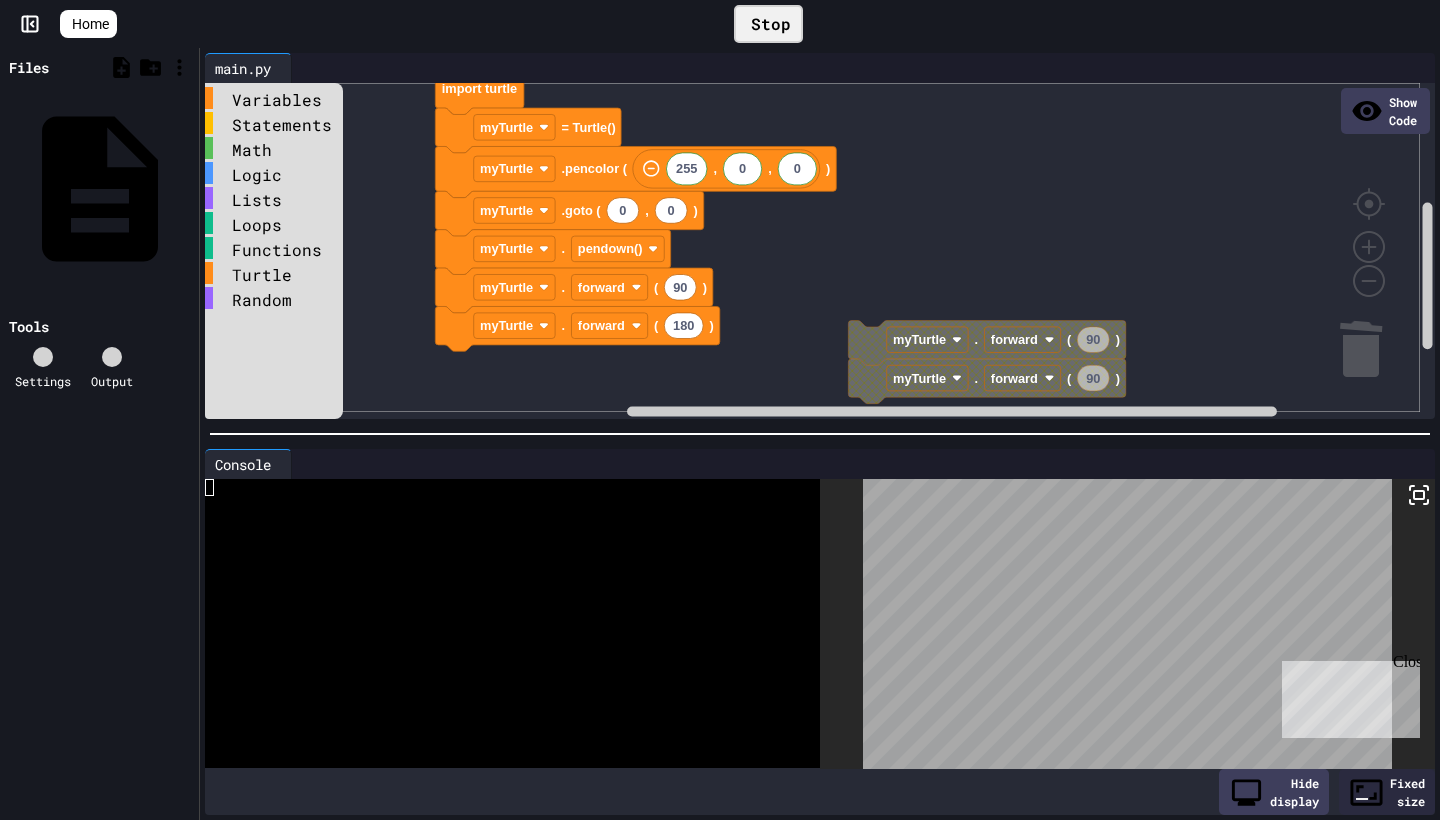 click on "Stop" at bounding box center (768, 24) 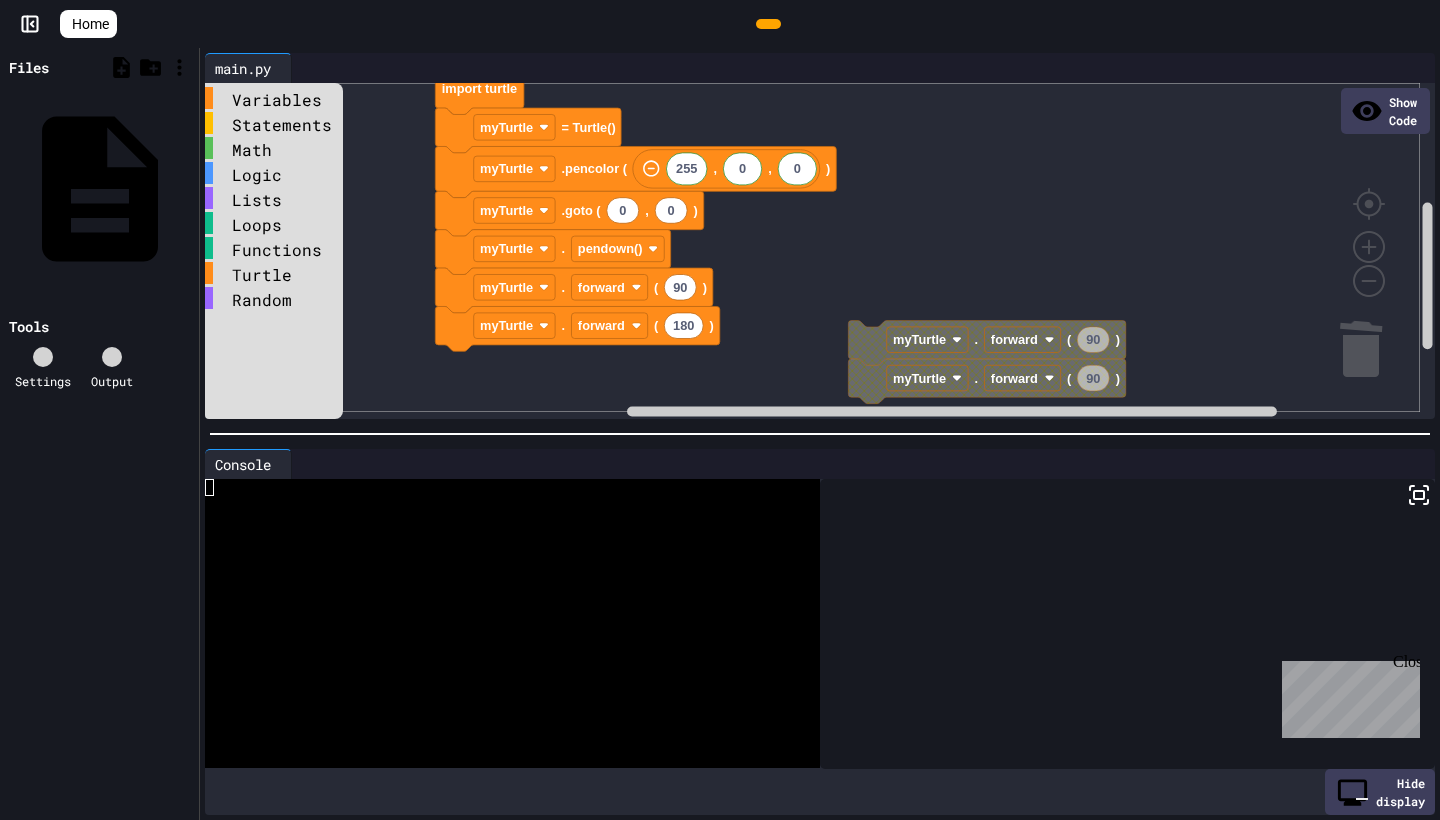 click at bounding box center (768, 24) 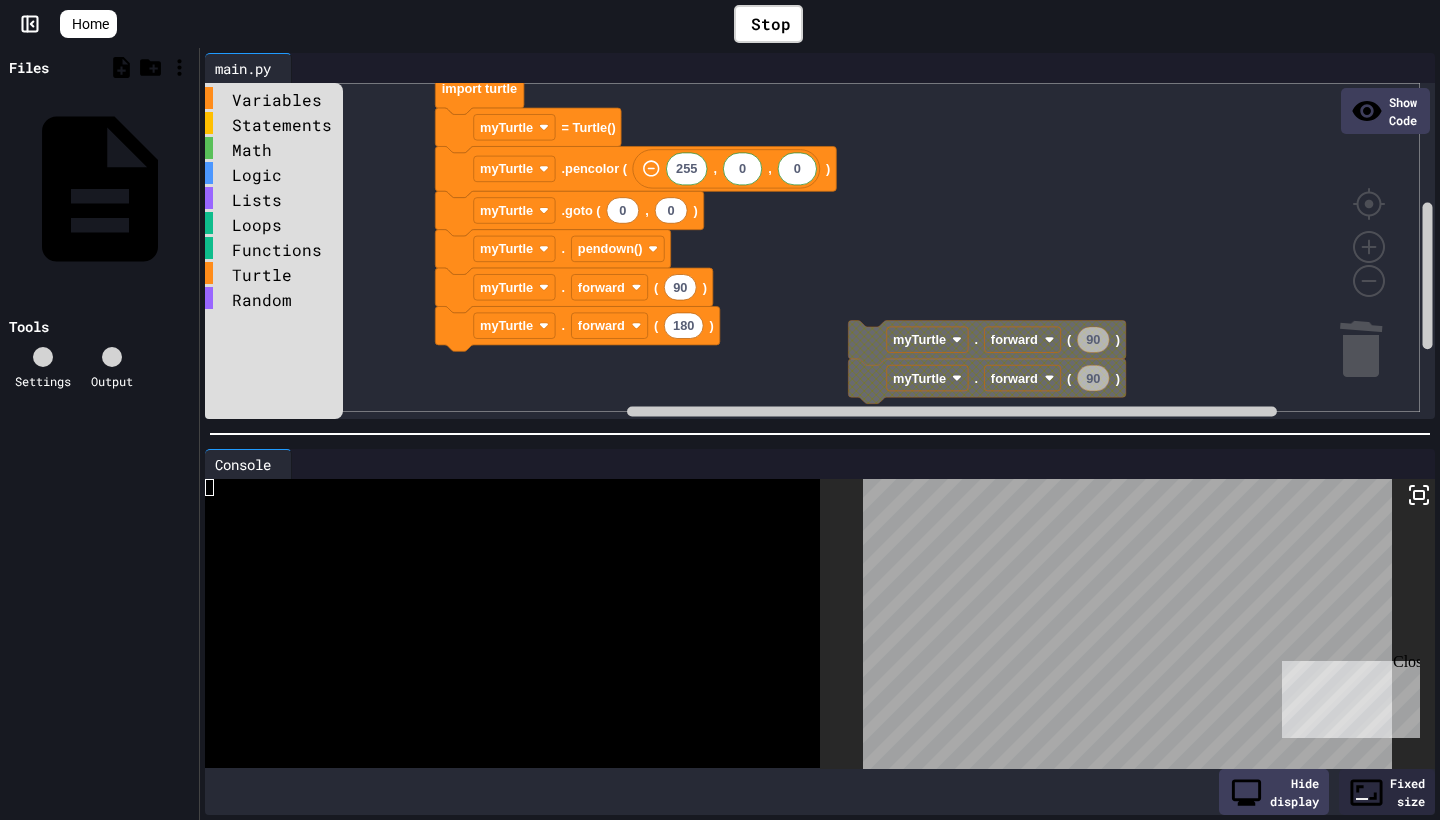 click on "90" 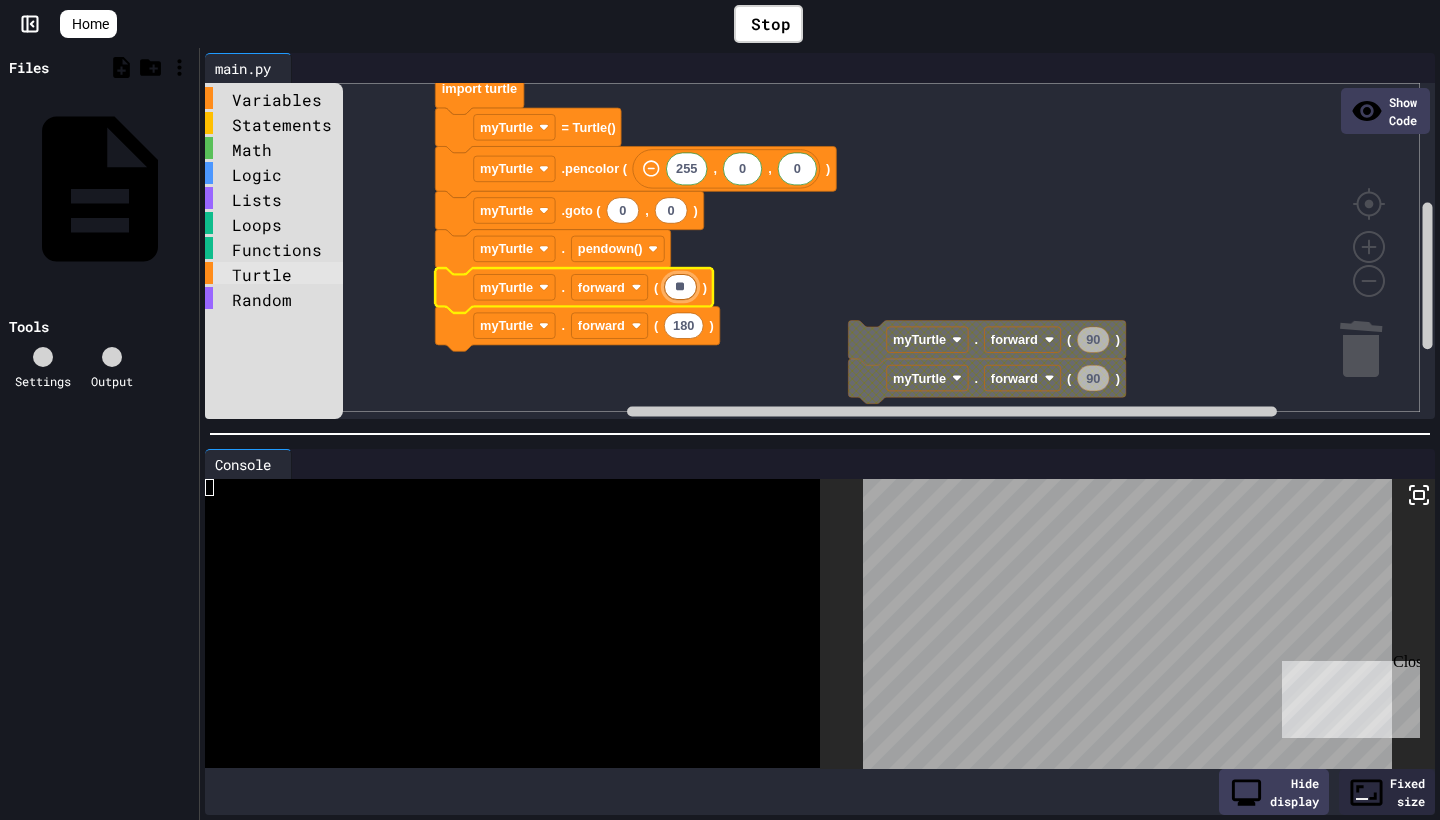 click on "Turtle" at bounding box center (274, 273) 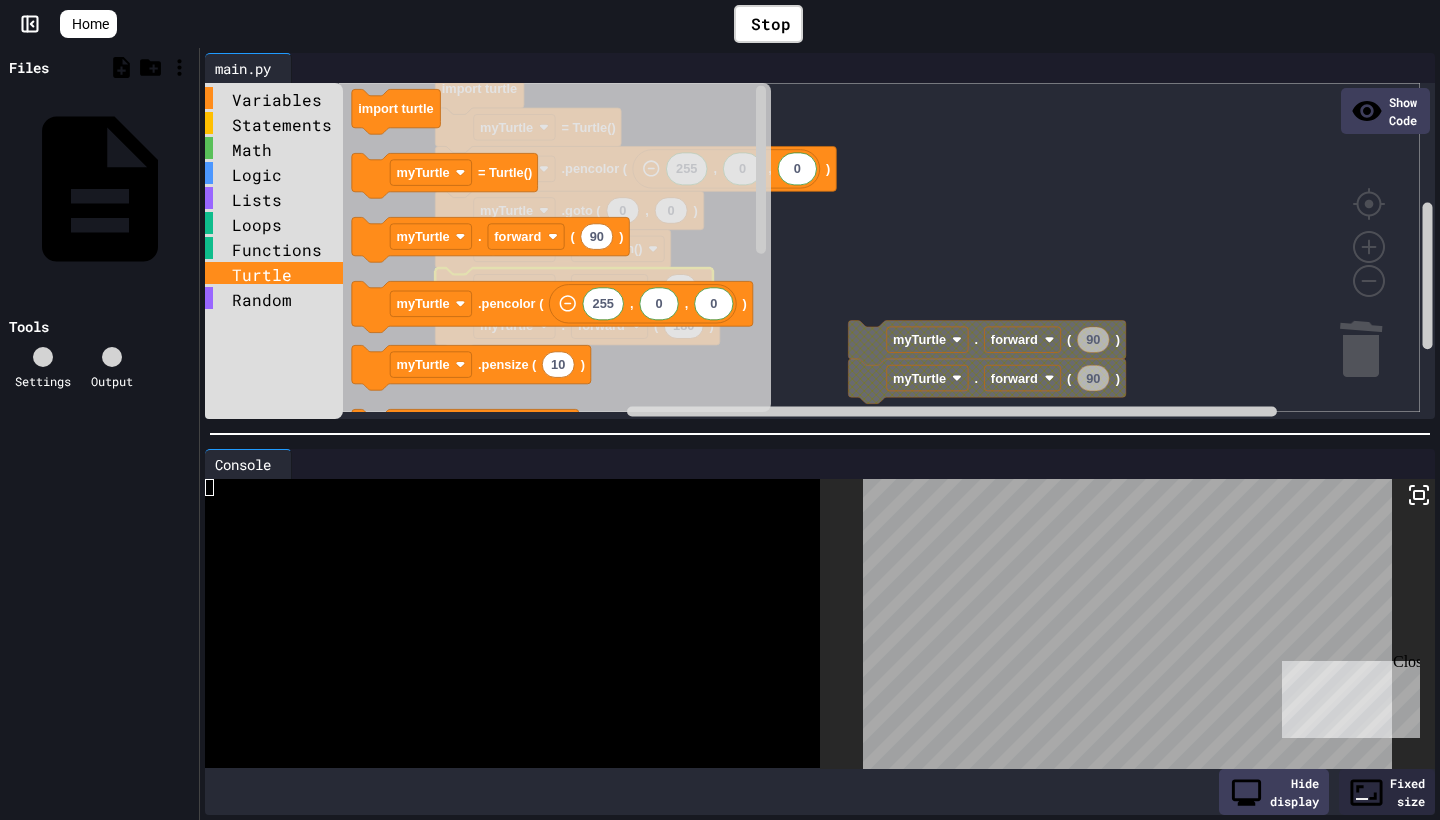 click on "Turtle" at bounding box center [274, 273] 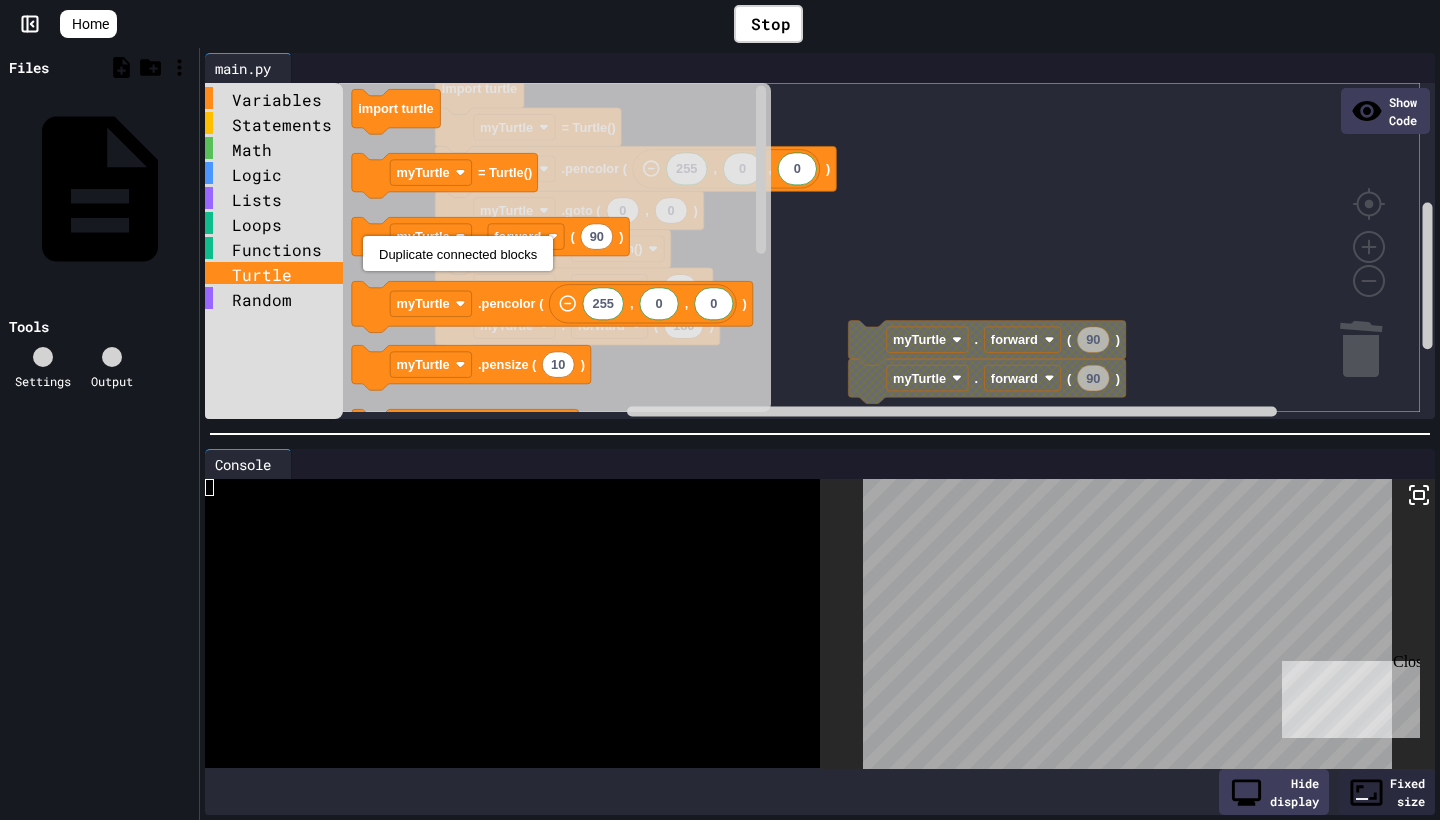 click 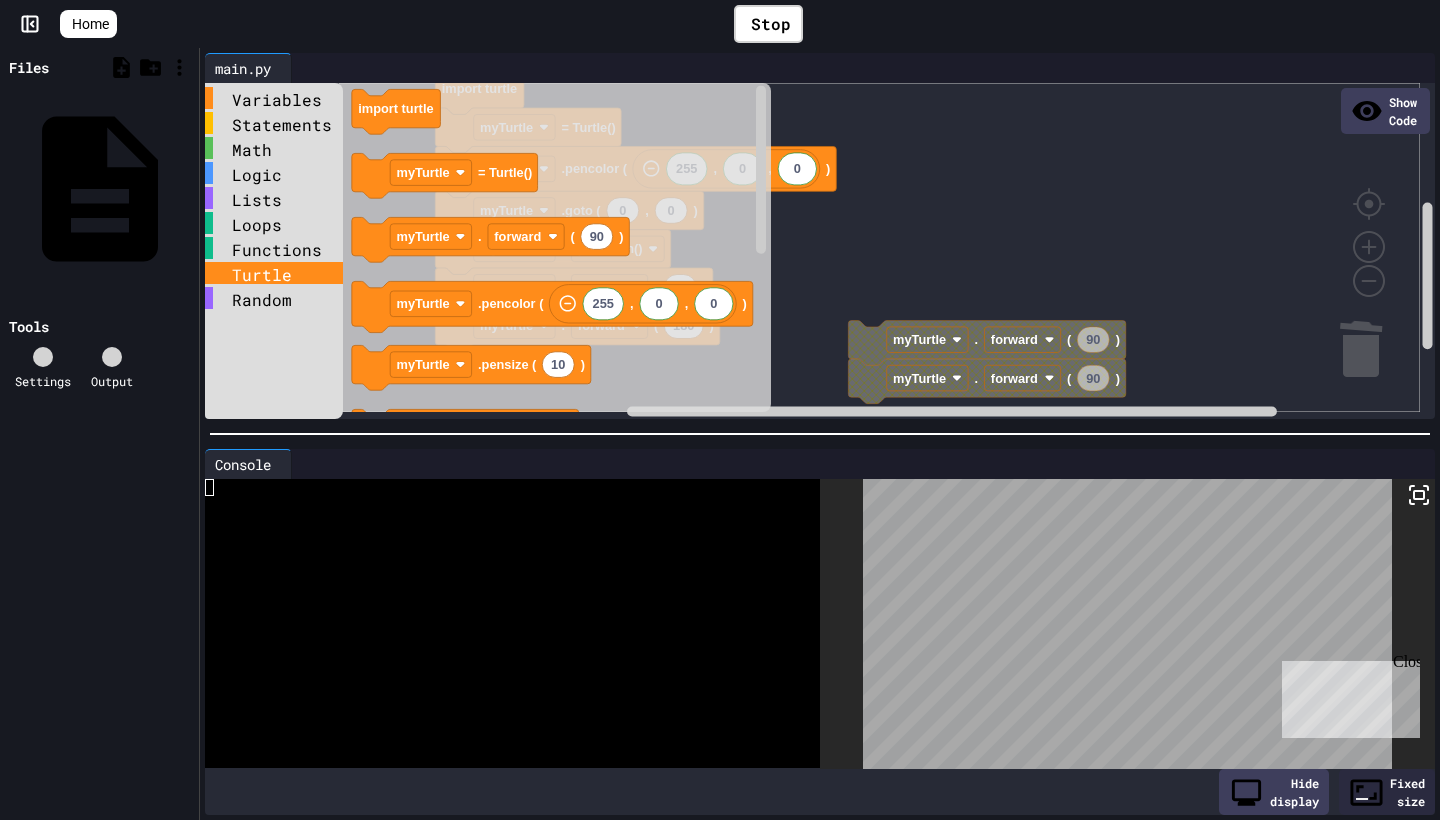 click 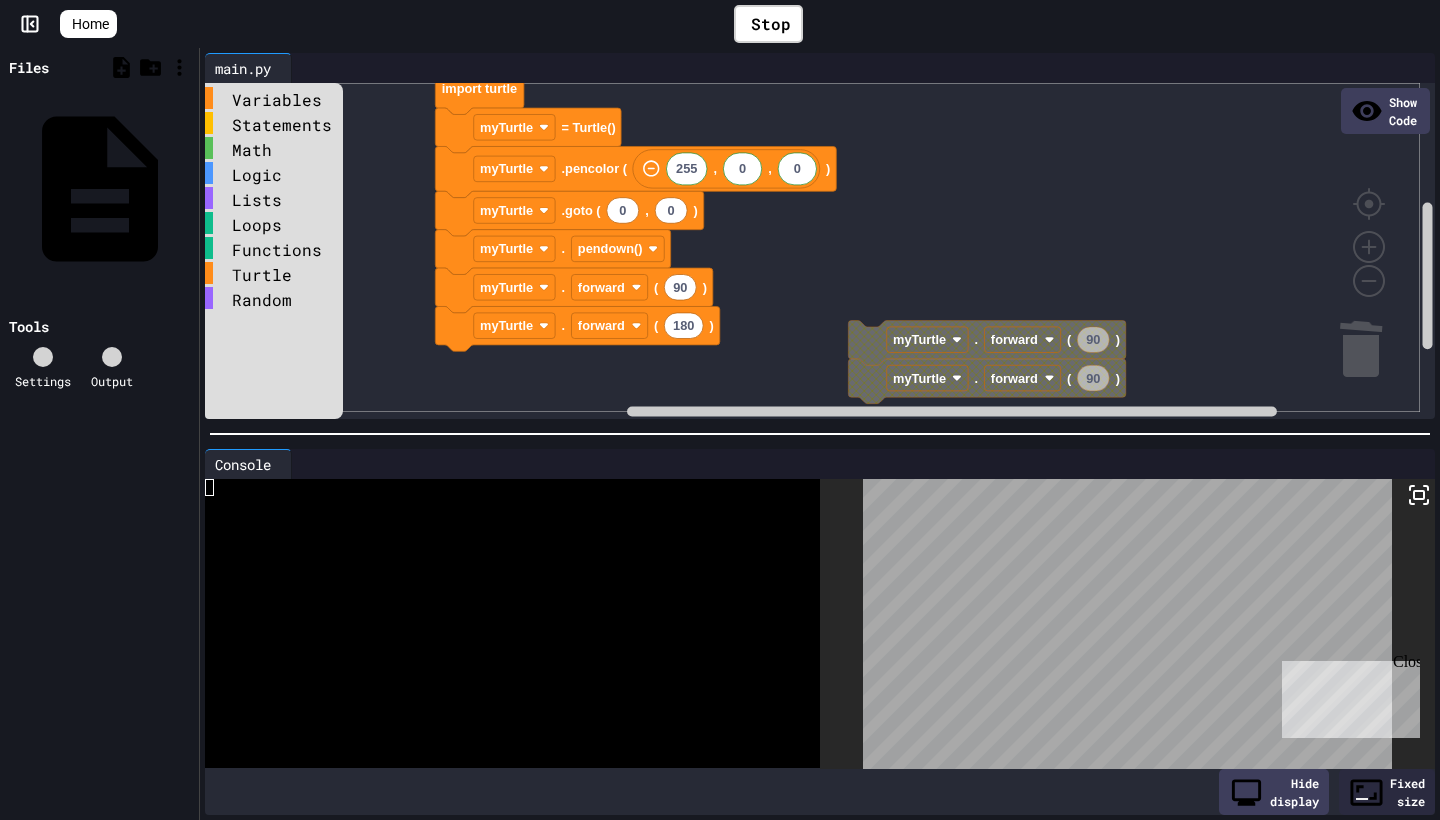 click 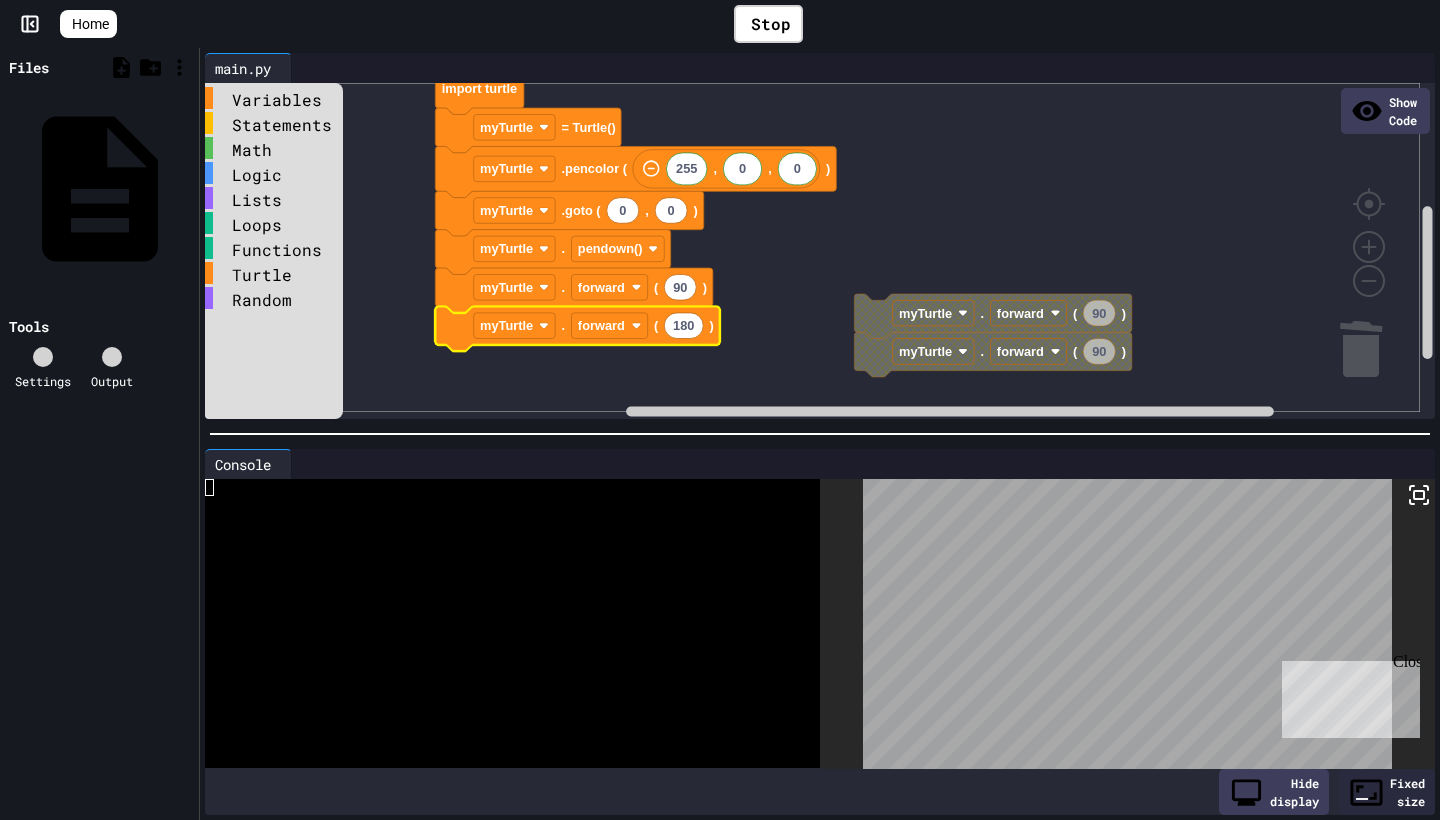 click on "180" 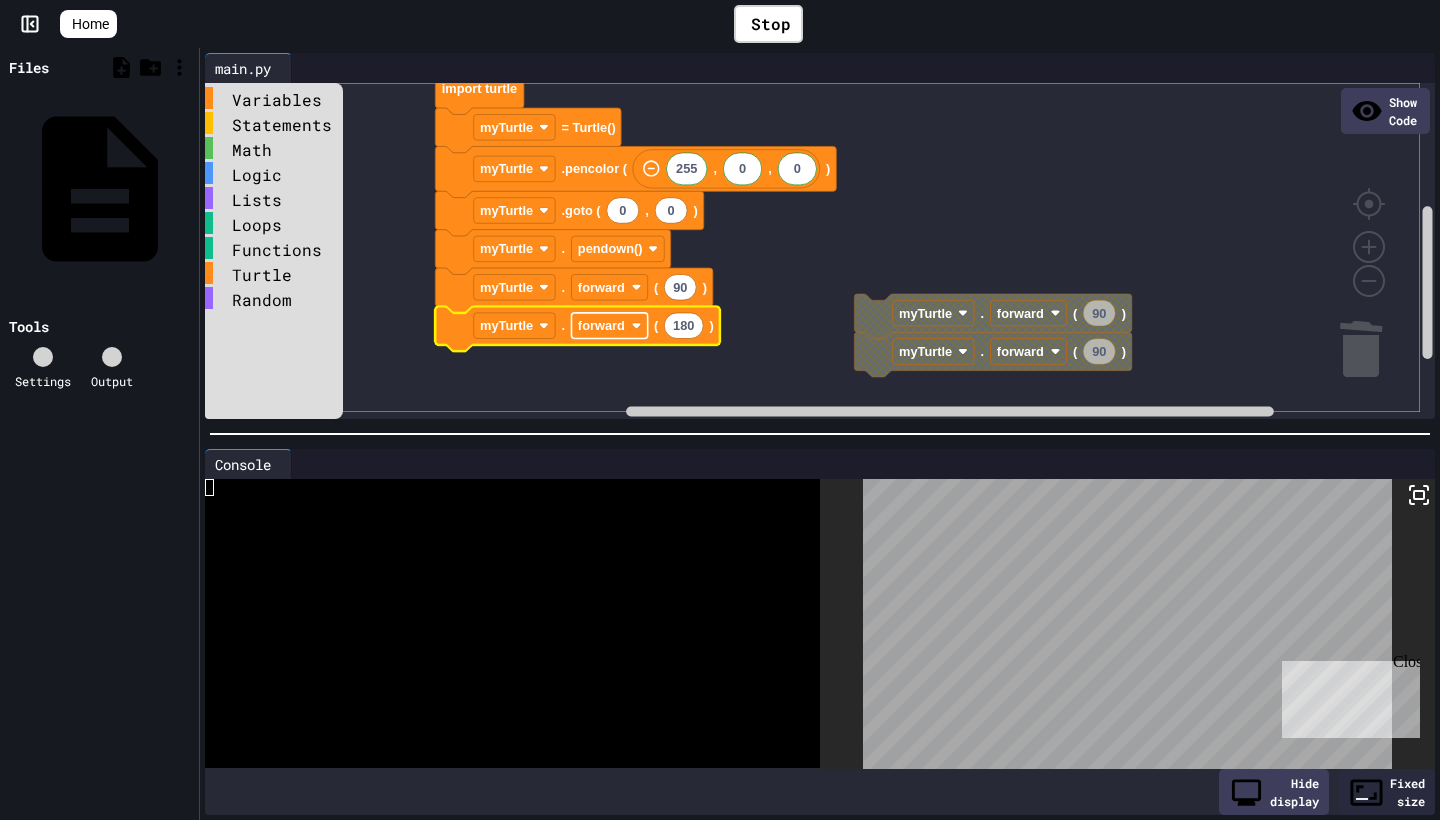click on "forward" 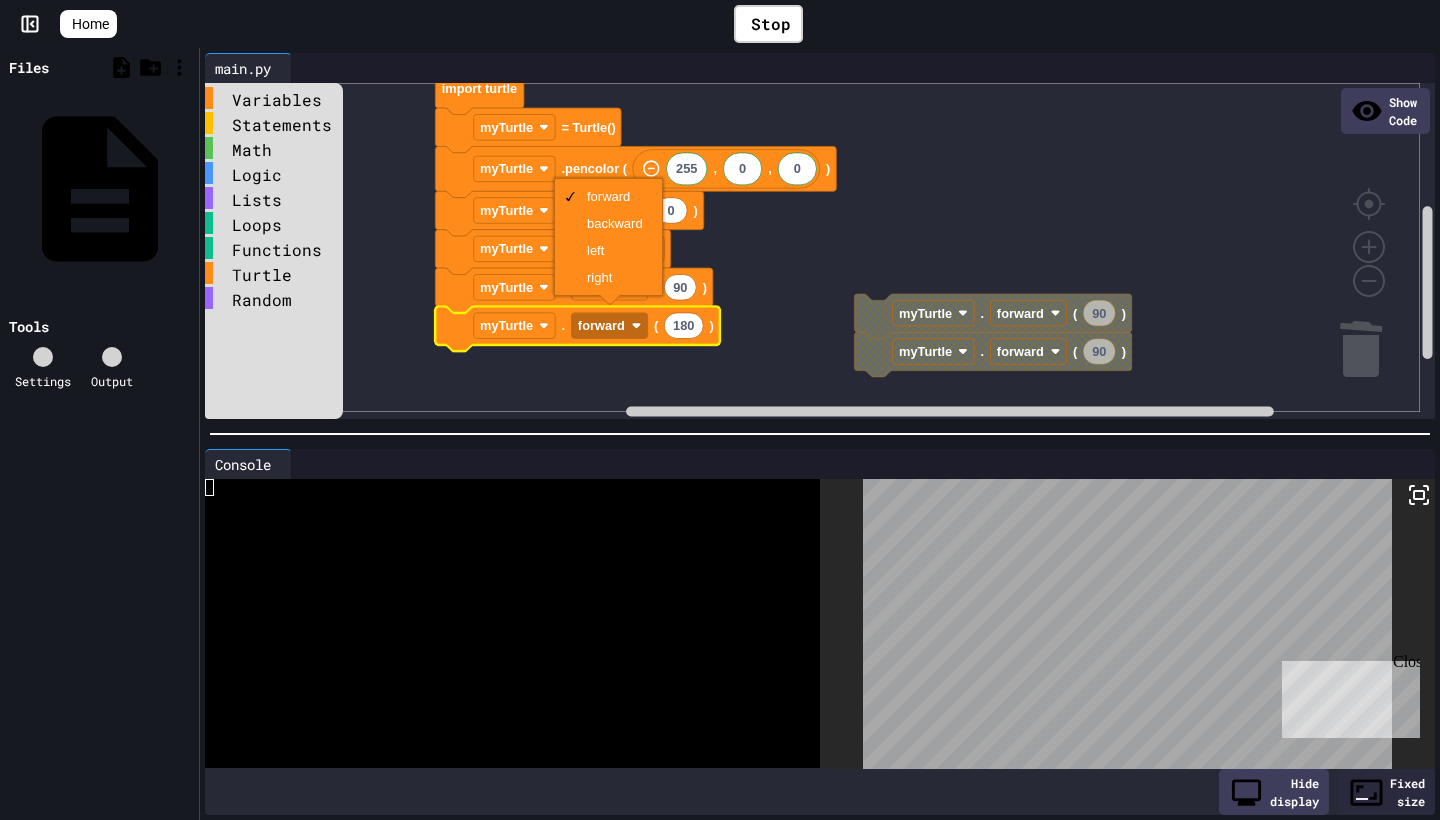 click 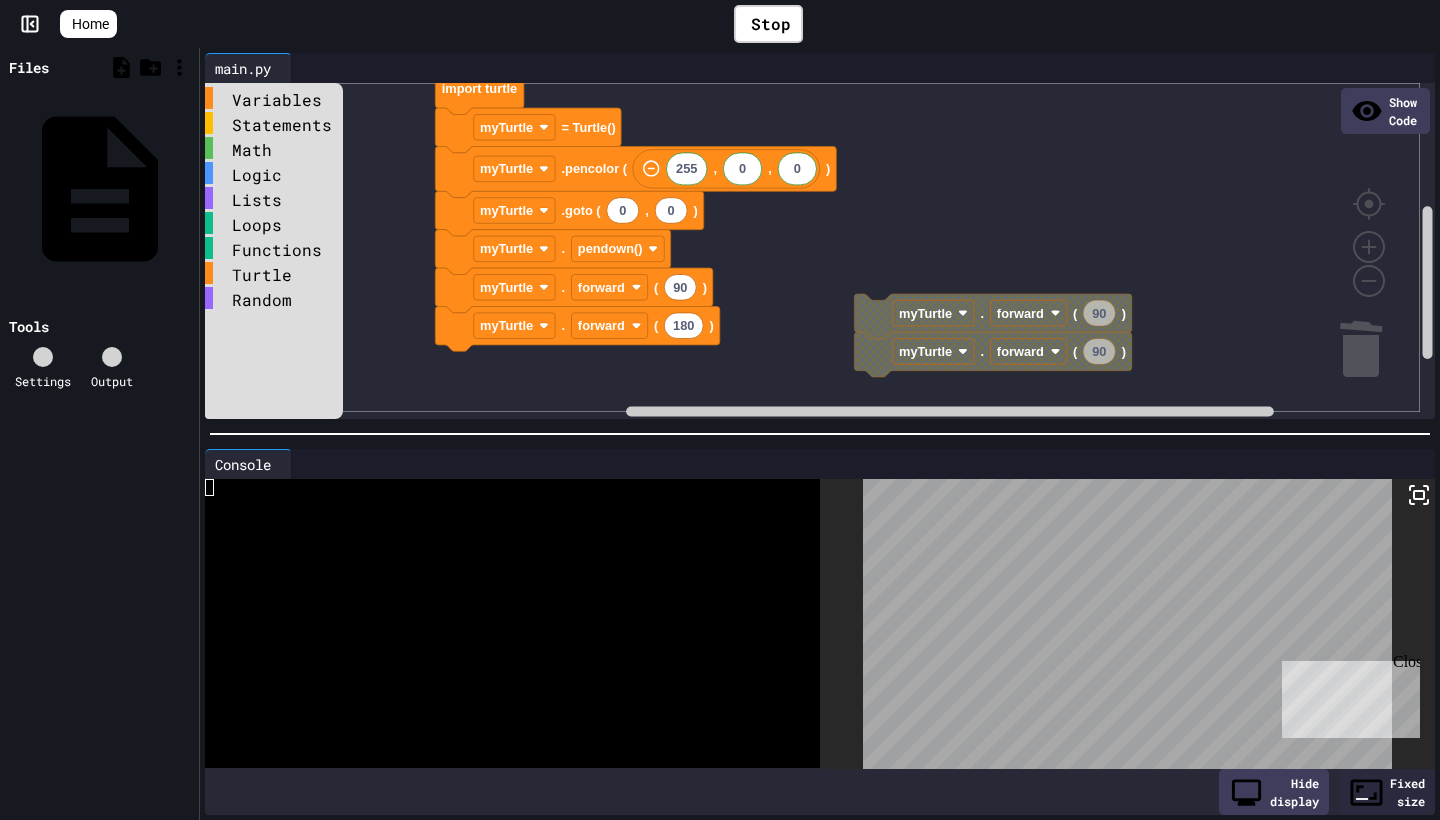 click on "180" 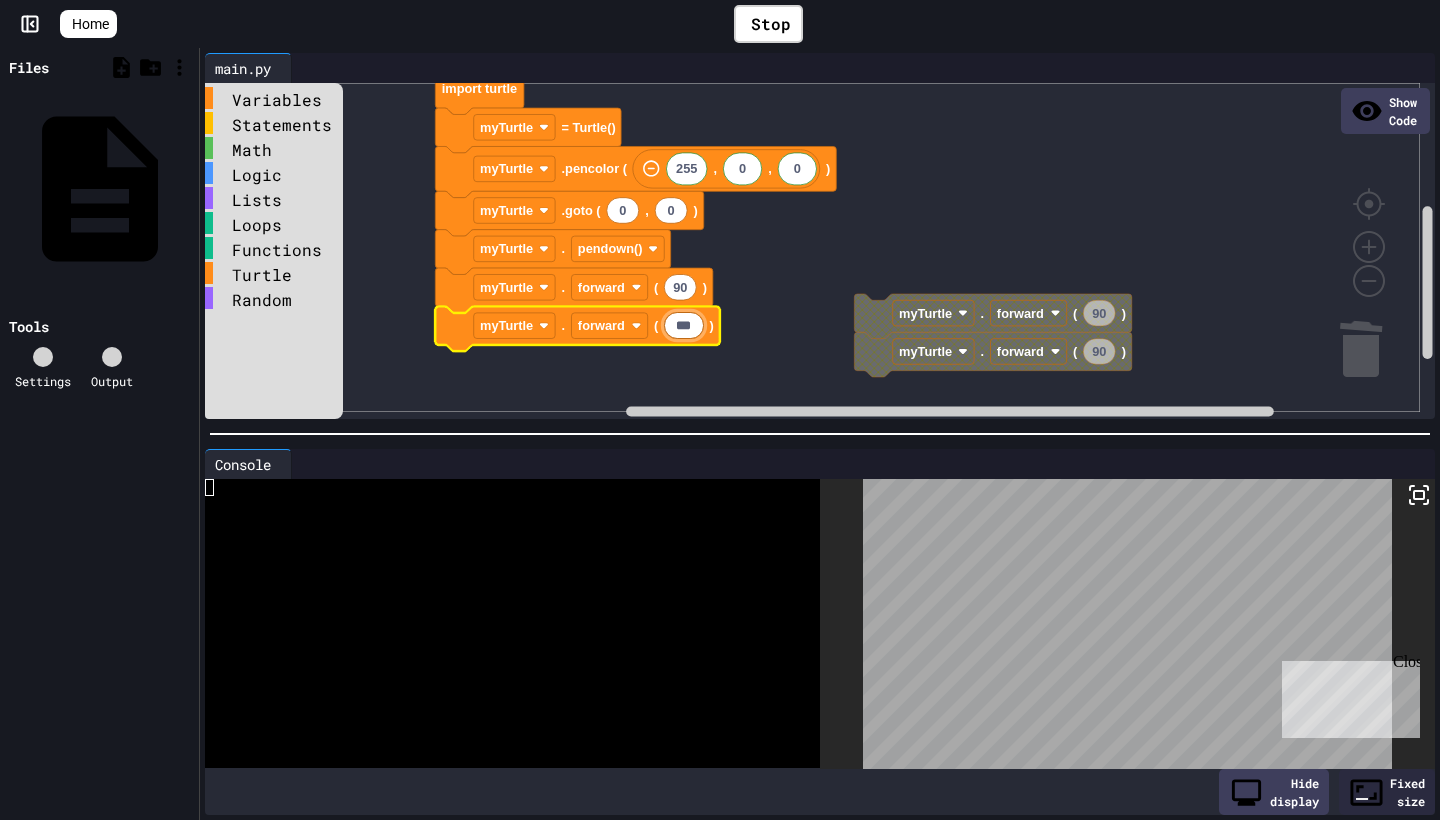 type on "*" 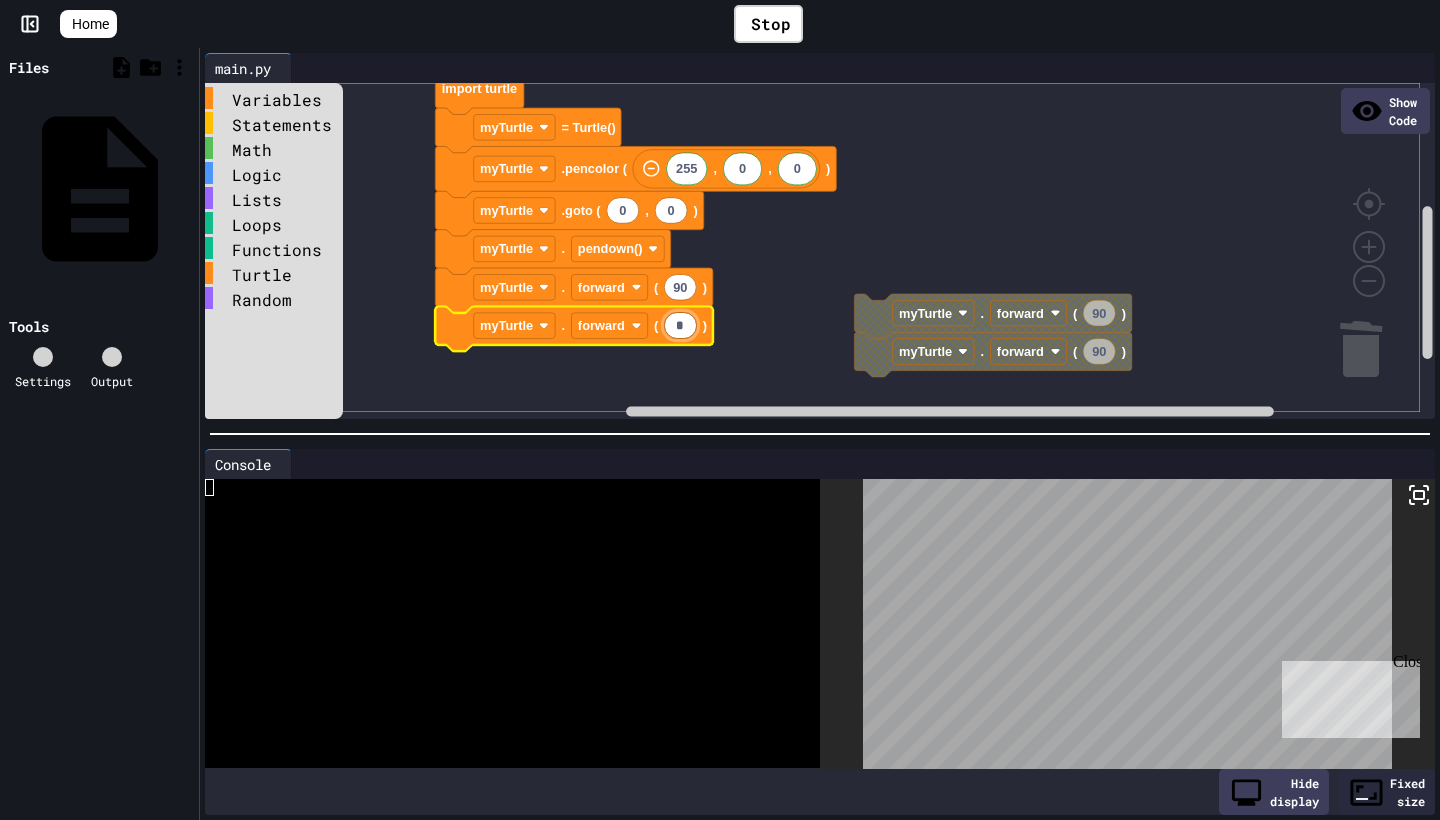 click 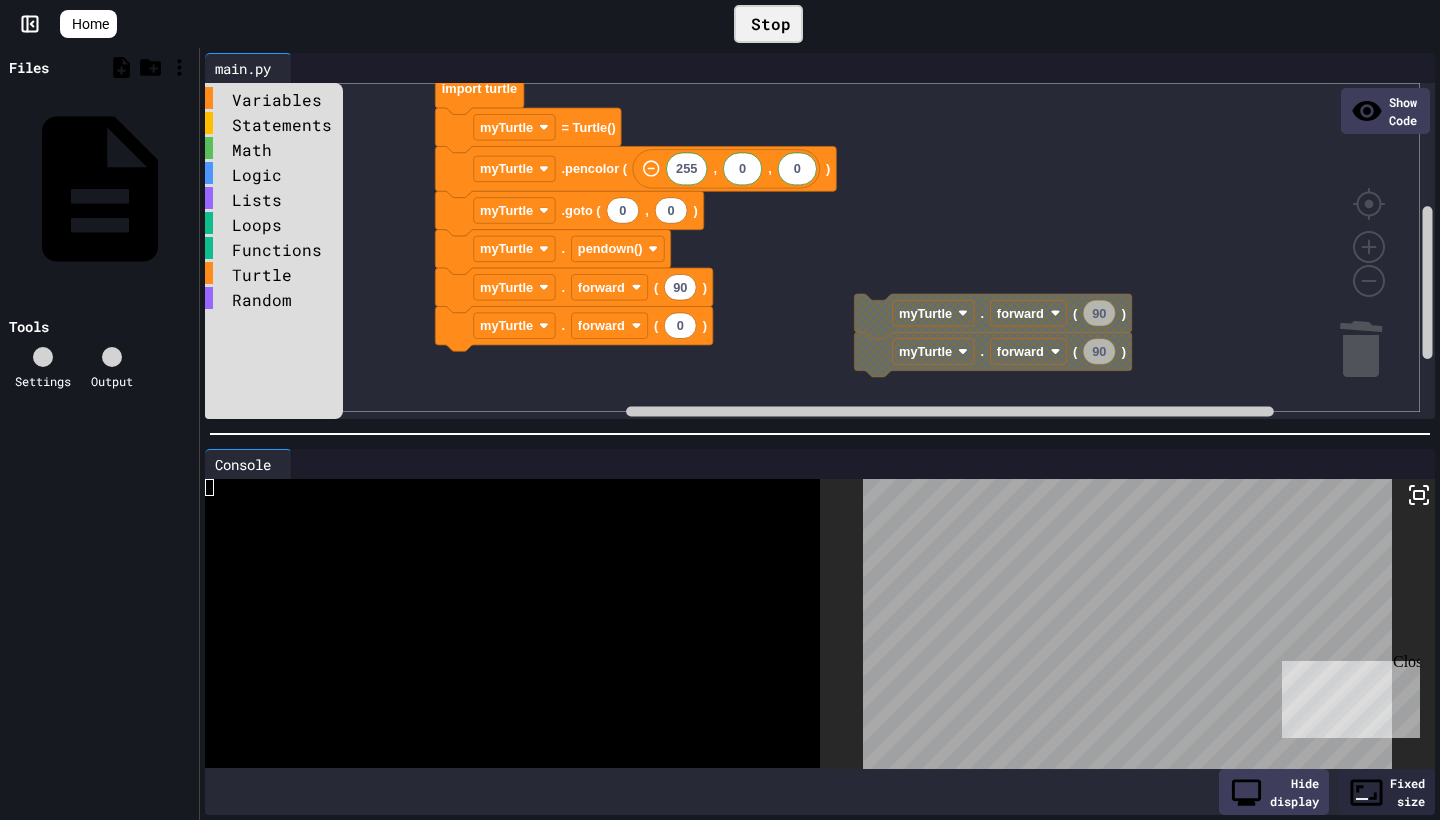 click on "Stop" at bounding box center (768, 24) 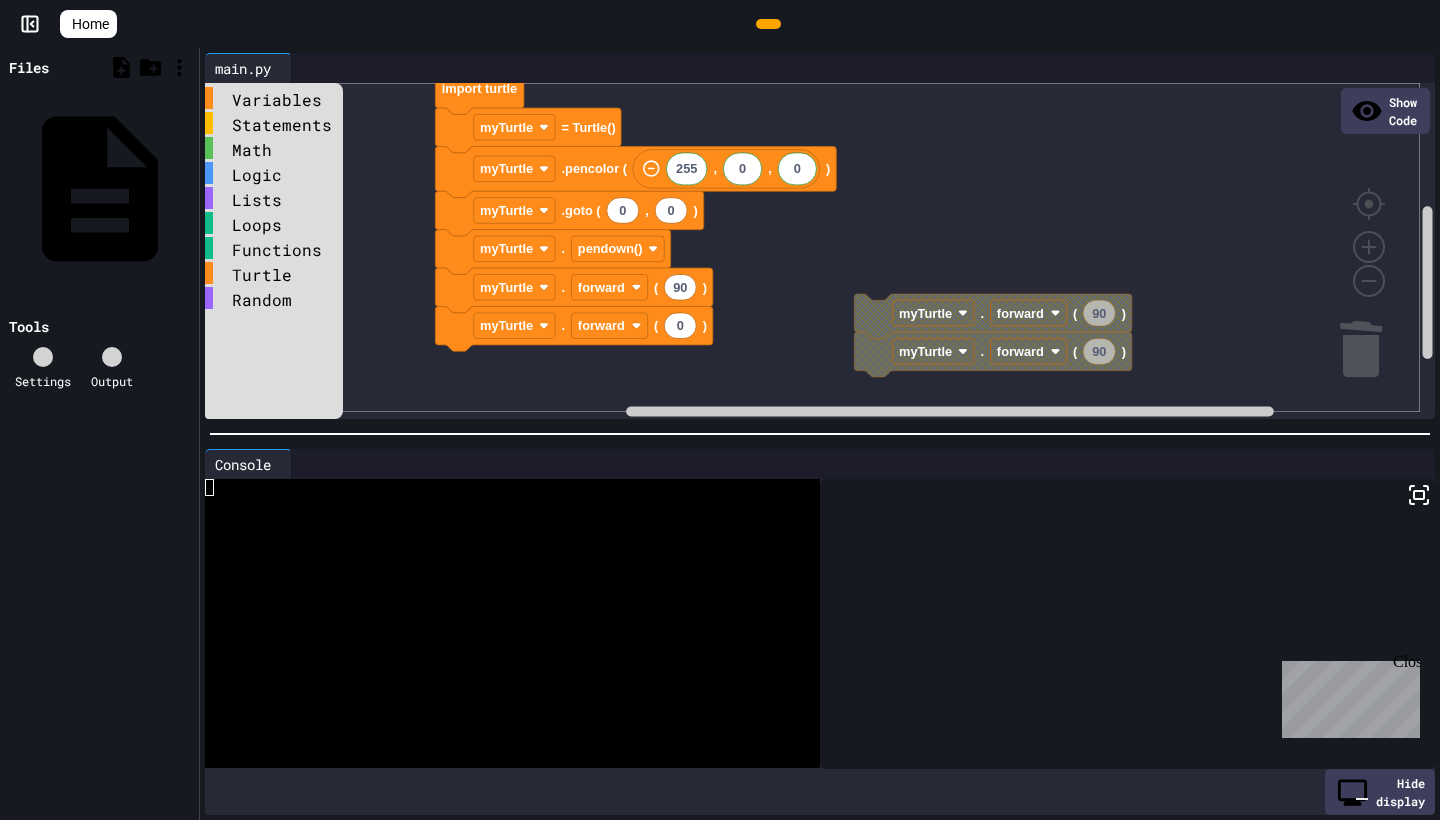click 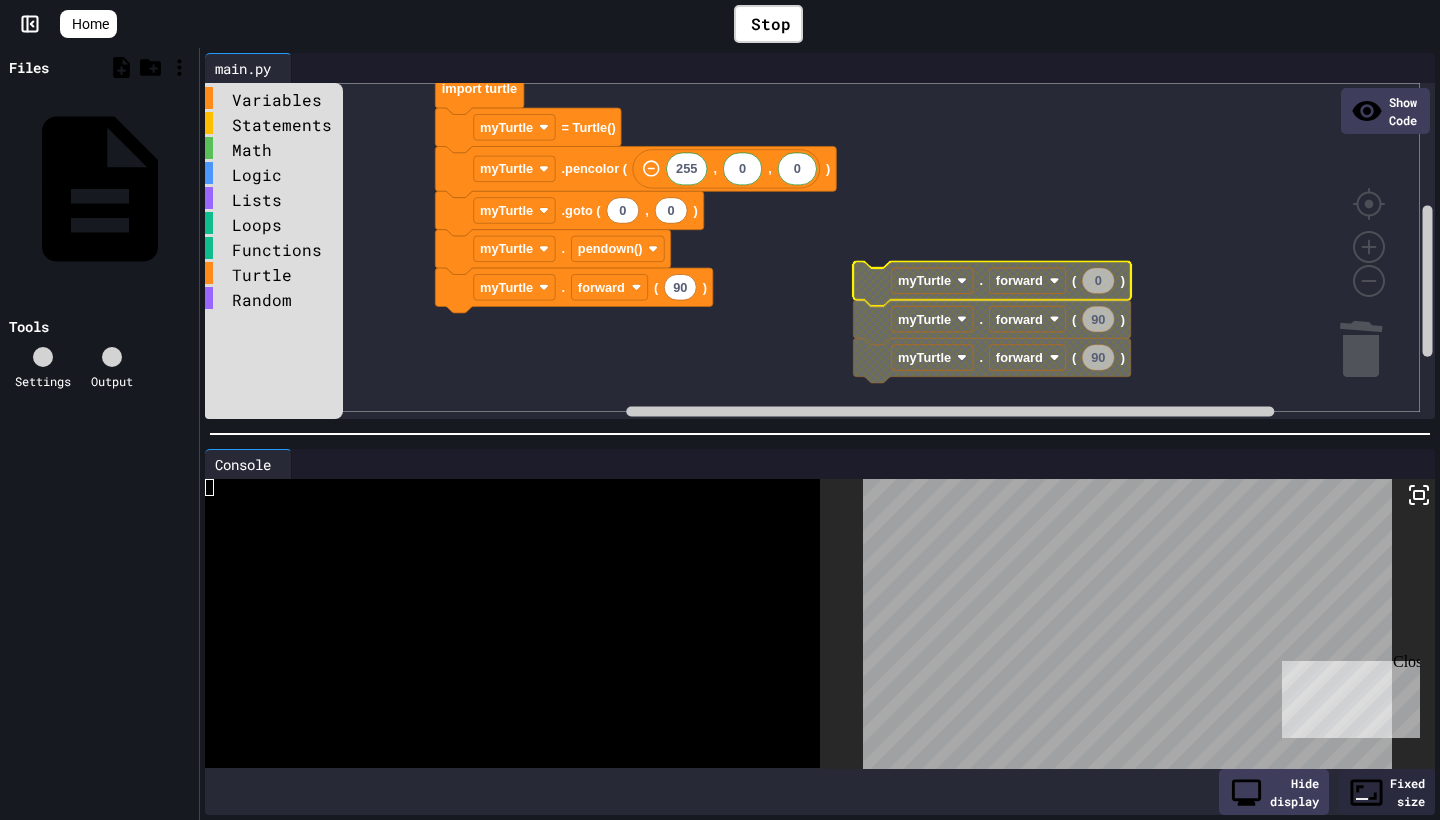 click 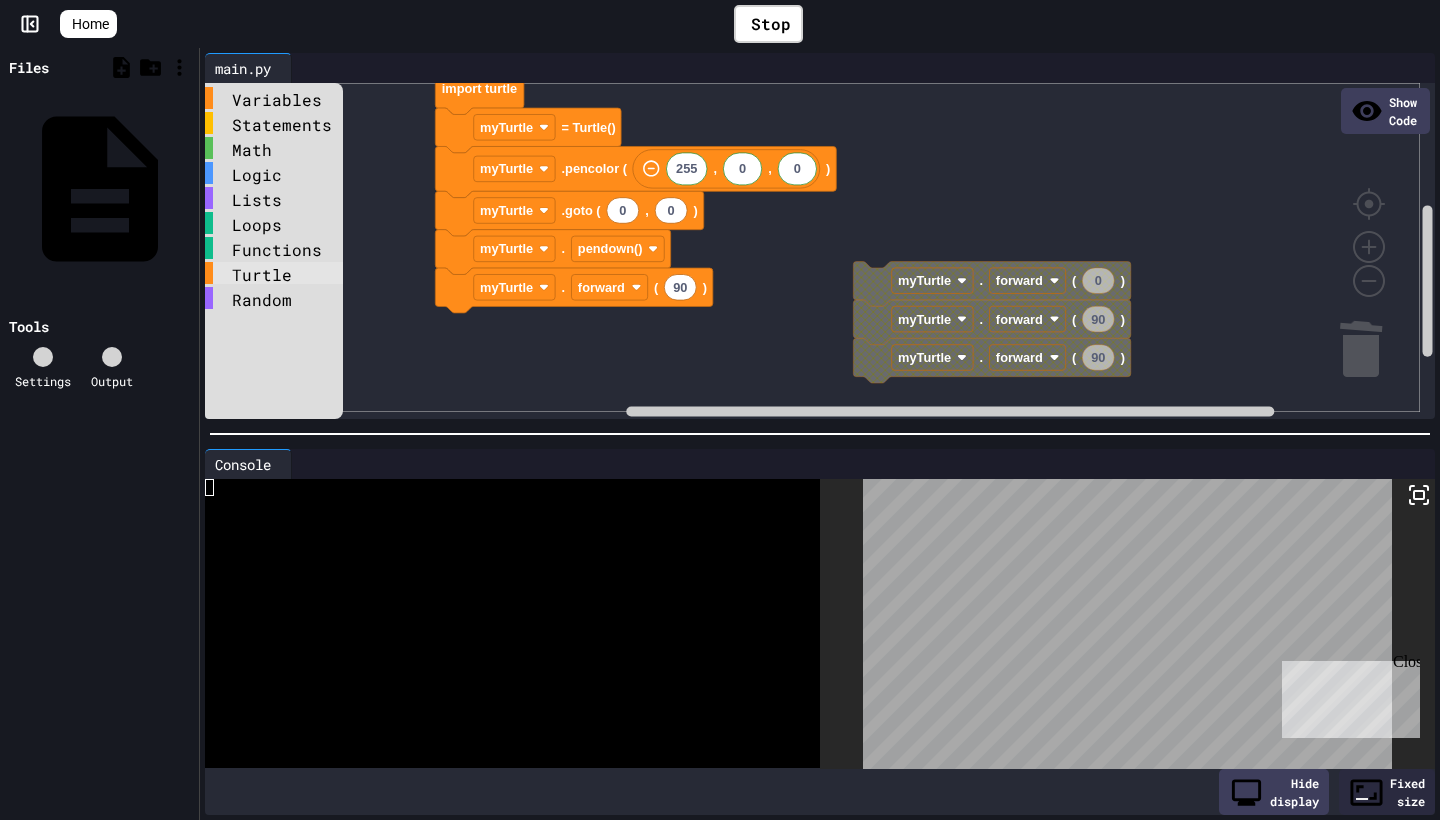 click on "Turtle" at bounding box center [274, 273] 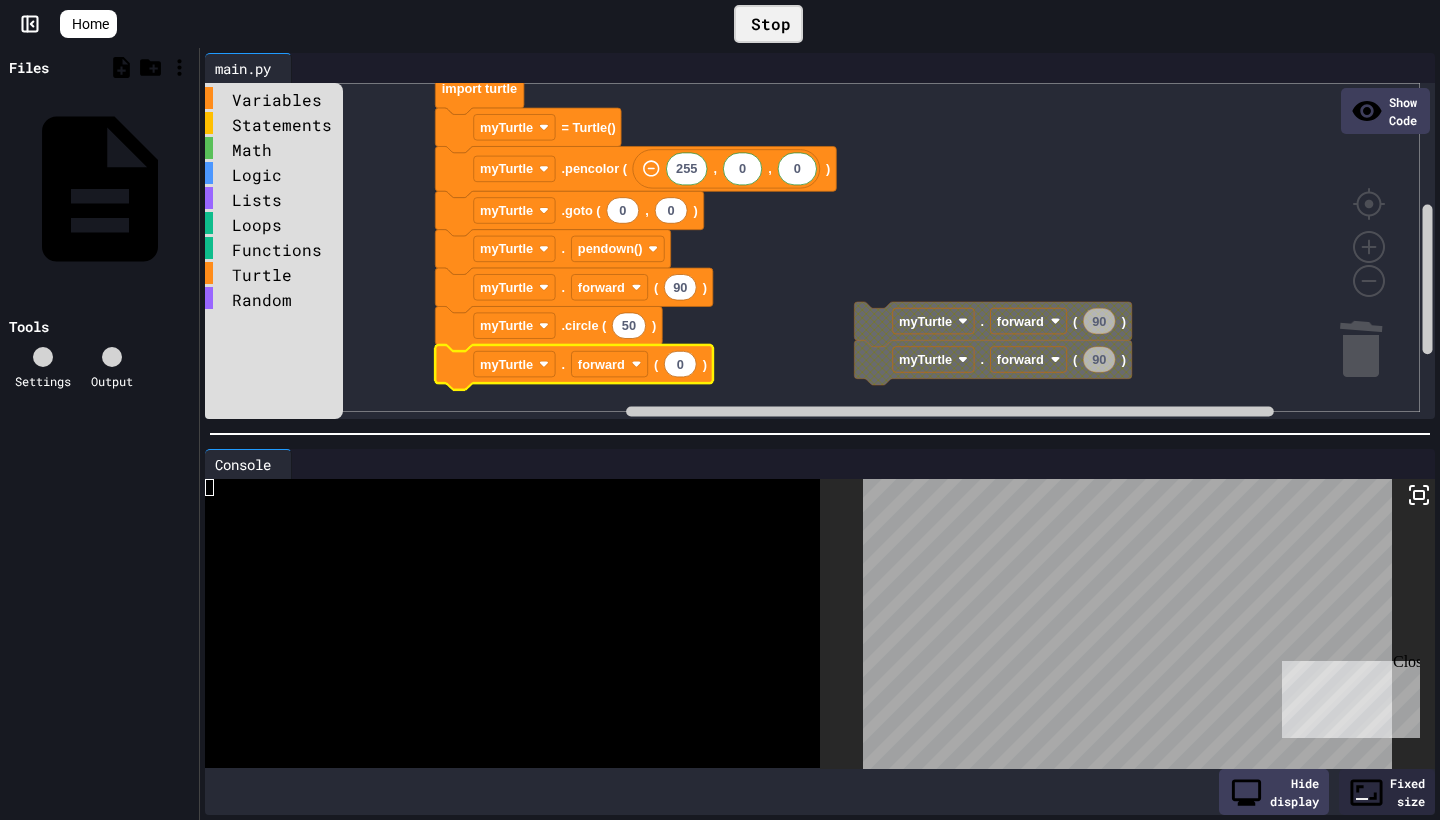click on "Stop" at bounding box center [768, 24] 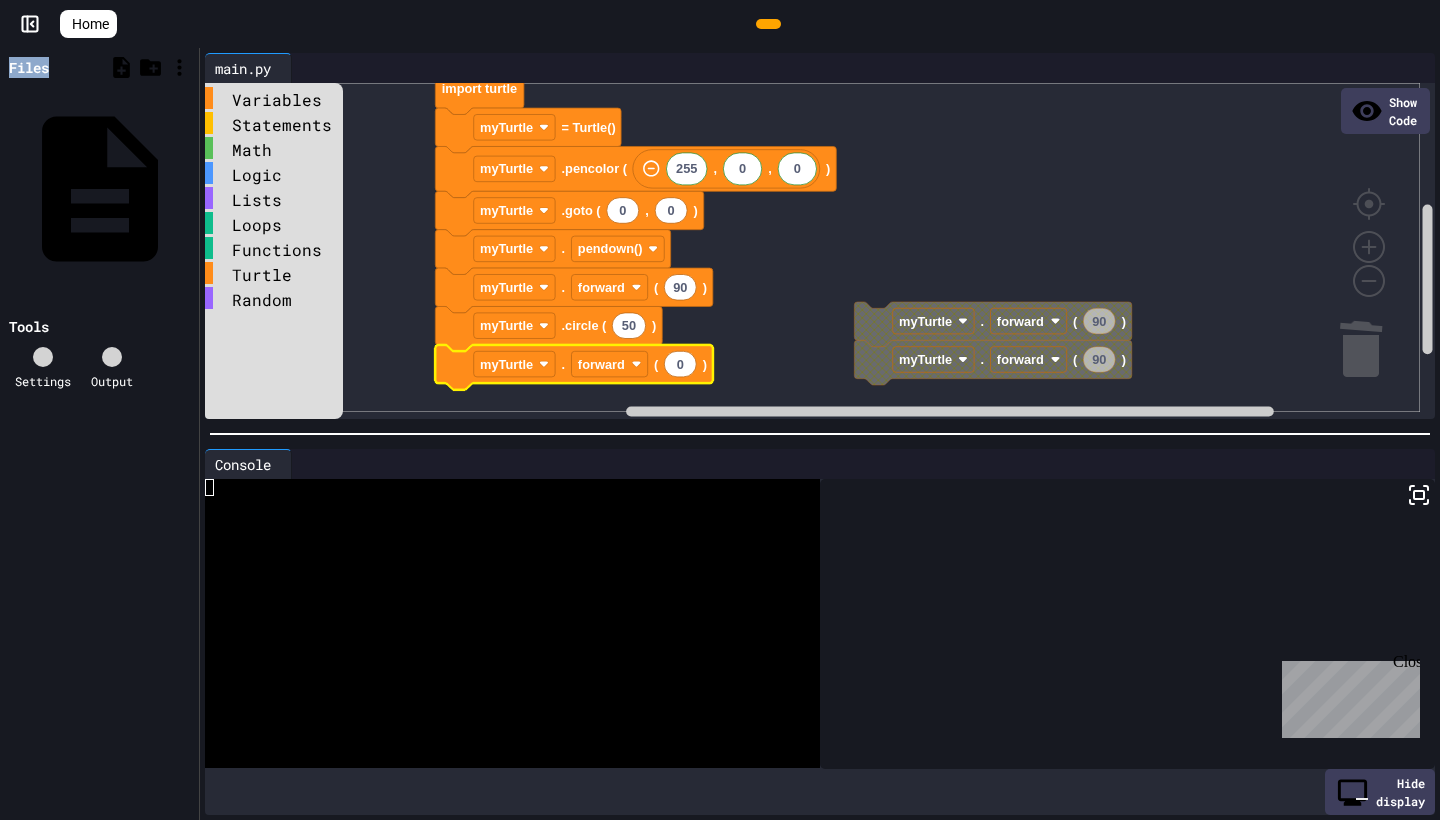 click at bounding box center (768, 24) 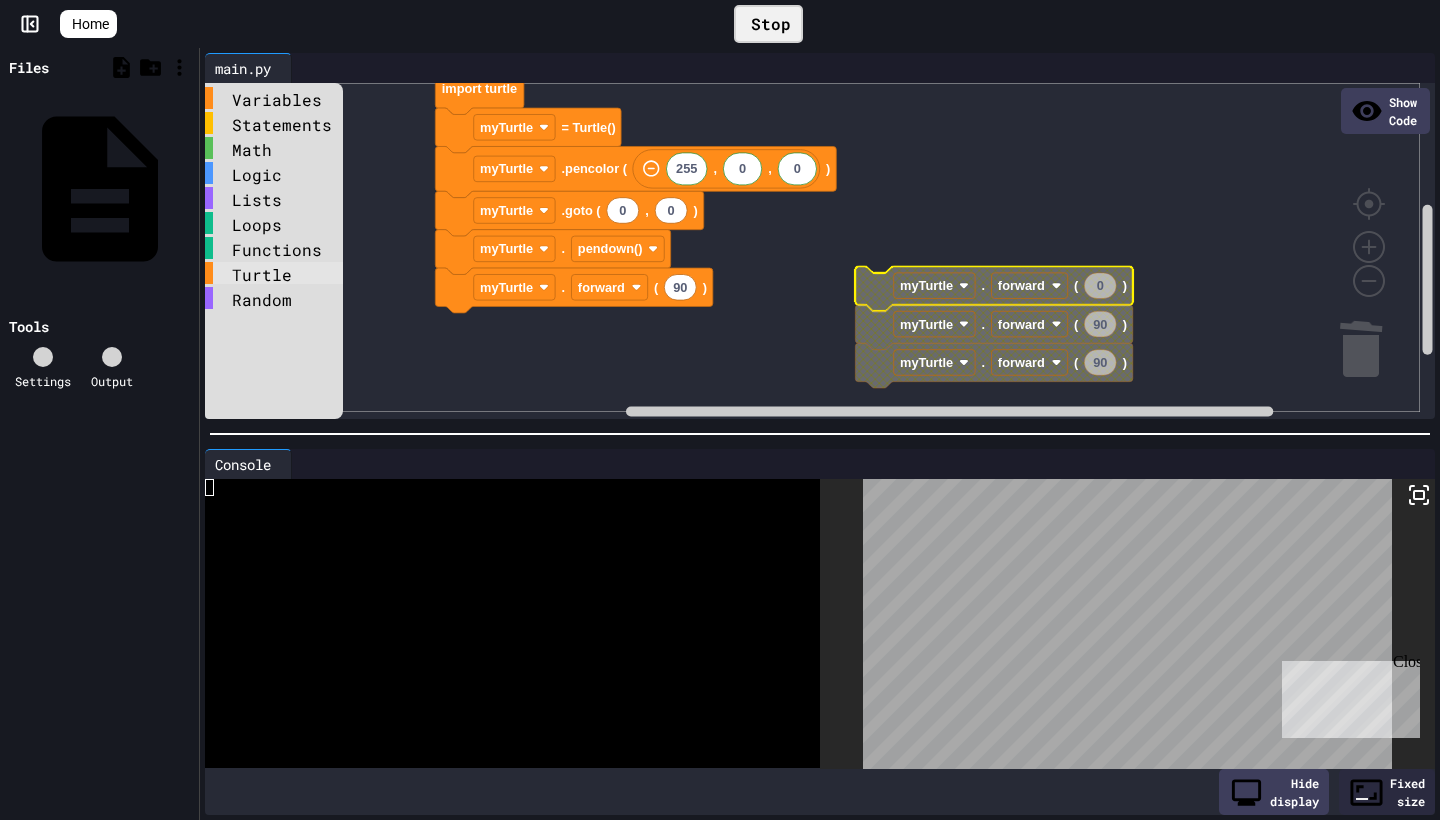 click on "Turtle" at bounding box center (274, 273) 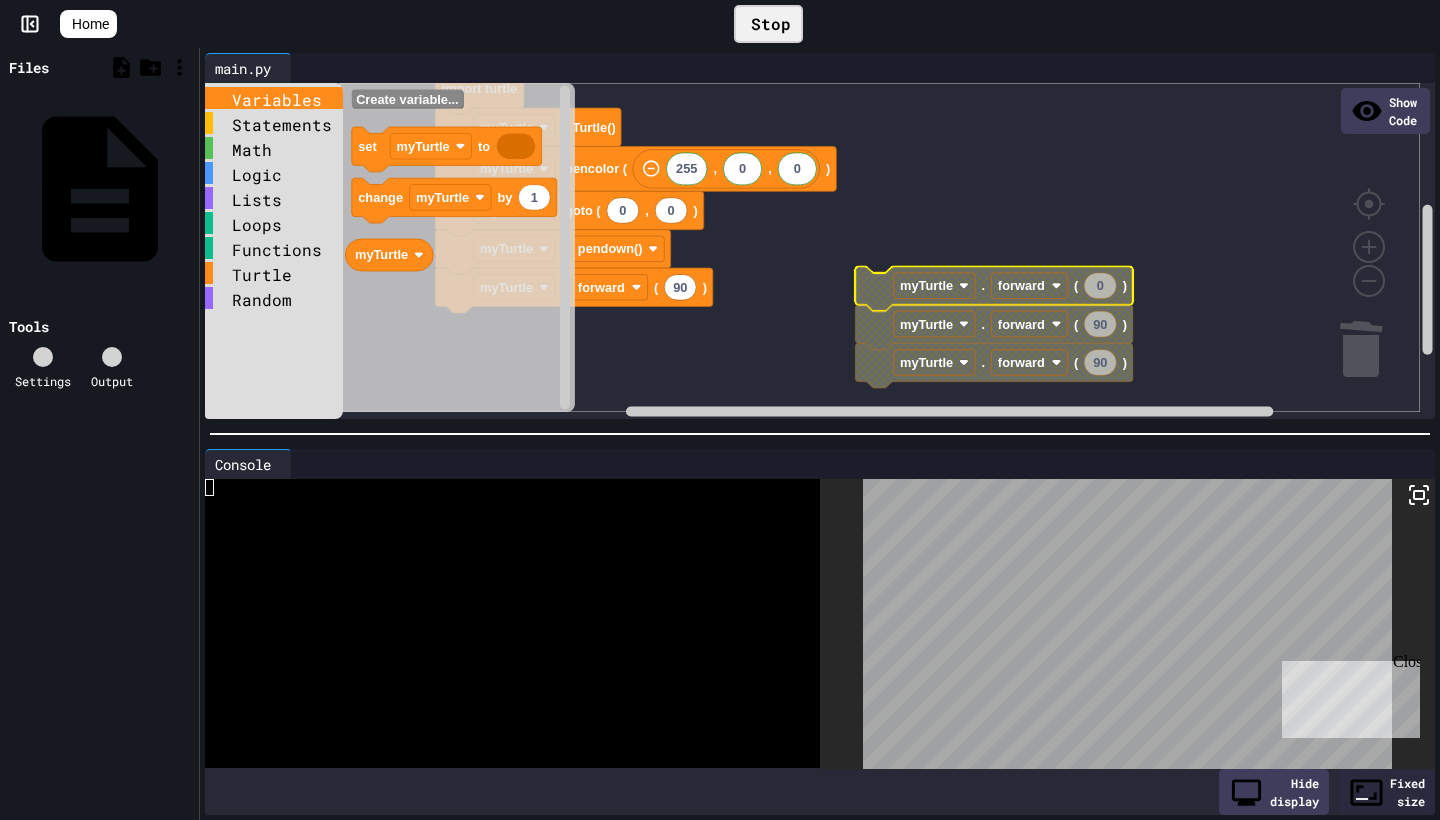 click on "Variables" at bounding box center (274, 98) 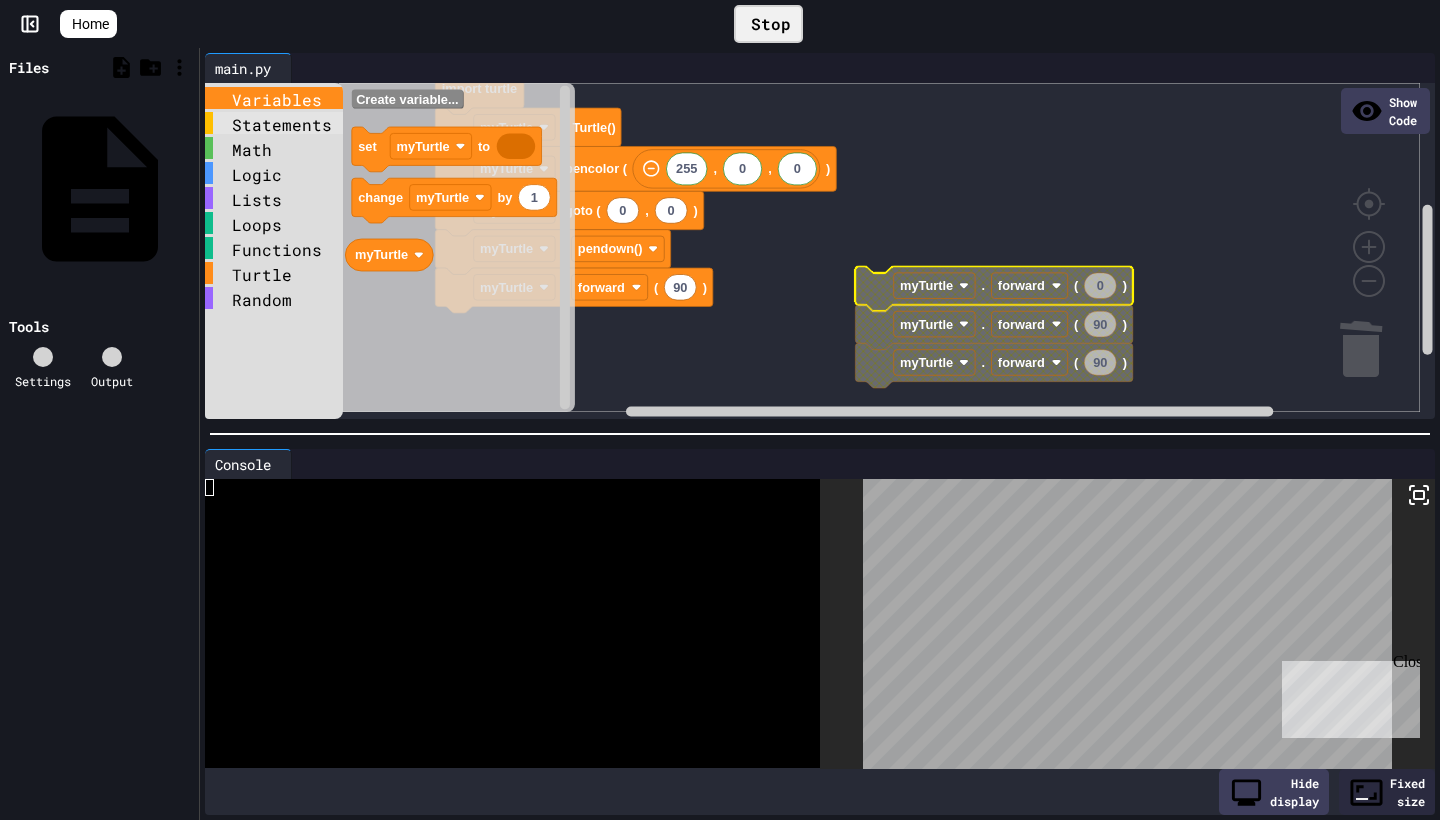 click on "Statements" at bounding box center (274, 123) 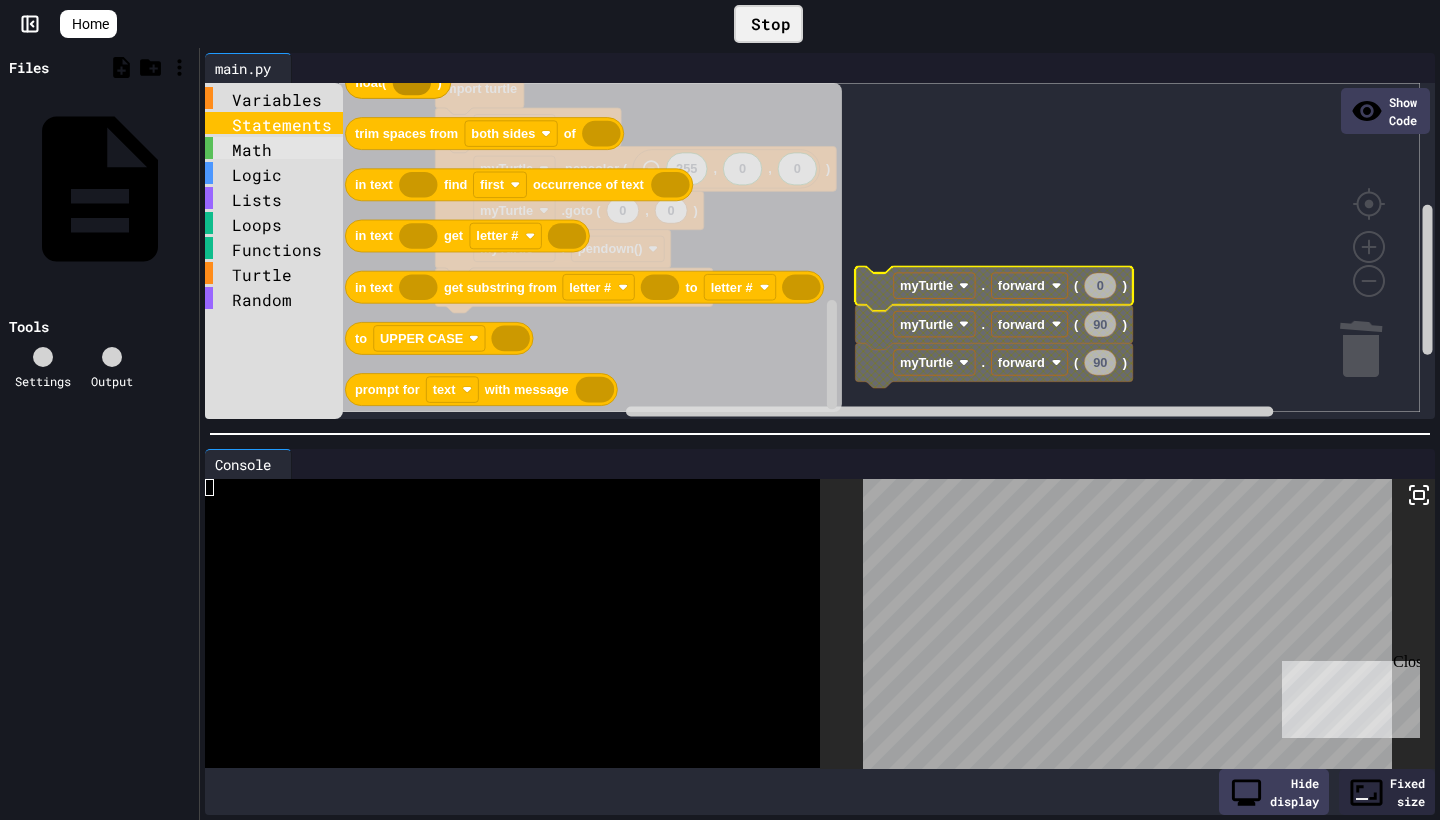 click on "Math" at bounding box center (274, 148) 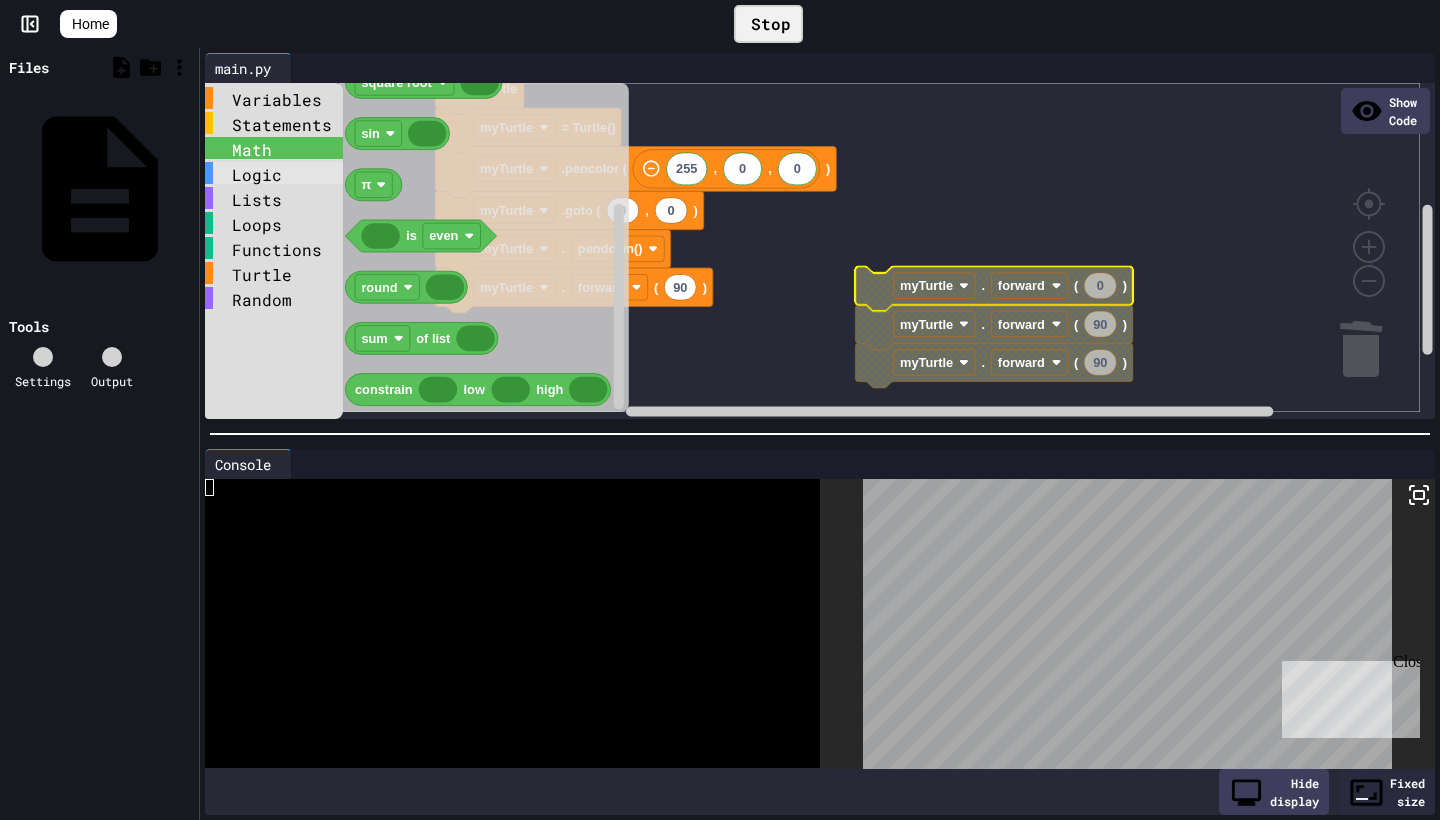 click on "Logic" at bounding box center [274, 173] 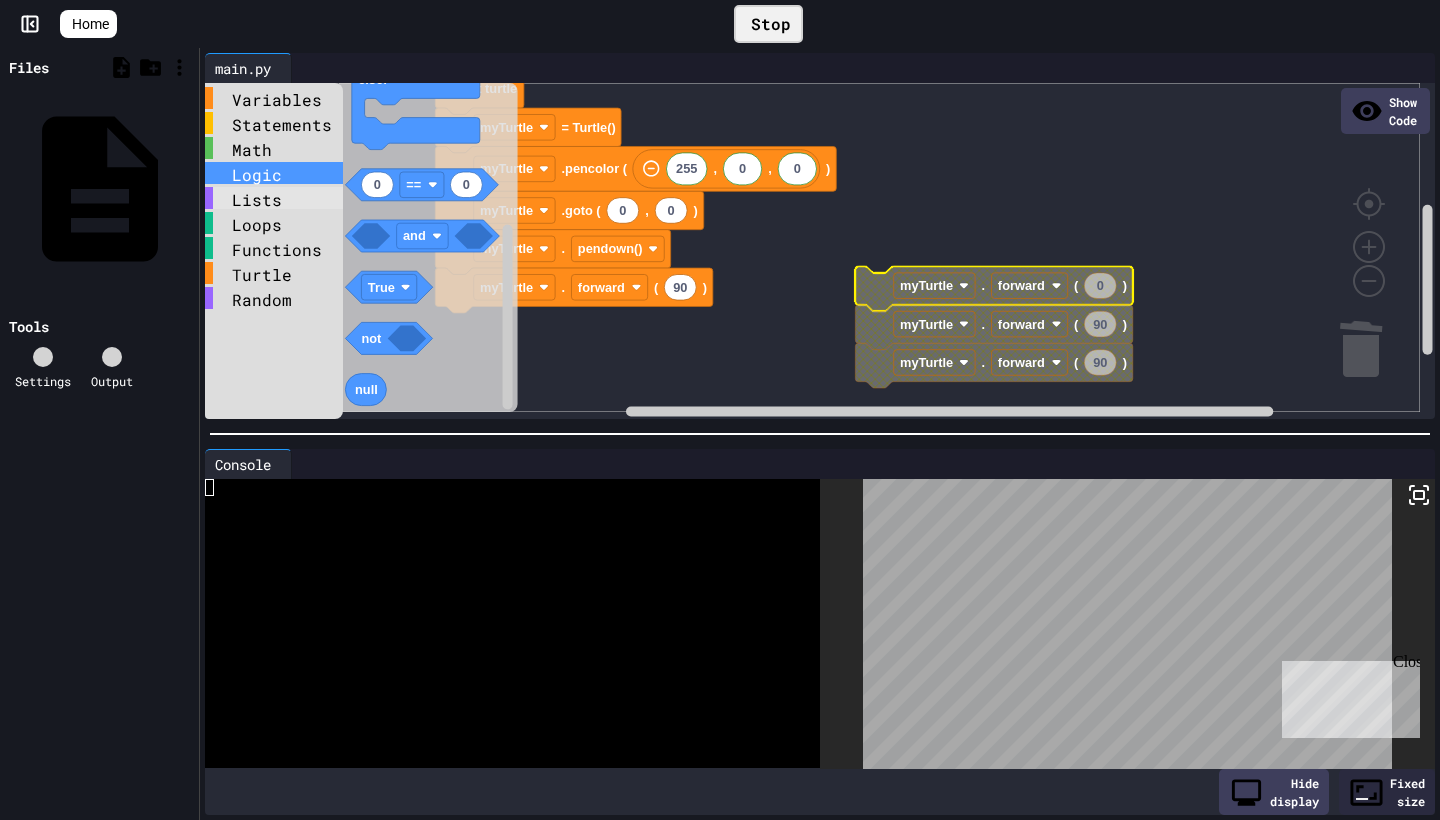 click on "Lists" at bounding box center [274, 198] 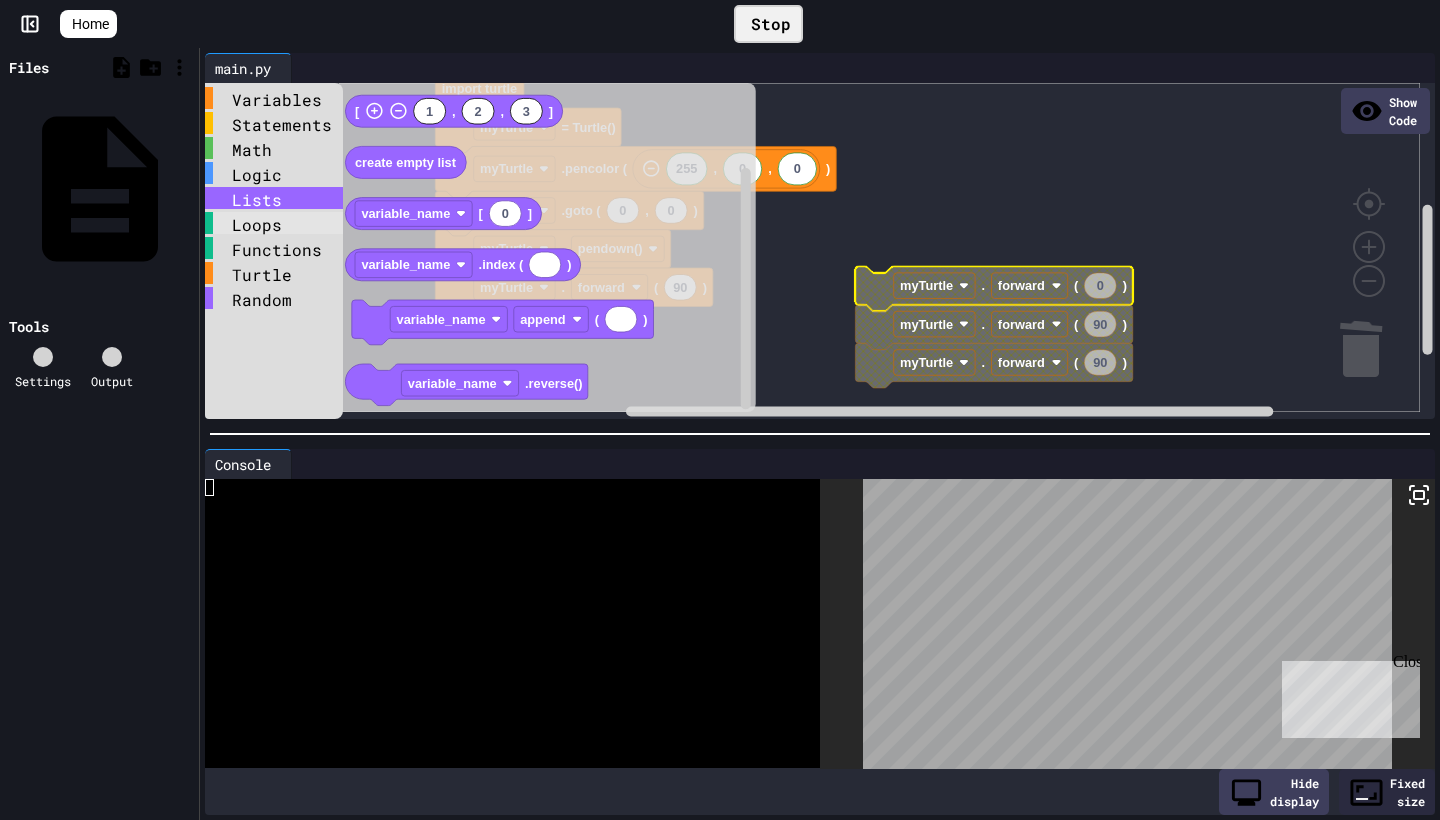 click on "Loops" at bounding box center (274, 223) 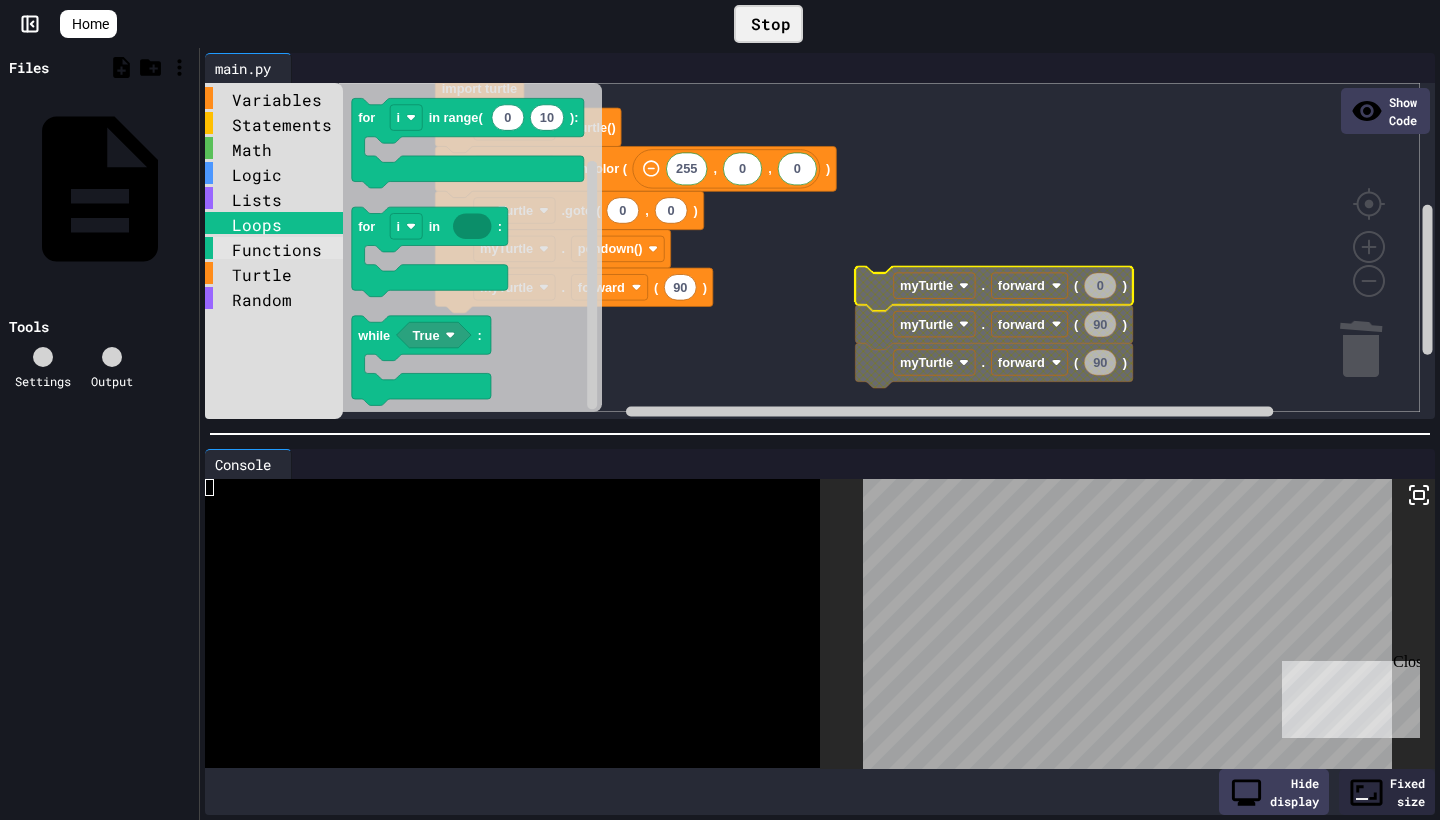 click on "Functions" at bounding box center (274, 248) 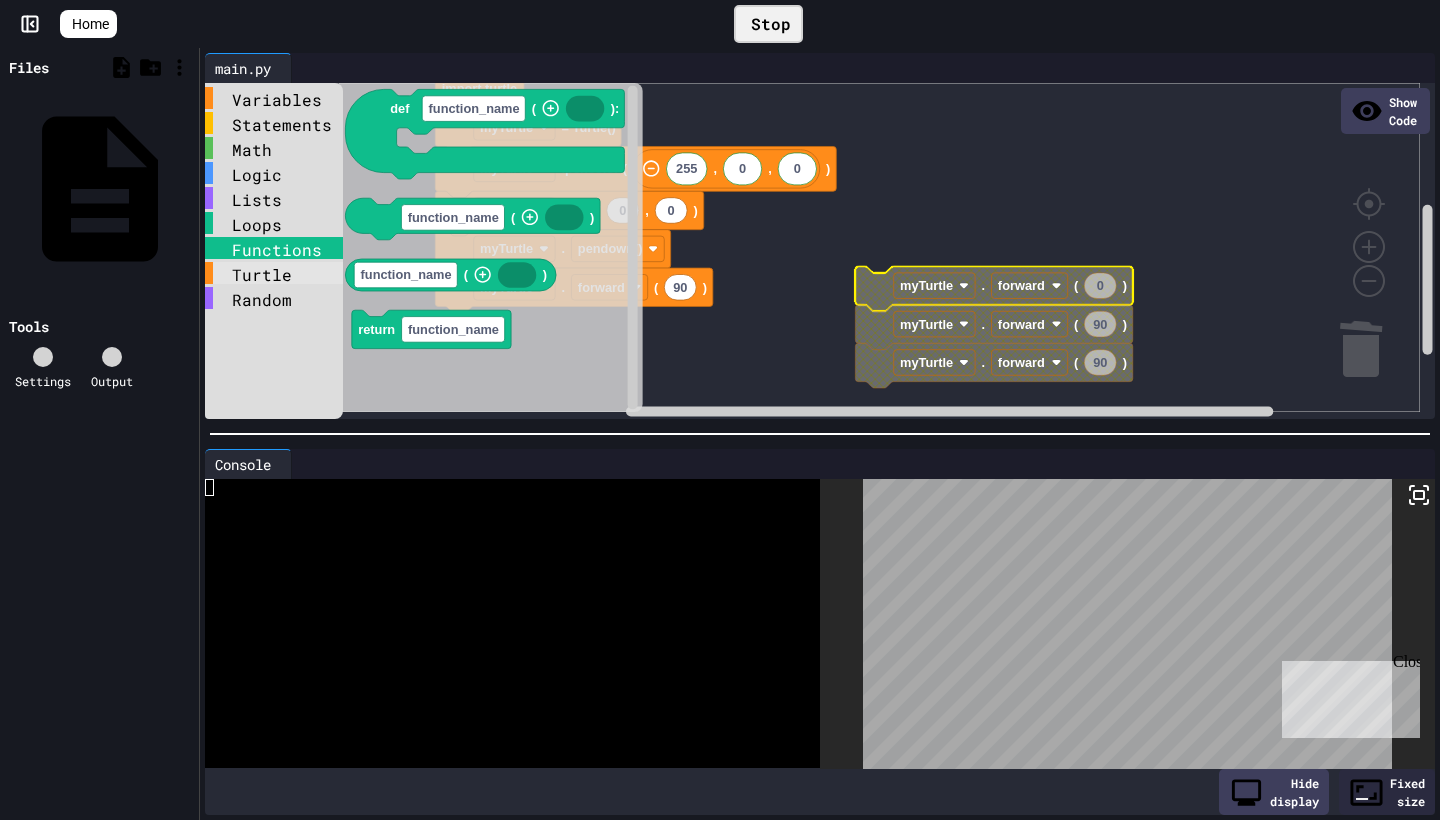 click on "Turtle" at bounding box center (274, 273) 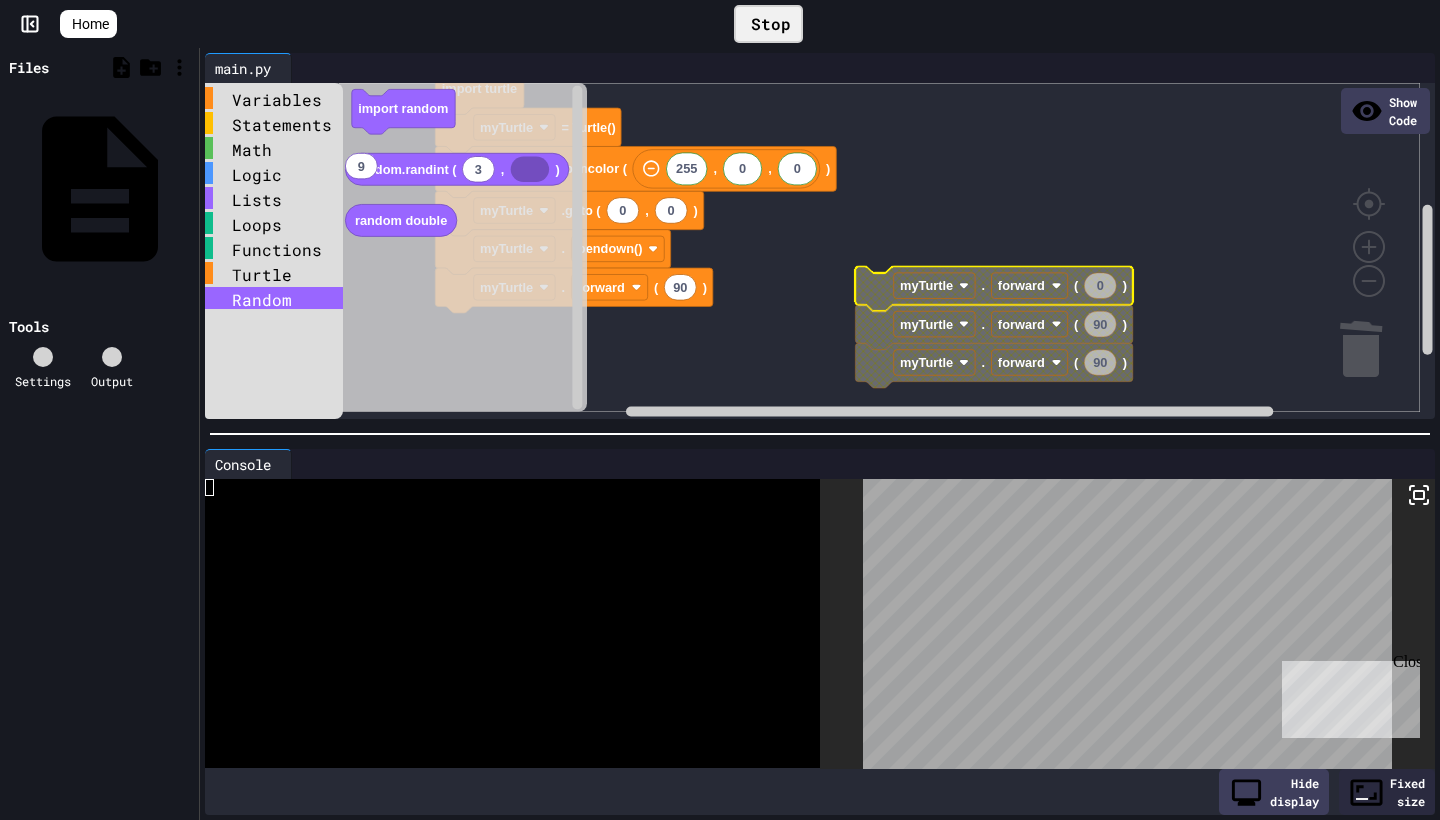 click on "Random" at bounding box center [274, 298] 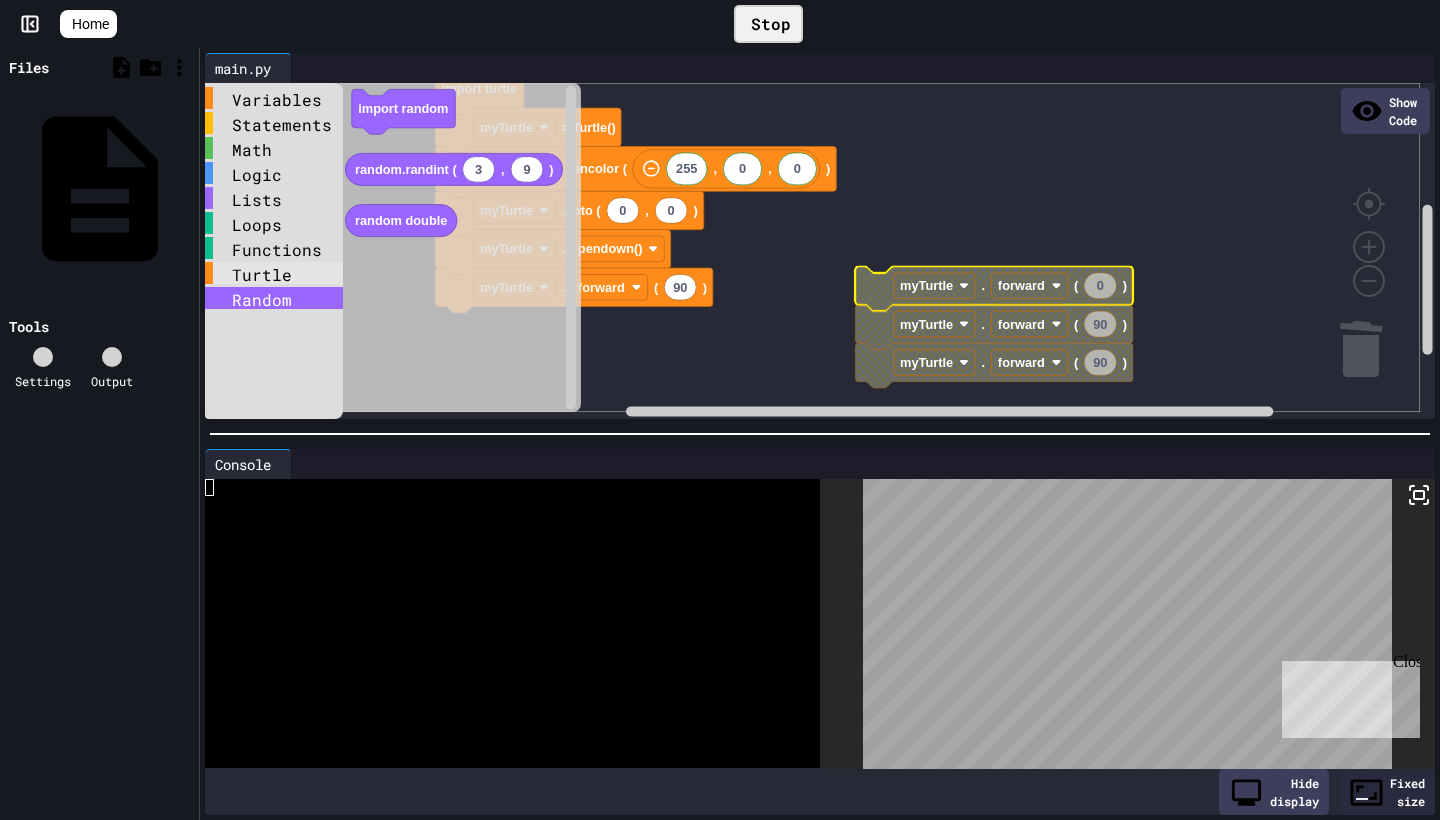 click on "Turtle" at bounding box center (274, 273) 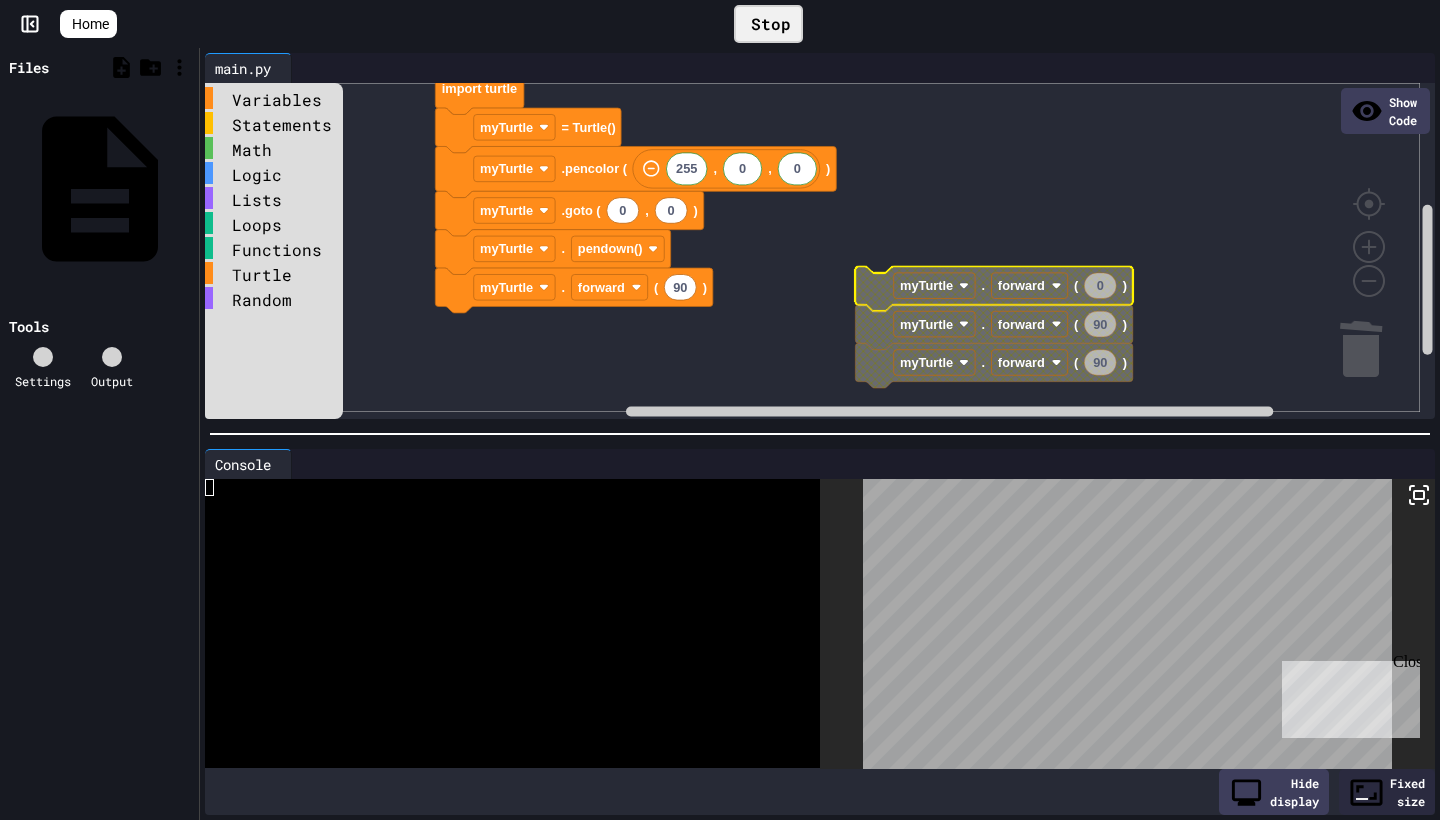 click 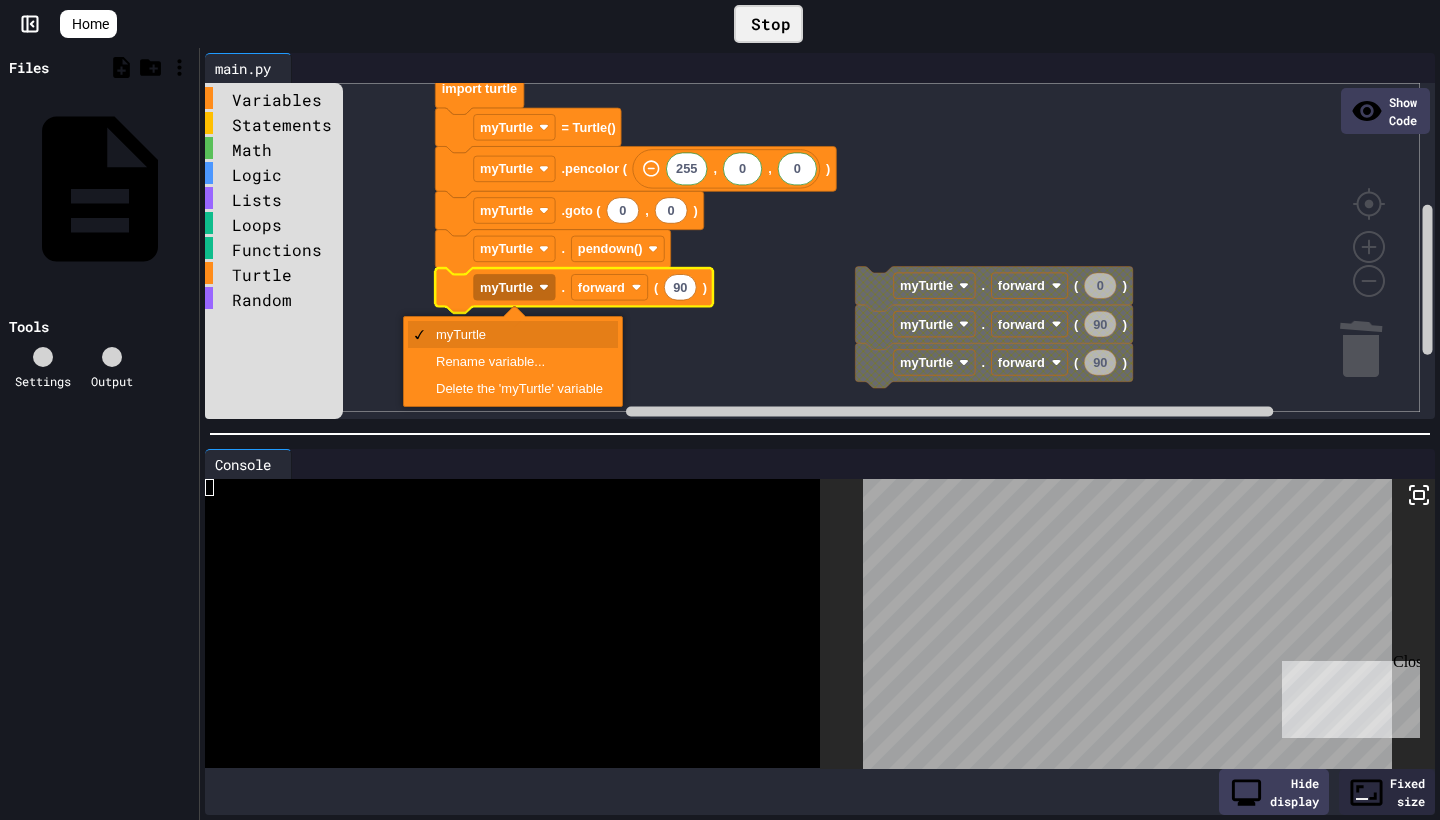 click 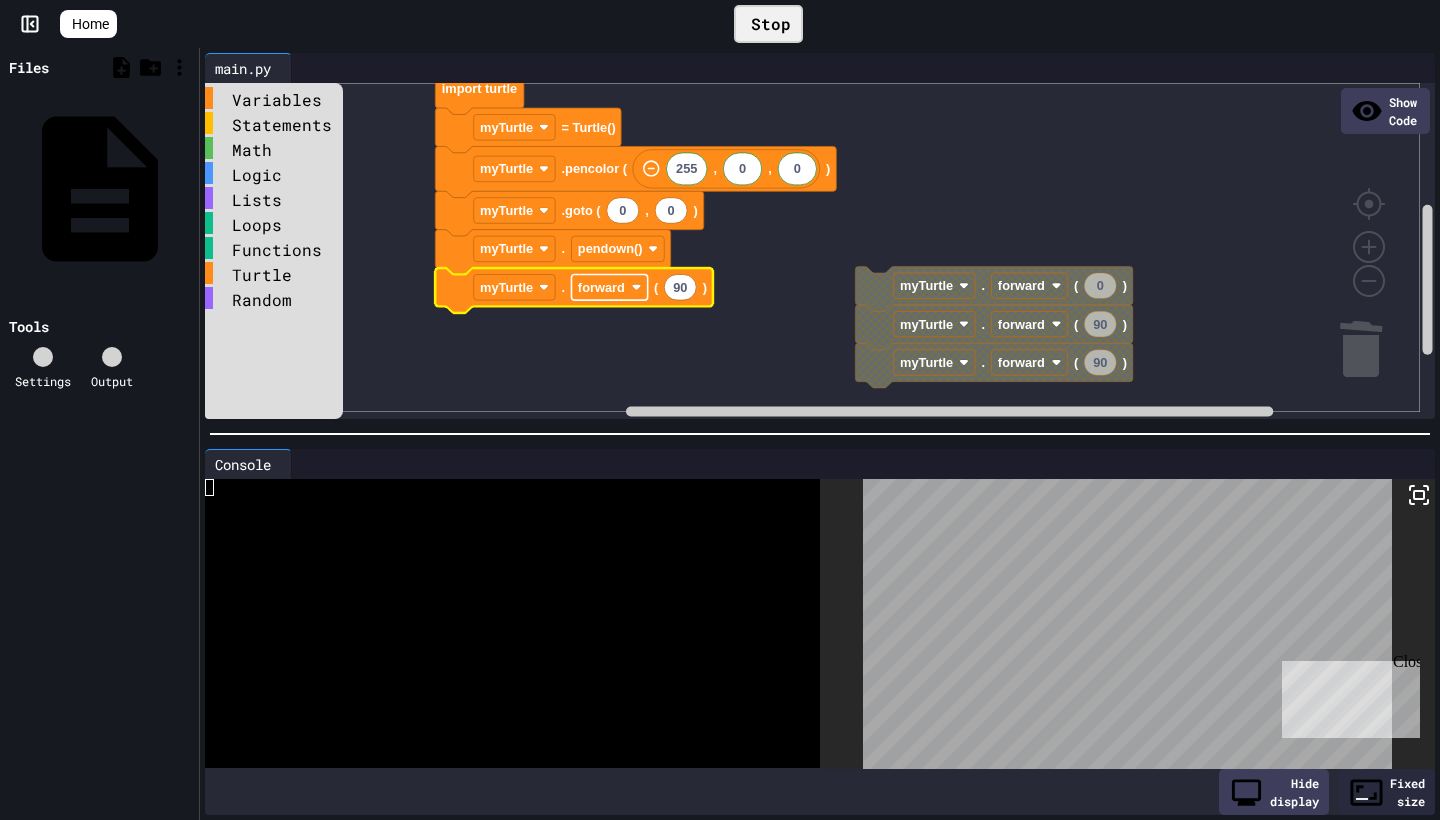 click 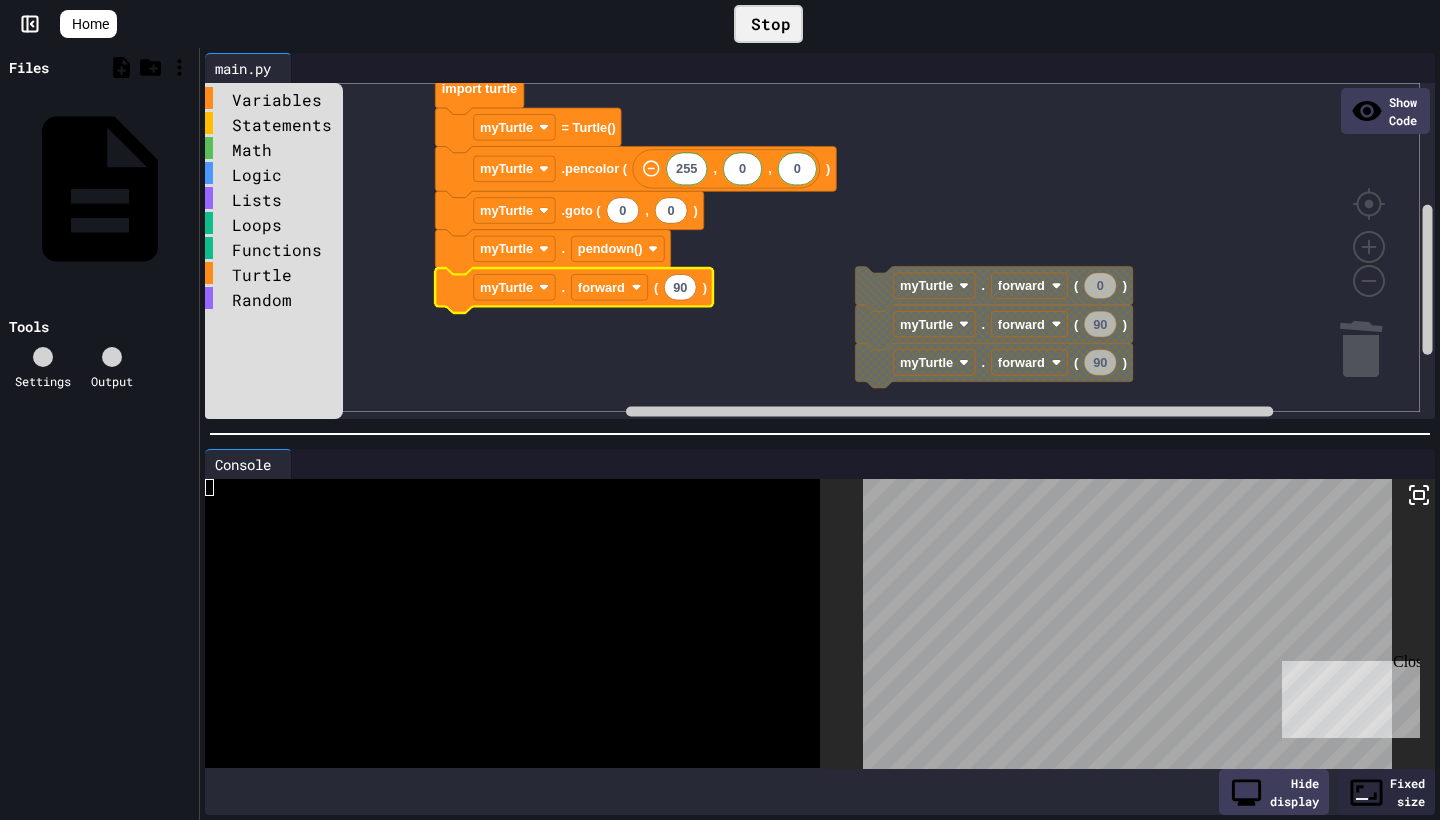 click 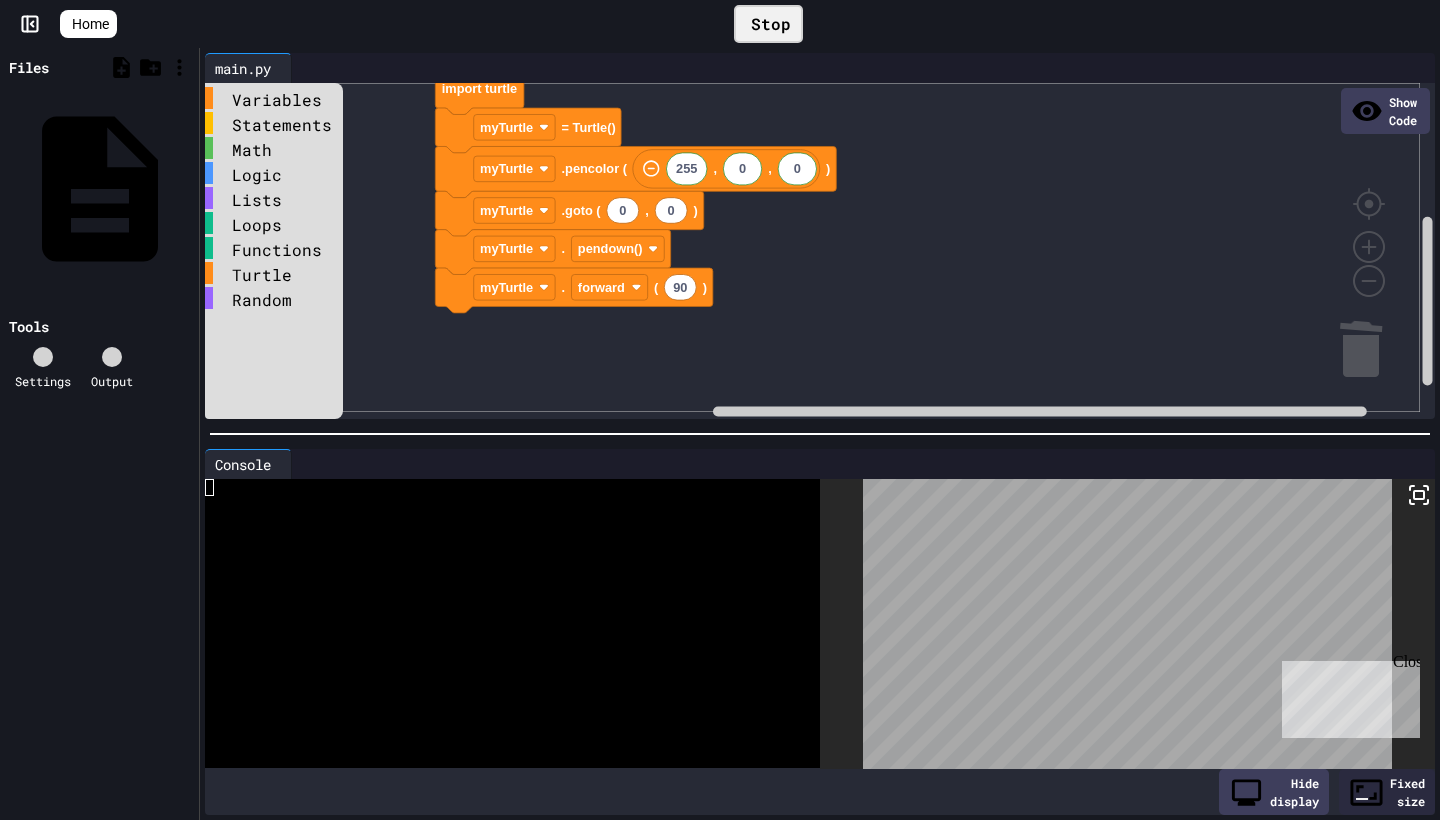 click at bounding box center (1362, 799) 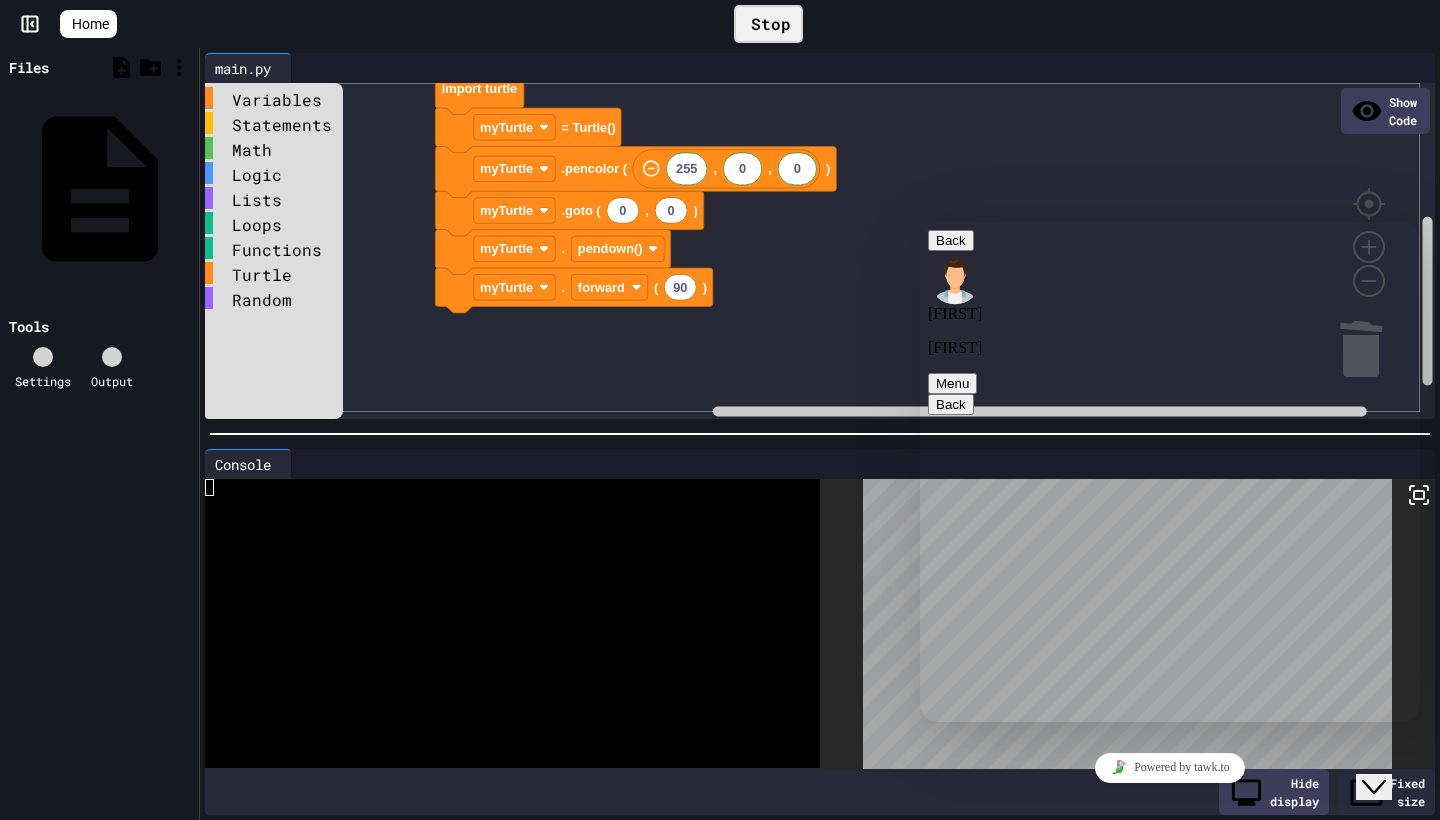 scroll, scrollTop: 0, scrollLeft: 0, axis: both 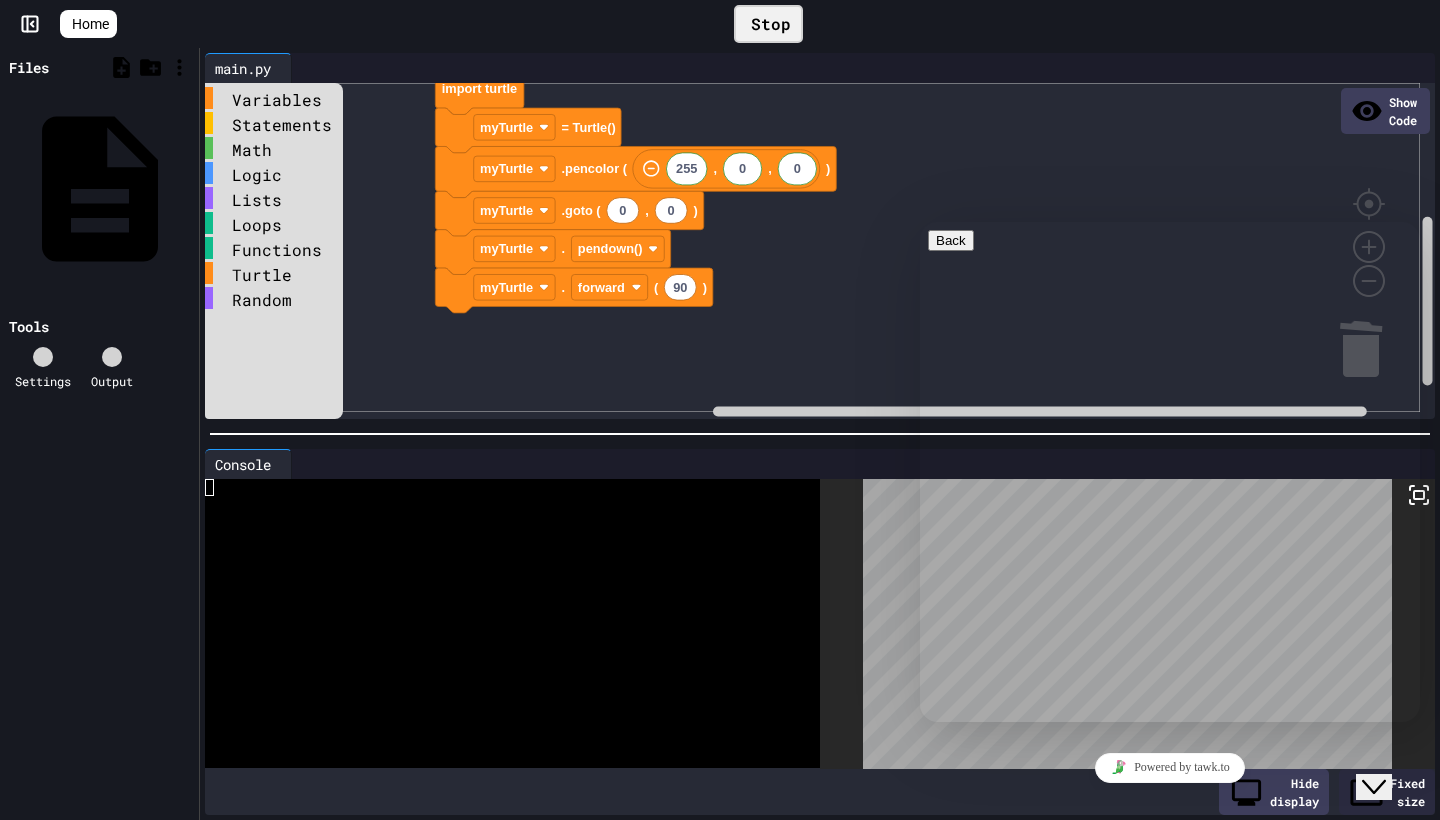 click 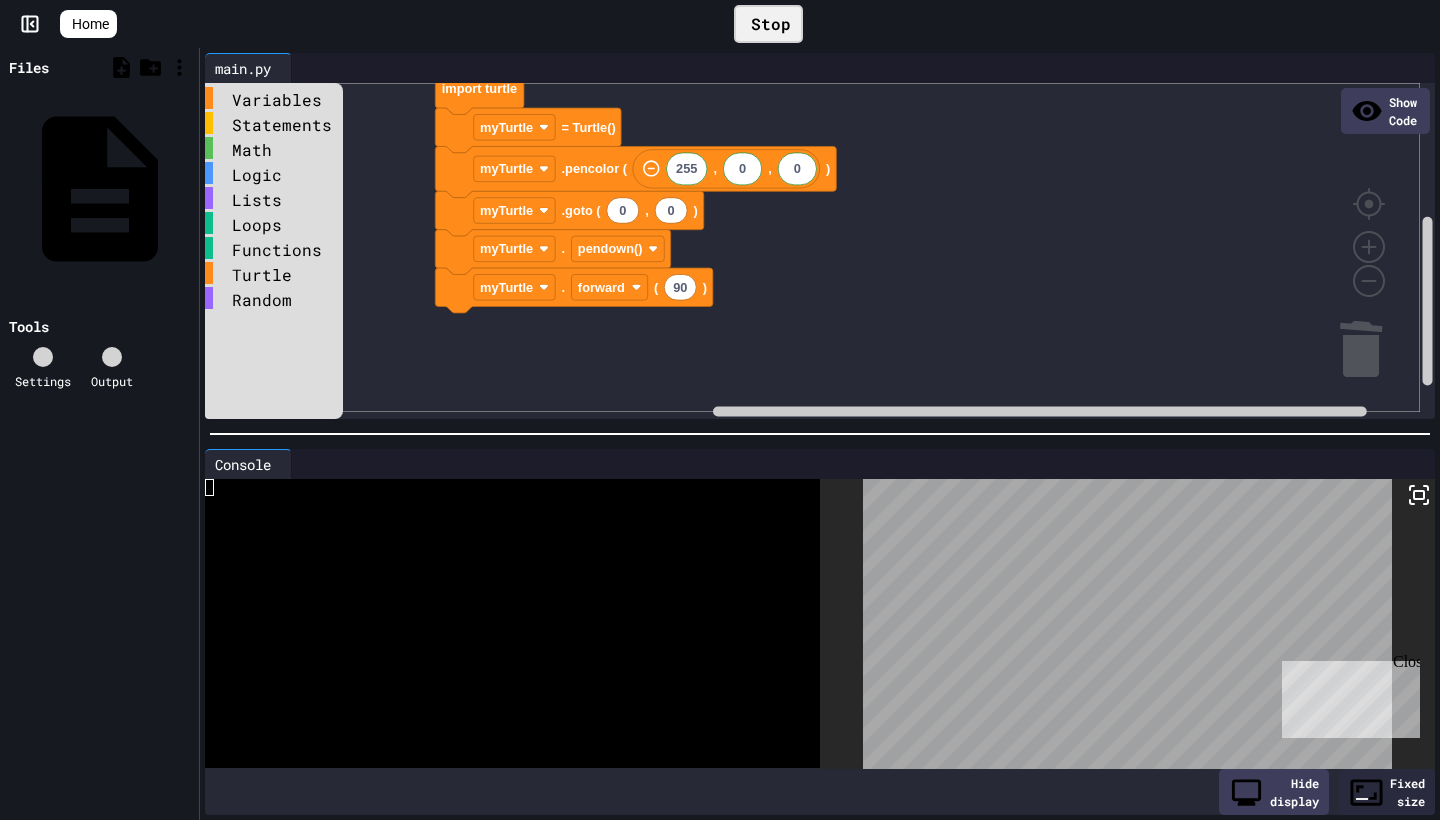 click on "Stop" at bounding box center [768, 24] 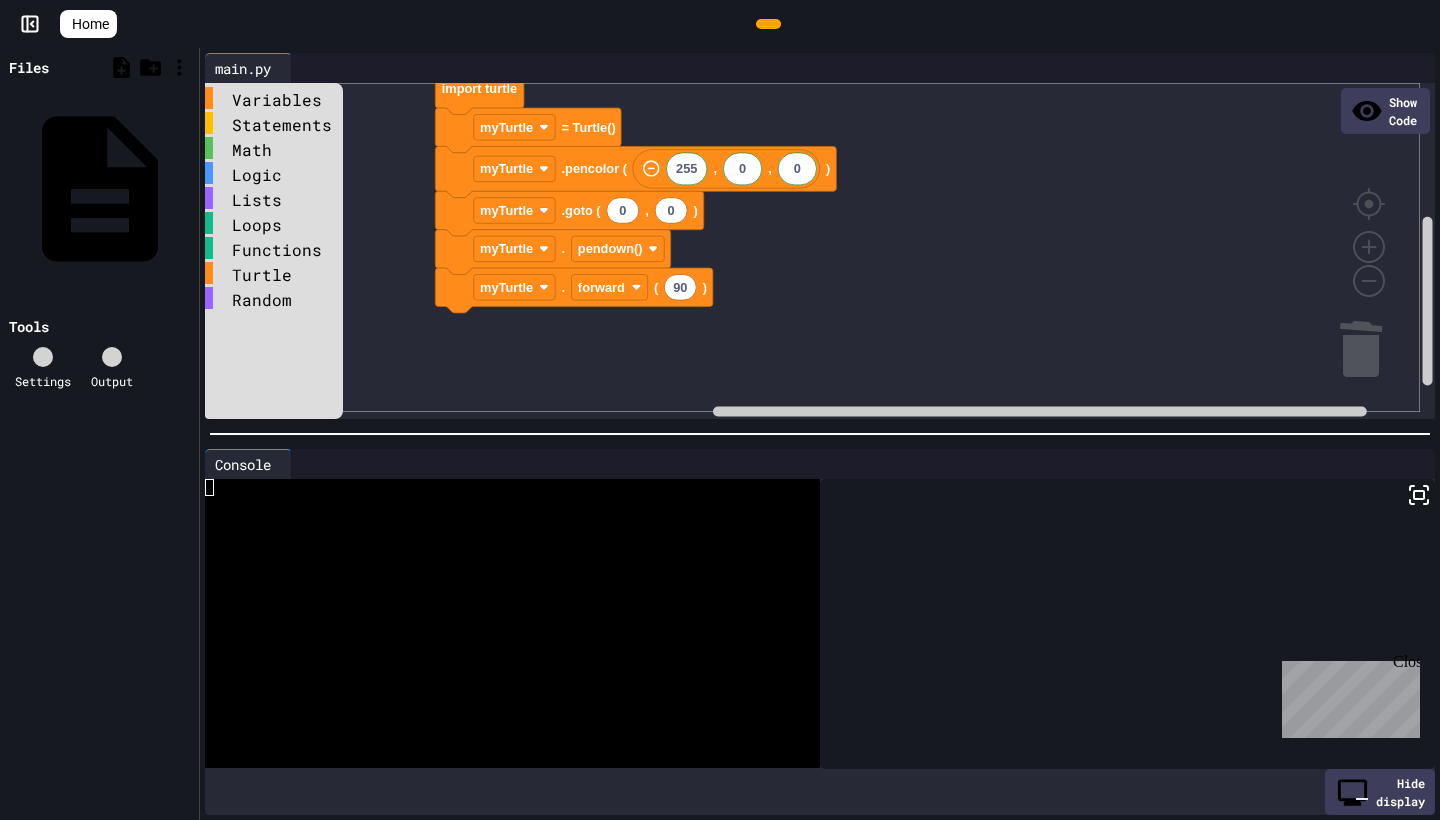 scroll, scrollTop: 0, scrollLeft: 0, axis: both 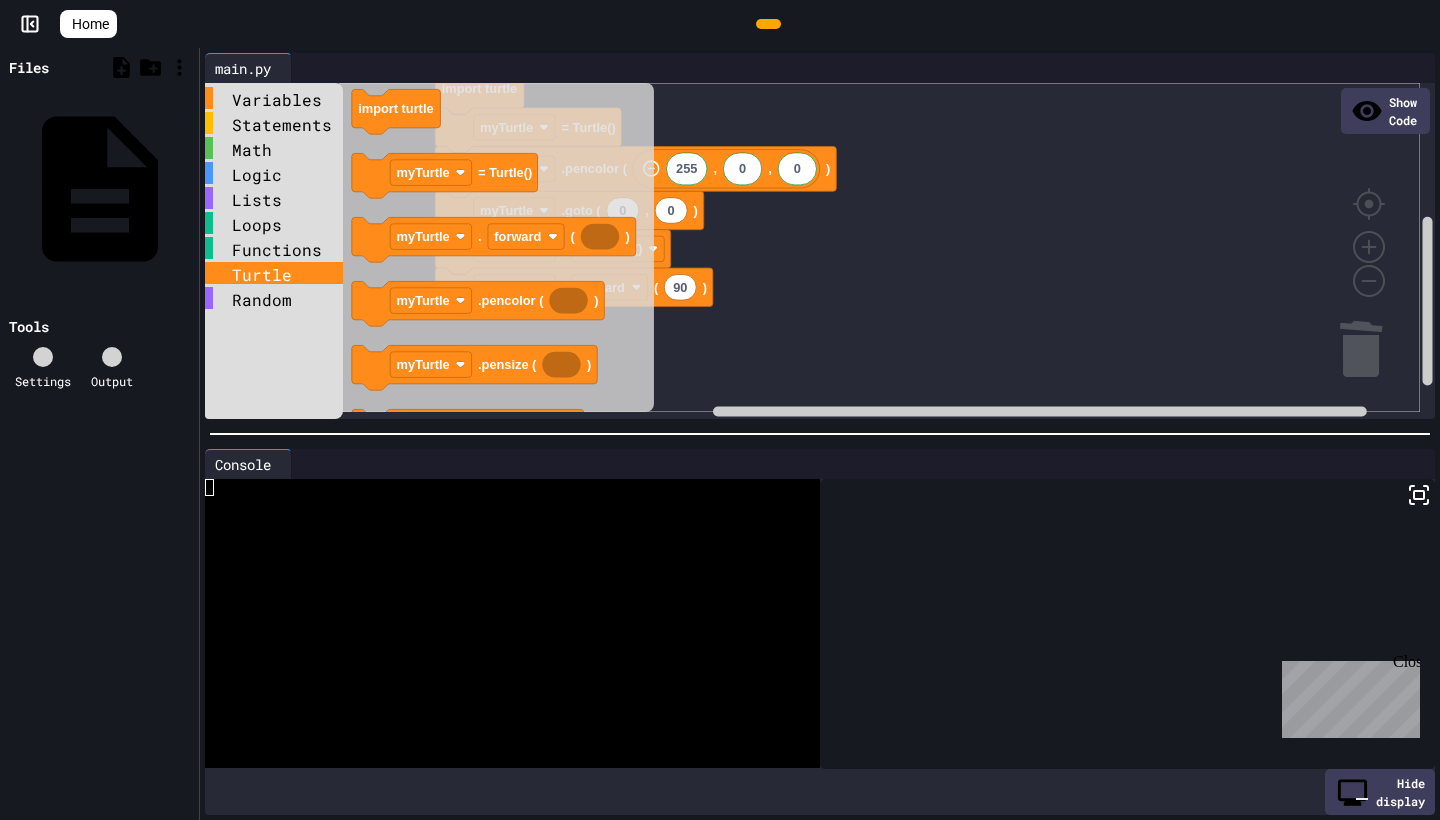 click on "Turtle" at bounding box center [274, 273] 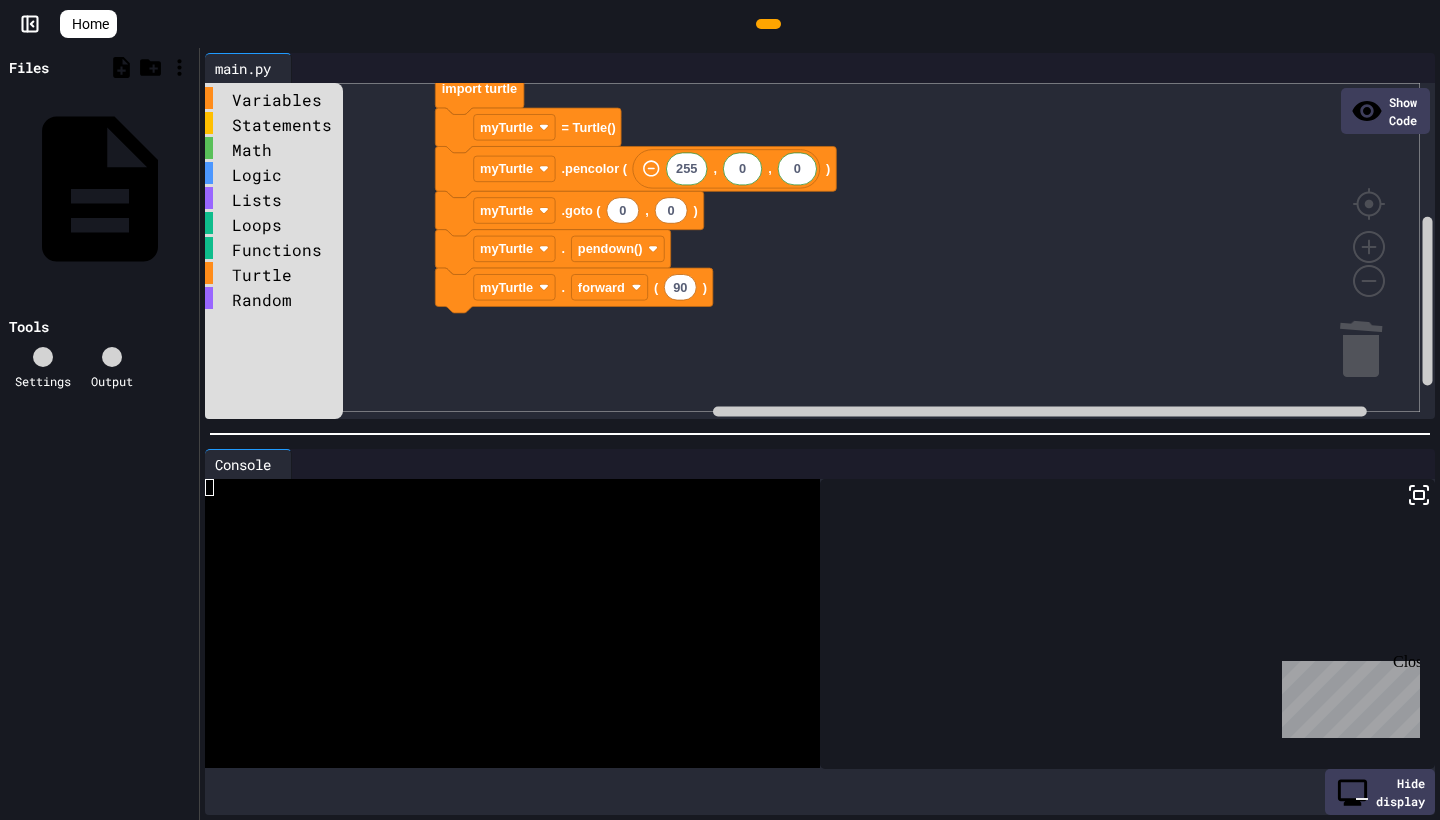 click 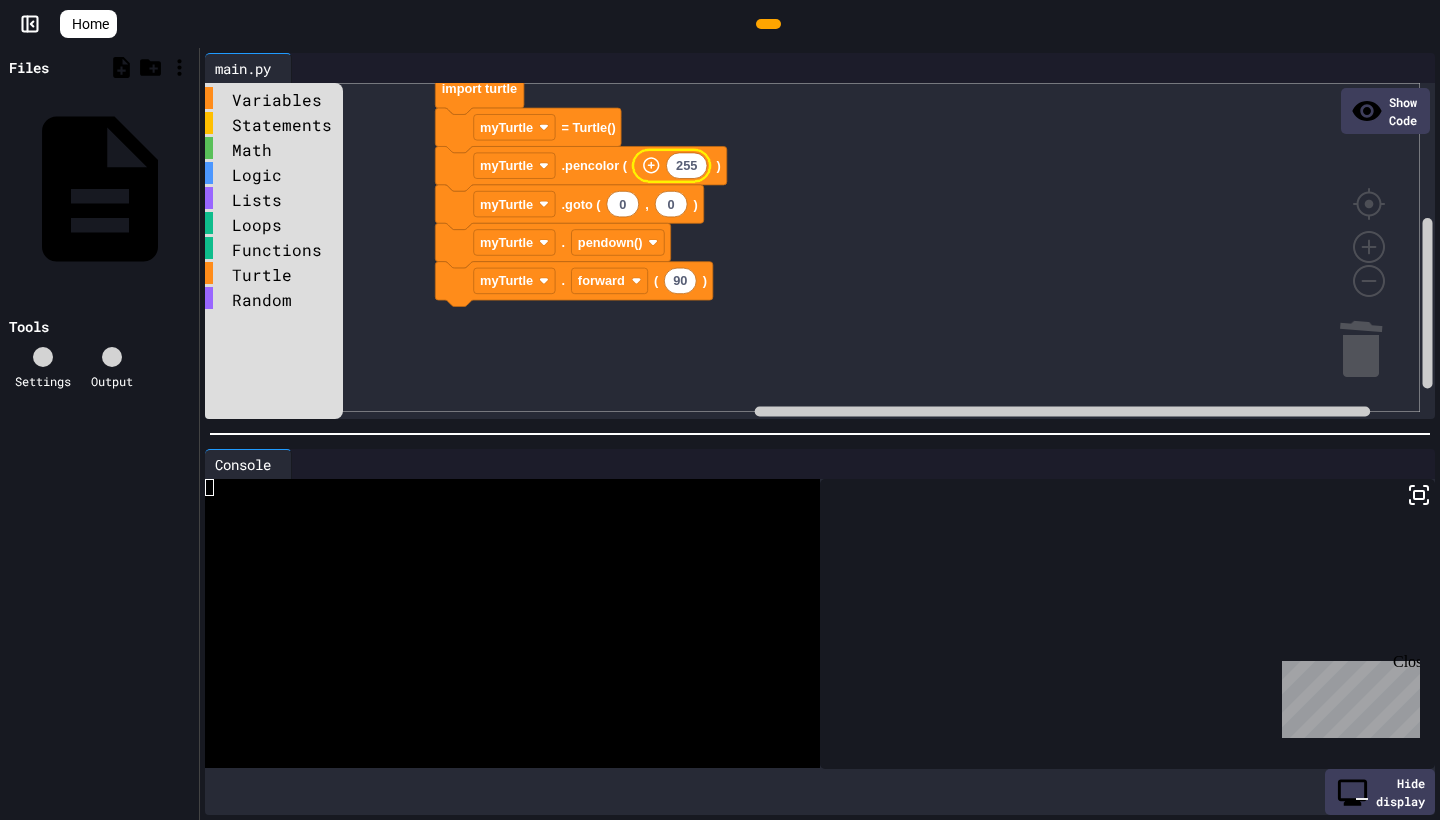 click 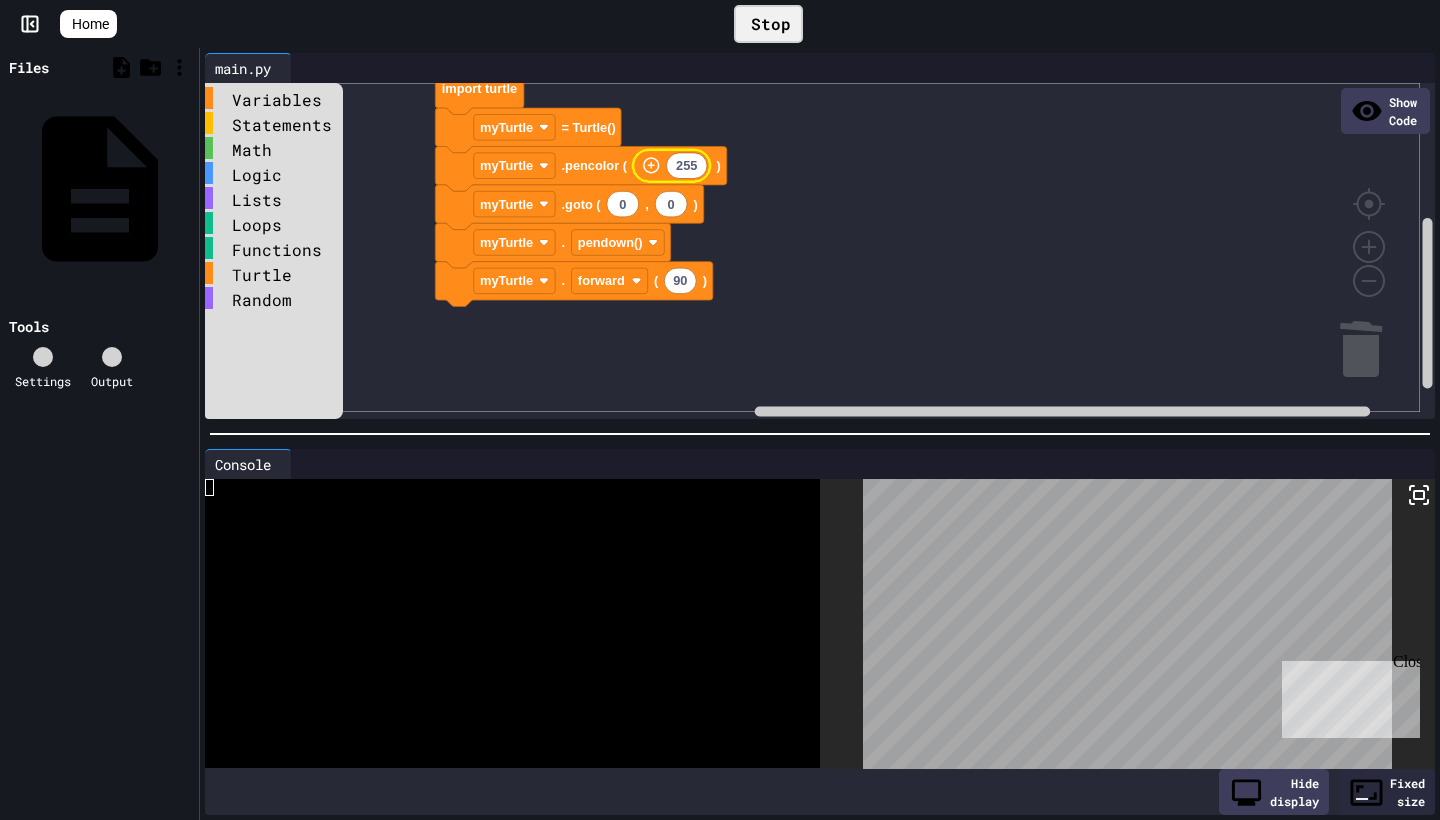 scroll, scrollTop: 187, scrollLeft: 0, axis: vertical 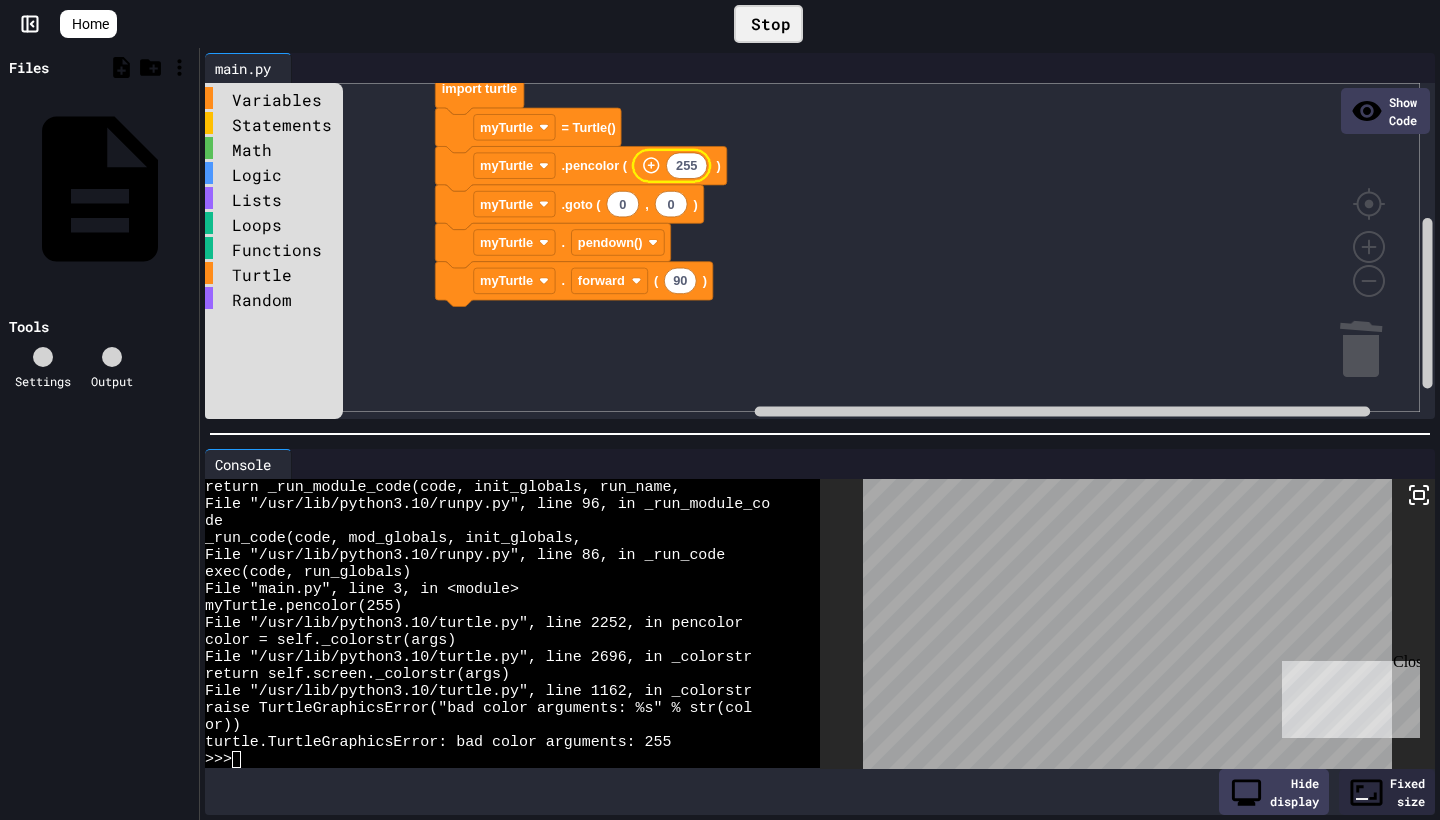 click 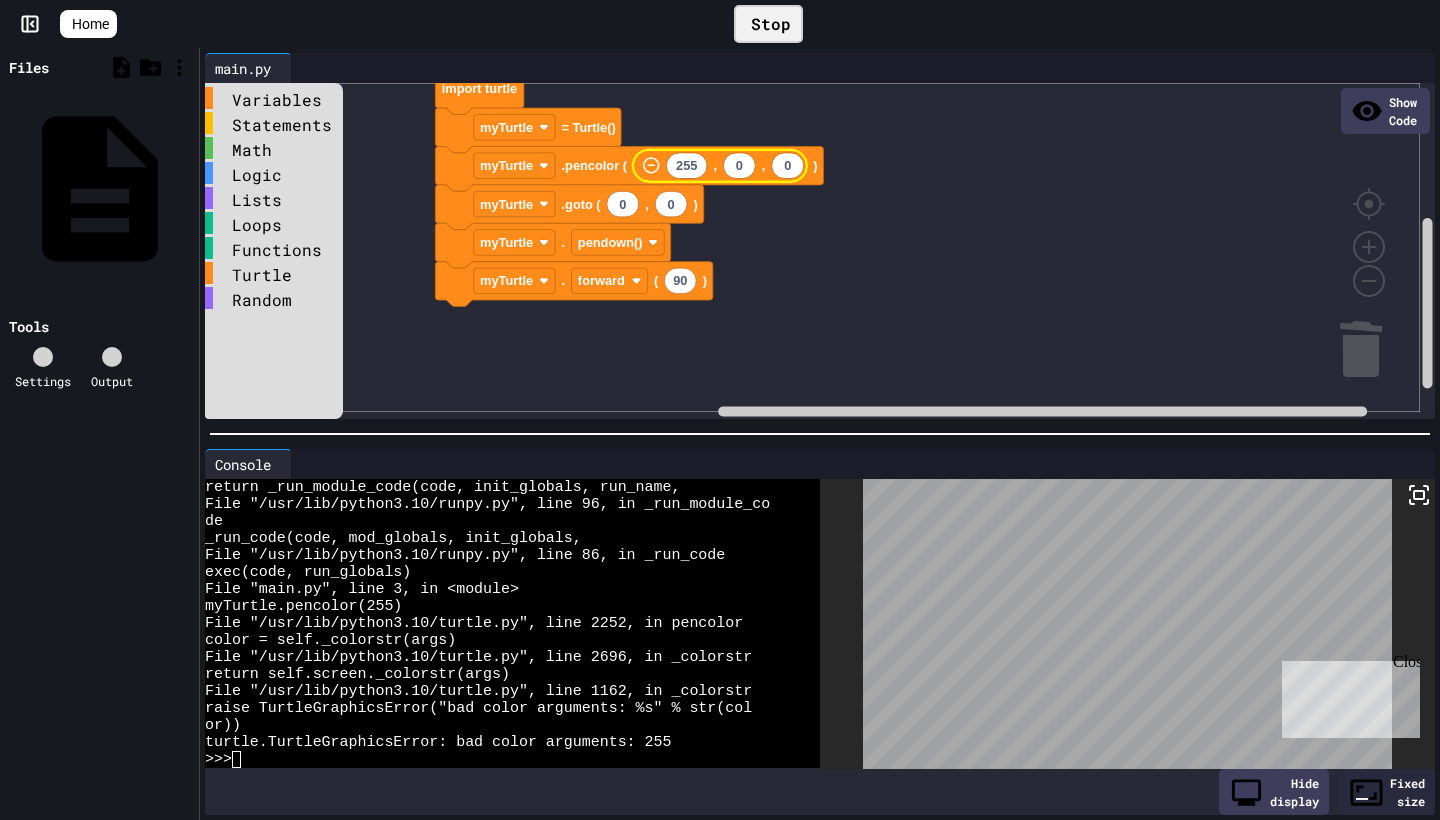 click on "Stop" at bounding box center (768, 24) 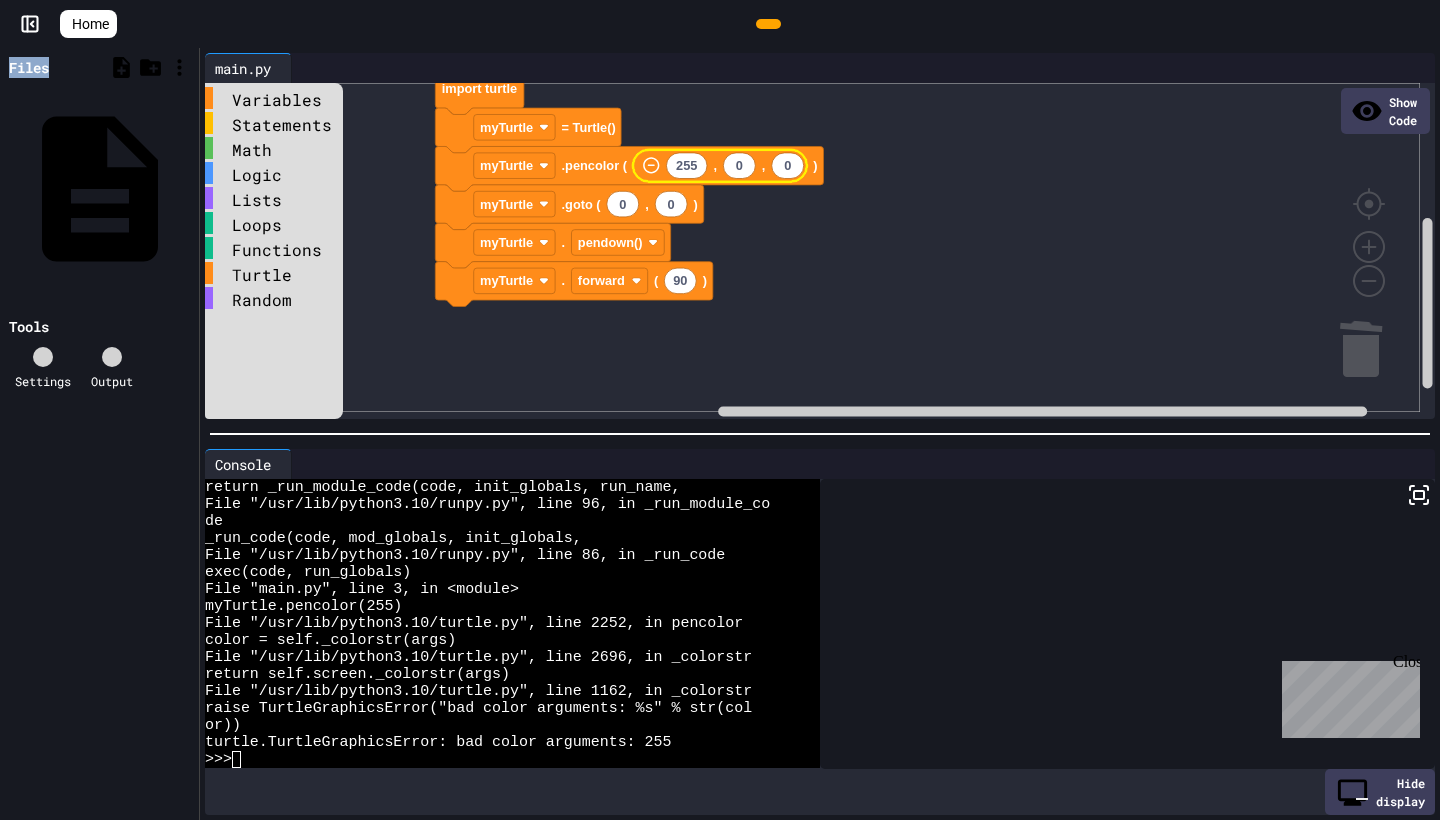 click at bounding box center [768, 24] 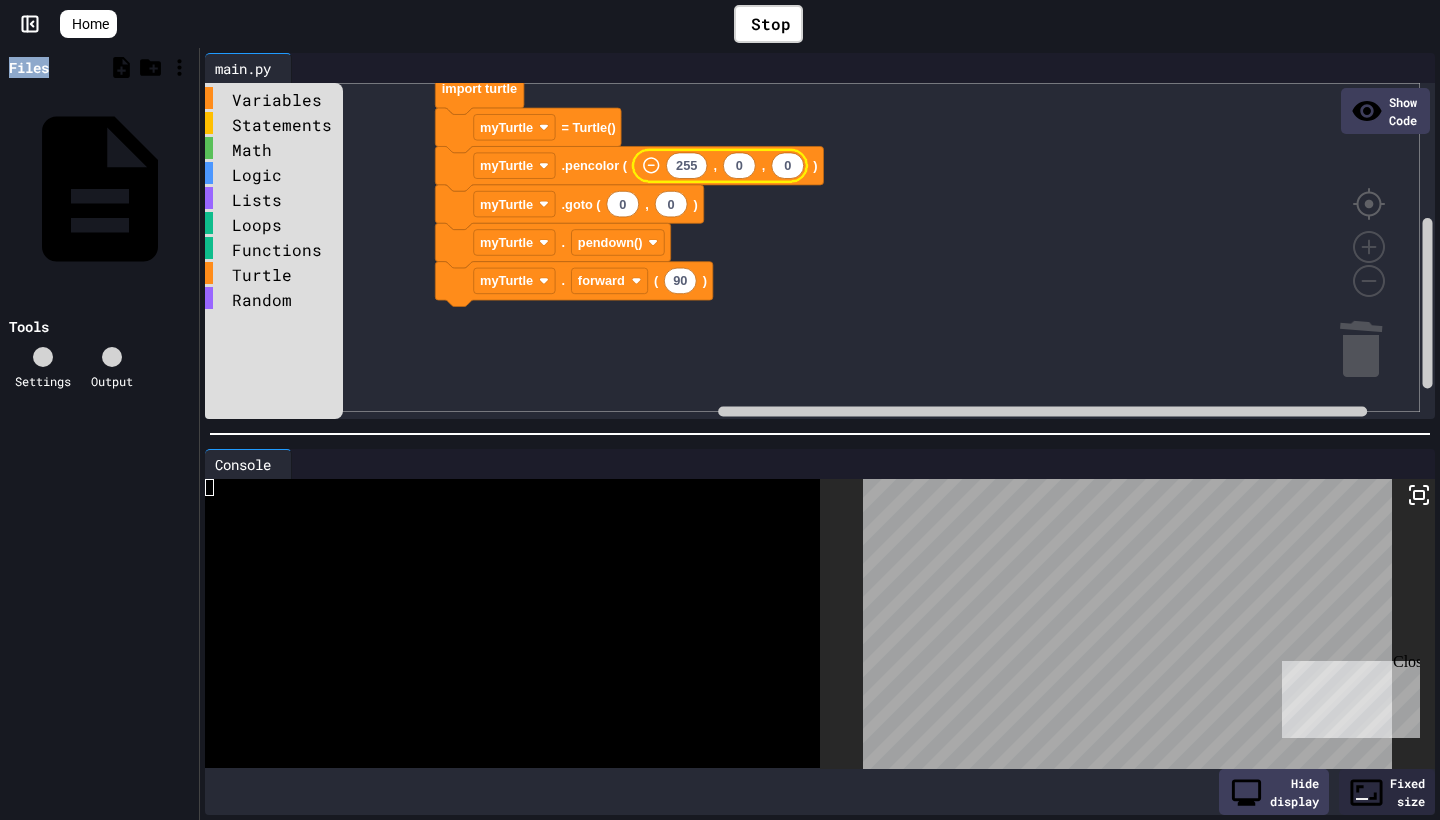 click 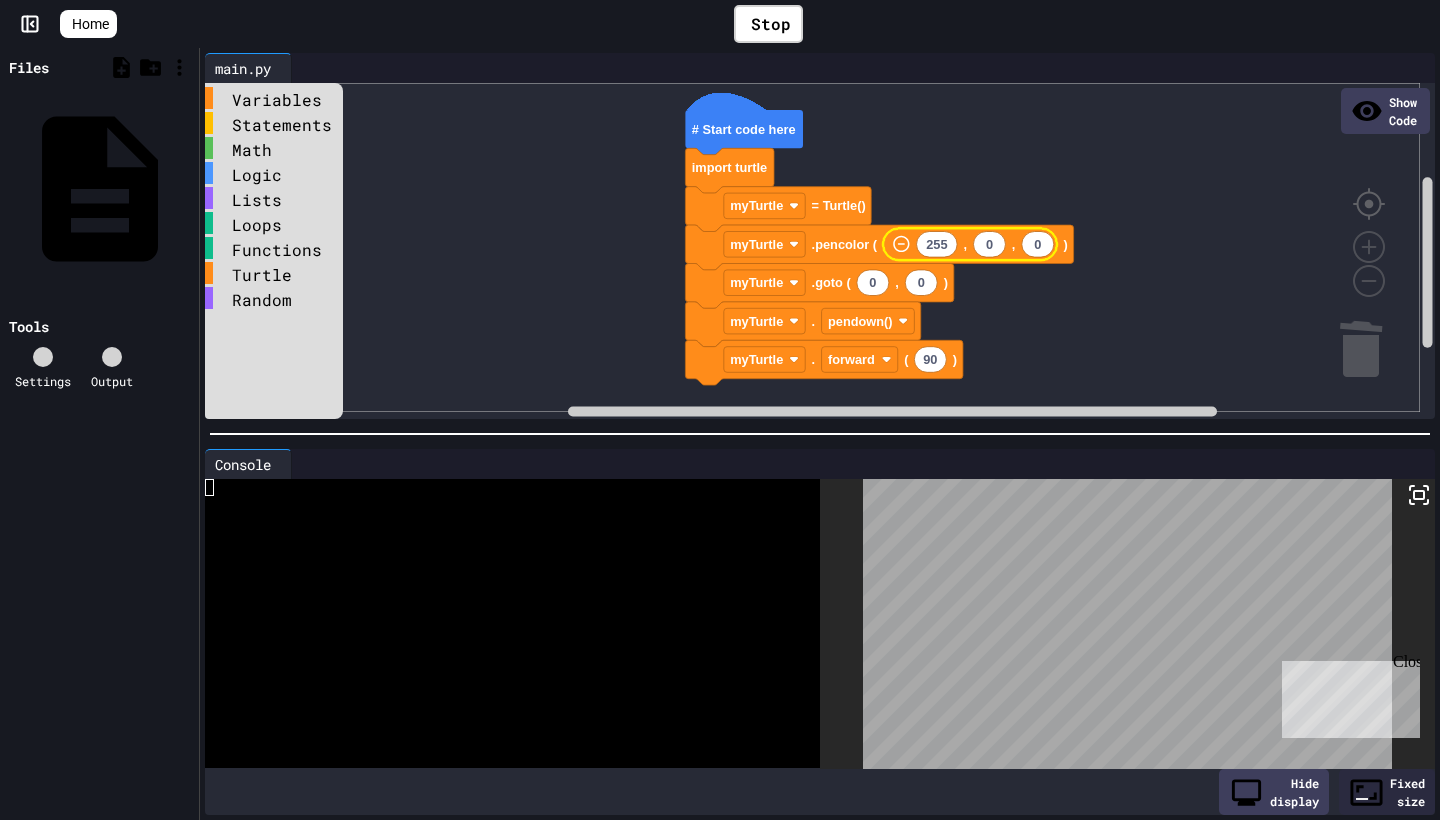 click 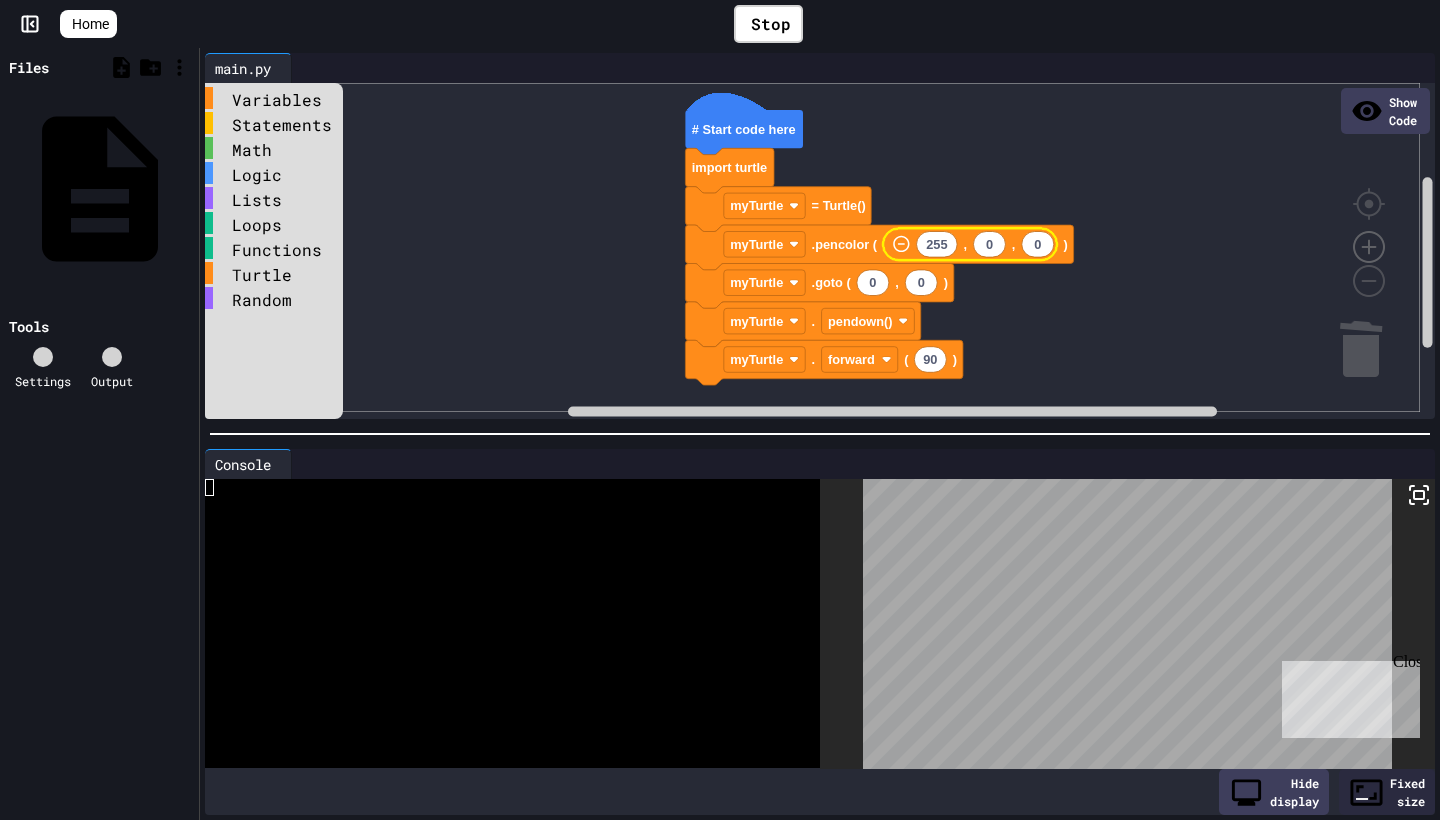 click 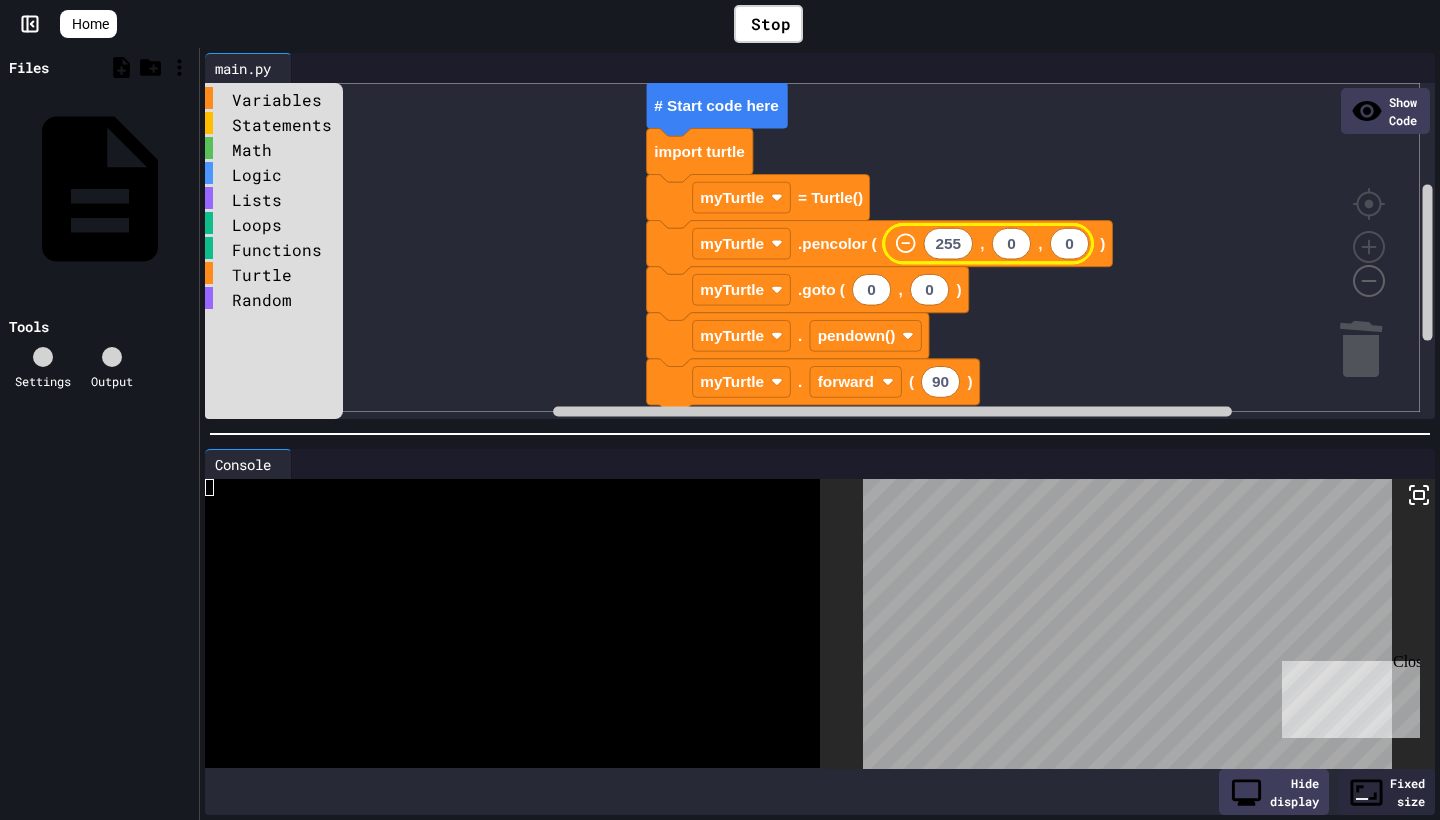 click 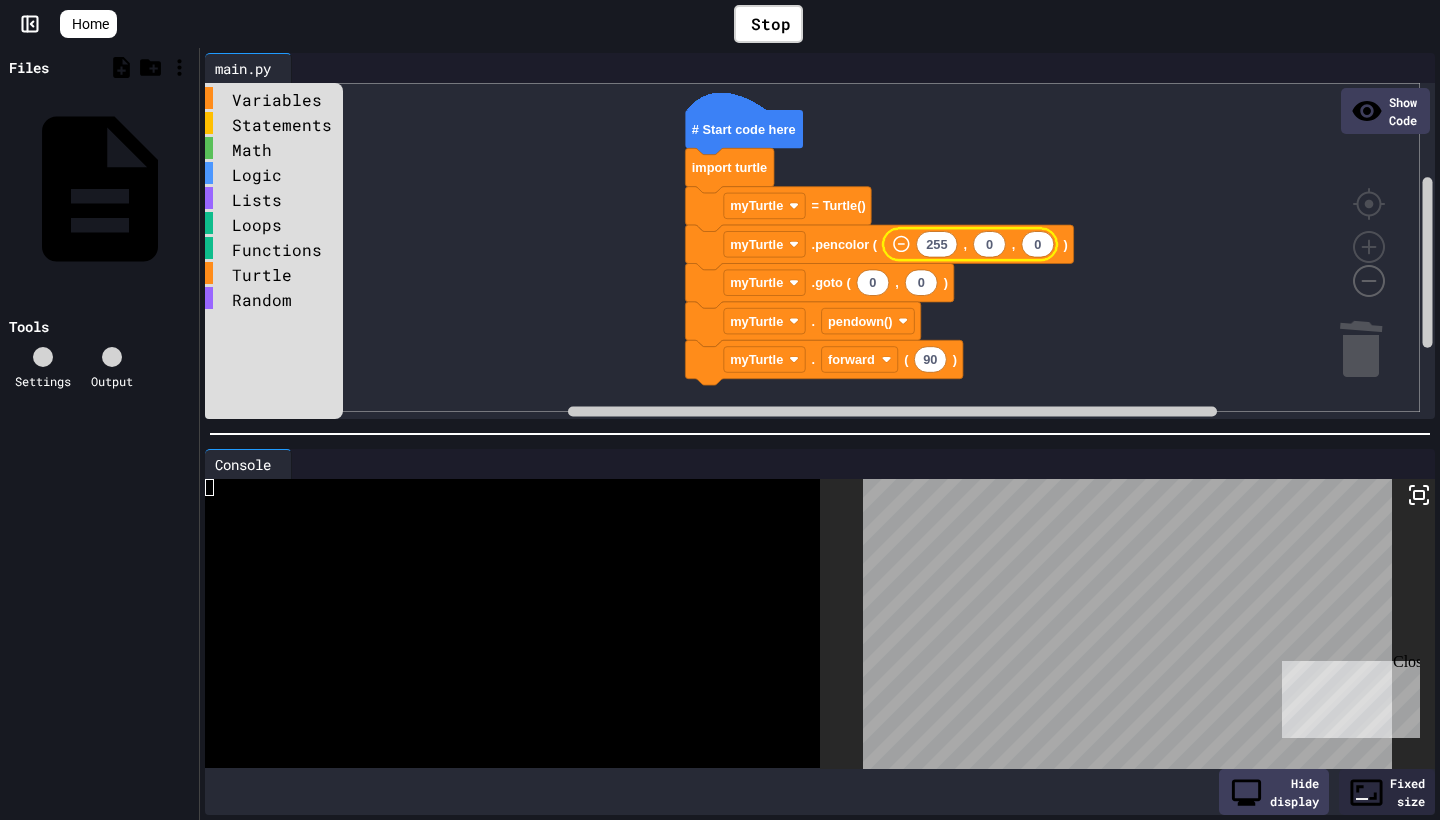 click 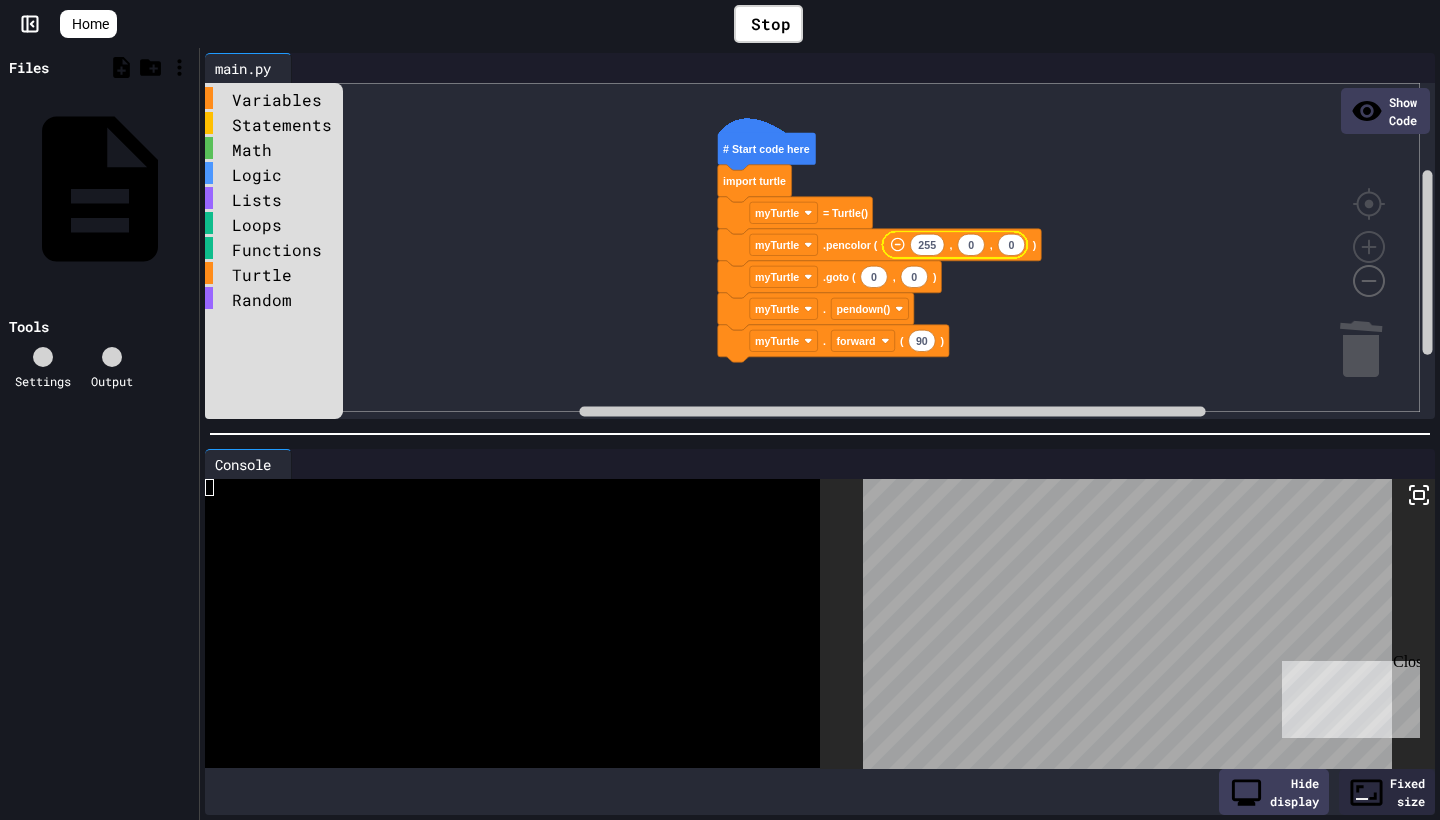 click 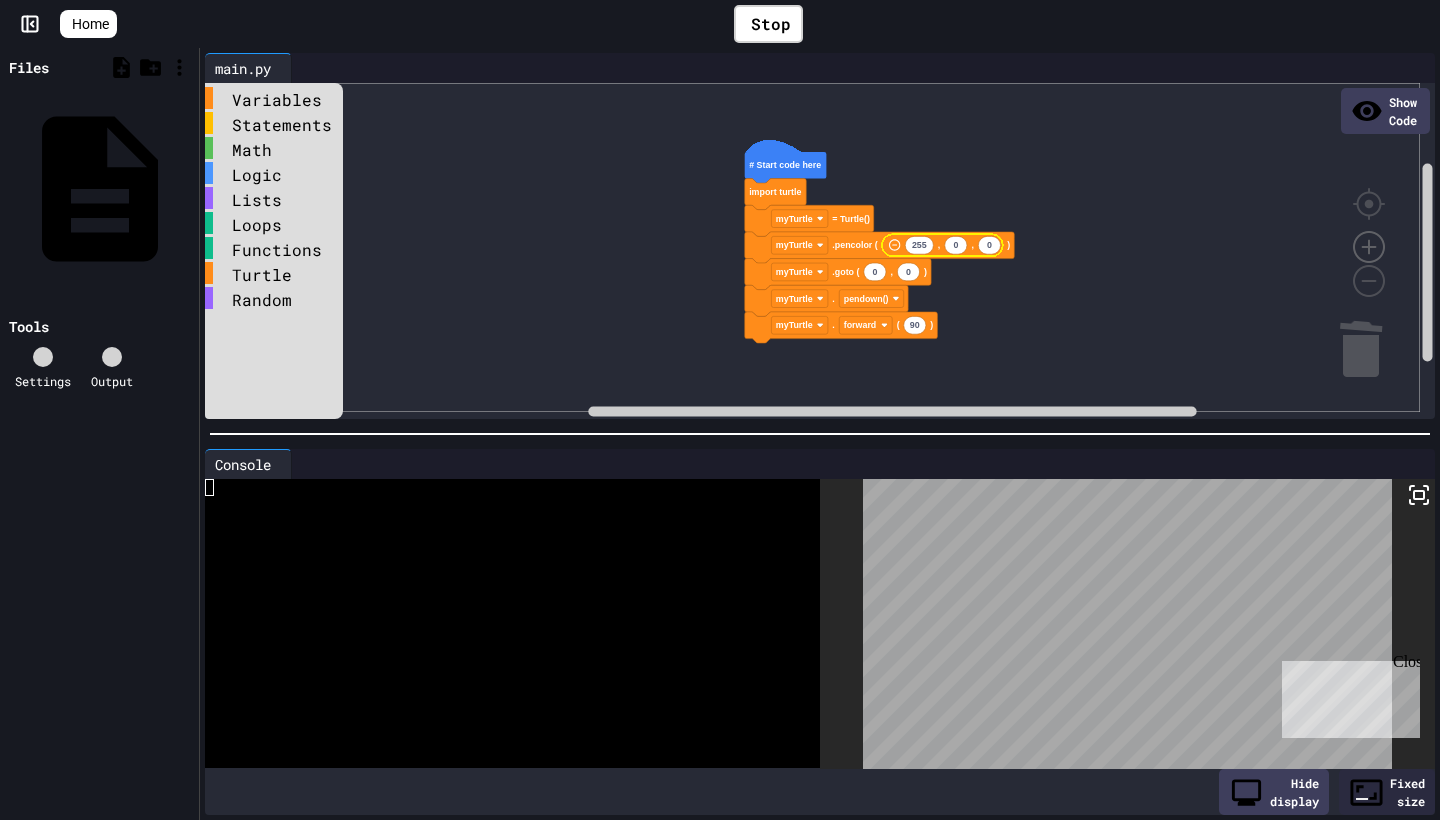 click 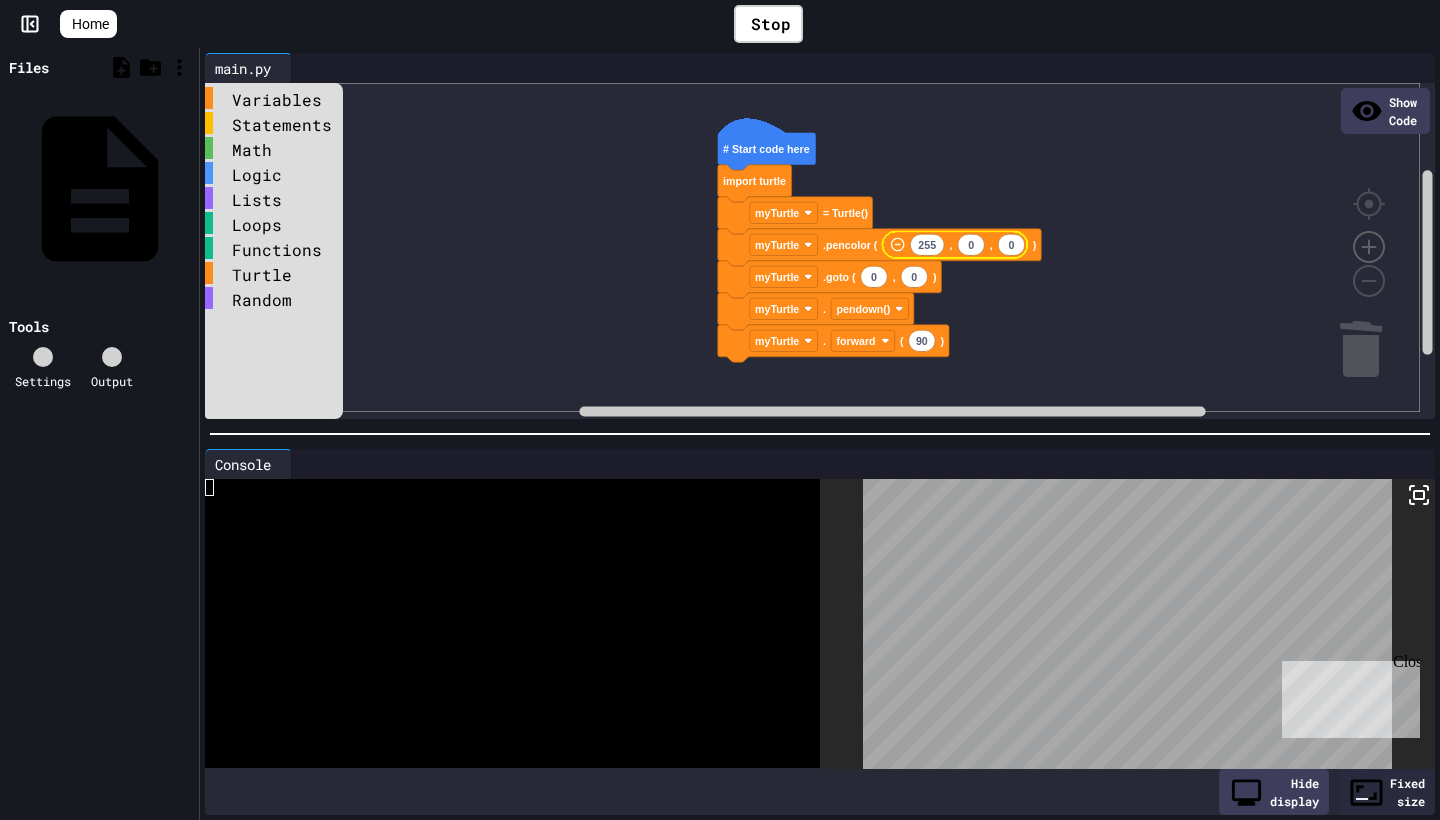 click 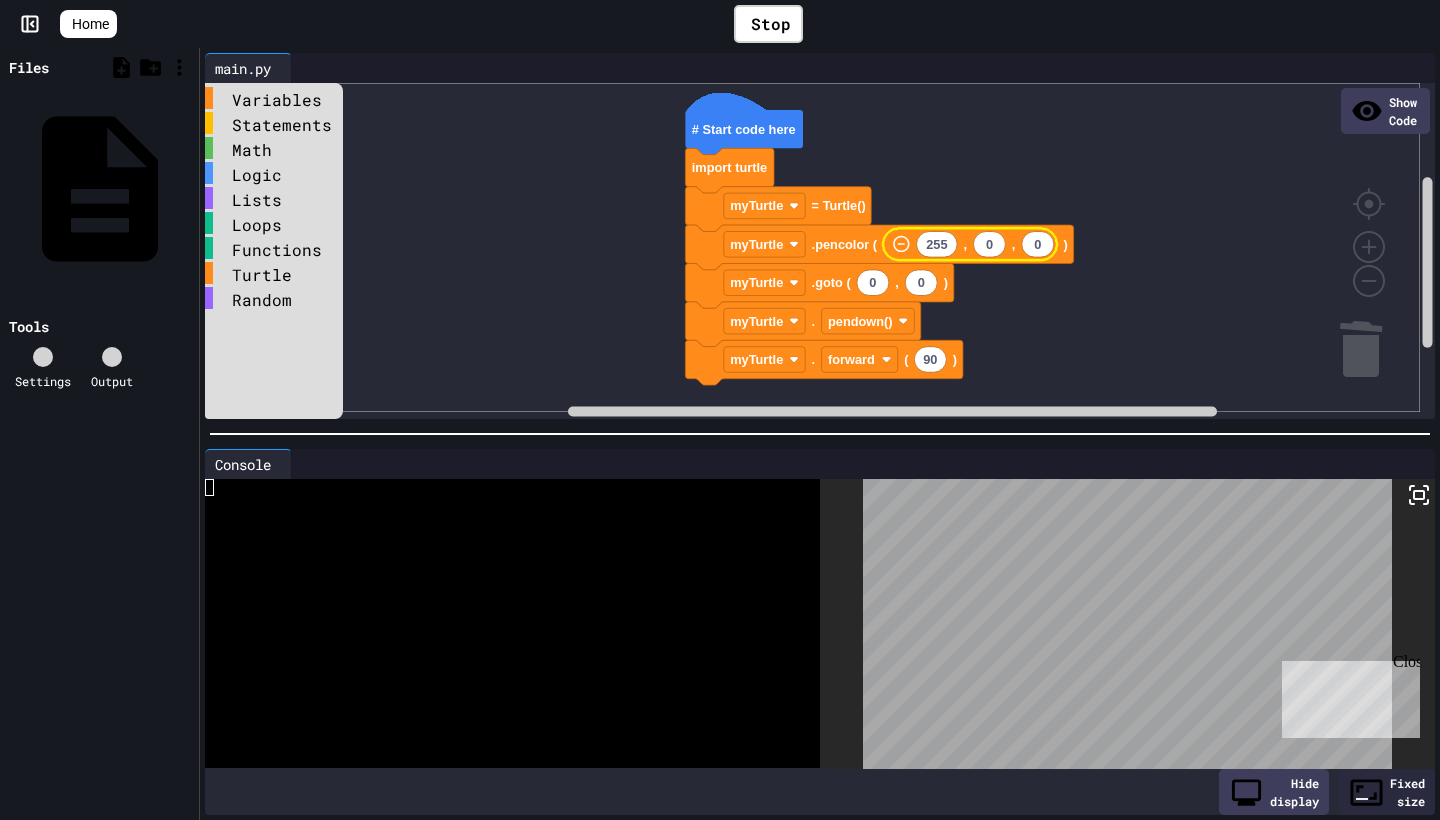 scroll, scrollTop: 0, scrollLeft: 0, axis: both 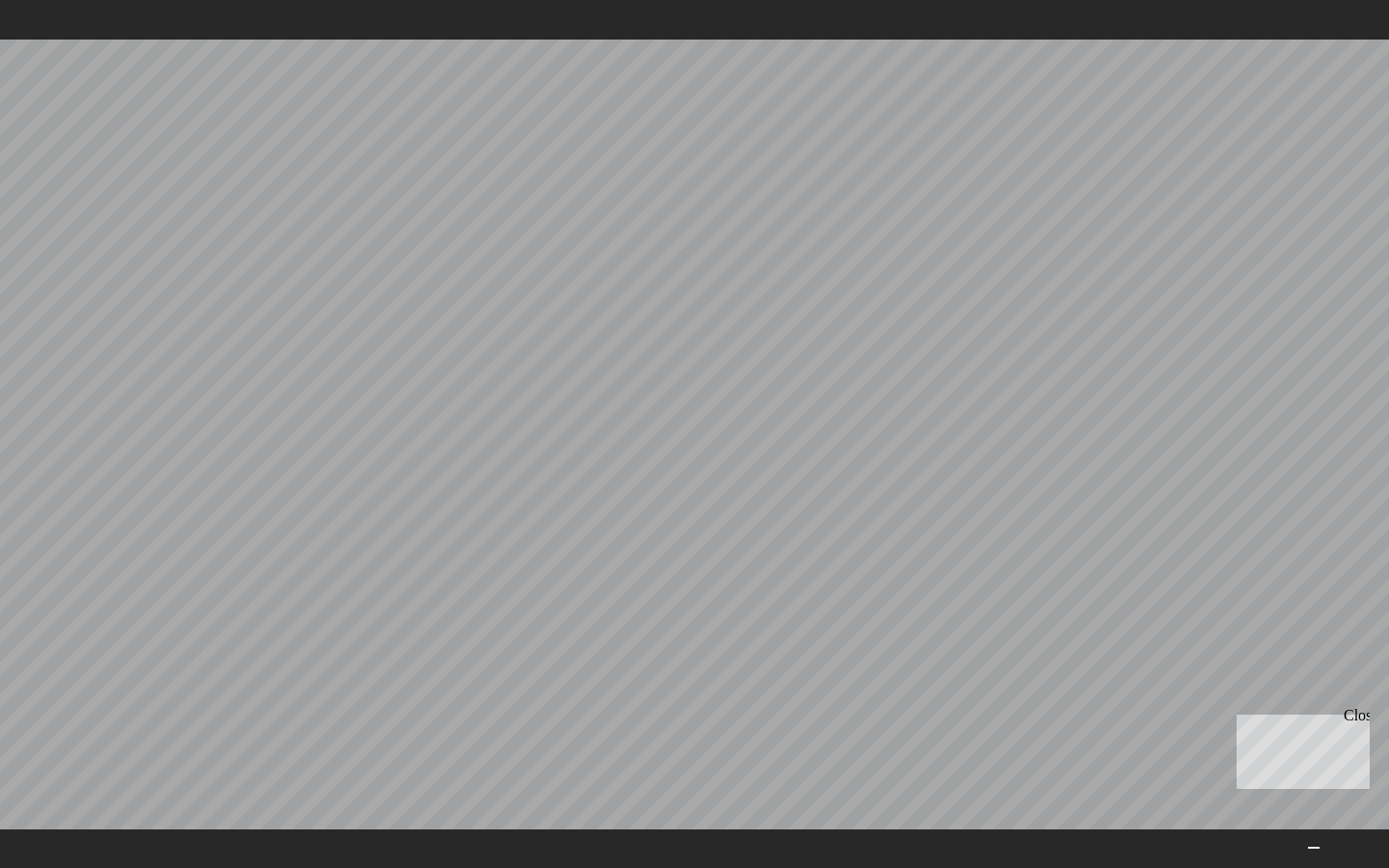 click 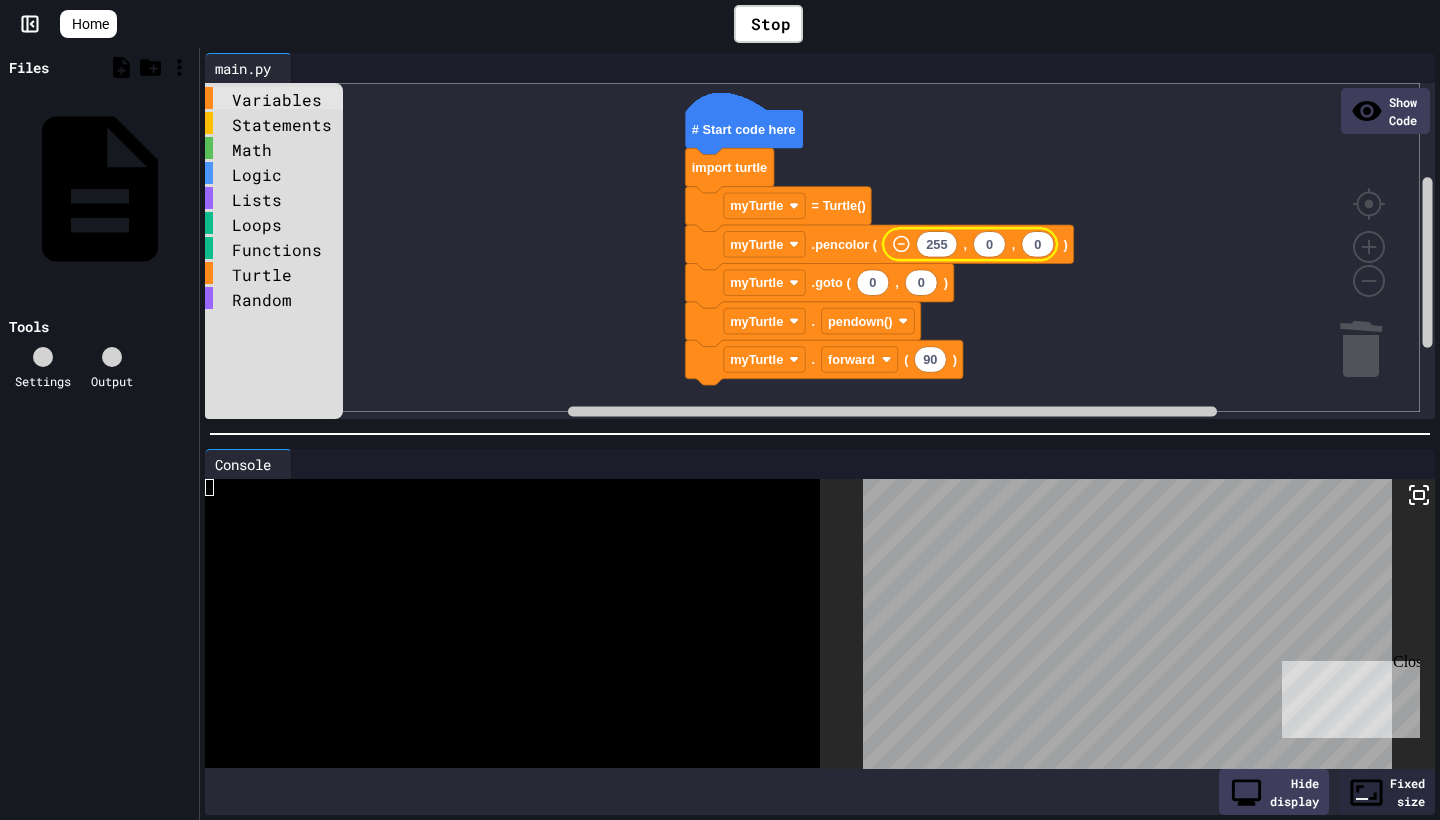 click on "Variables" at bounding box center [274, 98] 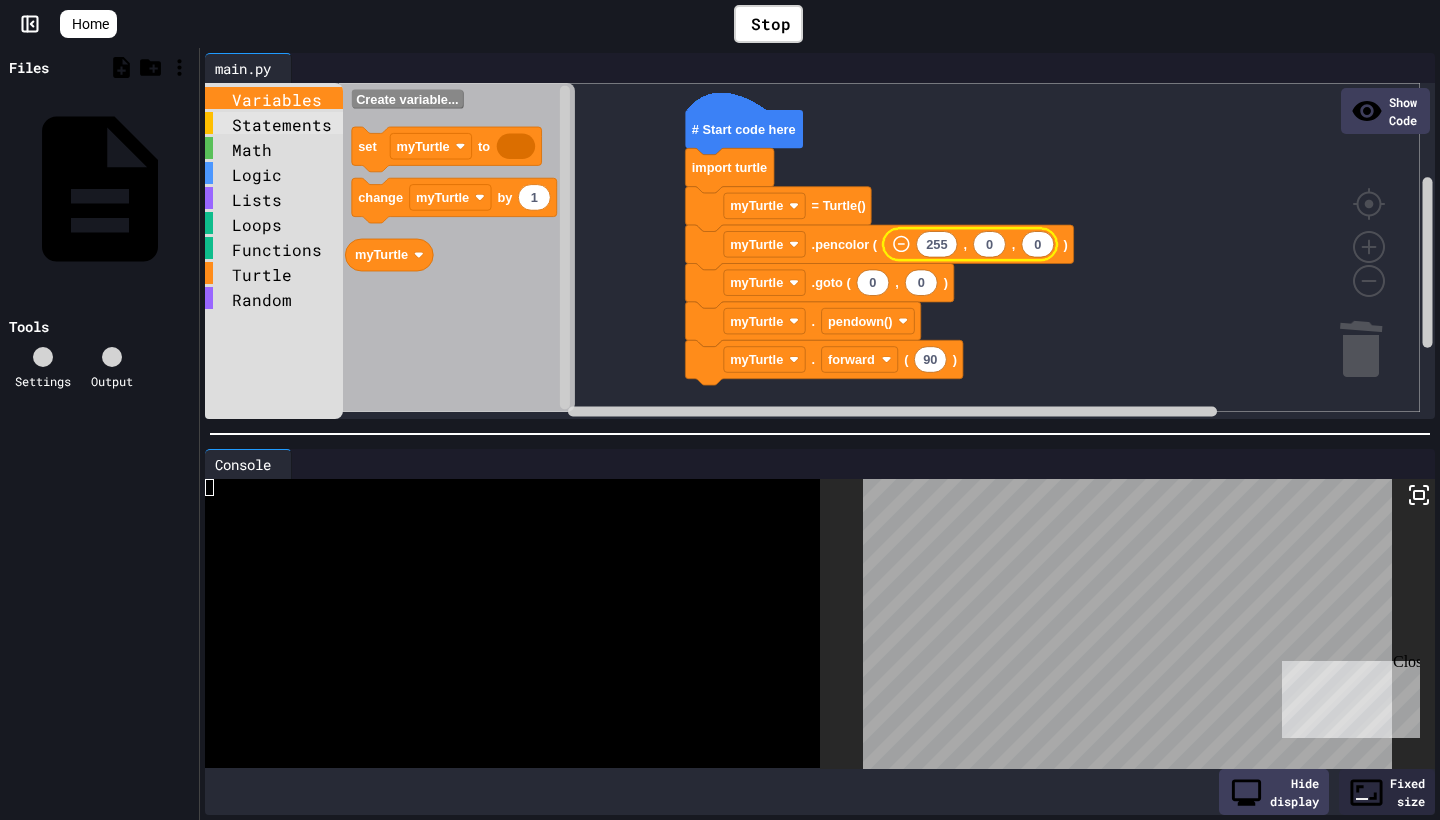 click on "Statements" at bounding box center [274, 123] 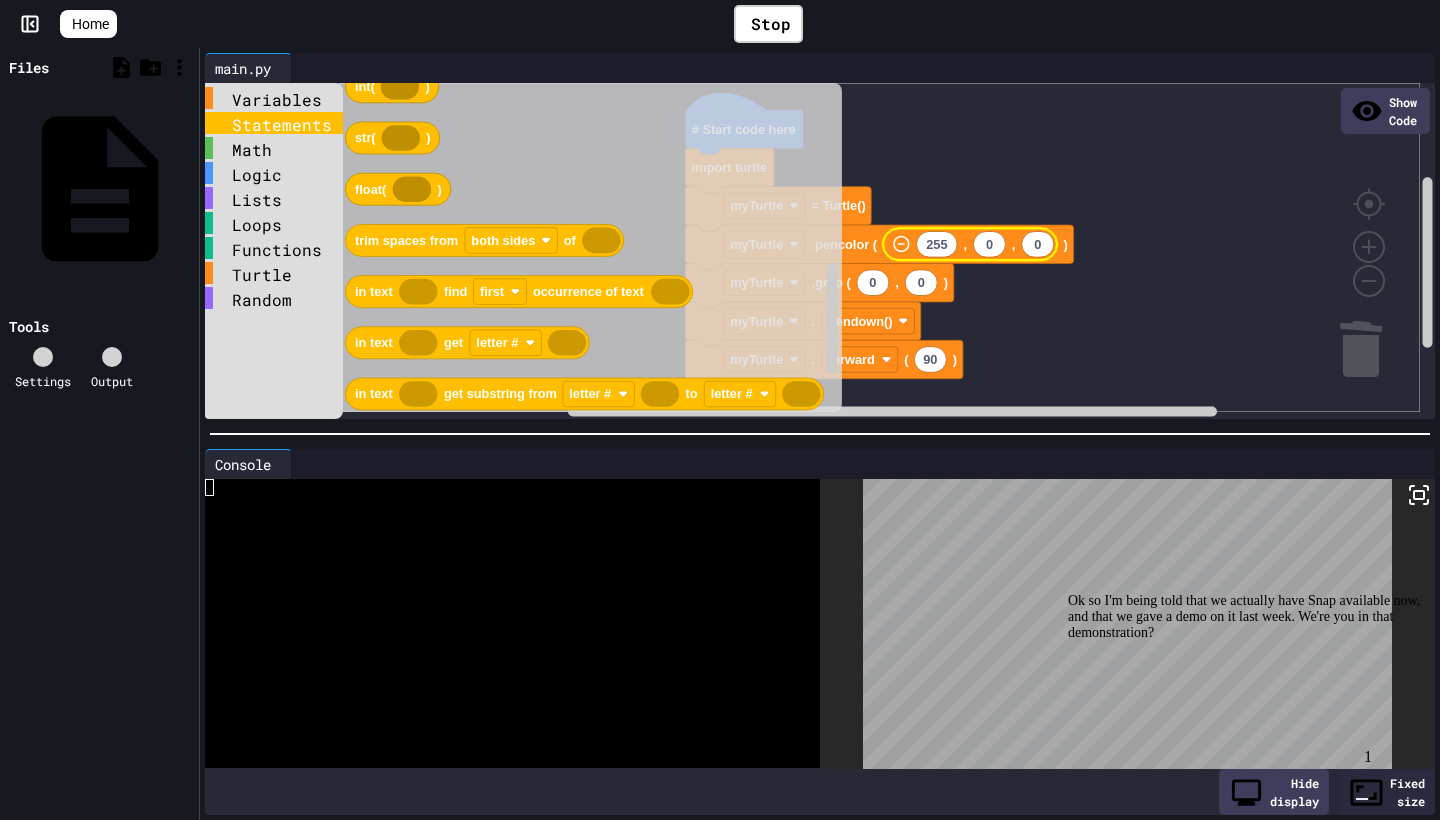 scroll, scrollTop: 0, scrollLeft: 0, axis: both 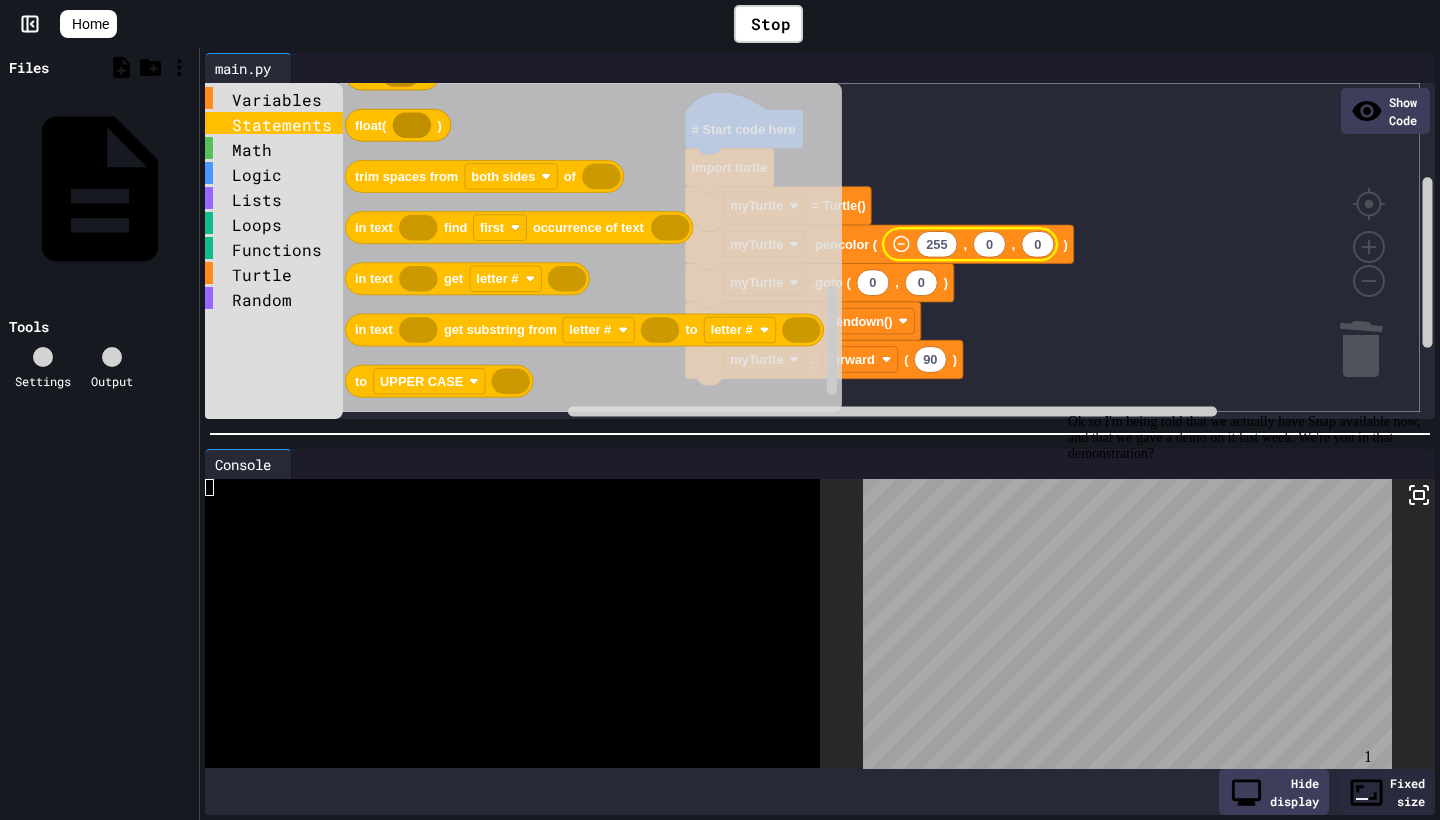 click at bounding box center (1362, 799) 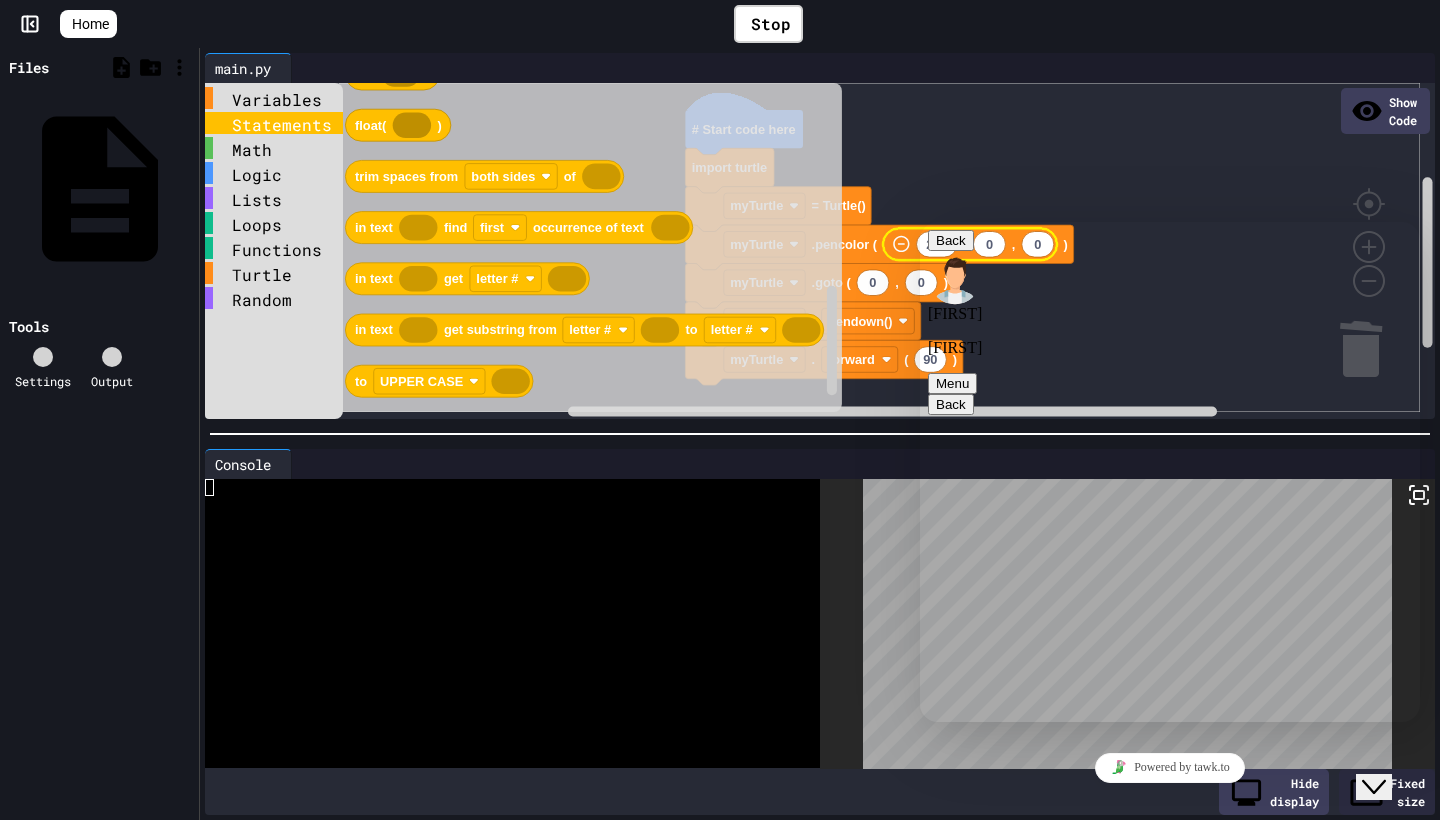 click at bounding box center (920, 222) 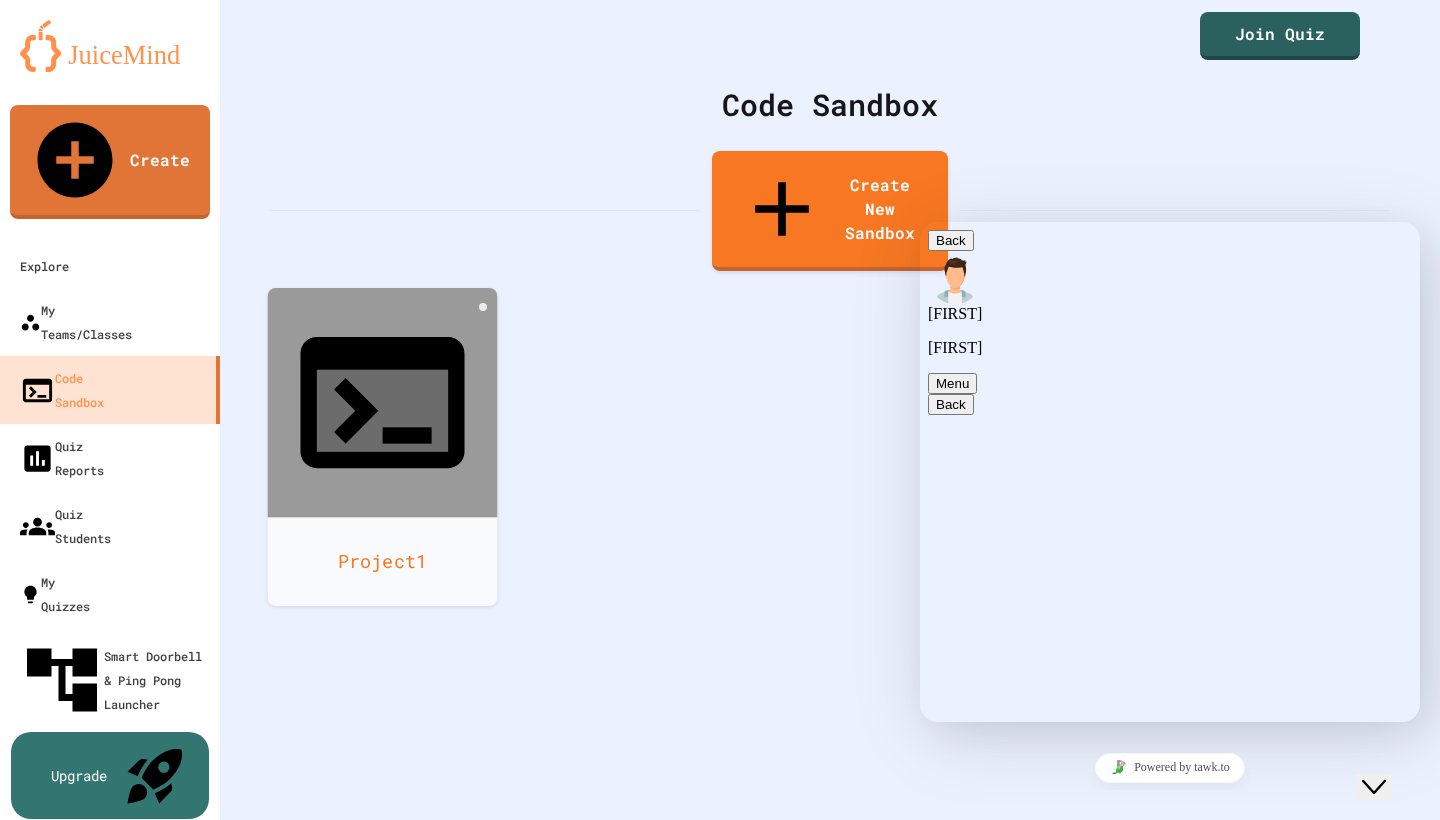 click 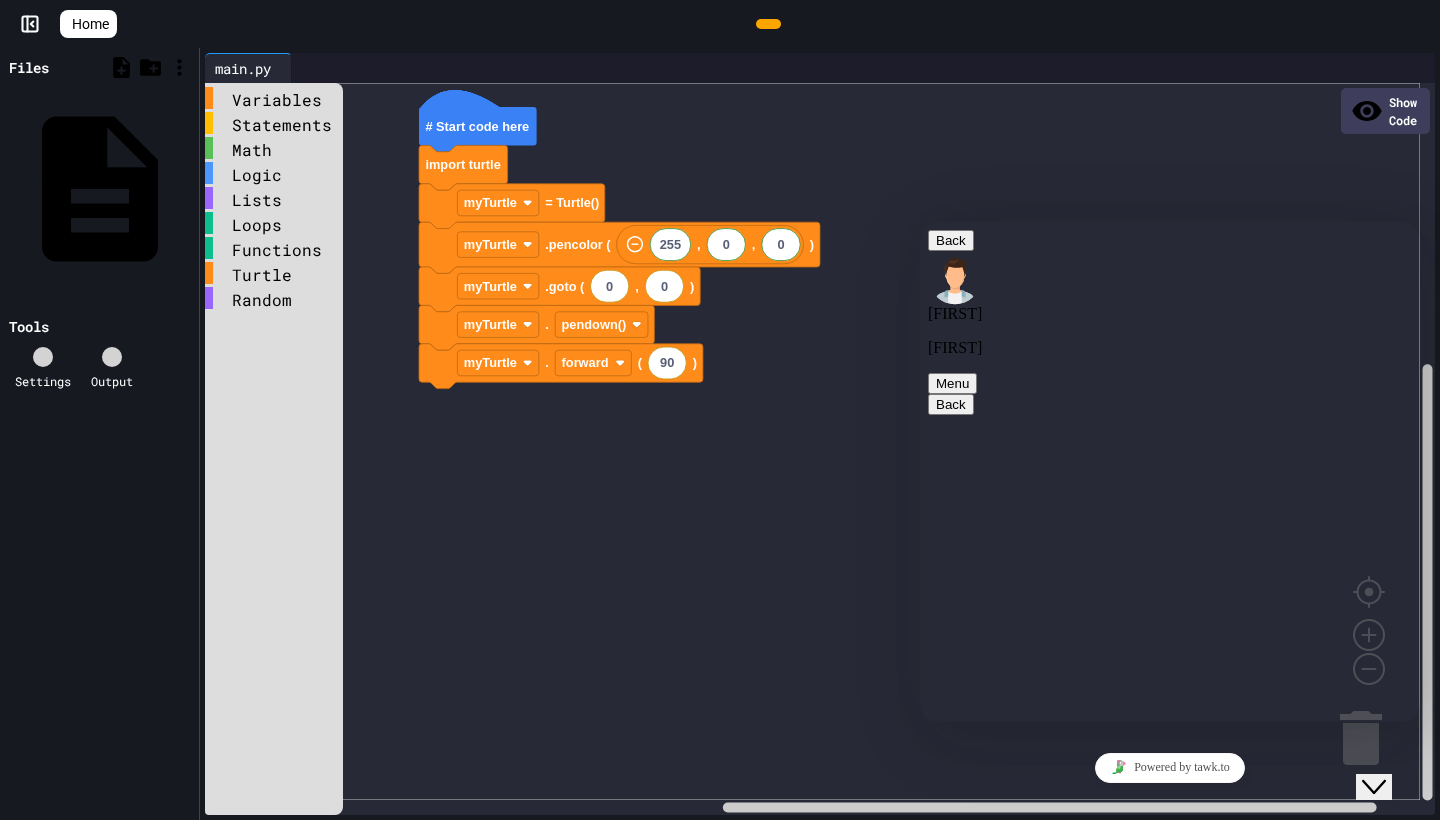 click on "Home" at bounding box center (90, 24) 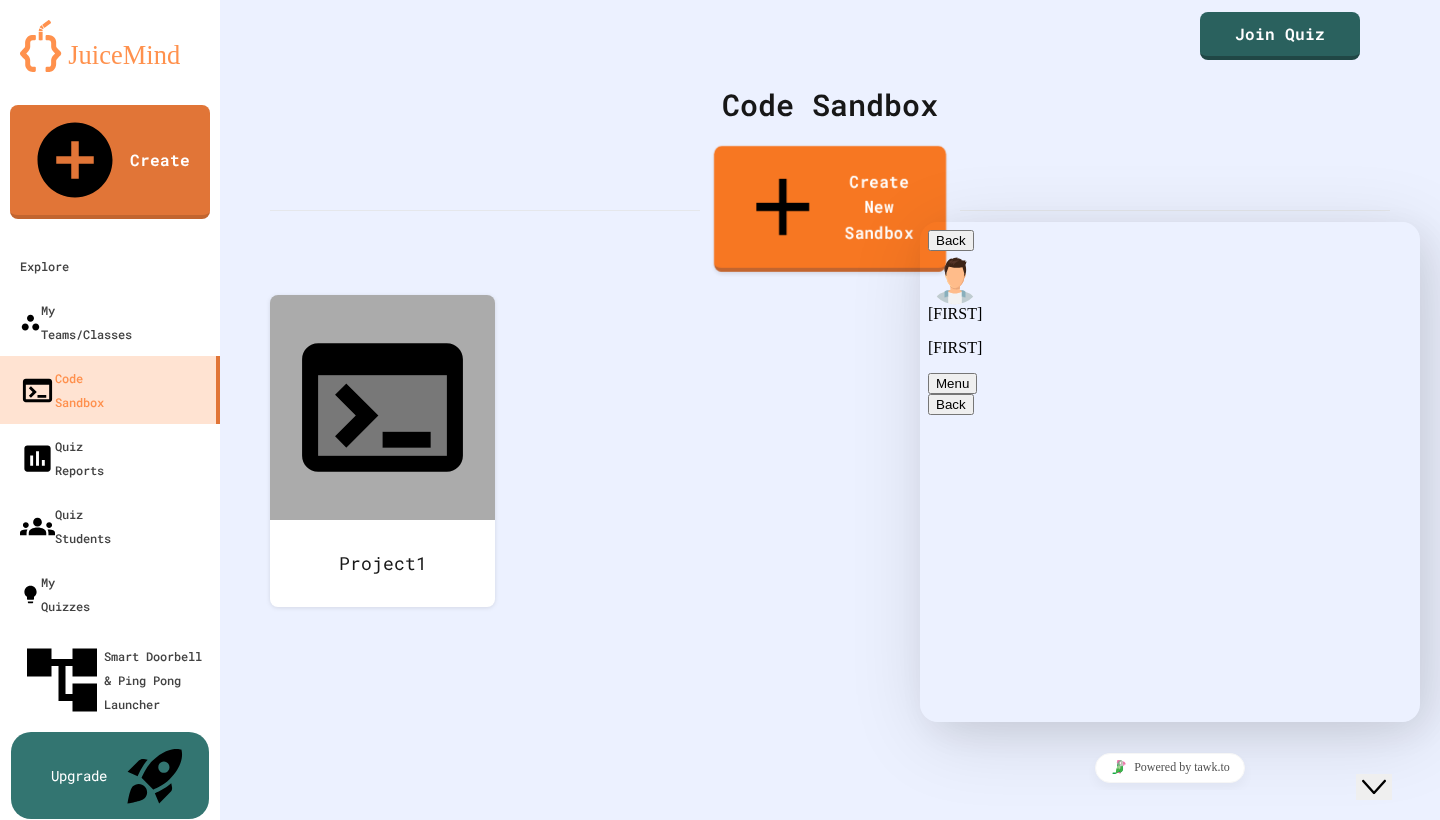 click on "Create New Sandbox" at bounding box center (830, 209) 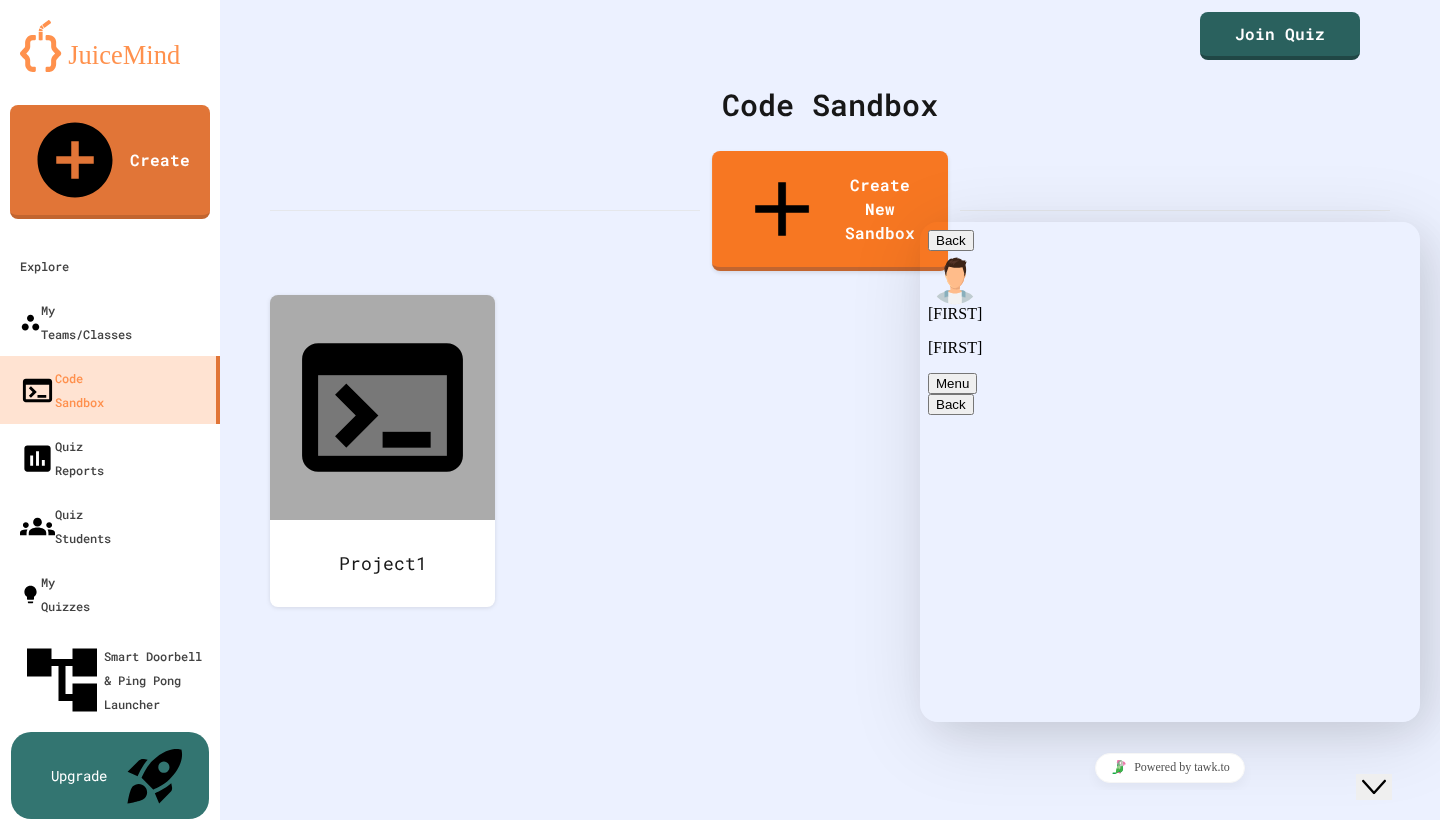 click on "We are updating our servers at 7PM EST on 3/11/2025. JuiceMind should continue to work as expected, but if you experience any issues, please chat with us.  Create Explore My Teams/Classes Code Sandbox Quiz Reports Quiz Students My Quizzes Smart Doorbell & Ping Pong Launcher Upgrade Join Quiz Code Sandbox  Create New Sandbox Project1
Create a new Sandbox Sandbox Language ​ Sandbox Language Create Sandbox Python Java C# Javascript (Node.js) HTML/CSS/JS C++ Python with Turtle Node.js (prompt-sync) Python with Pygame Python with Tkinter Python with PyQT Python with Matplotlib Python with Pillow Java with Swing Java with KarelJRobot Block Coding - Python C p5.js" at bounding box center (720, 410) 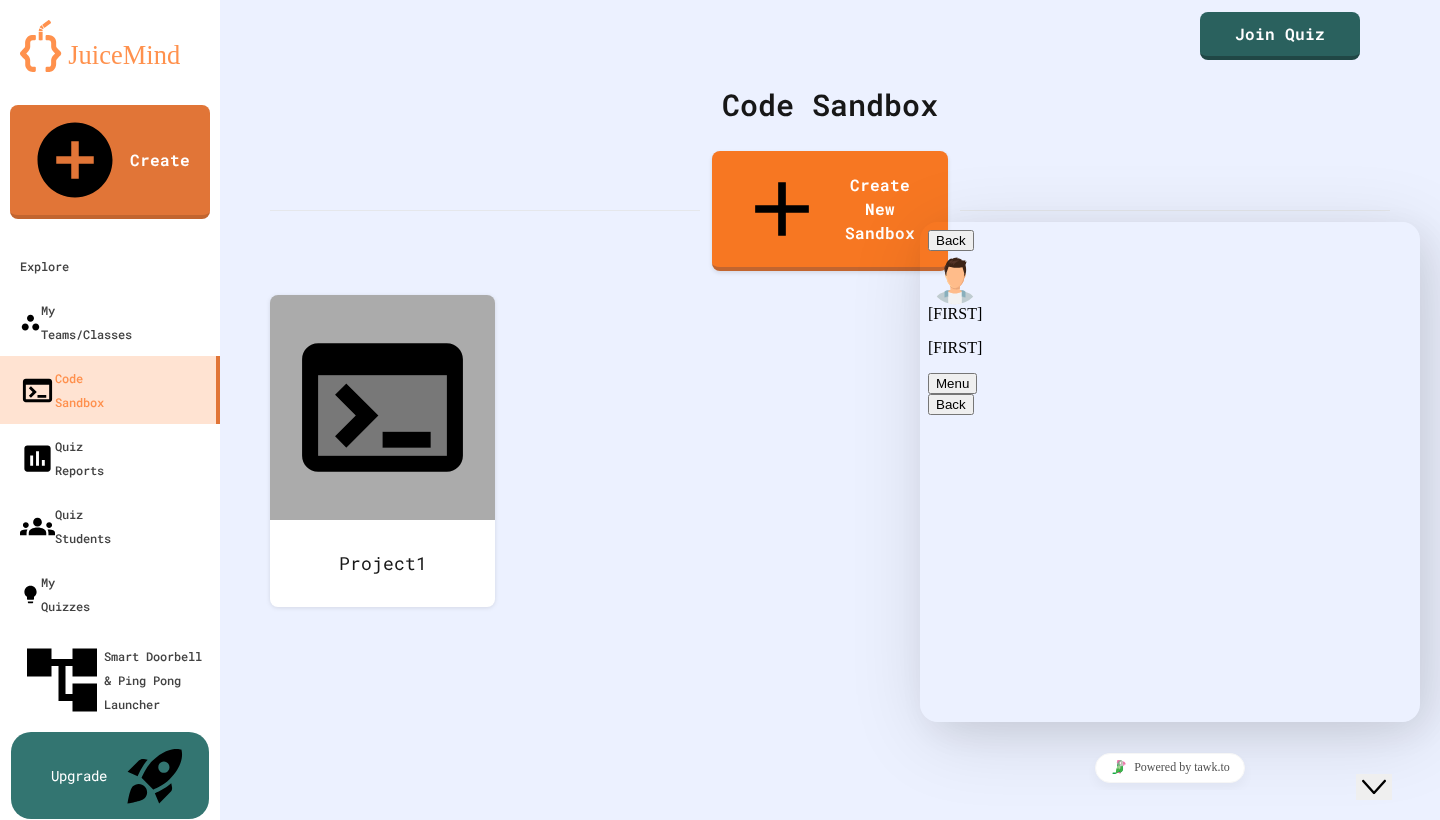 click on "**********" at bounding box center (920, 222) 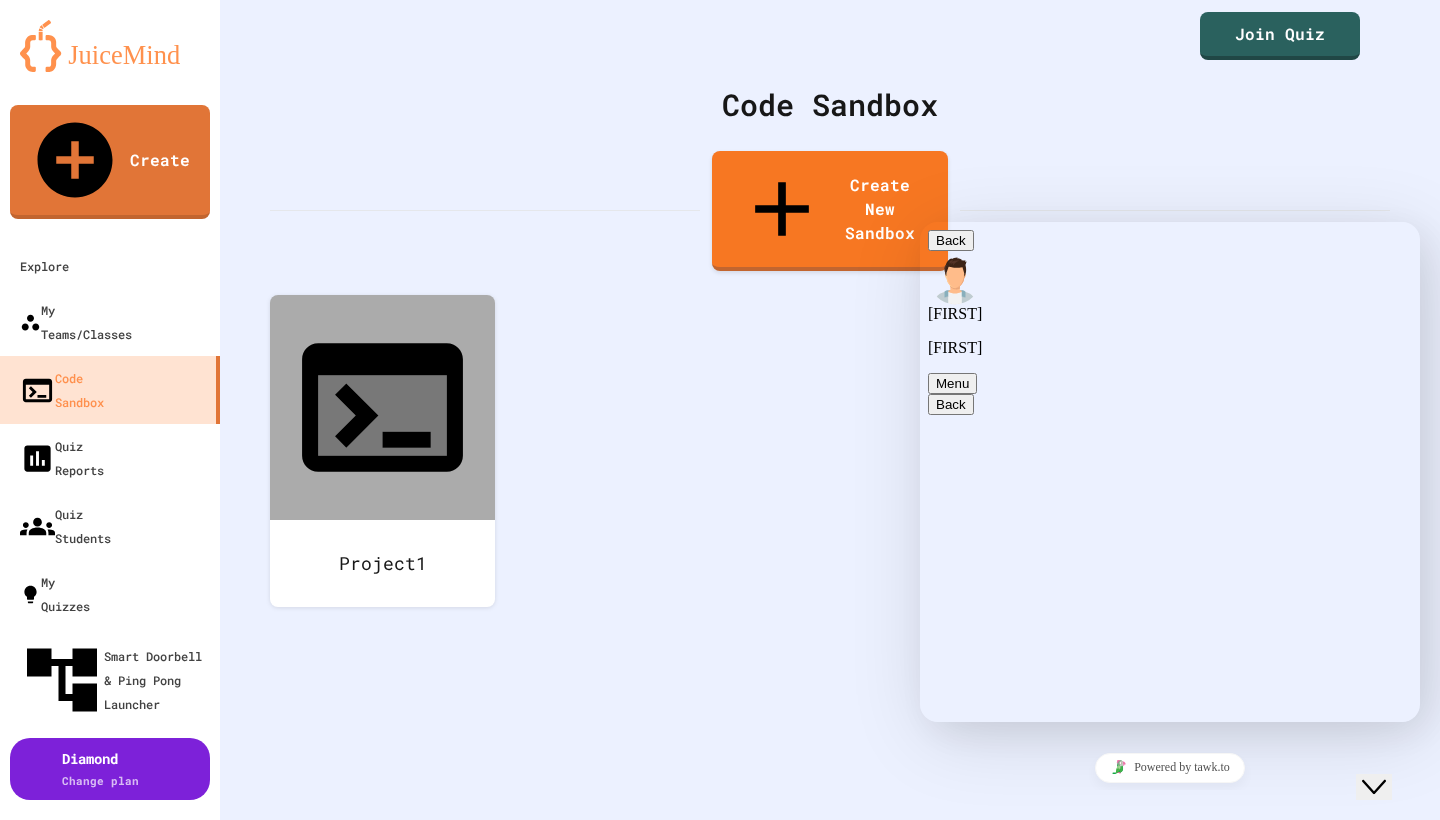 click at bounding box center [720, 1437] 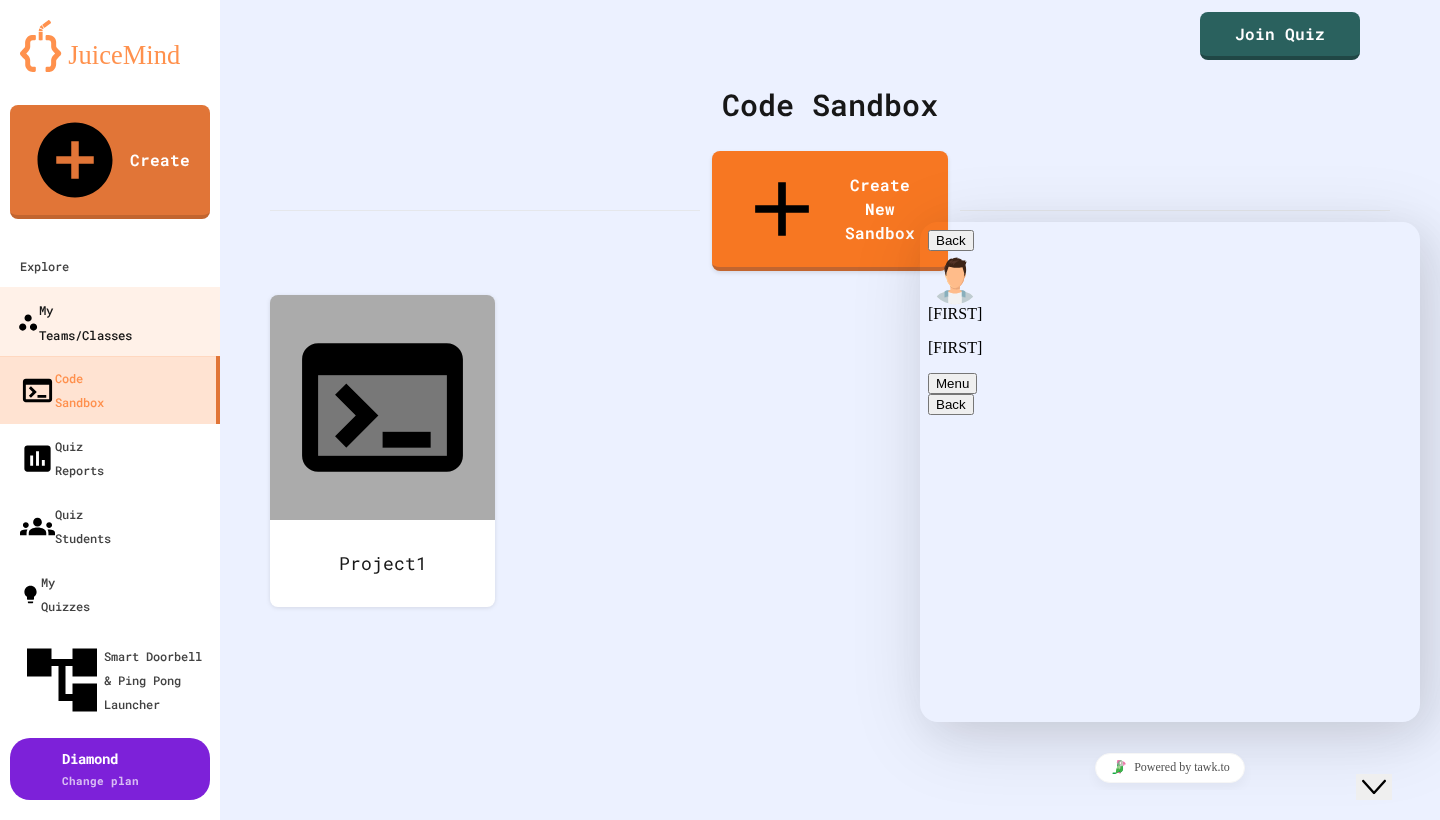 click on "My Teams/Classes" at bounding box center (74, 321) 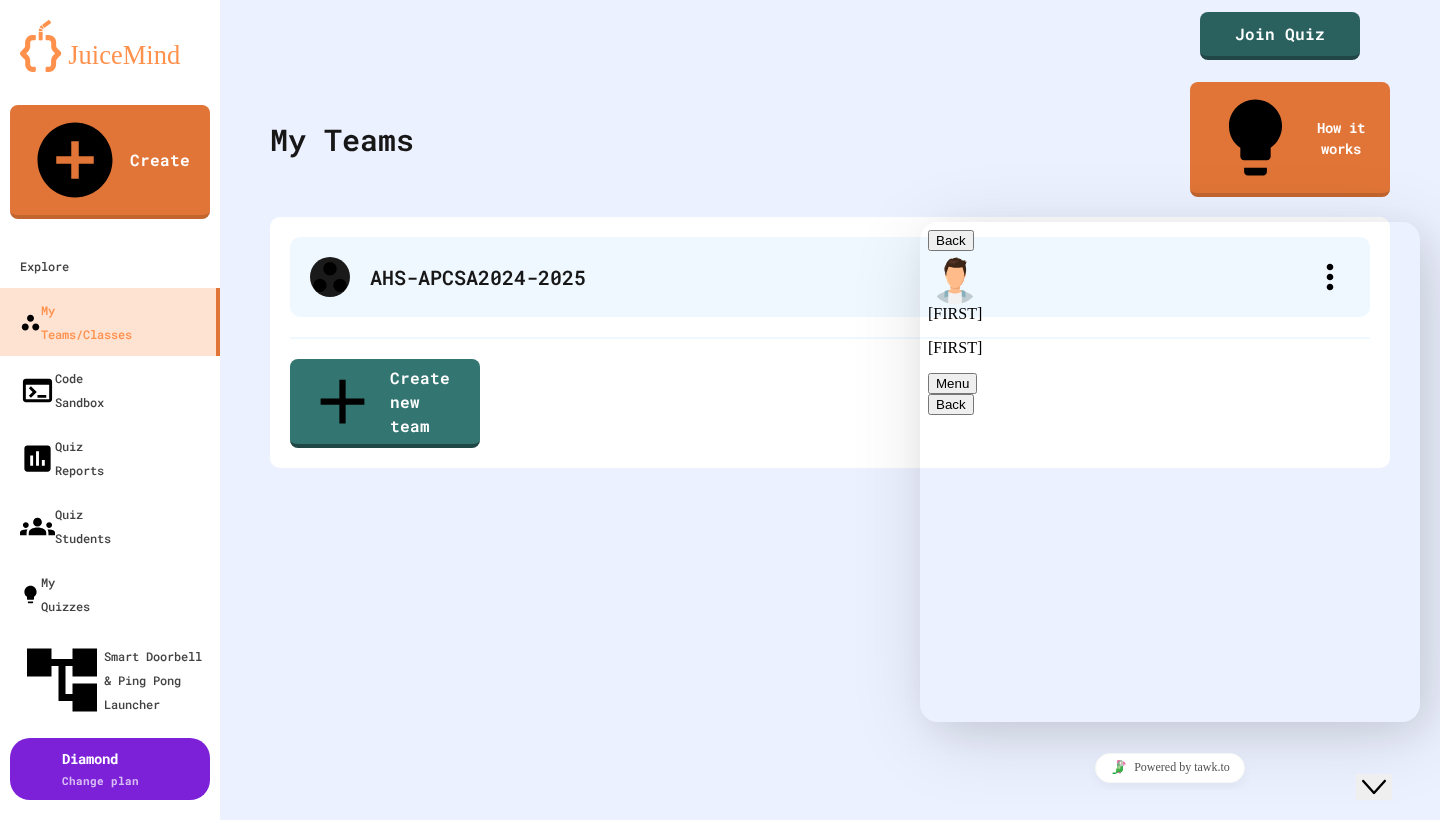 click on "AHS-APCSA2024-2025" at bounding box center (840, 277) 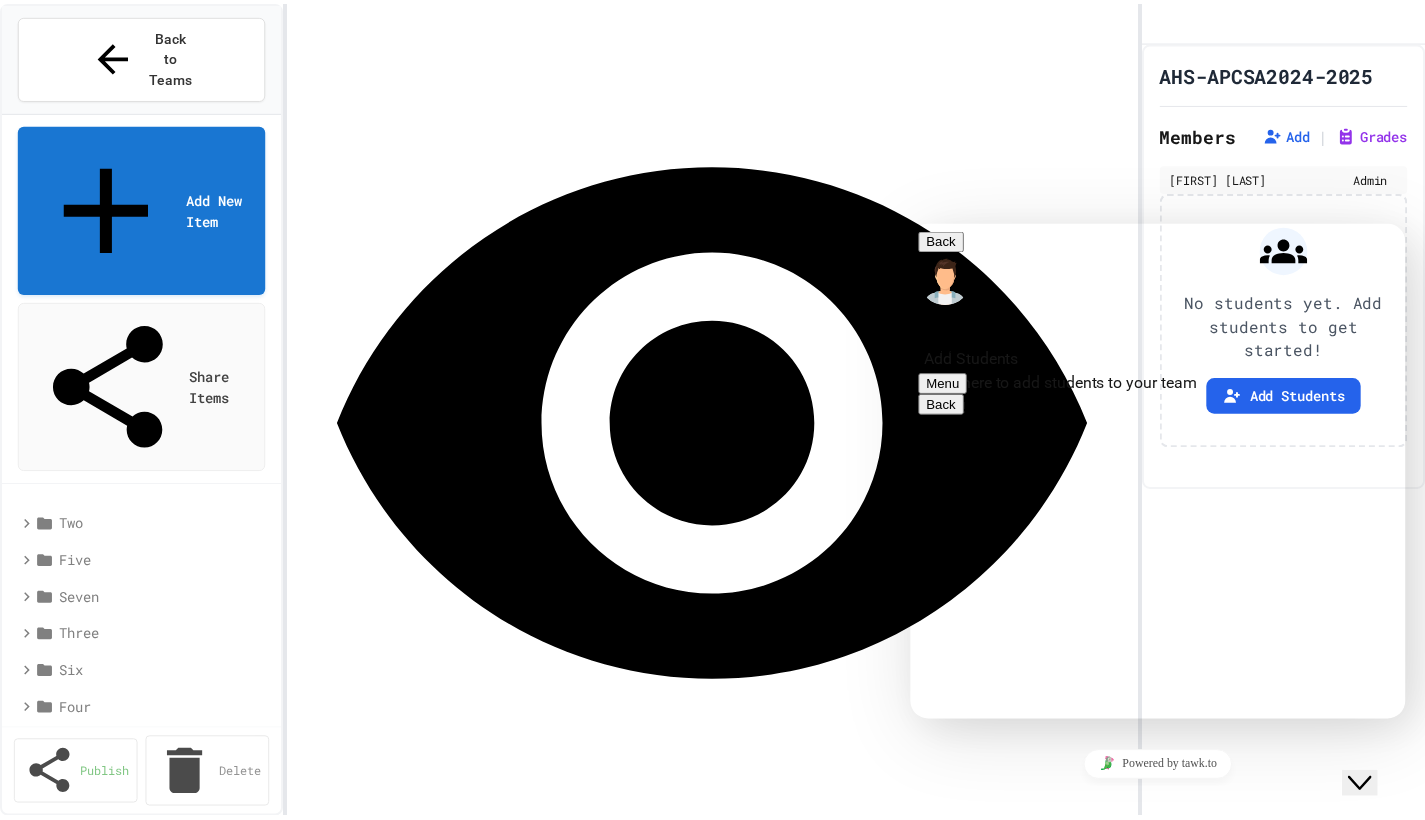 scroll, scrollTop: 747, scrollLeft: 0, axis: vertical 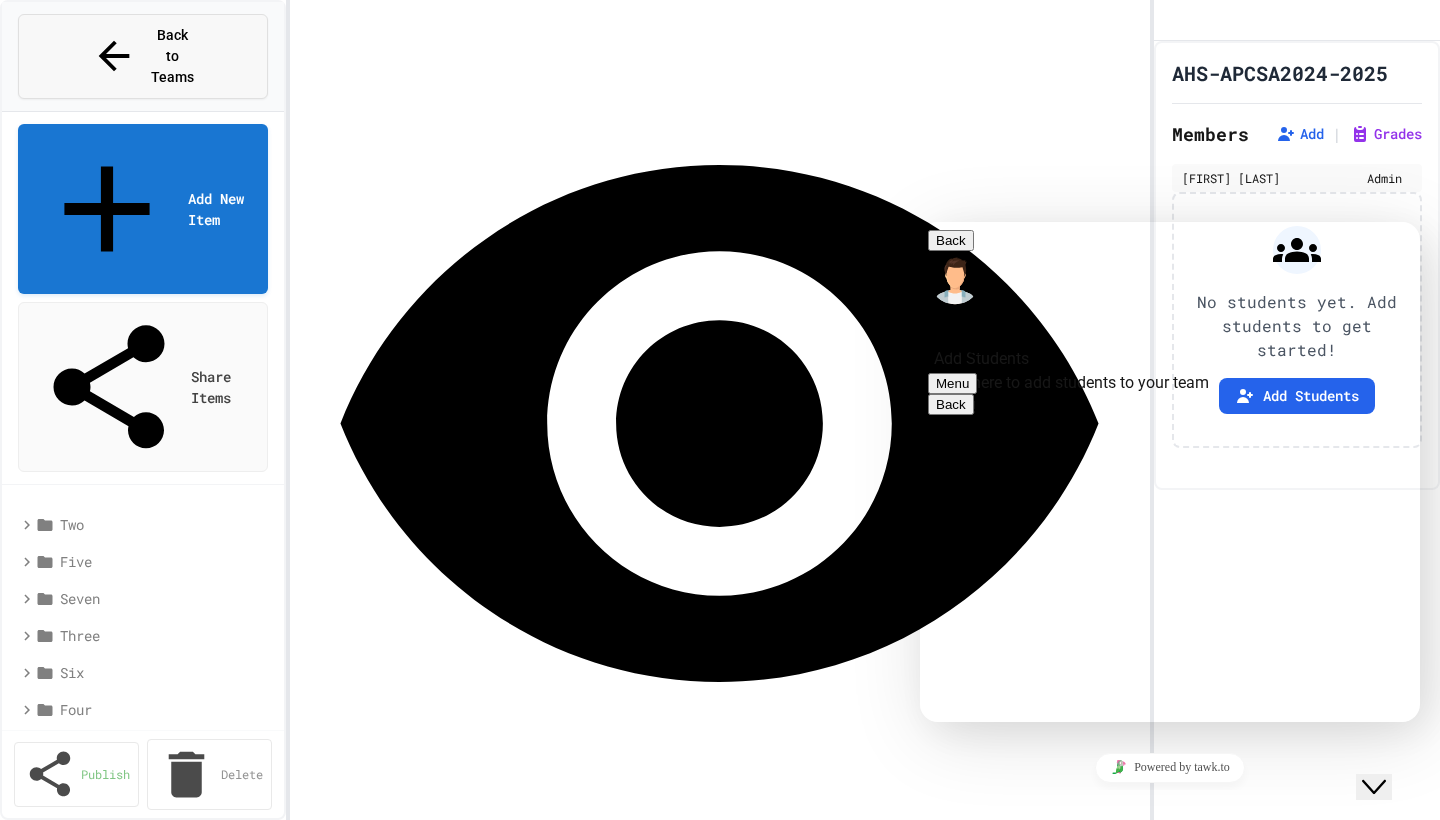click 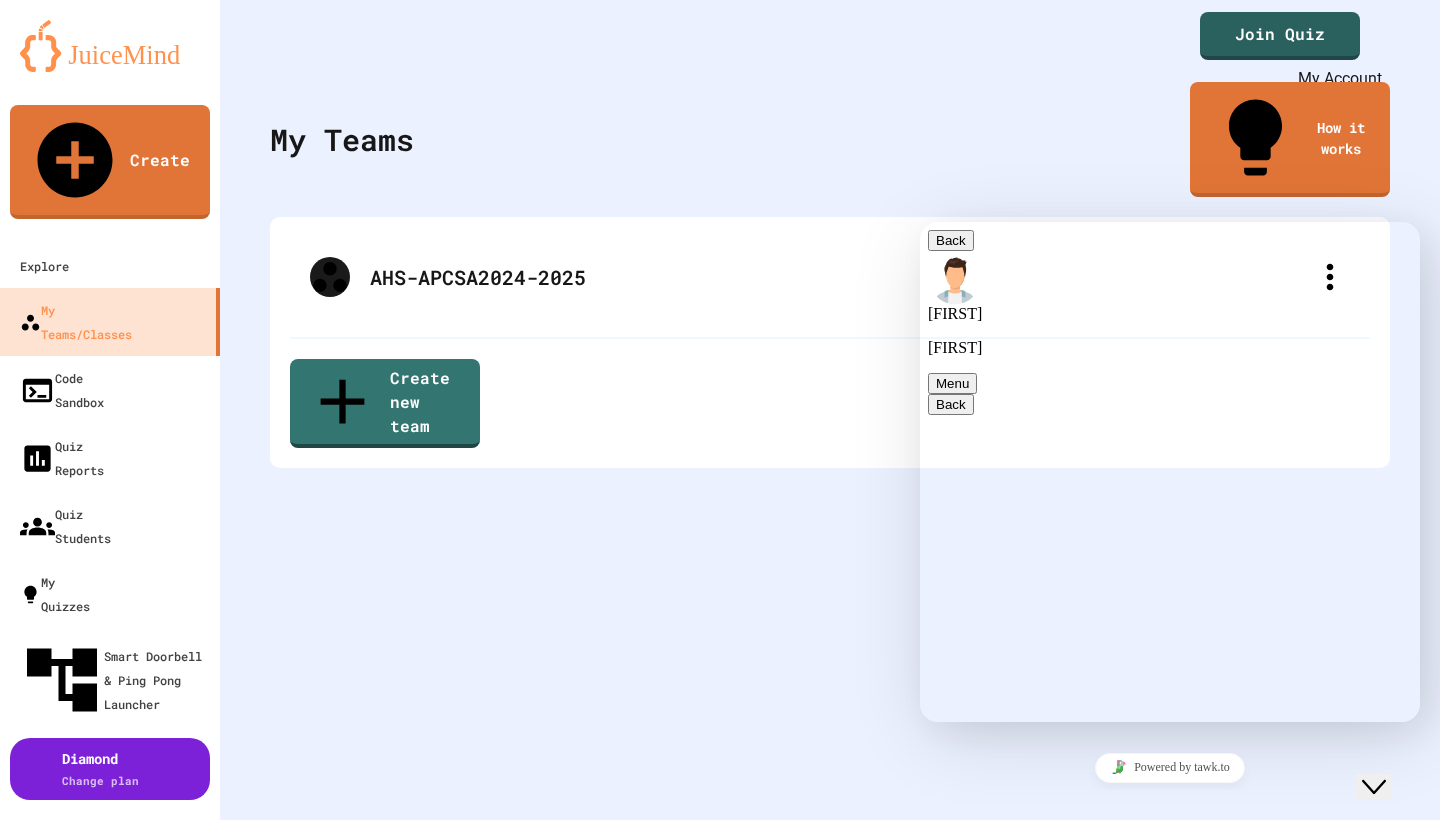 click 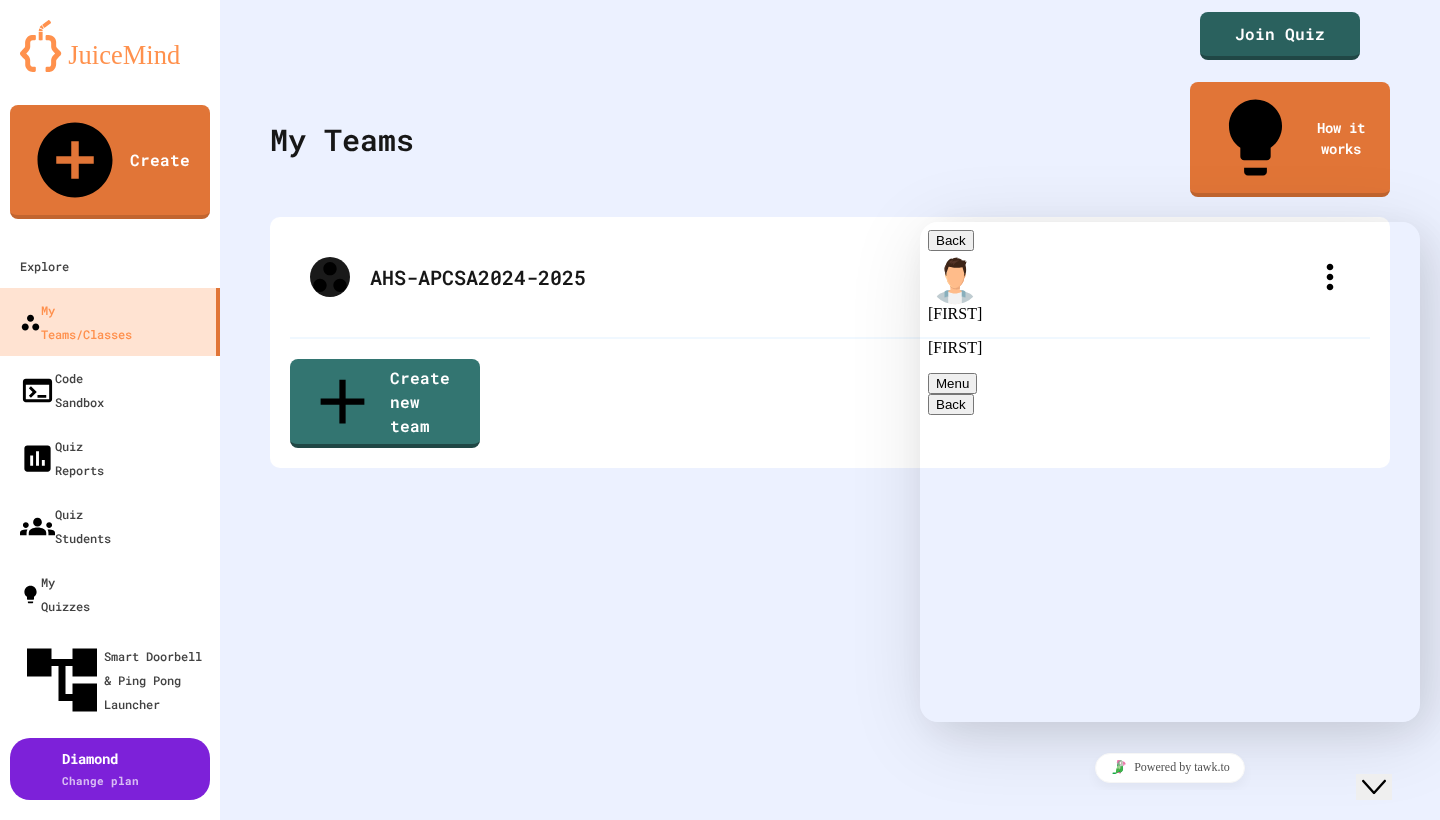 click on "Settings" at bounding box center (730, 6730) 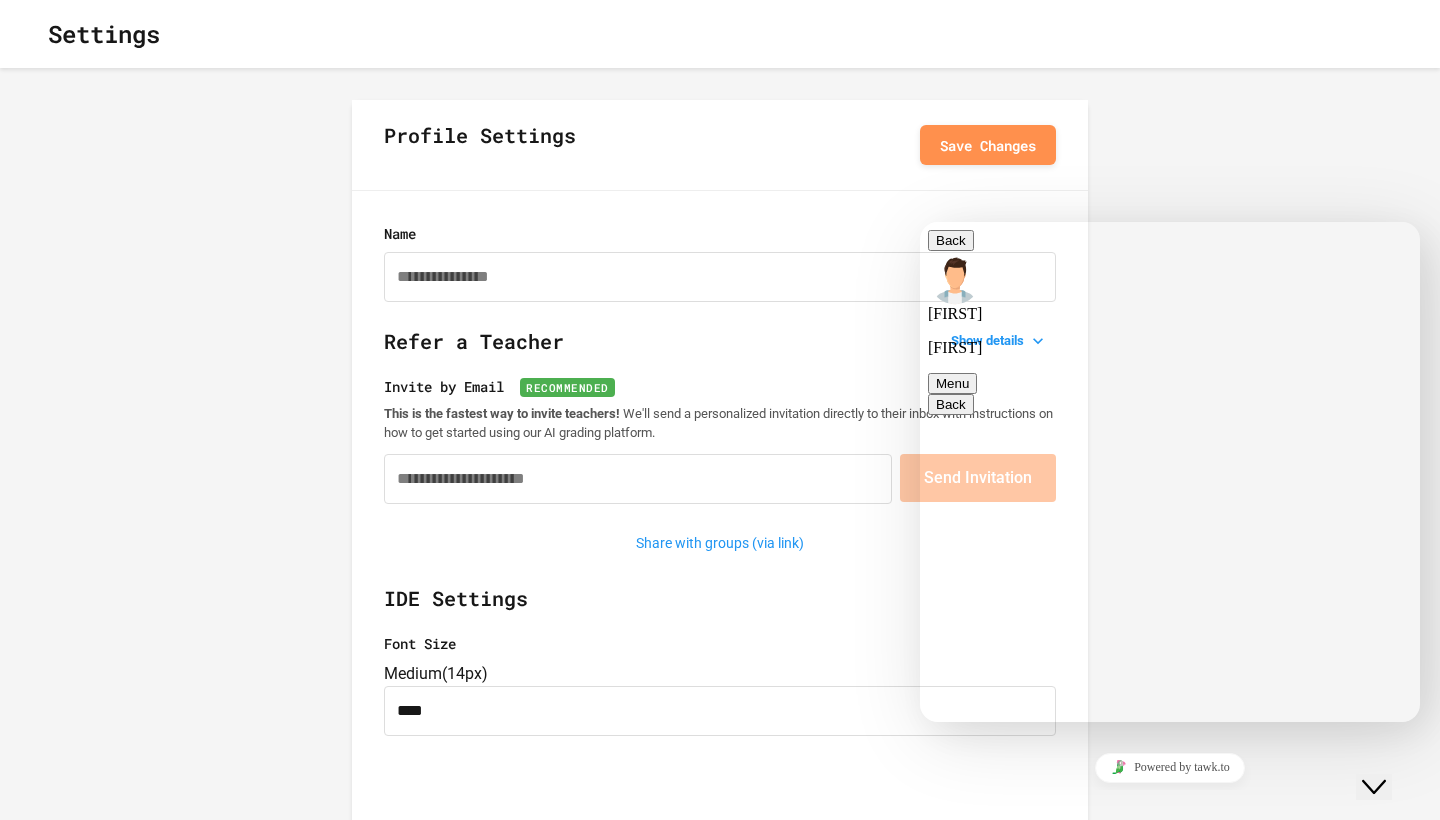 type on "**********" 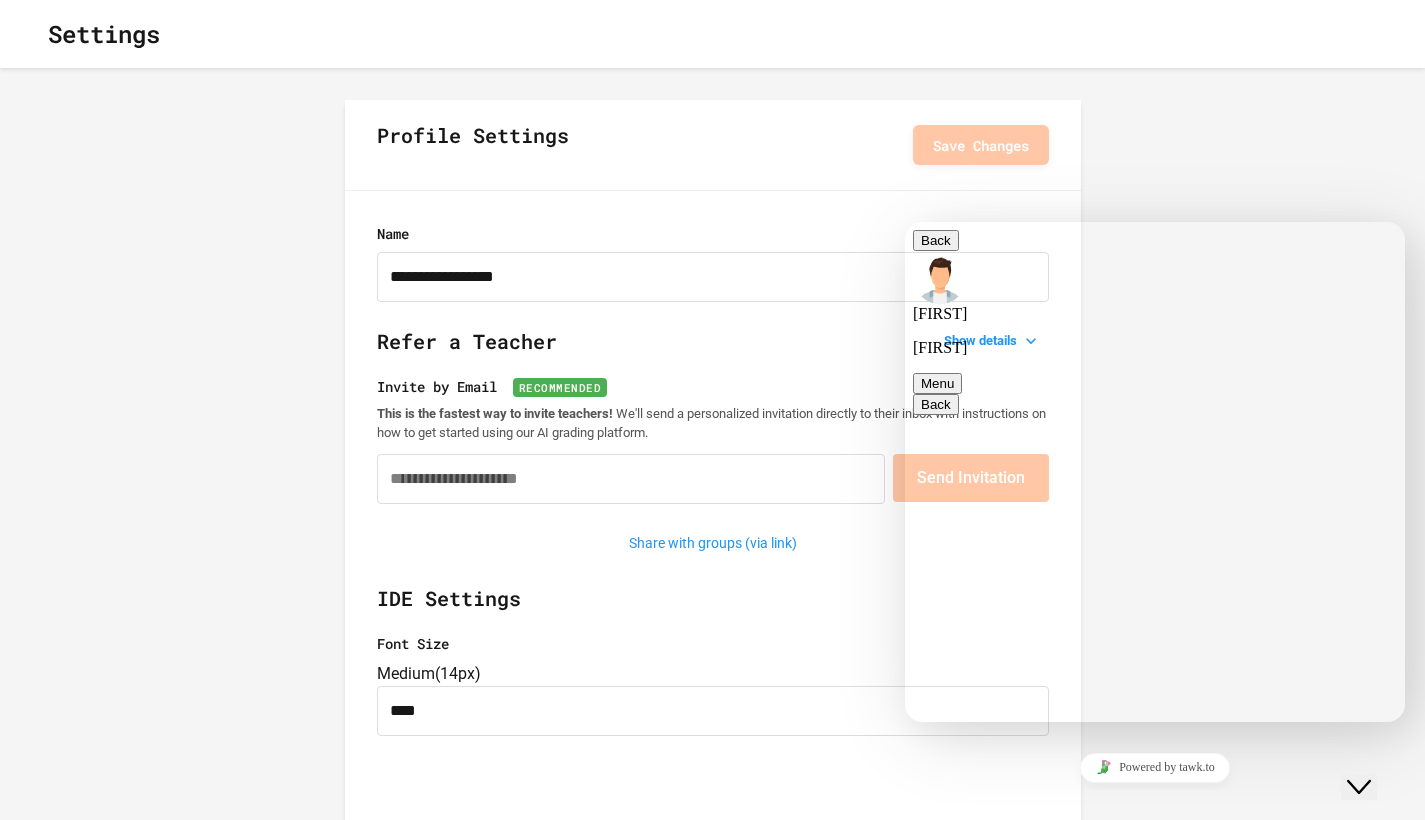 click on "**********" at bounding box center (712, 1900) 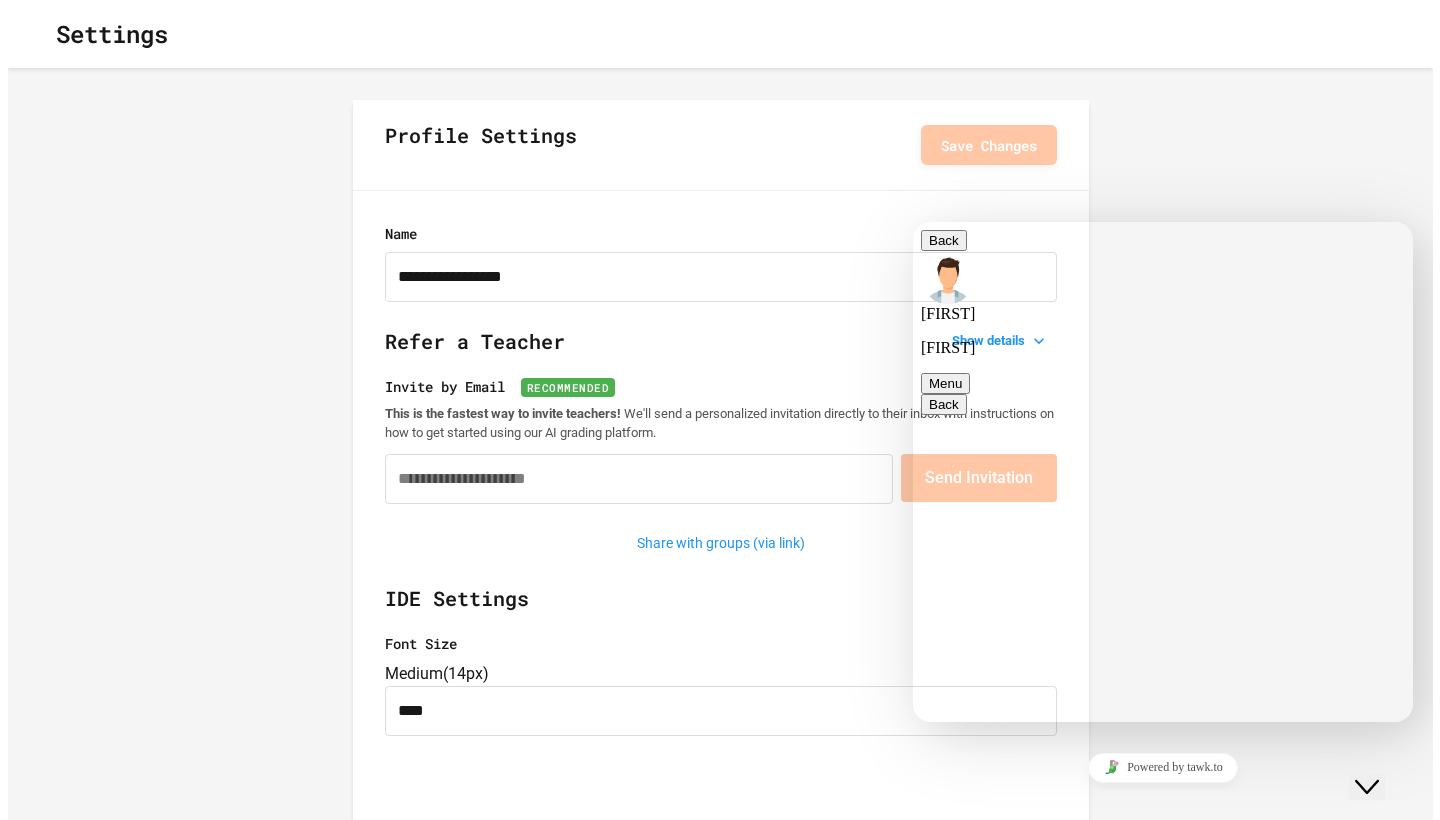 scroll, scrollTop: 0, scrollLeft: 0, axis: both 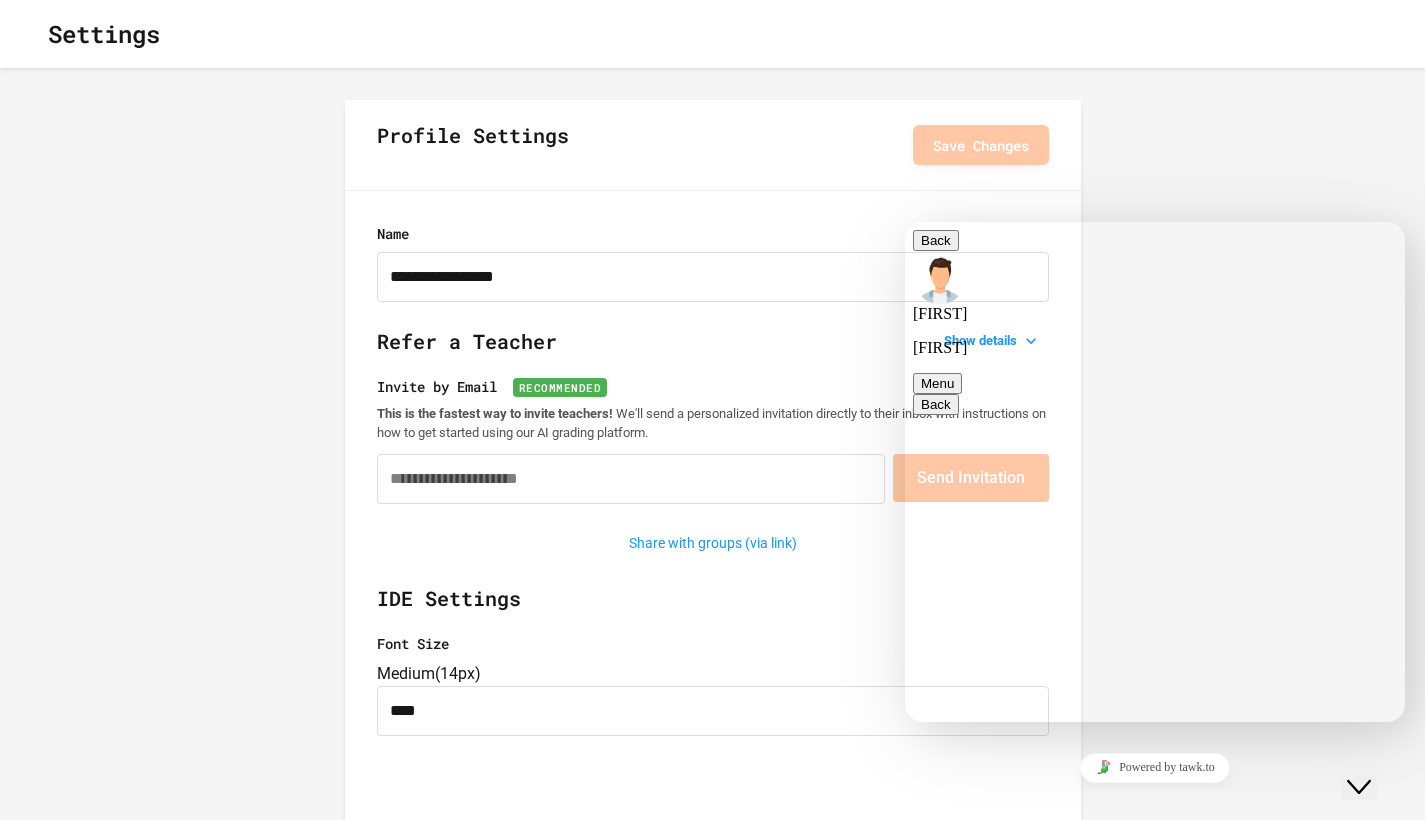 click 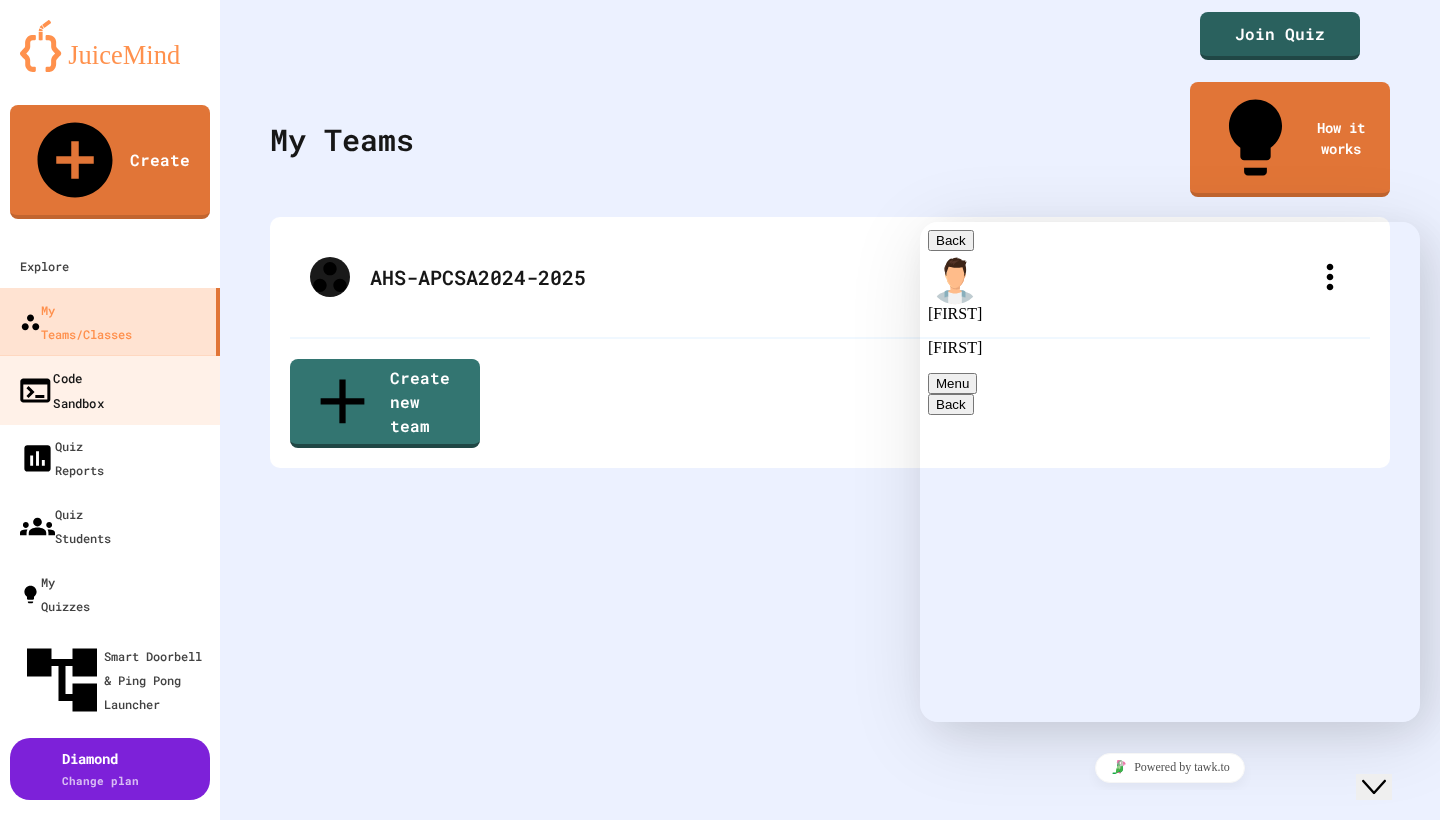 click on "Code Sandbox" at bounding box center [60, 389] 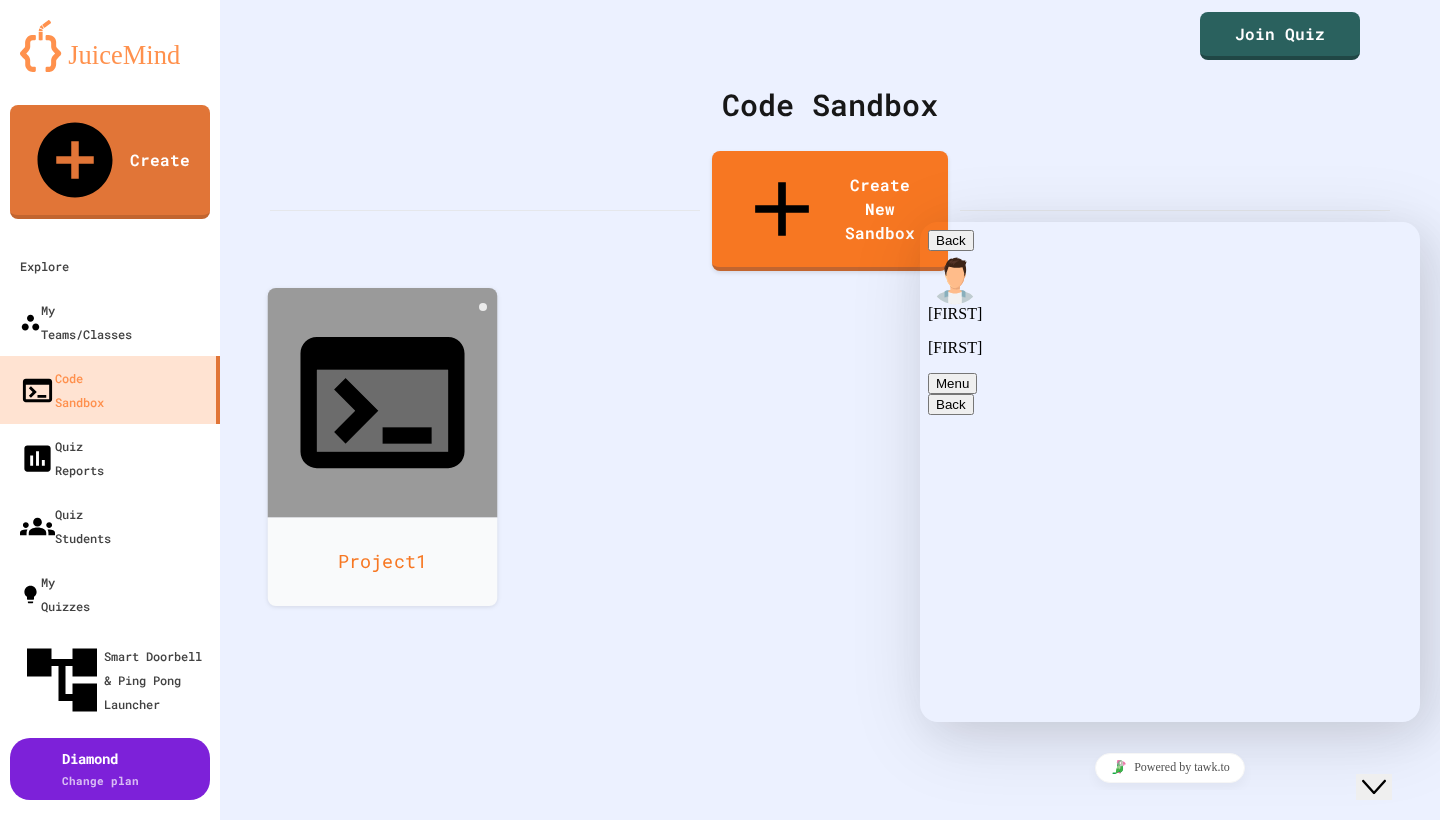 click 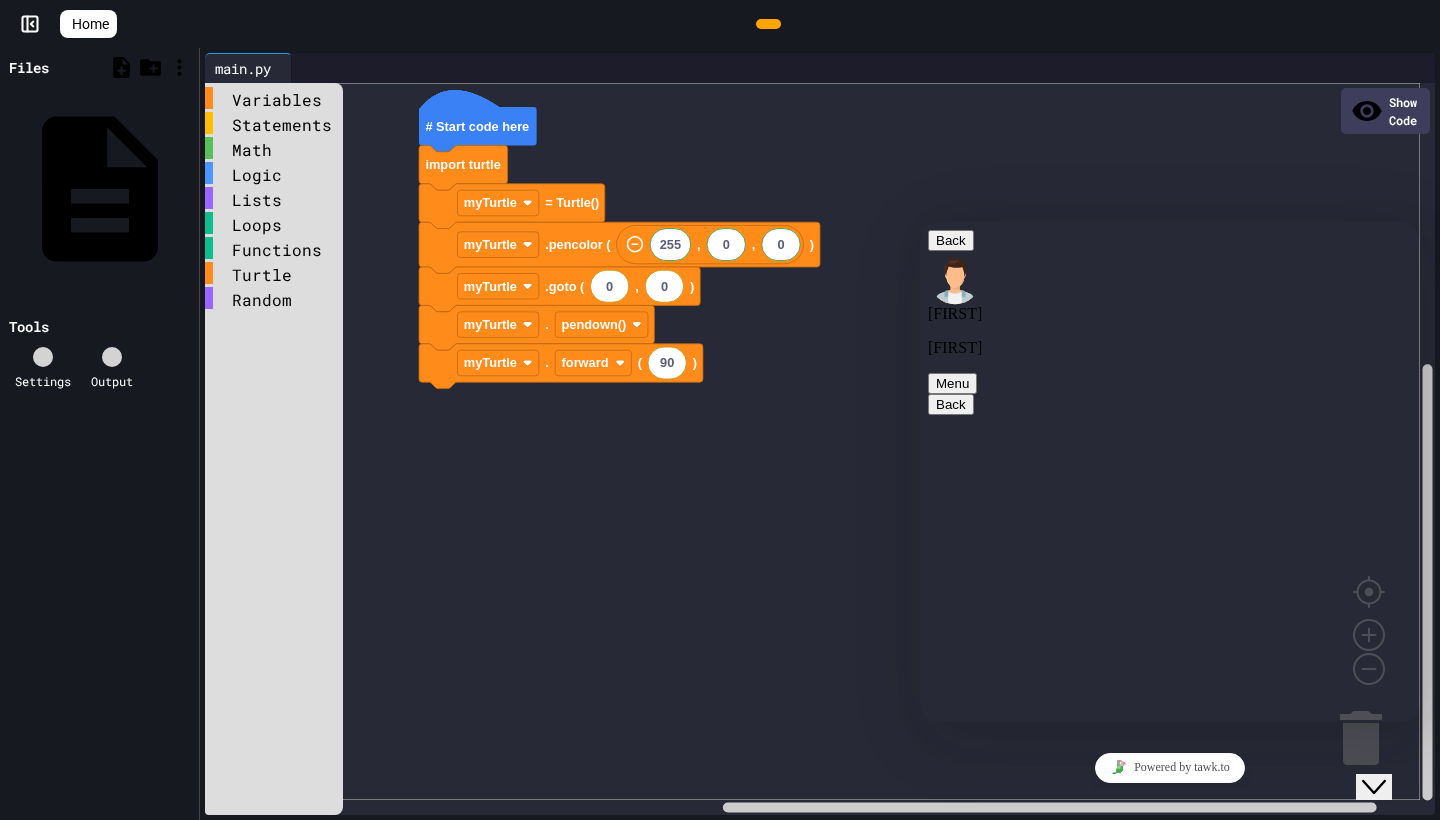 scroll, scrollTop: 858, scrollLeft: 0, axis: vertical 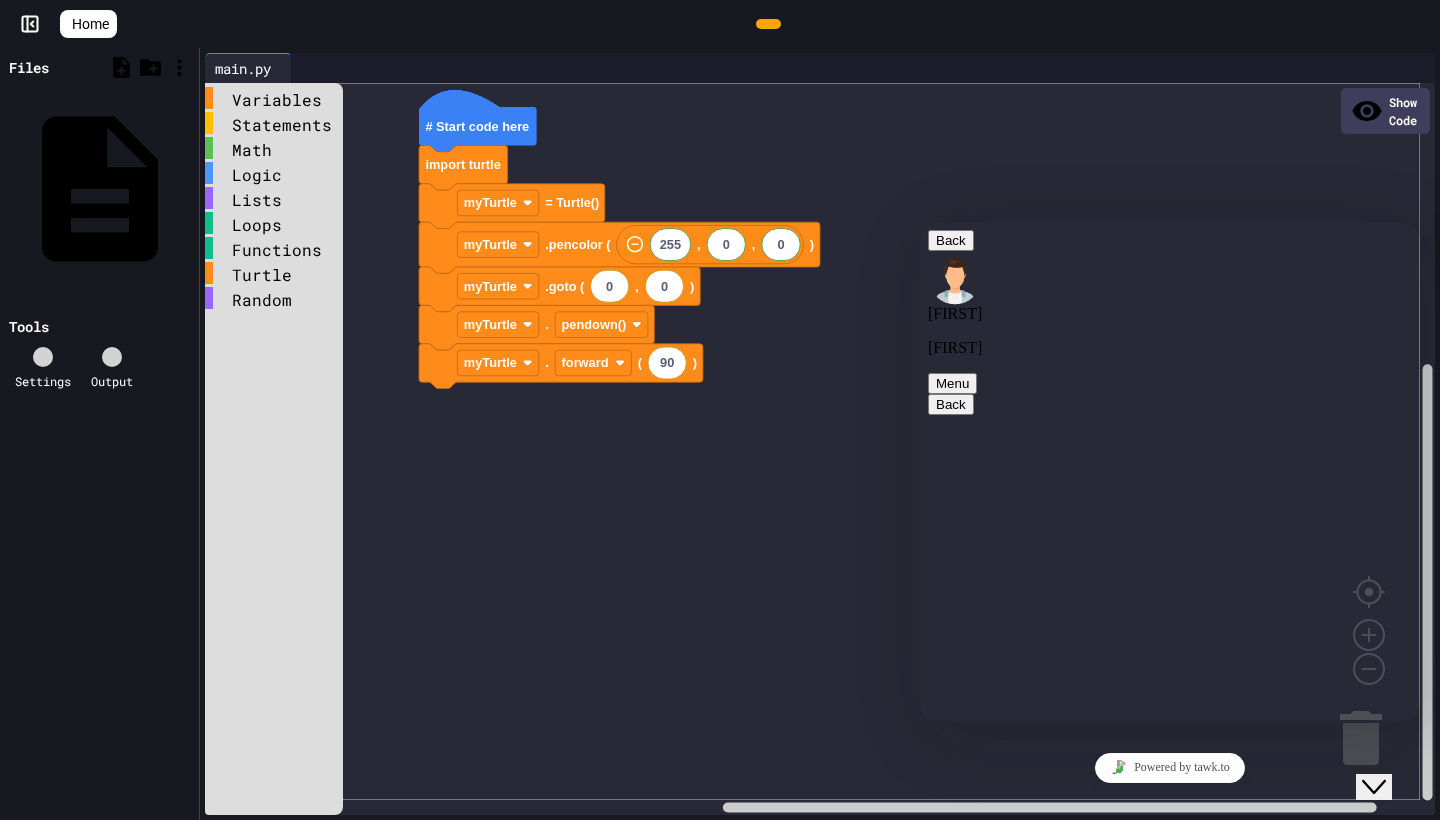 click 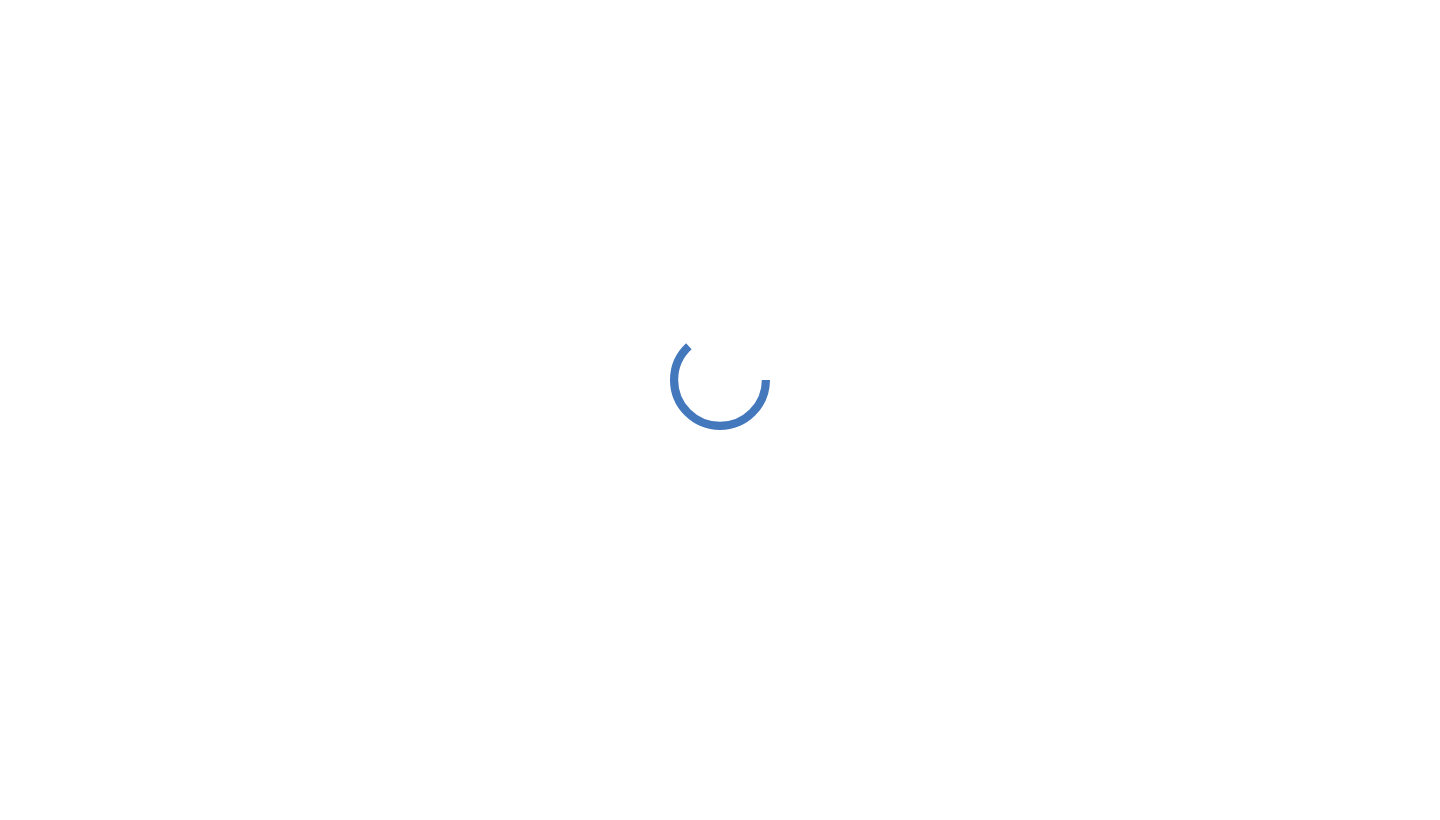 scroll, scrollTop: 0, scrollLeft: 0, axis: both 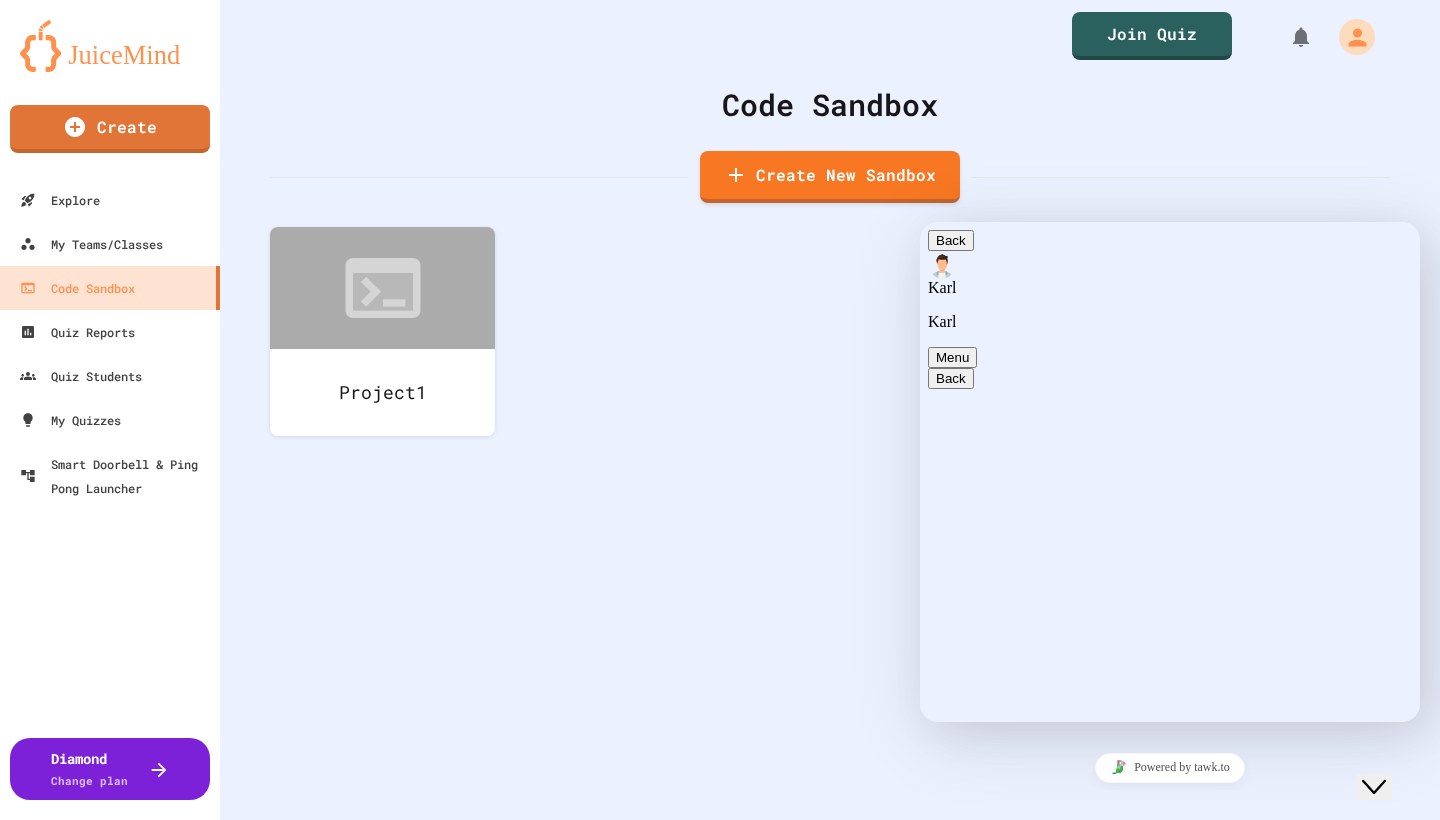 click on "Rate this chat Upload File Insert emoji" at bounding box center [920, 222] 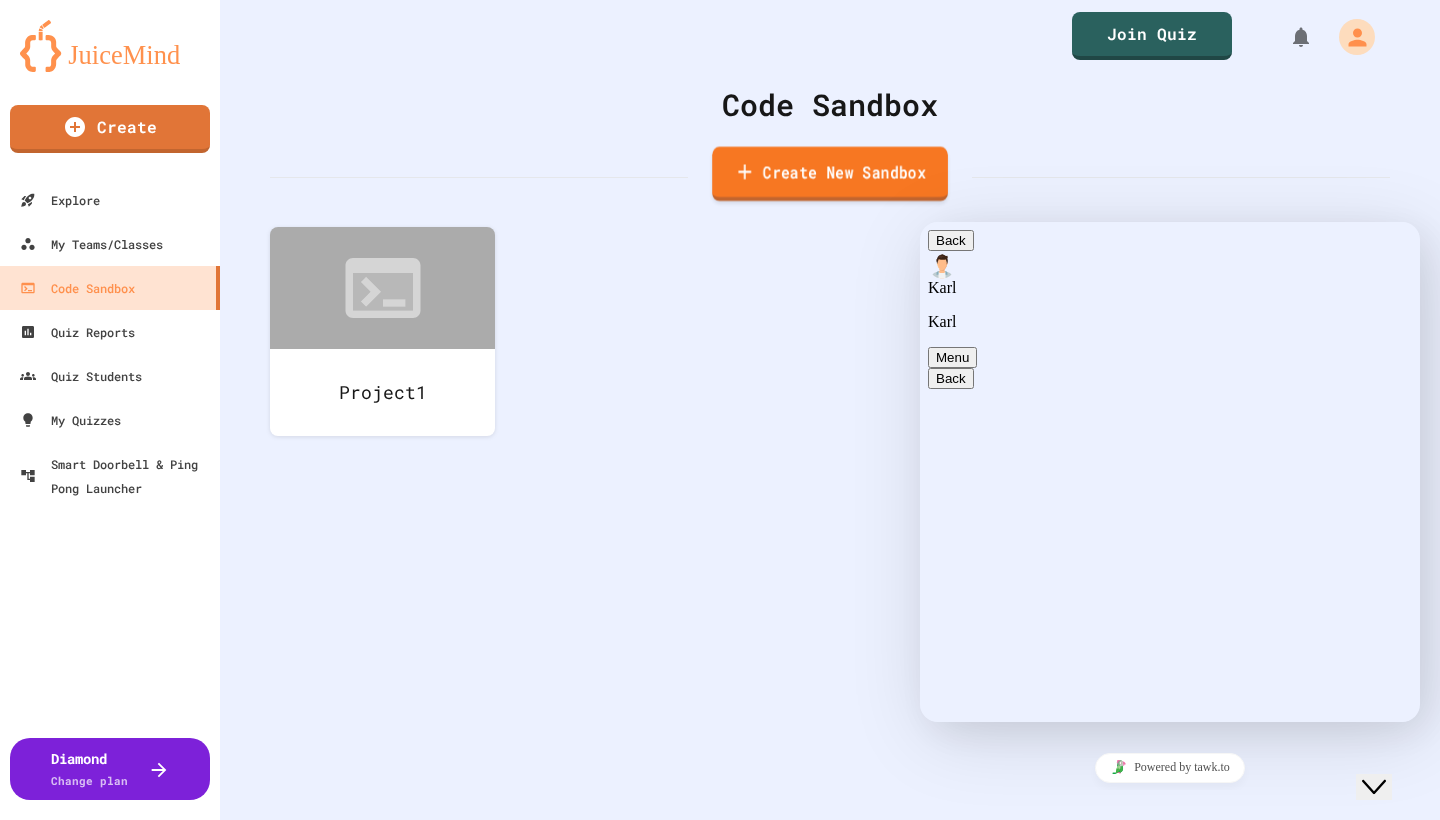 click on "Create New Sandbox" at bounding box center (830, 174) 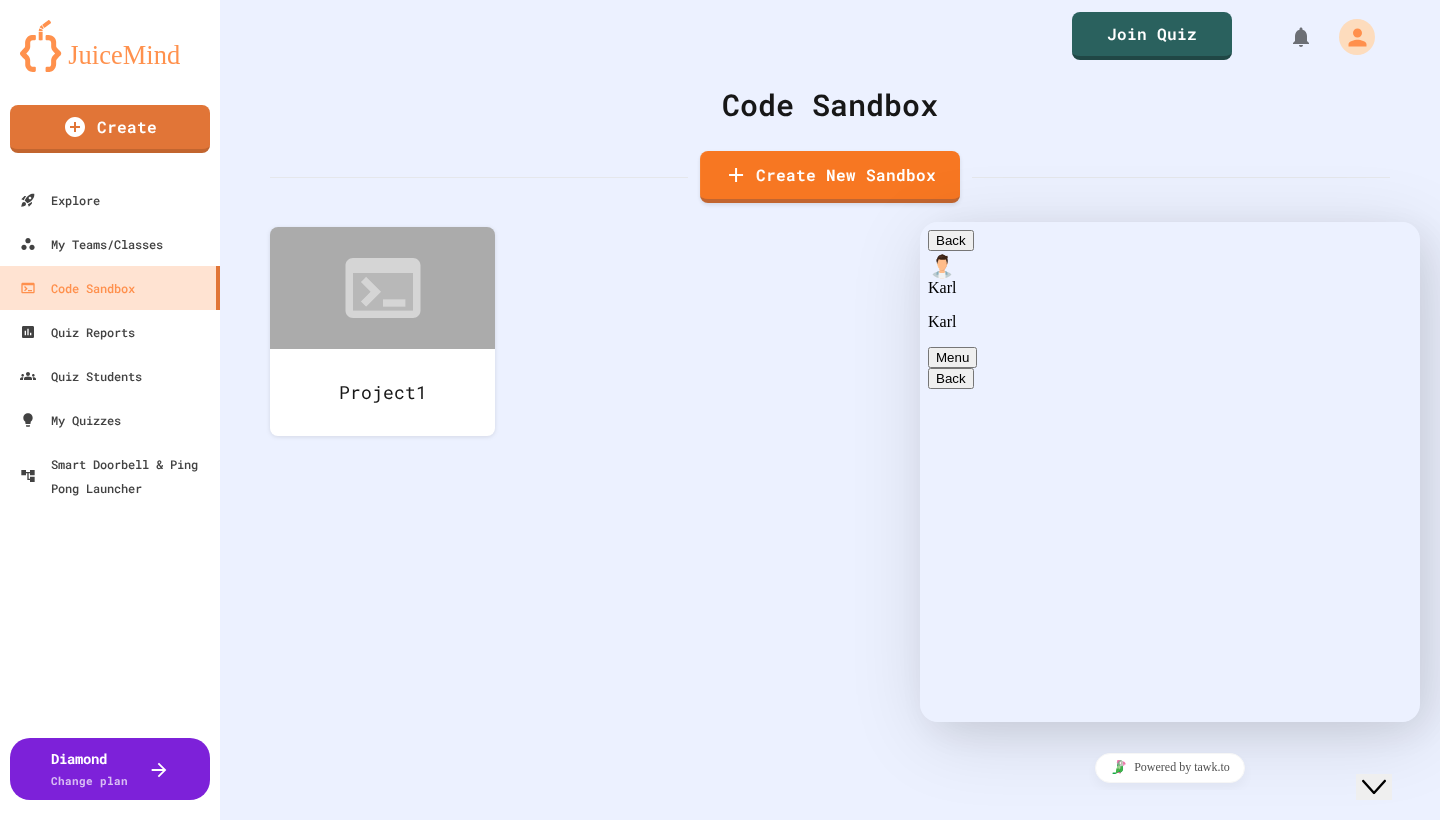 click on "We are updating our servers at 7PM EST on 3/11/2025. JuiceMind should continue to work as expected, but if you experience any issues, please chat with us. Create Explore My Teams/Classes Code Sandbox Quiz Reports Quiz Students My Quizzes Smart Doorbell & Ping Pong Launcher Diamond Change plan Join Quiz Code Sandbox Create New Sandbox Project1 Create a new Sandbox Sandbox Language Sandbox Language Create Sandbox Python Java C# Javascript (Node.js) HTML/CSS/JS C++ Python with Turtle Node.js (prompt-sync) Python with Pygame Python with Tkinter Python with PyQT Python with Matplotlib Python with Pillow Java with Swing Java with KarelJRobot Block Coding - Python C p5.js" at bounding box center [720, 410] 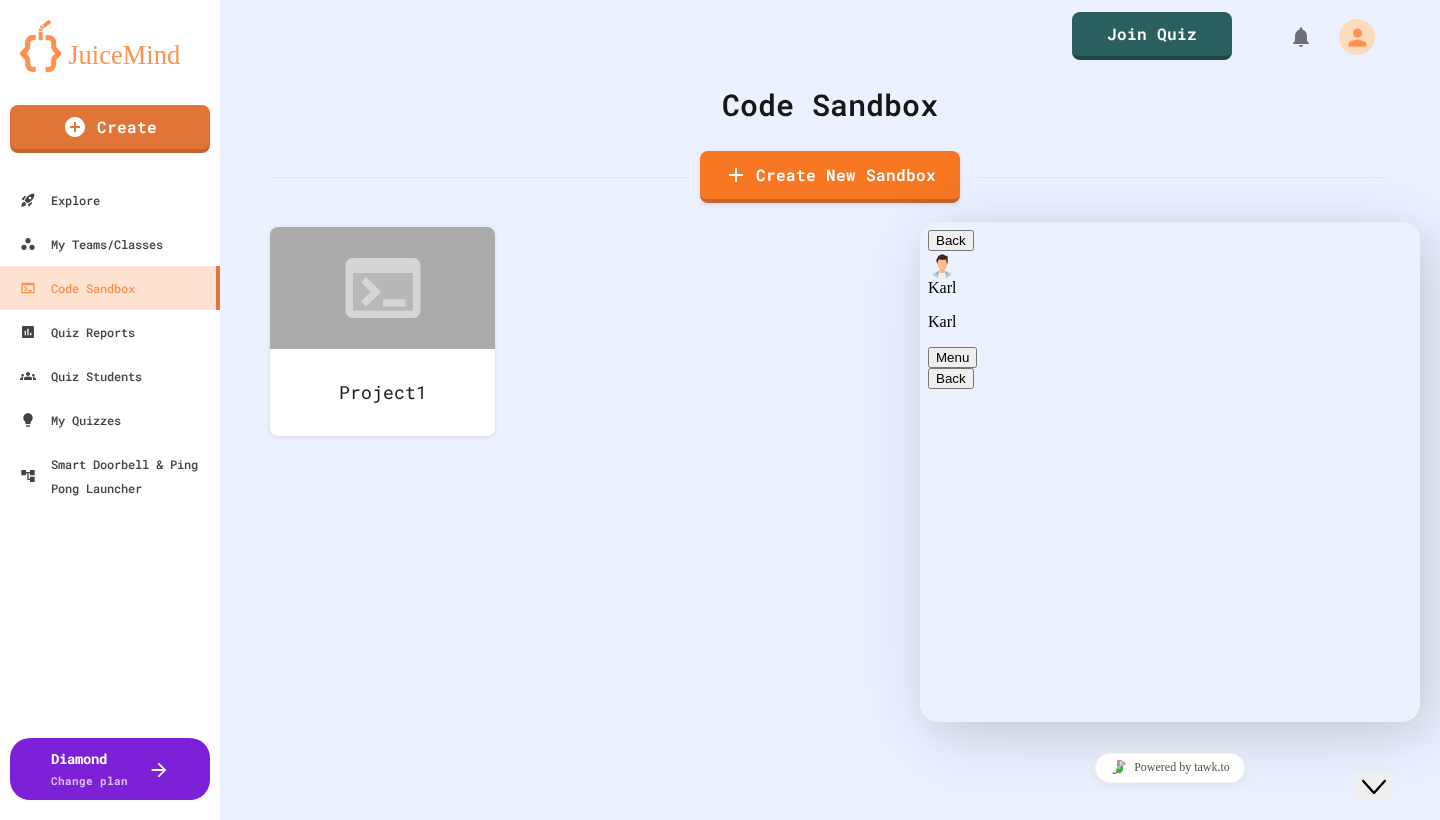 click at bounding box center (720, 1437) 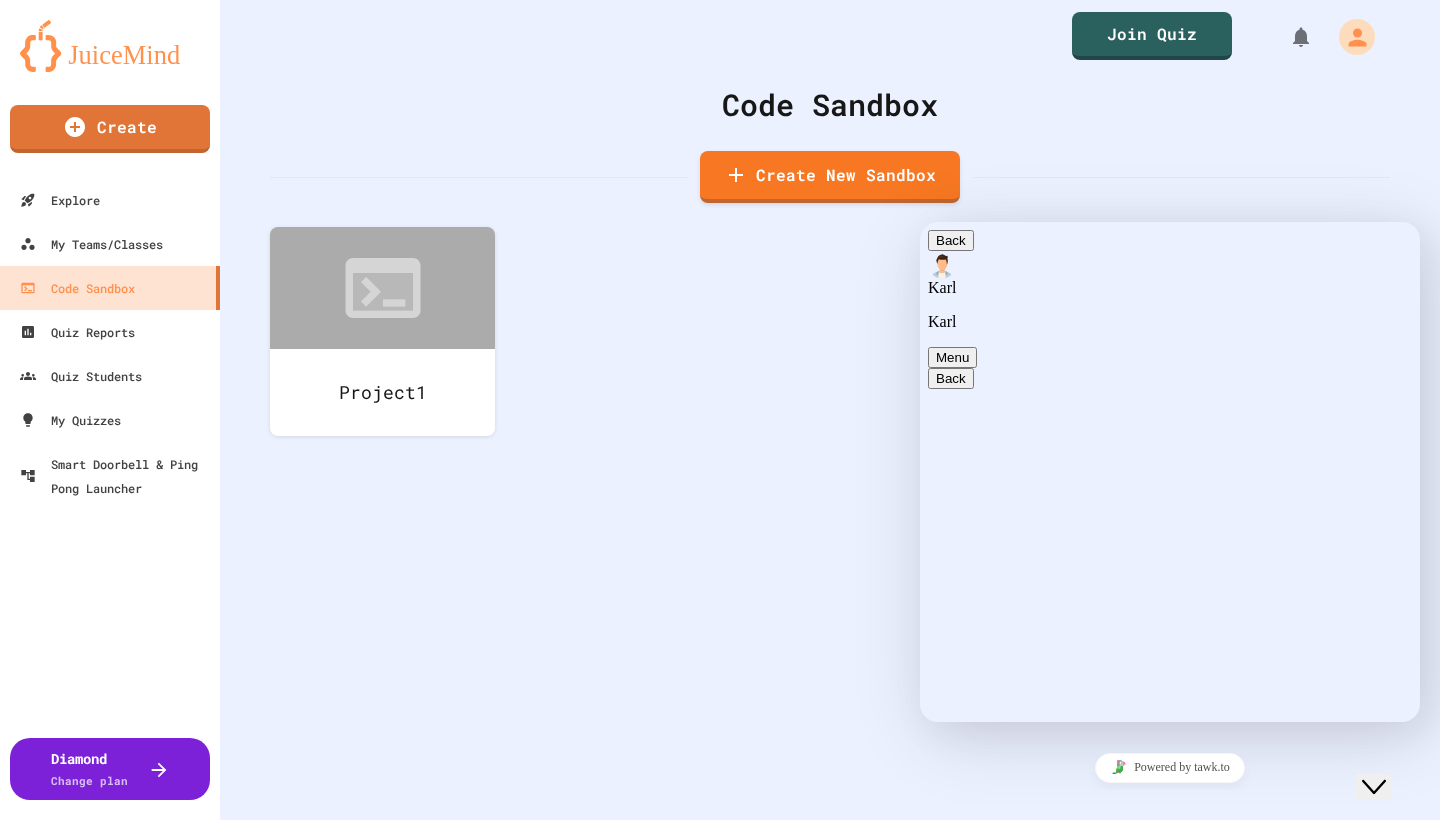 click on "**********" at bounding box center (920, 222) 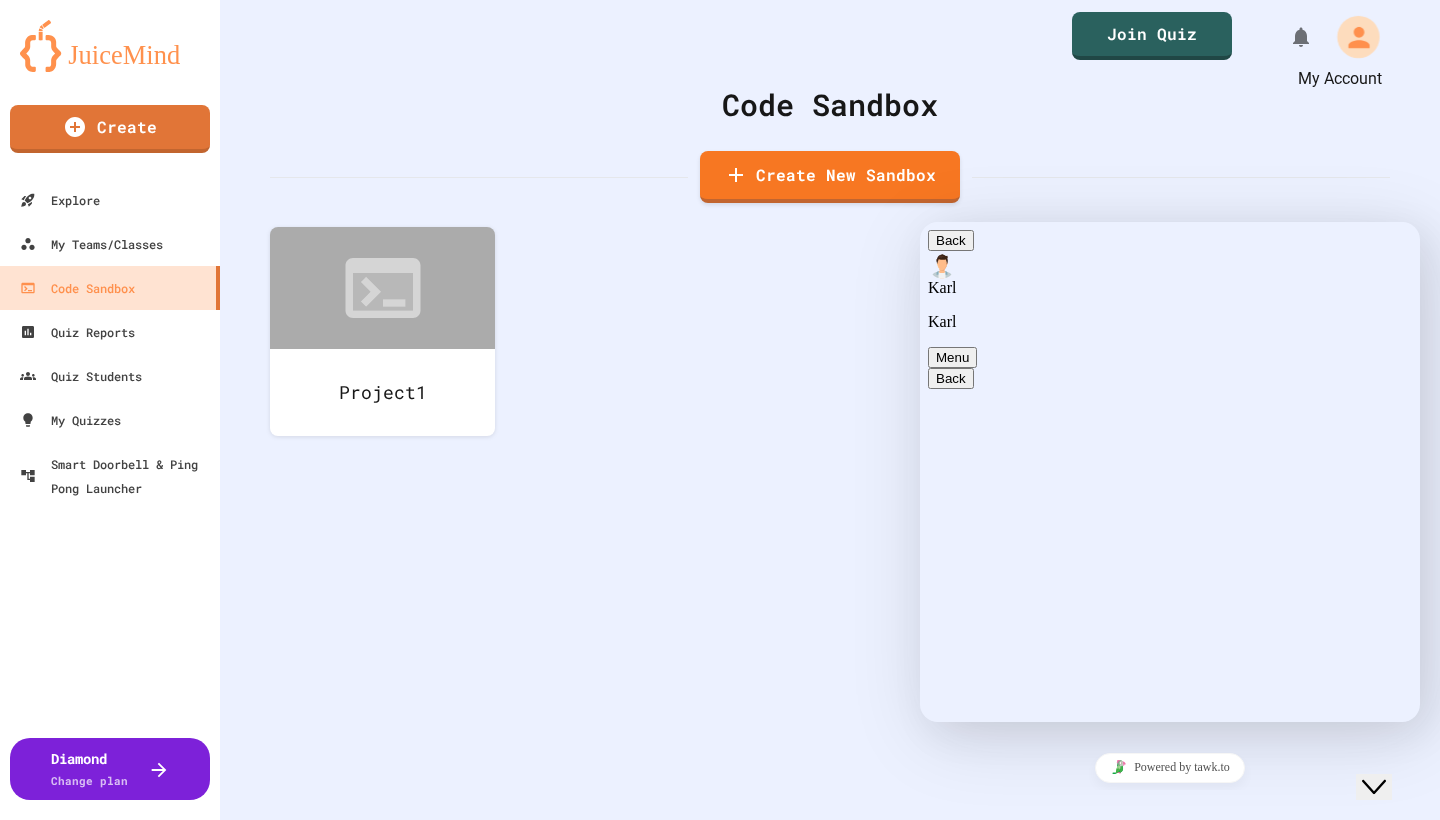 click 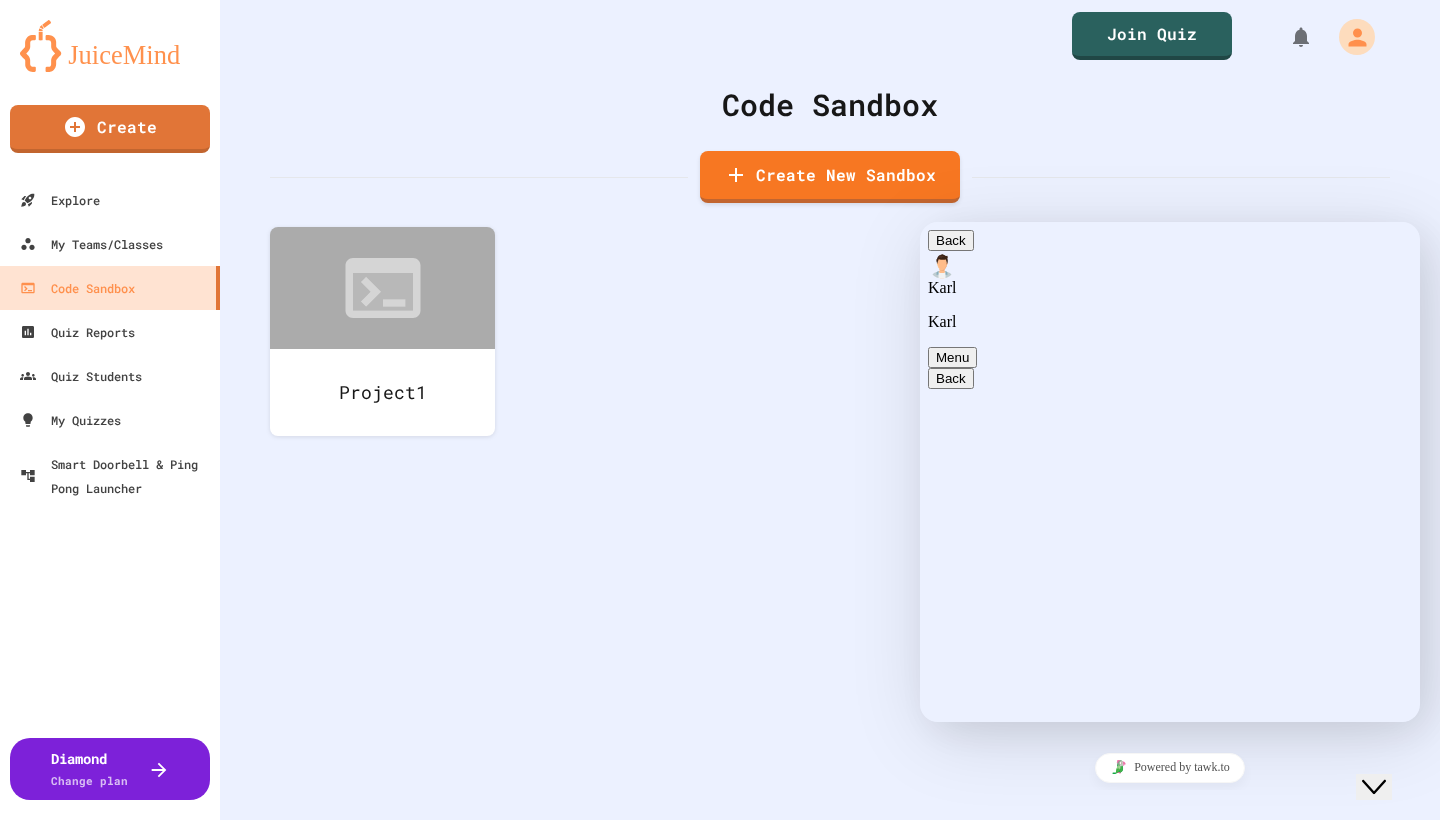 click on "Back" at bounding box center (951, 240) 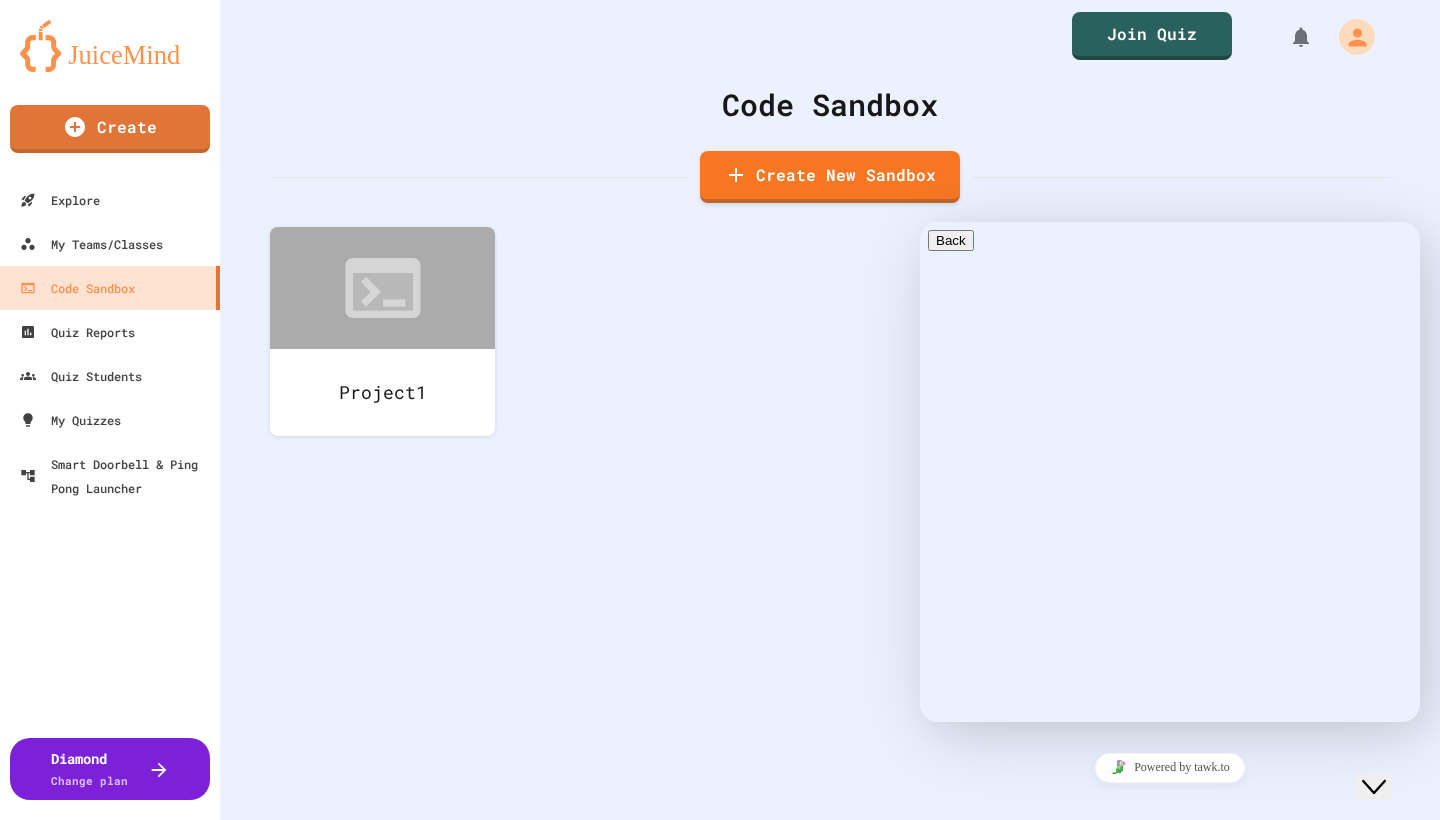 click on "Close Chat This icon closes the chat window." 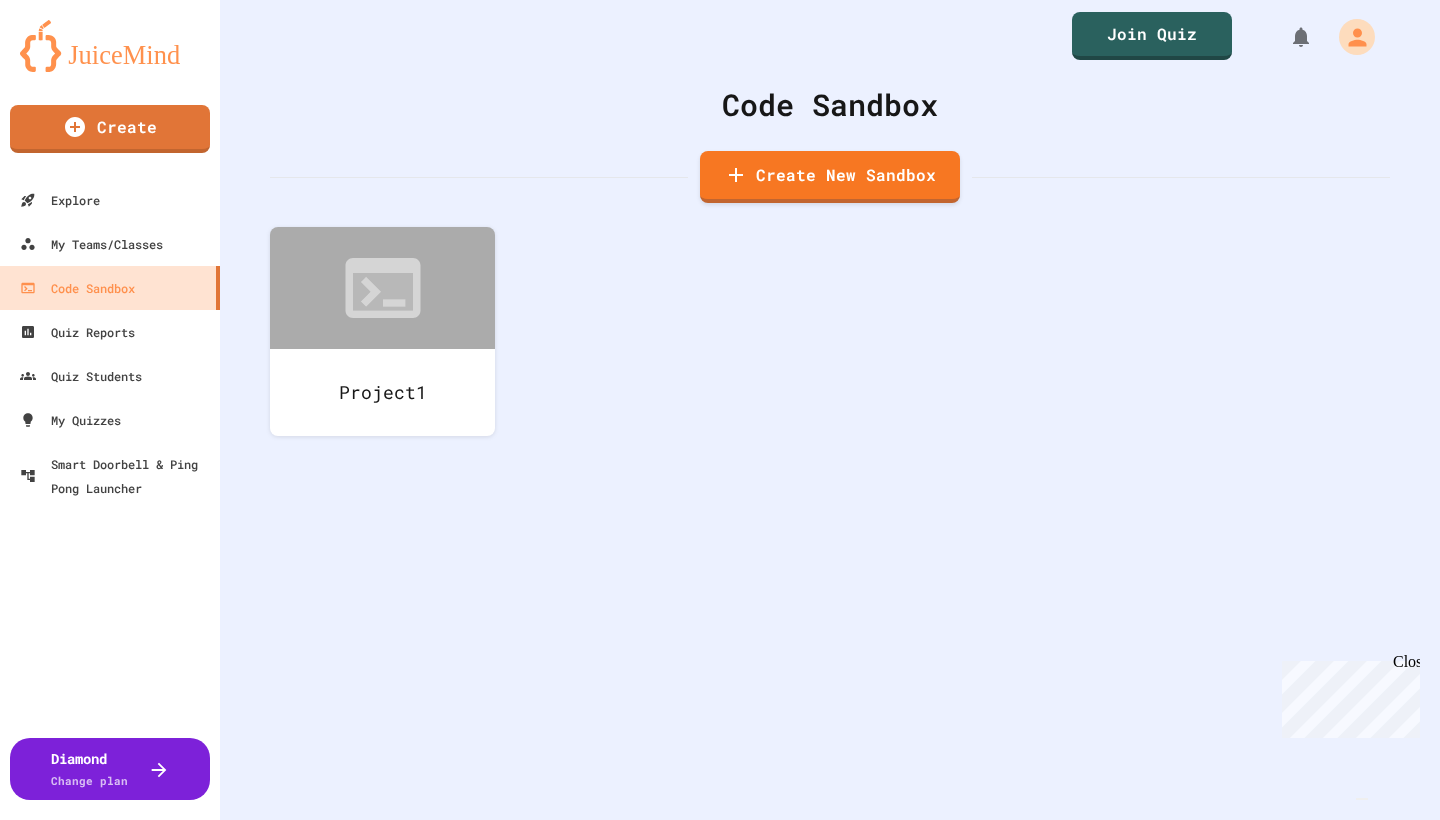 click at bounding box center [720, 820] 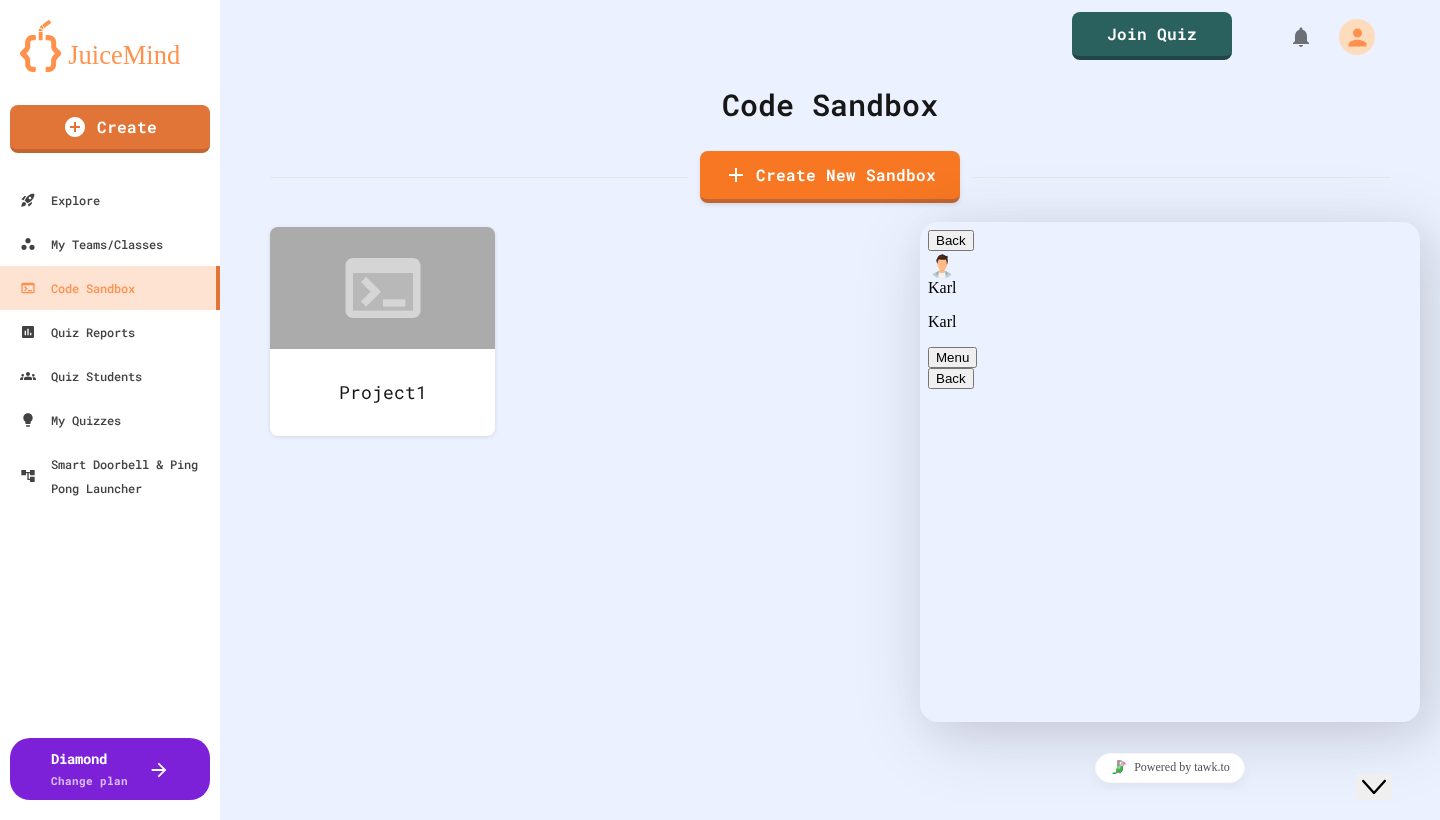 drag, startPoint x: 1250, startPoint y: 700, endPoint x: 1376, endPoint y: 864, distance: 206.81392 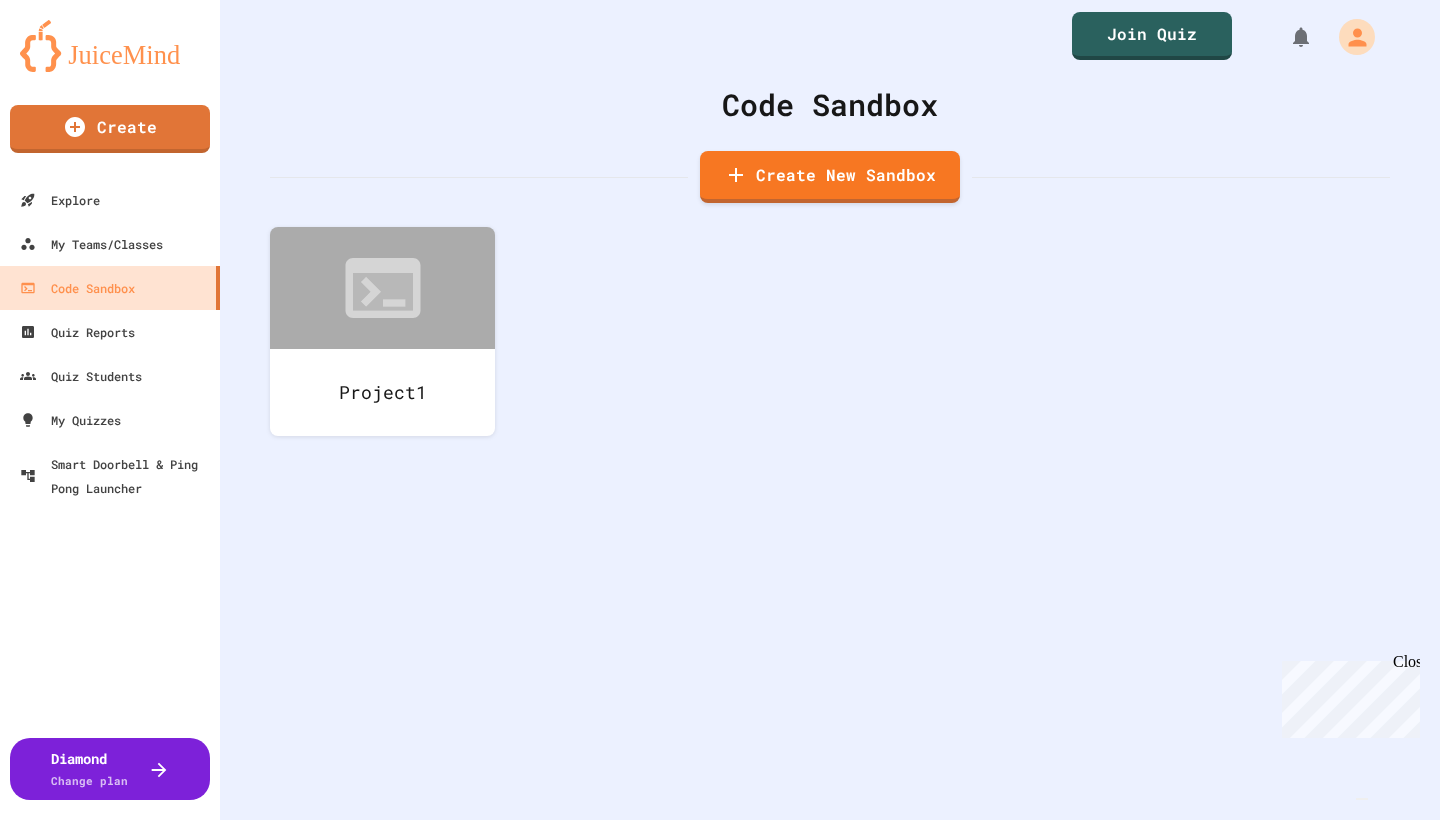 click on "Code Sandbox  Create New Sandbox" at bounding box center (830, 142) 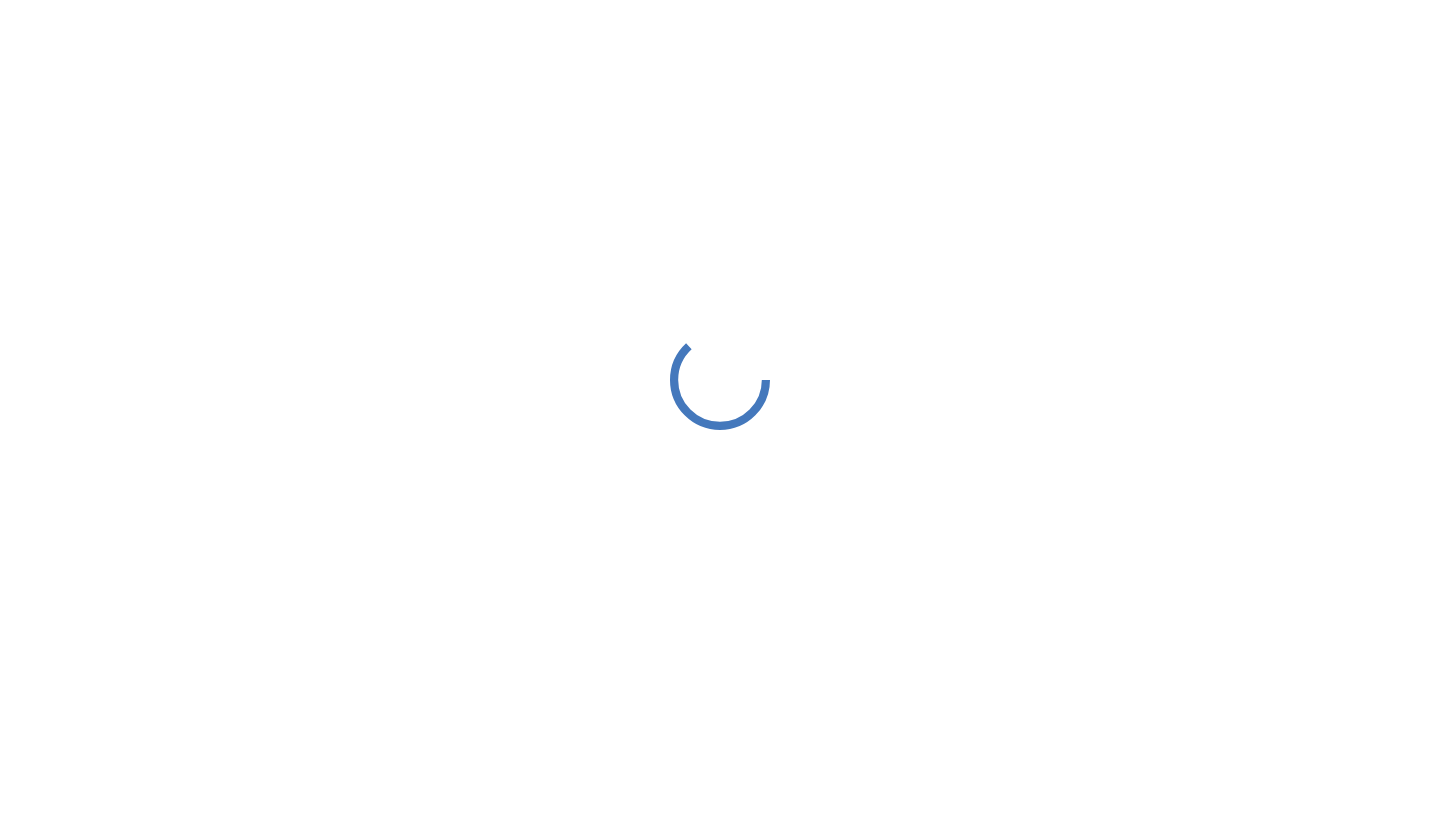 scroll, scrollTop: 0, scrollLeft: 0, axis: both 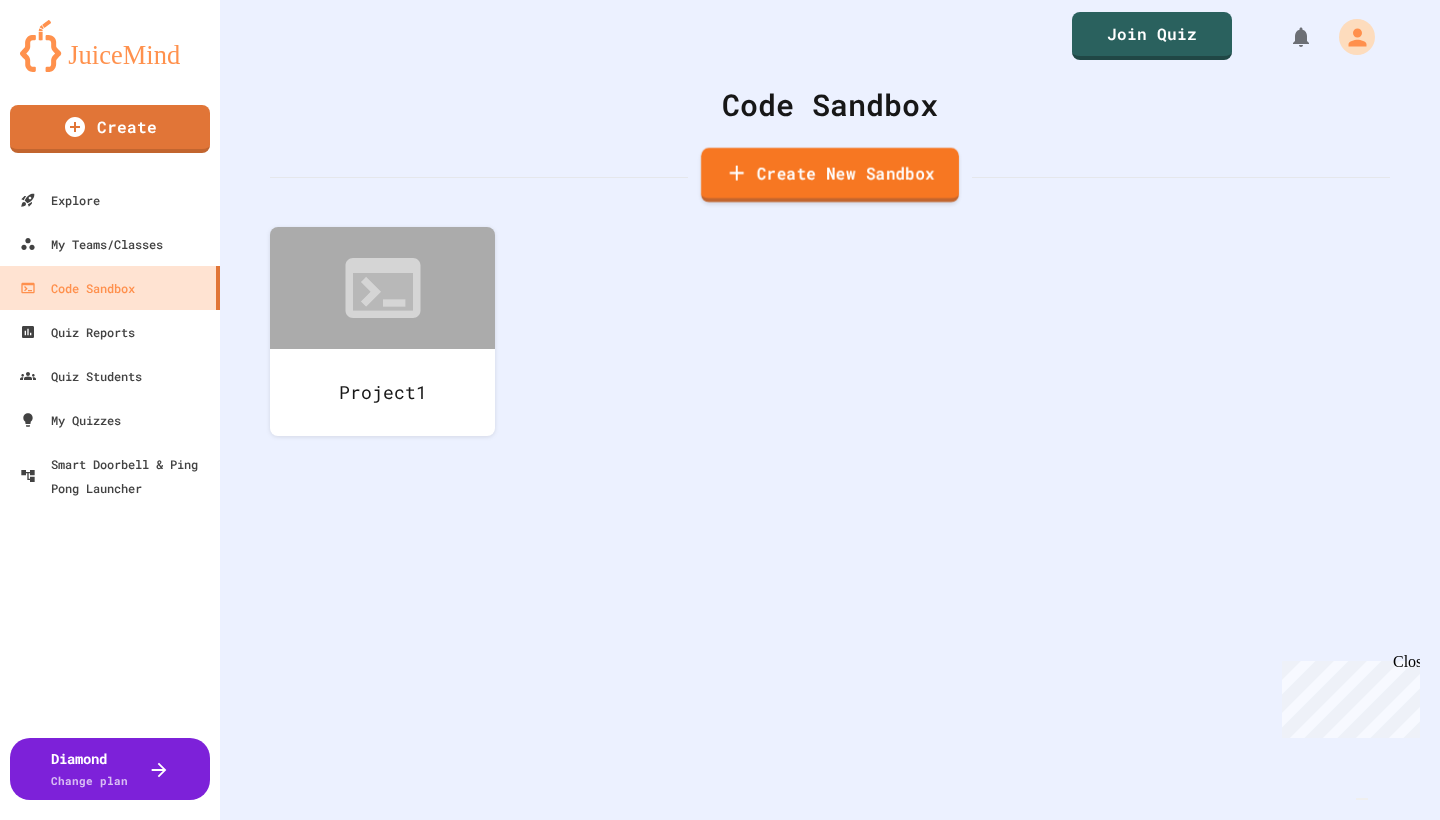 click on "Create New Sandbox" at bounding box center [830, 175] 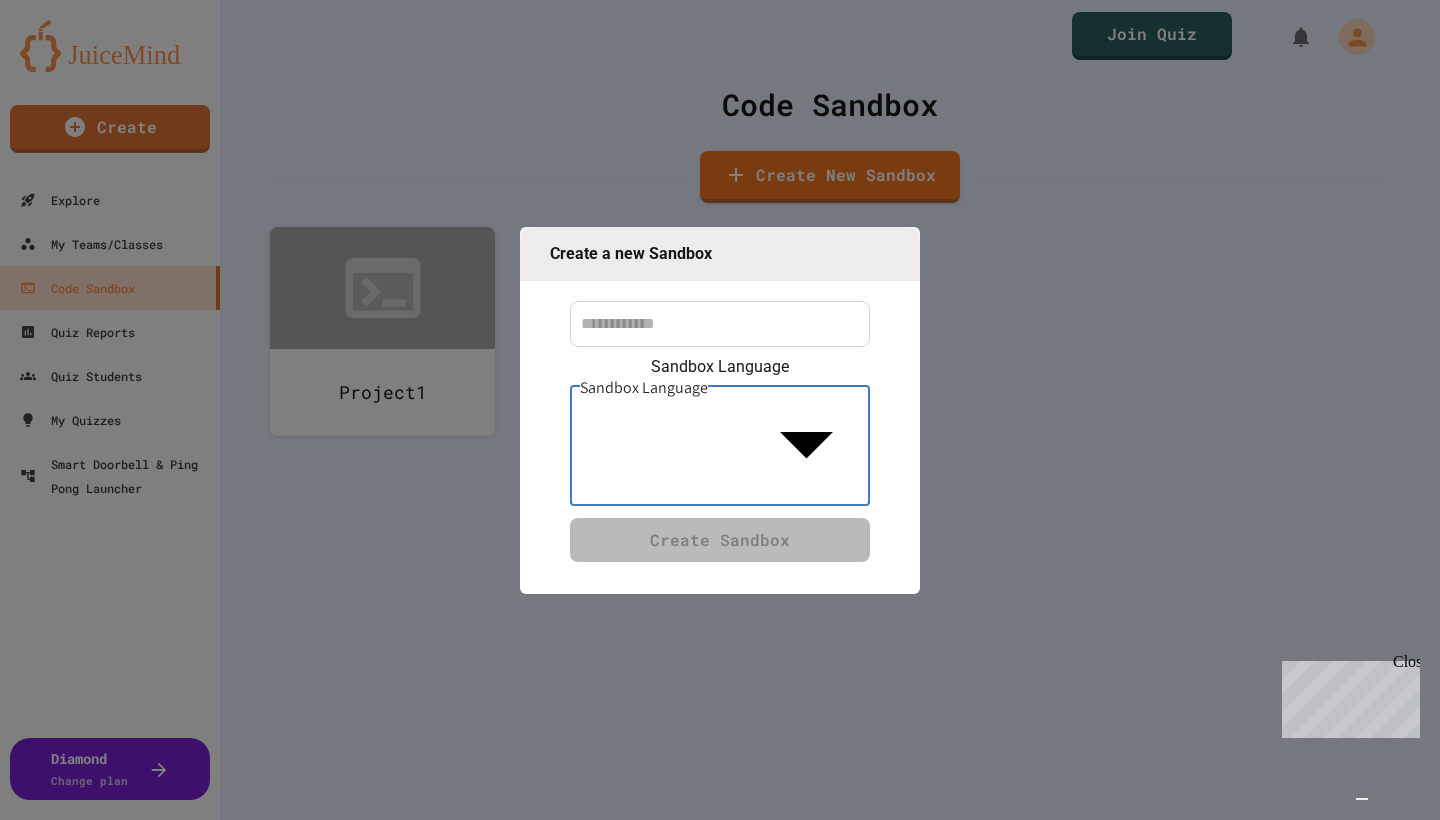 click on "We are updating our servers at 7PM EST on 3/11/2025. JuiceMind should continue to work as expected, but if you experience any issues, please chat with us. Create Explore My Teams/Classes Code Sandbox Quiz Reports Quiz Students My Quizzes Smart Doorbell & Ping Pong Launcher Diamond Change plan Join Quiz Code Sandbox Create New Sandbox Project1 Create a new Sandbox Sandbox Language Sandbox Language Create Sandbox Python Java C# Javascript (Node.js) HTML/CSS/JS C++ Python with Turtle Node.js (prompt-sync) Python with Pygame Python with Tkinter Python with PyQT Python with Matplotlib Python with Pillow Java with Swing Java with KarelJRobot Block Coding - Python C p5.js" at bounding box center (720, 410) 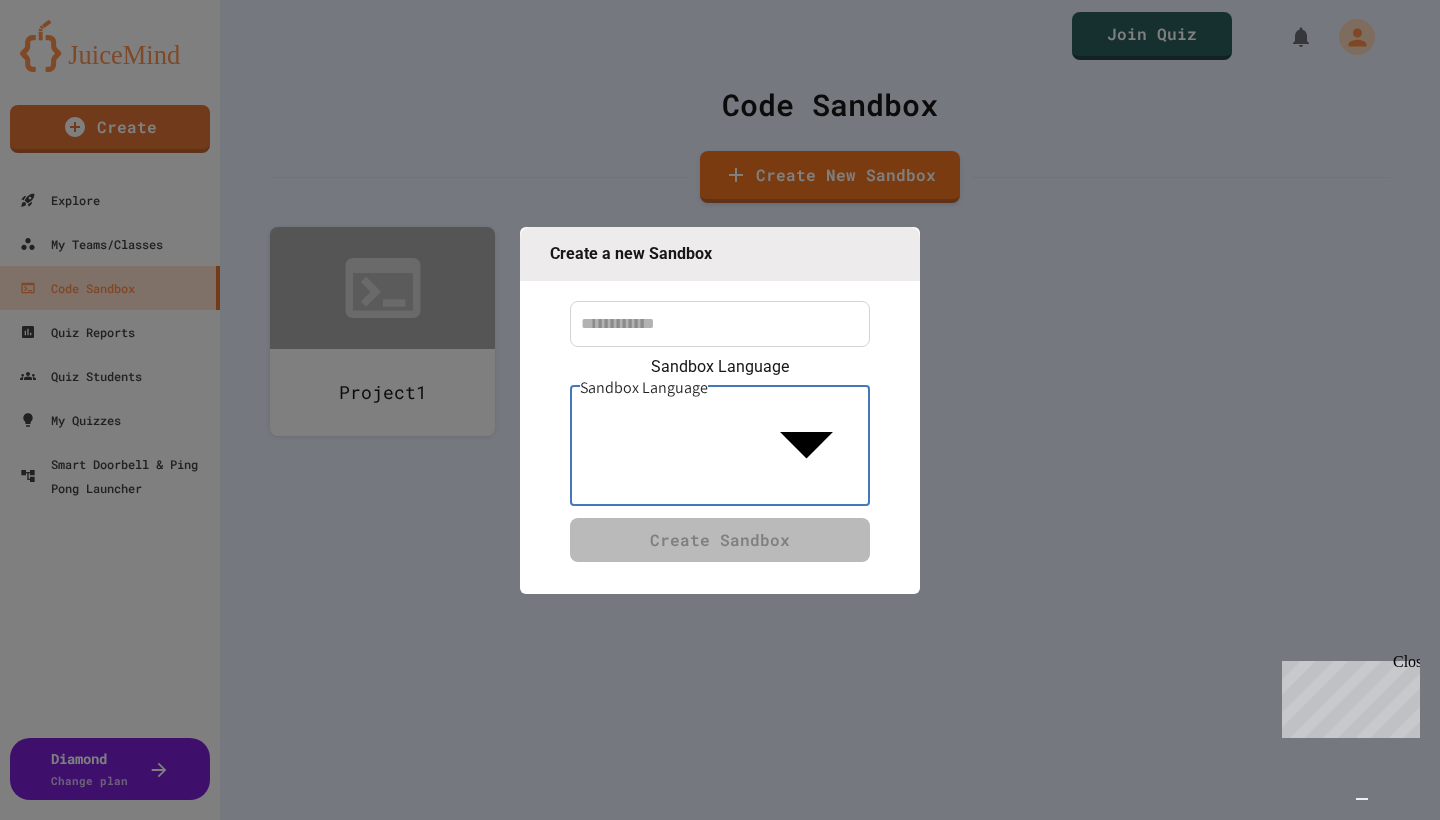 click at bounding box center (720, 822) 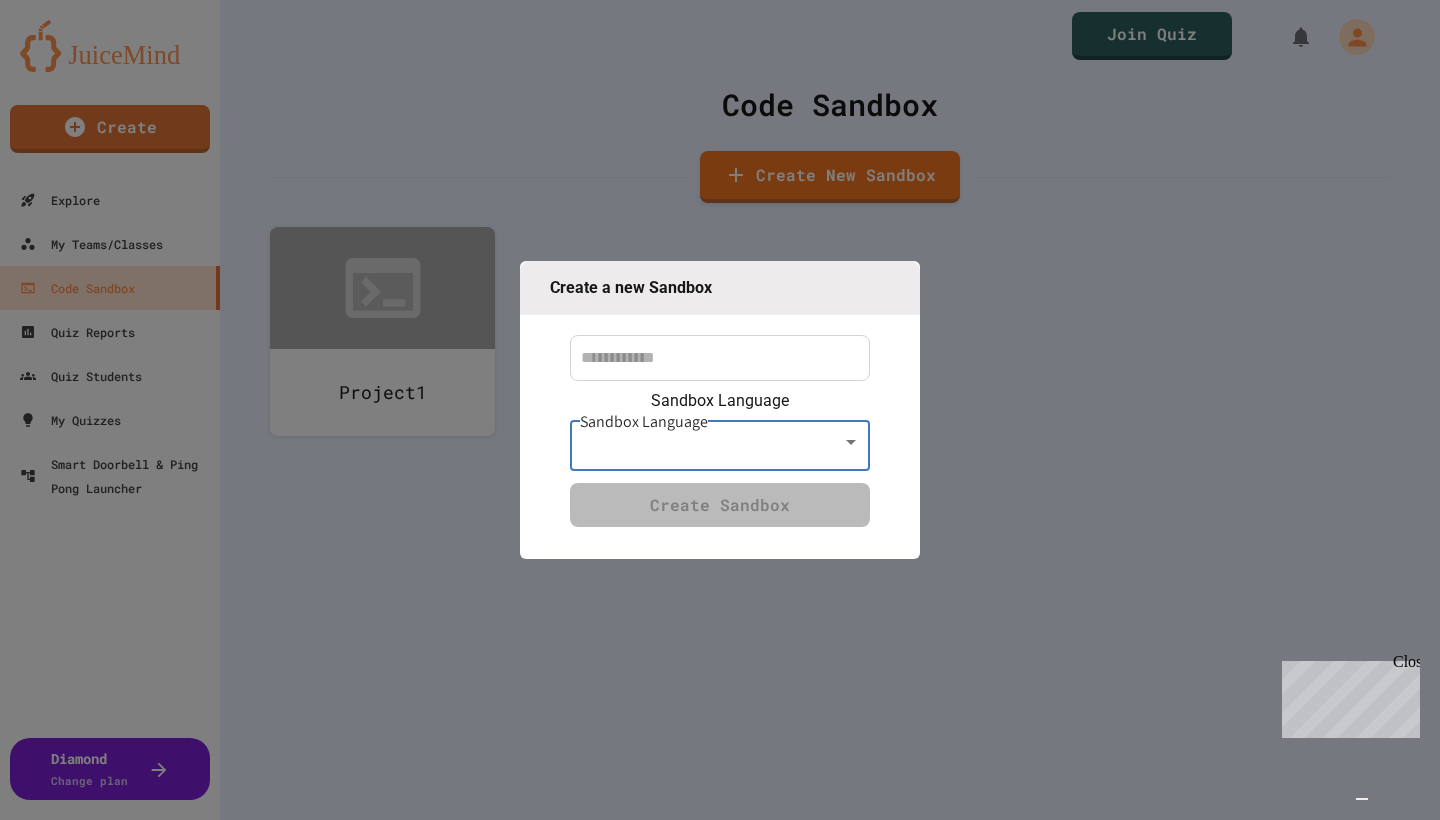 click on "We are updating our servers at 7PM EST on 3/11/2025. JuiceMind should continue to work as expected, but if you experience any issues, please chat with us. Create Explore My Teams/Classes Code Sandbox Quiz Reports Quiz Students My Quizzes Smart Doorbell & Ping Pong Launcher Diamond Change plan Join Quiz Code Sandbox Create New Sandbox Project1 Create a new Sandbox Sandbox Language Sandbox Language Create Sandbox" at bounding box center (720, 410) 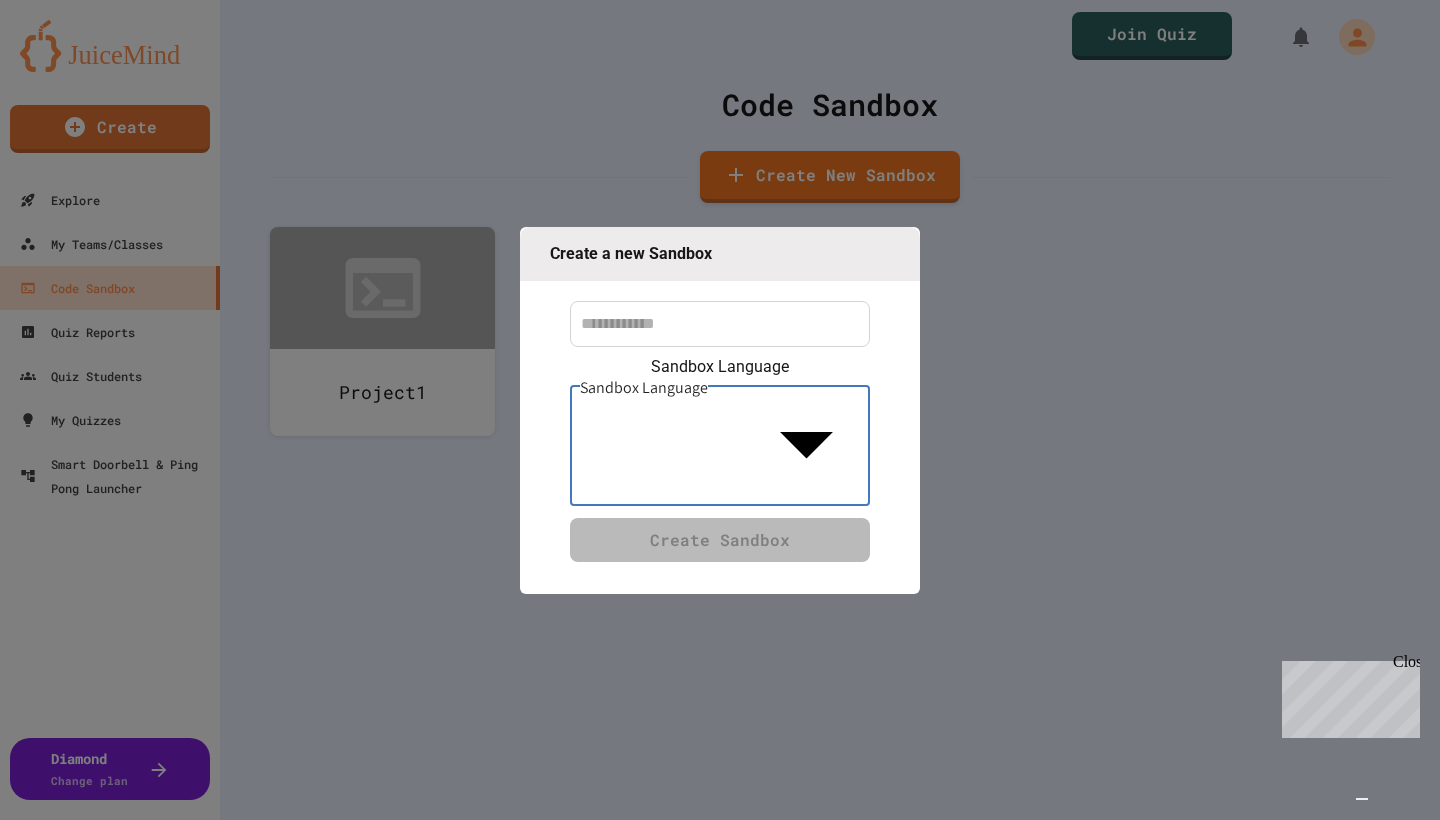 click on "Node.js (prompt-sync)" at bounding box center [730, 1076] 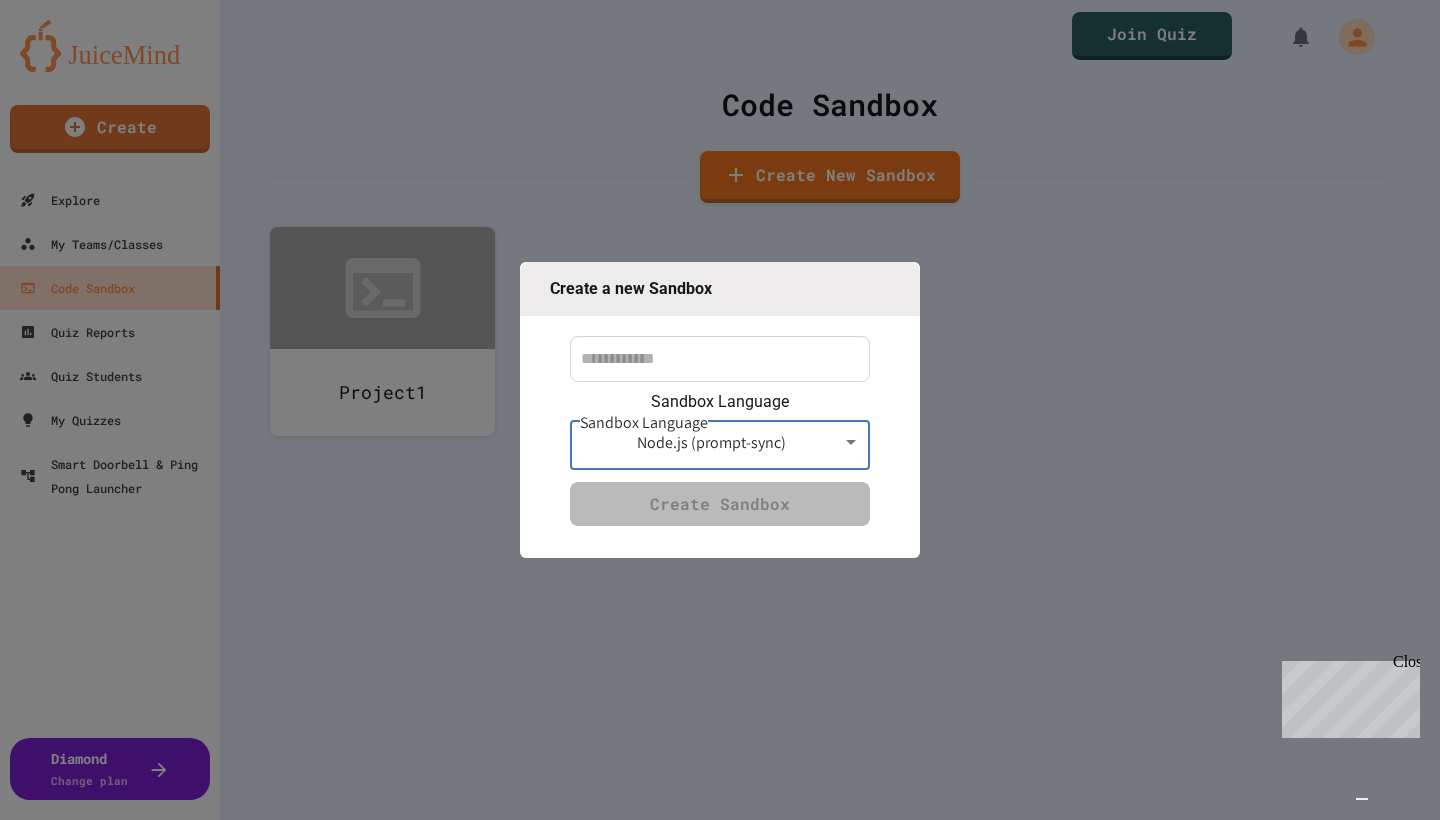 click at bounding box center [720, 359] 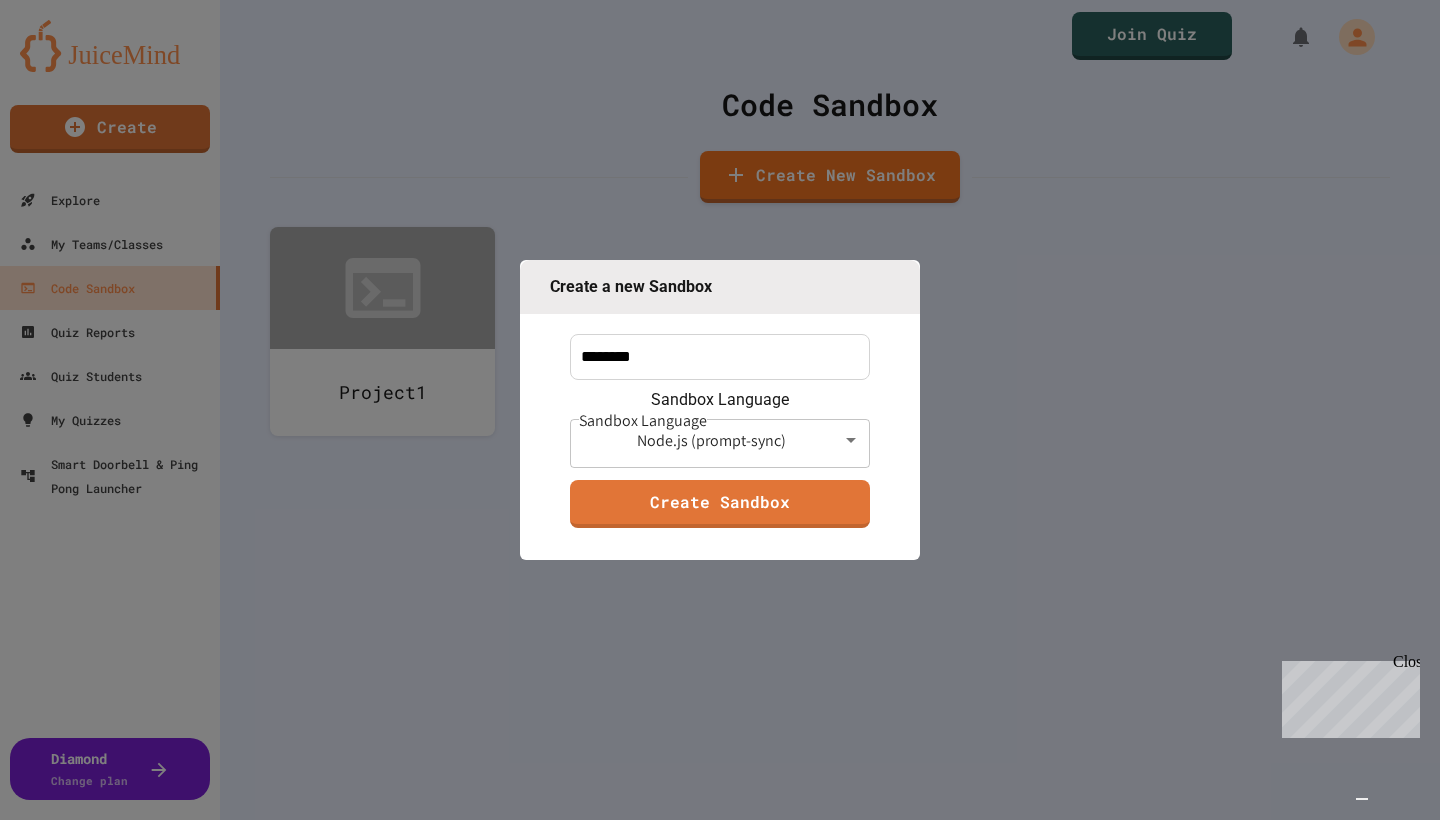 type on "********" 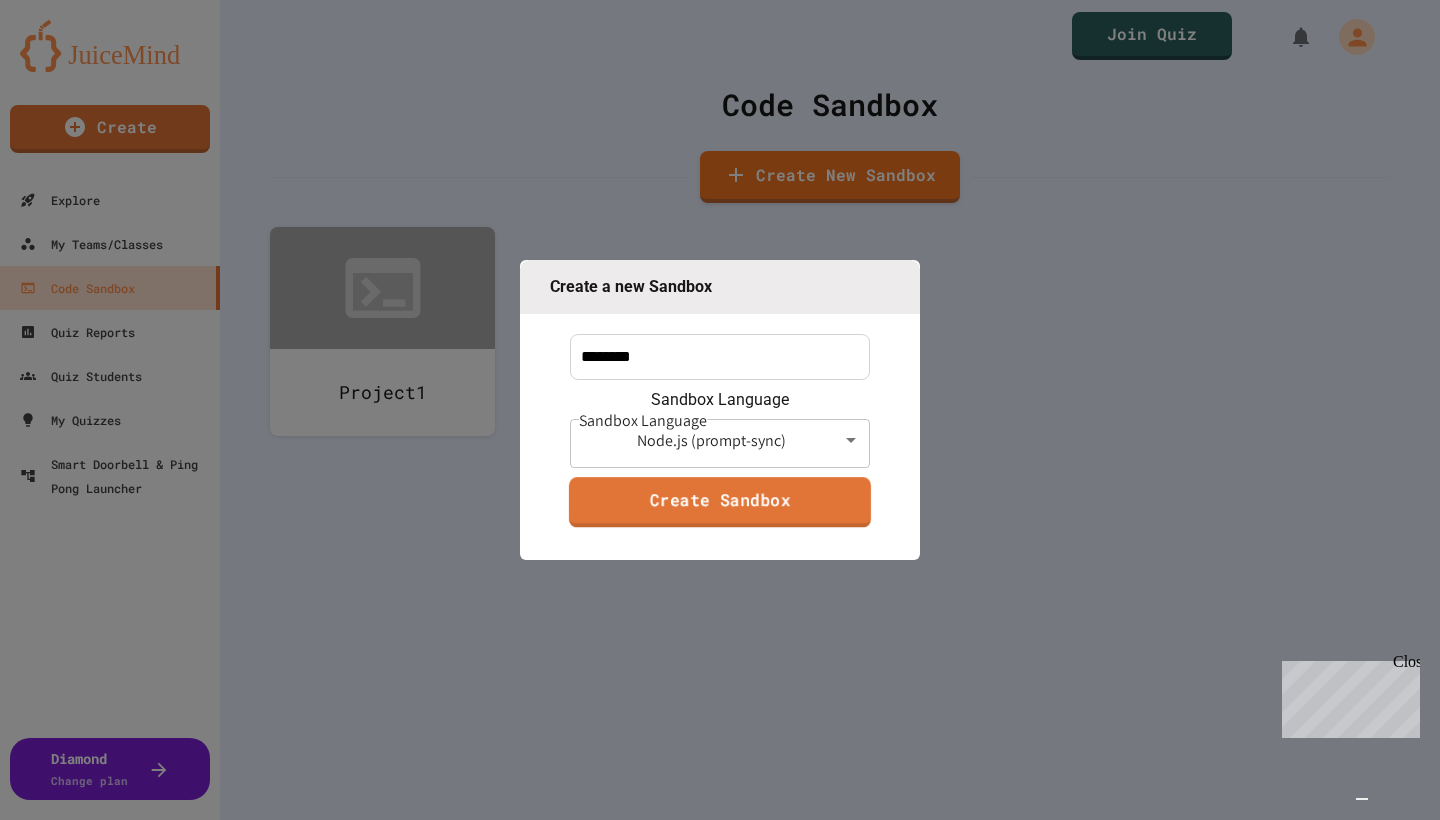 click on "Create Sandbox" at bounding box center [720, 502] 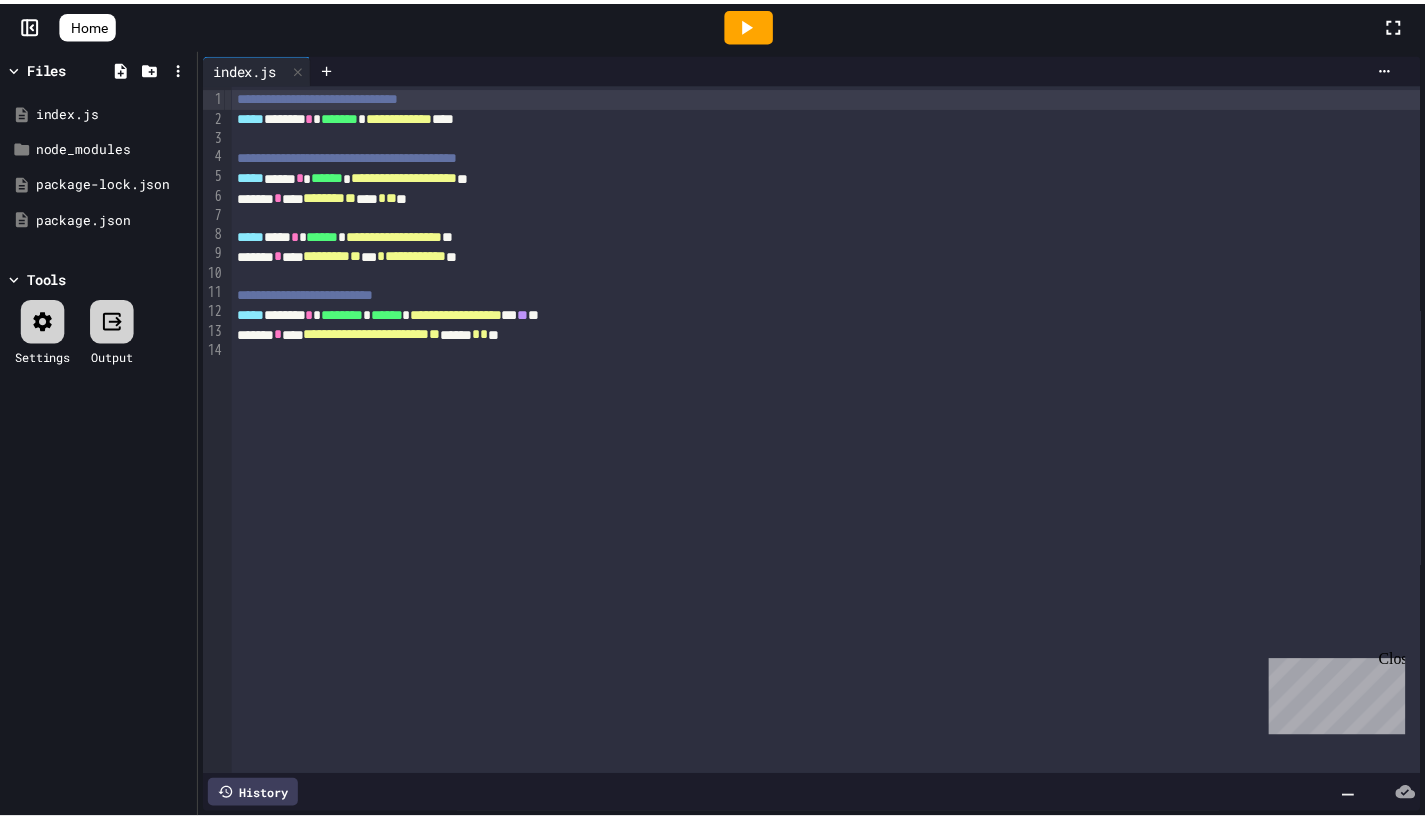 scroll, scrollTop: 0, scrollLeft: 0, axis: both 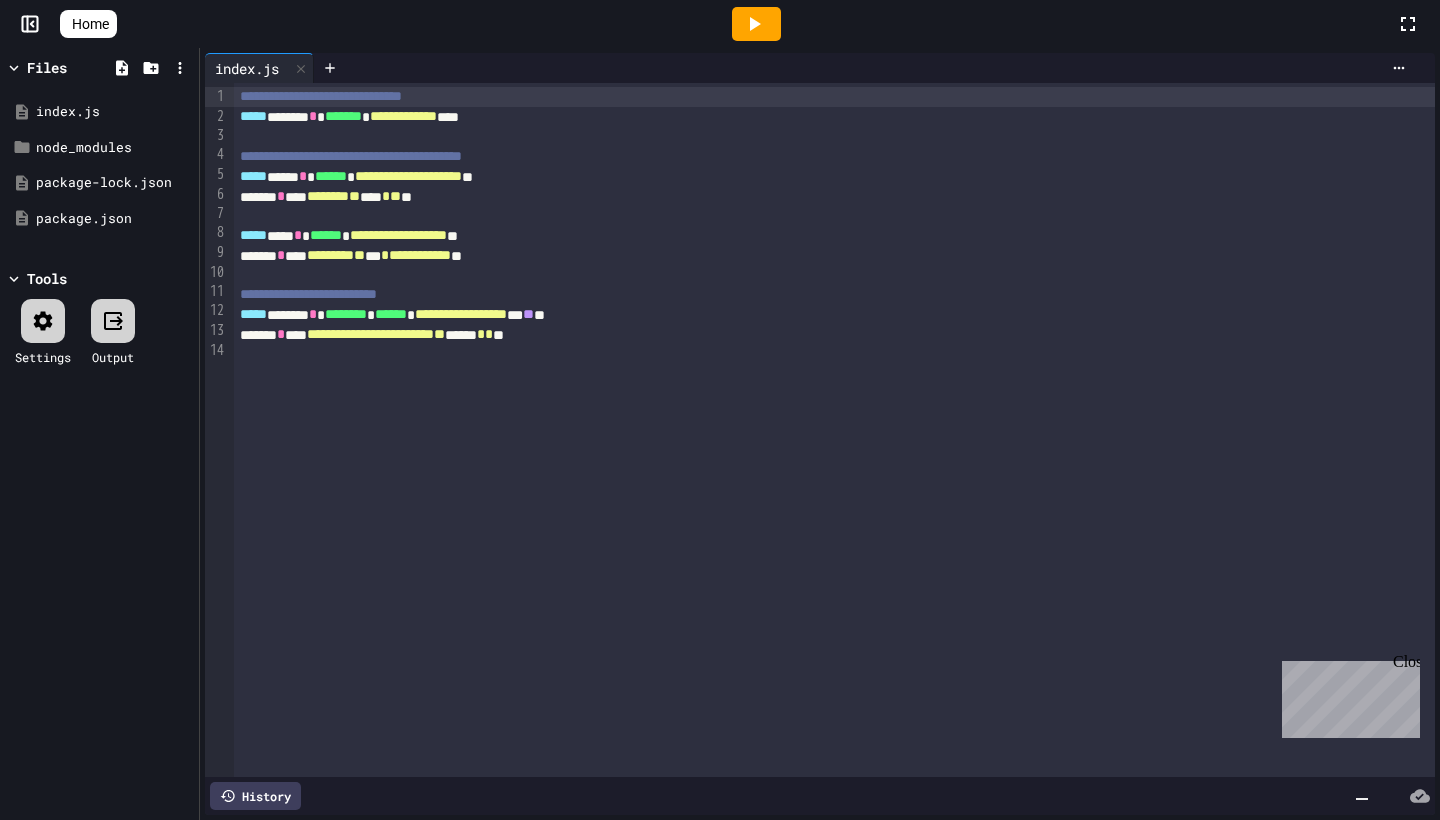 click 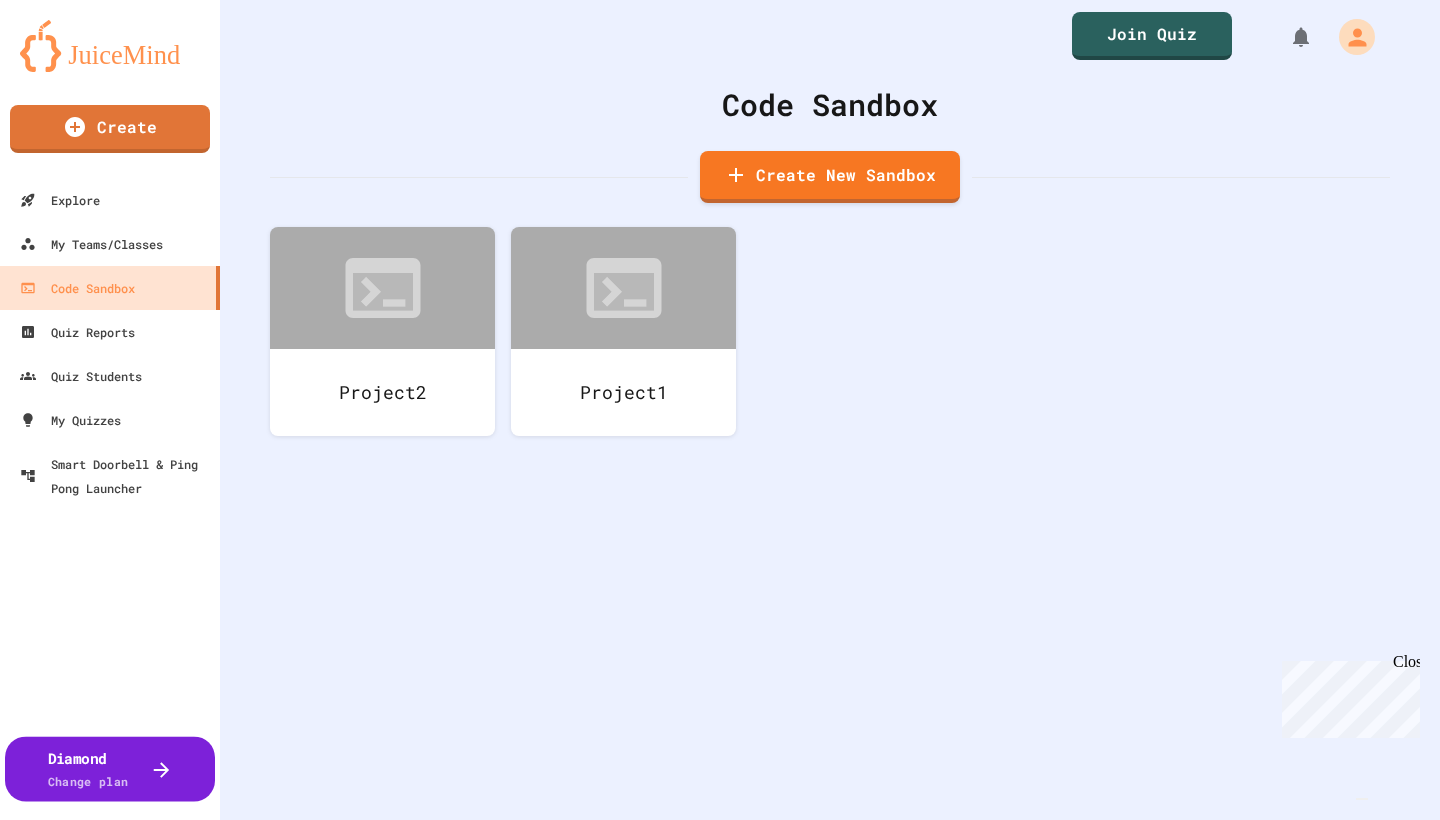 click 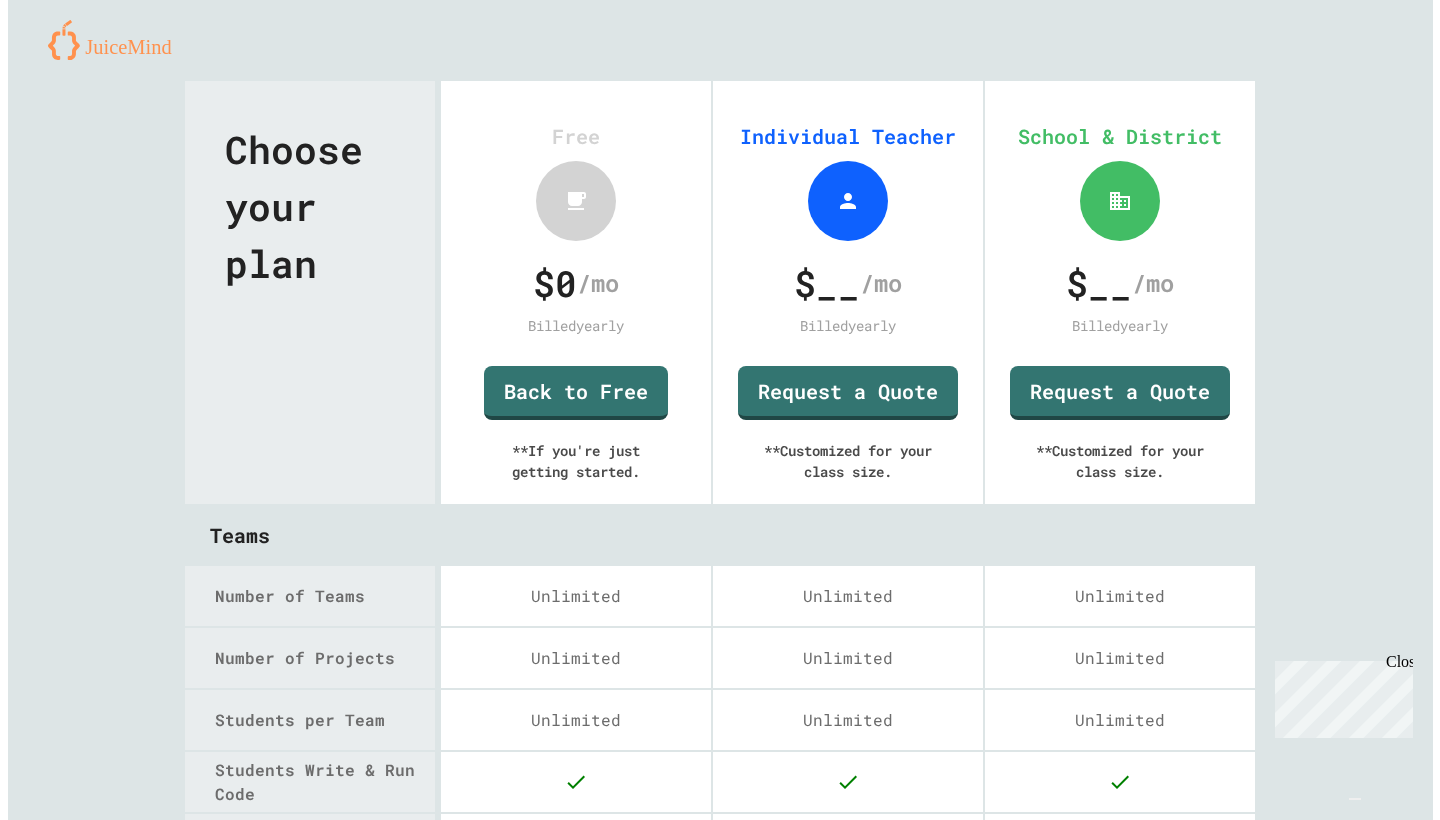 scroll, scrollTop: 0, scrollLeft: 0, axis: both 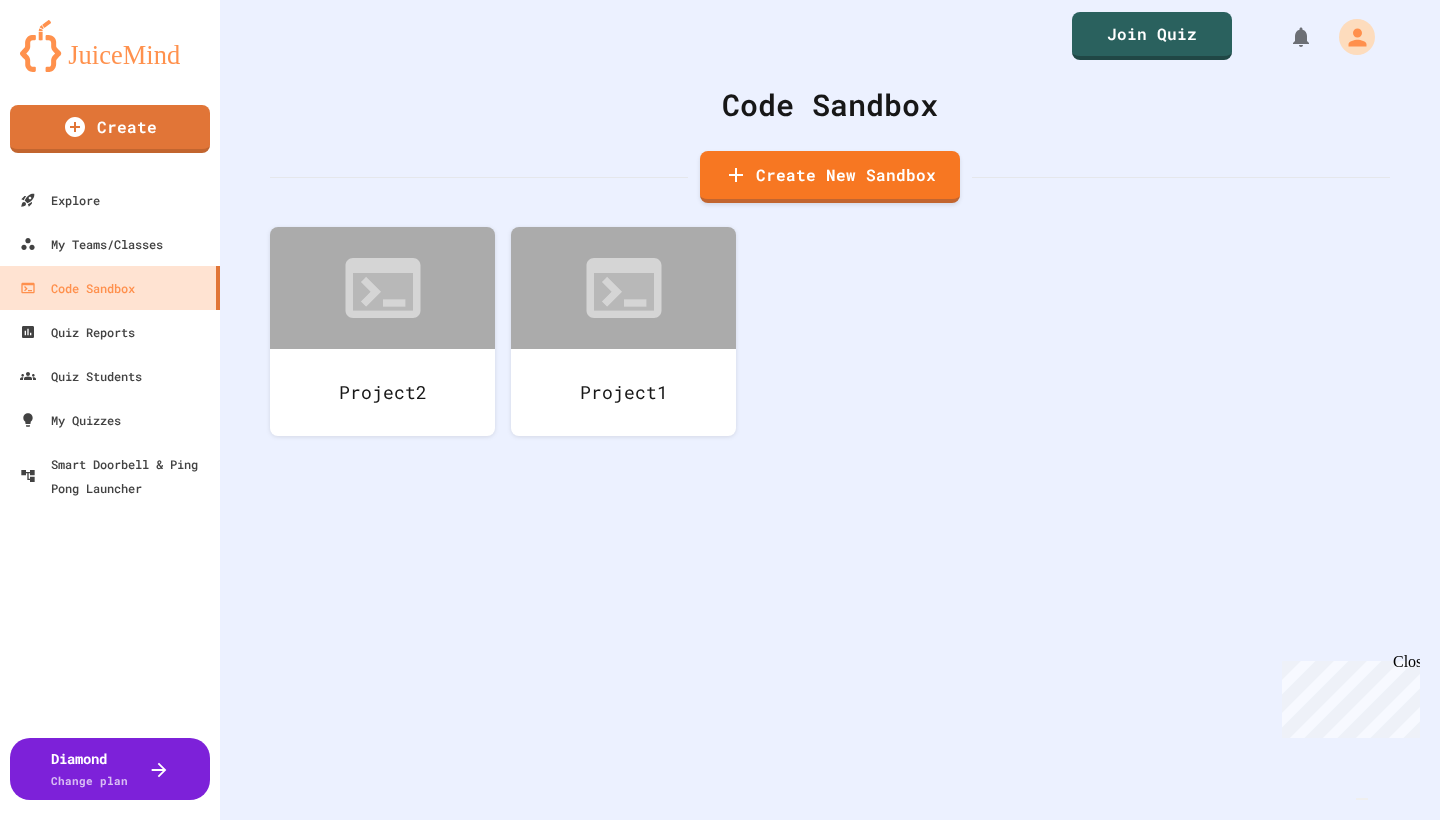 click on "Code Sandbox  Create New Sandbox Project2 Project1" at bounding box center [830, 410] 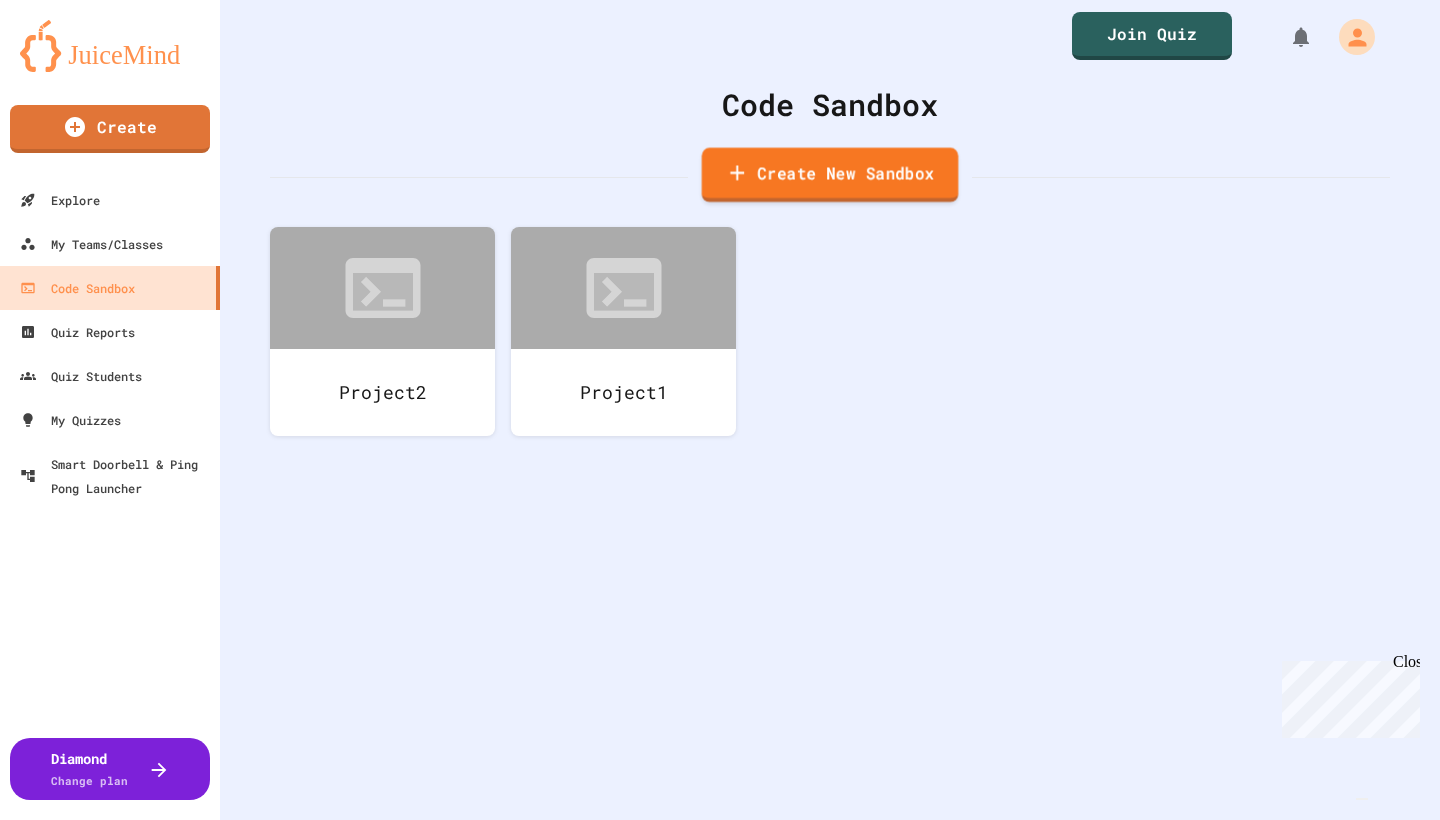 click on "Create New Sandbox" at bounding box center (830, 175) 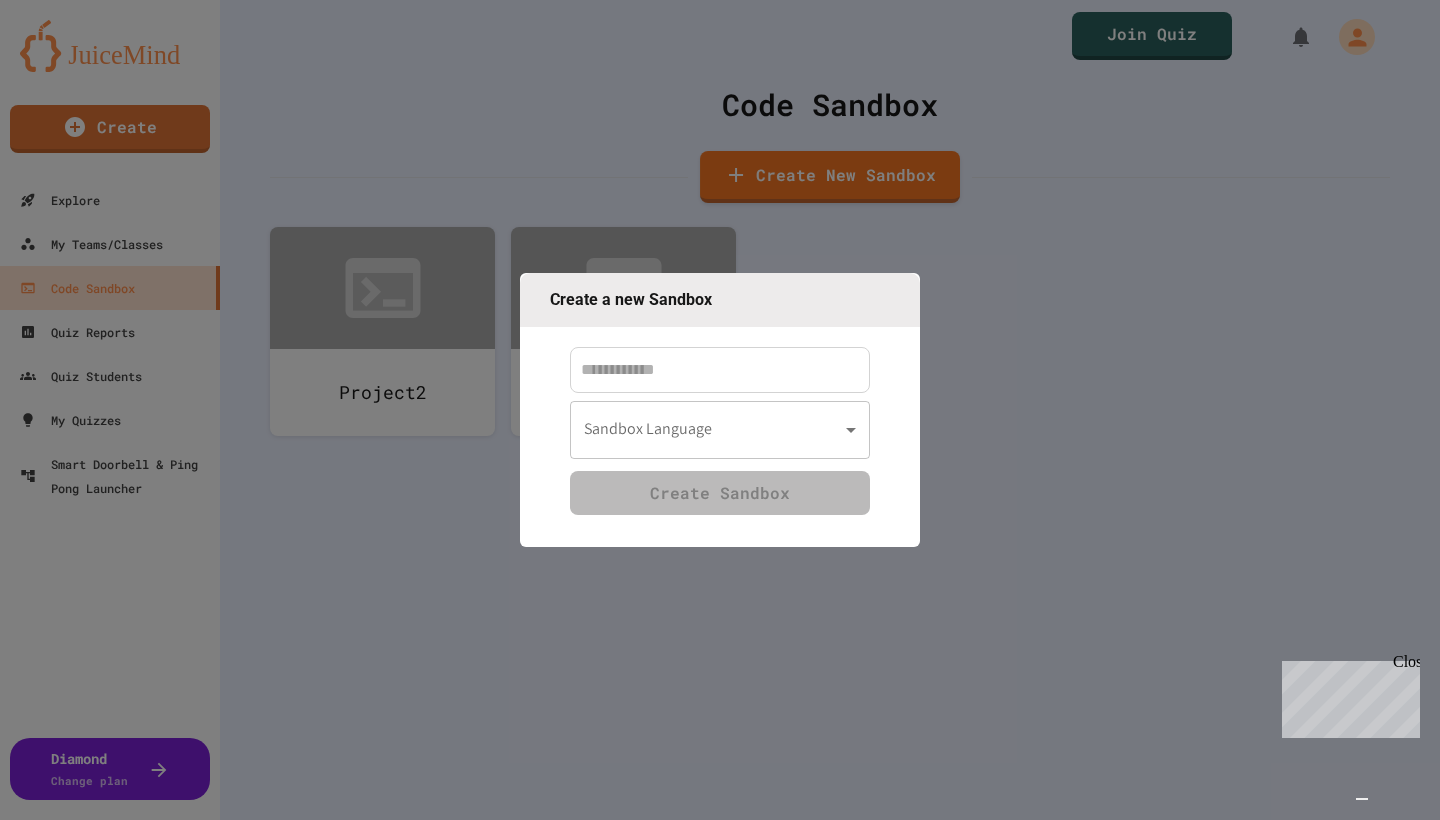 click on "We are updating our servers at 7PM EST on 3/11/2025. JuiceMind should continue to work as expected, but if you experience any issues, please chat with us. Create Explore My Teams/Classes Code Sandbox Quiz Reports Quiz Students My Quizzes Smart Doorbell & Ping Pong Launcher Diamond Change plan Join Quiz Code Sandbox Create New Sandbox Project2 Project1 Create a new Sandbox Sandbox Language Sandbox Language Create Sandbox" at bounding box center (720, 410) 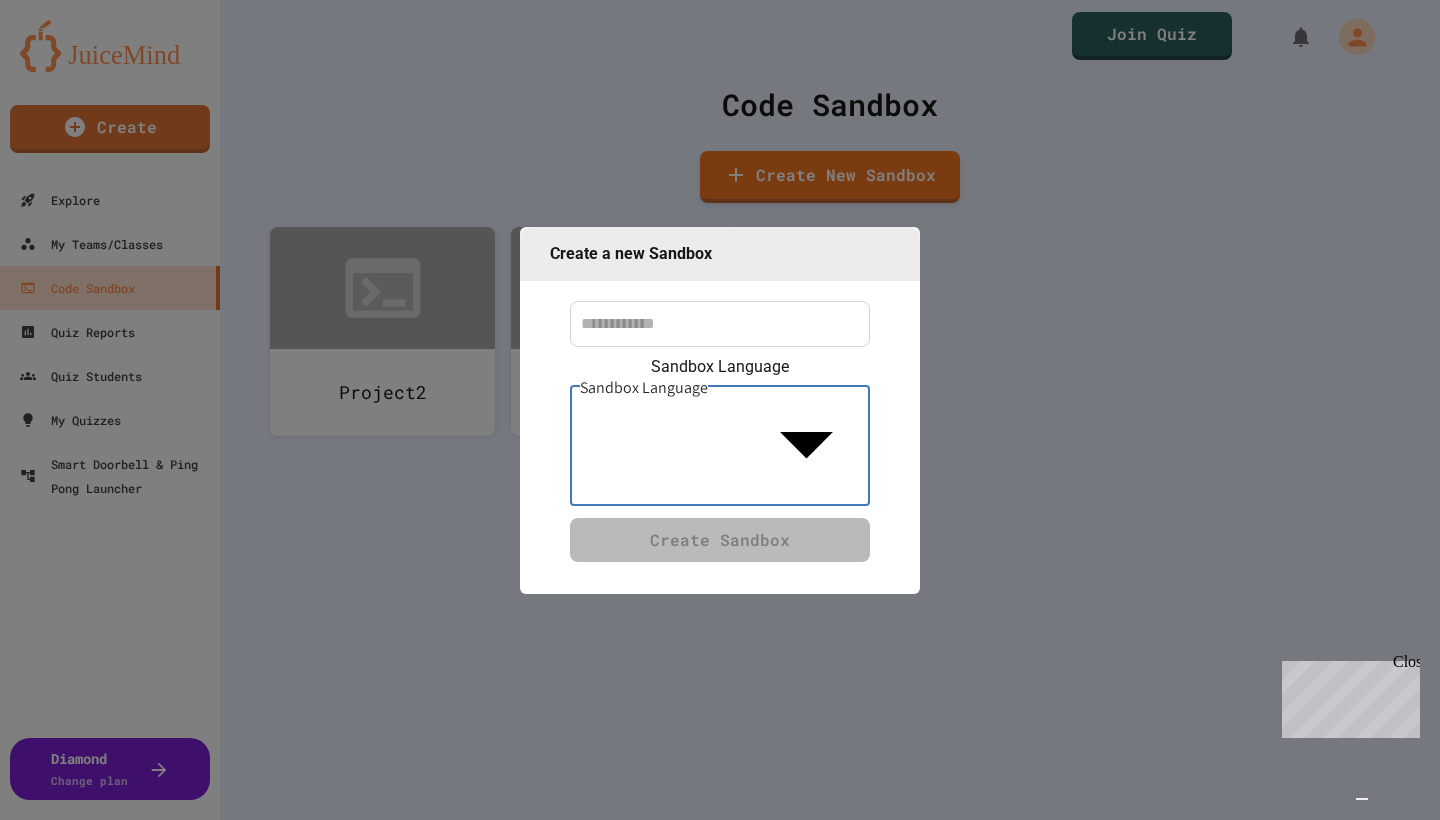click at bounding box center (720, 822) 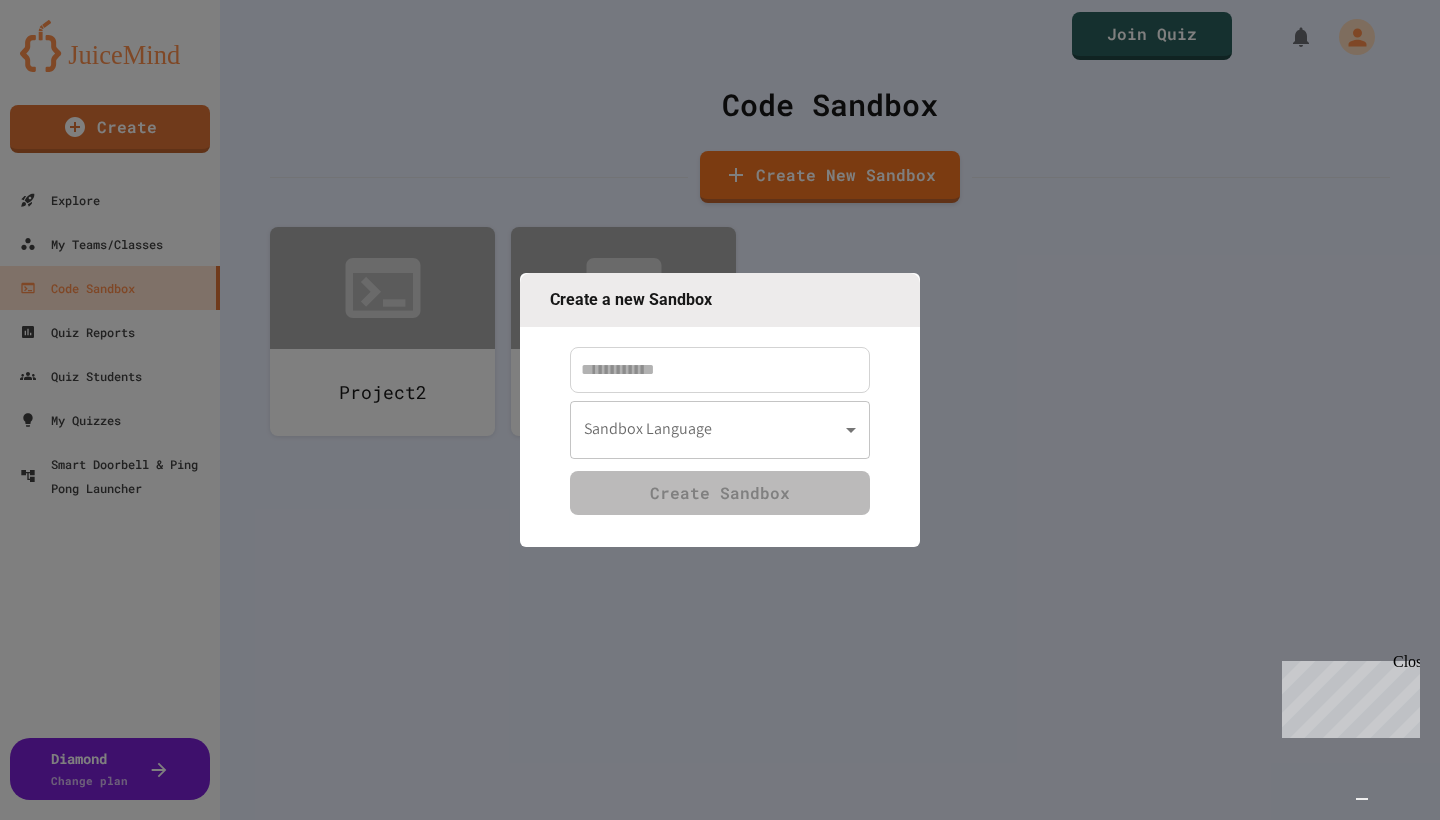 click at bounding box center (720, 410) 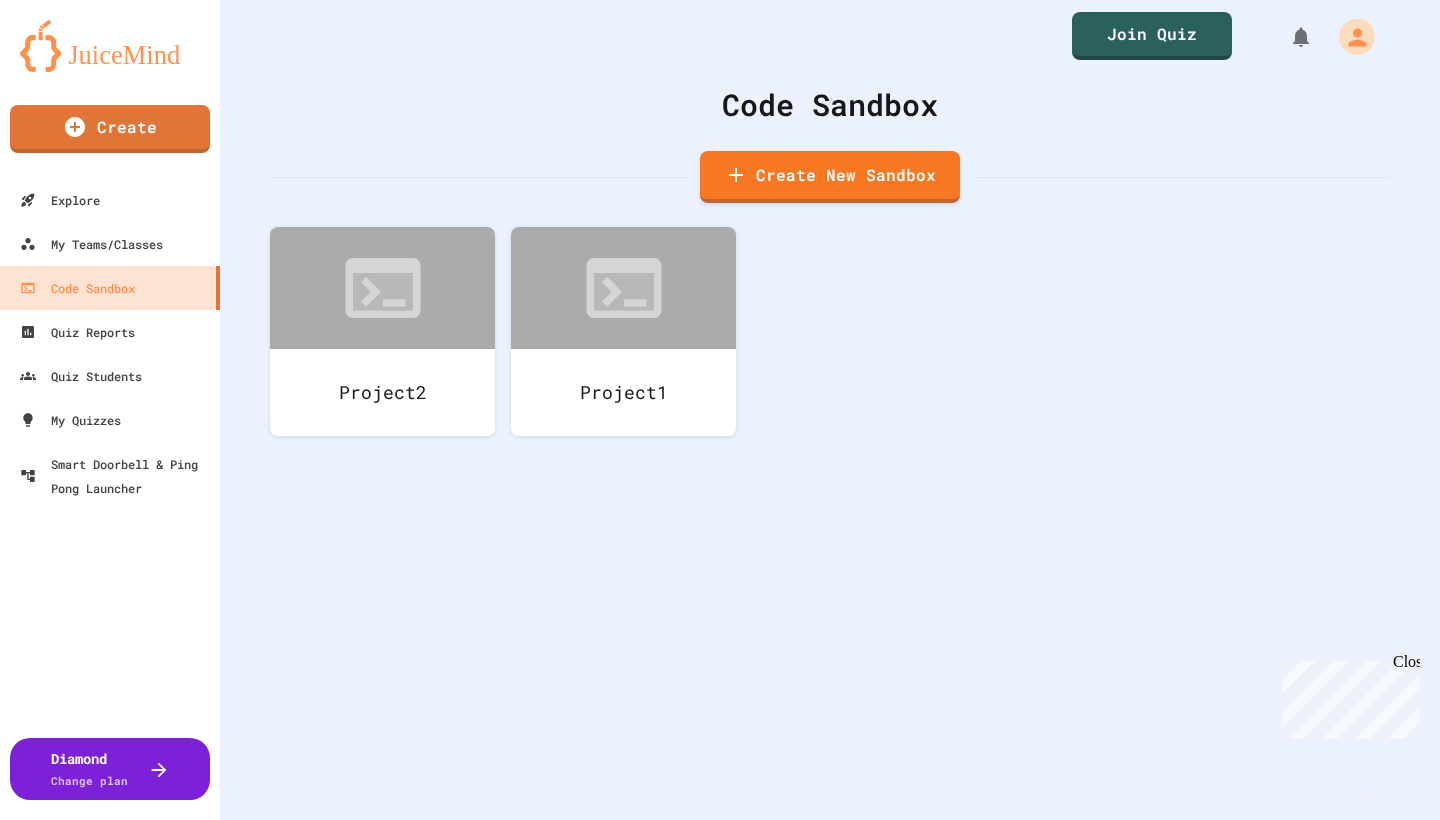 drag, startPoint x: 1381, startPoint y: 759, endPoint x: 2698, endPoint y: 1480, distance: 1501.4426 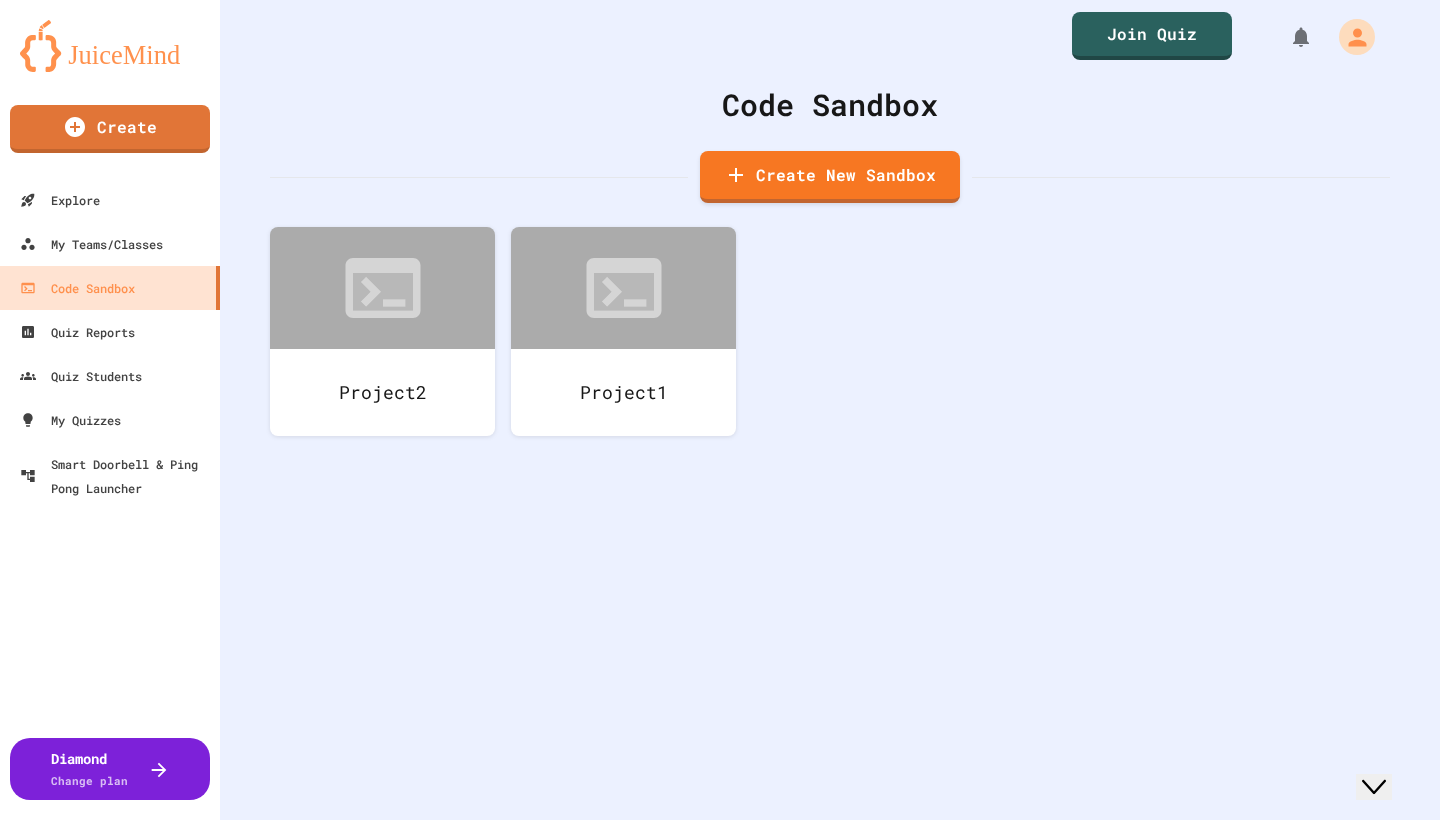 scroll, scrollTop: 890, scrollLeft: 0, axis: vertical 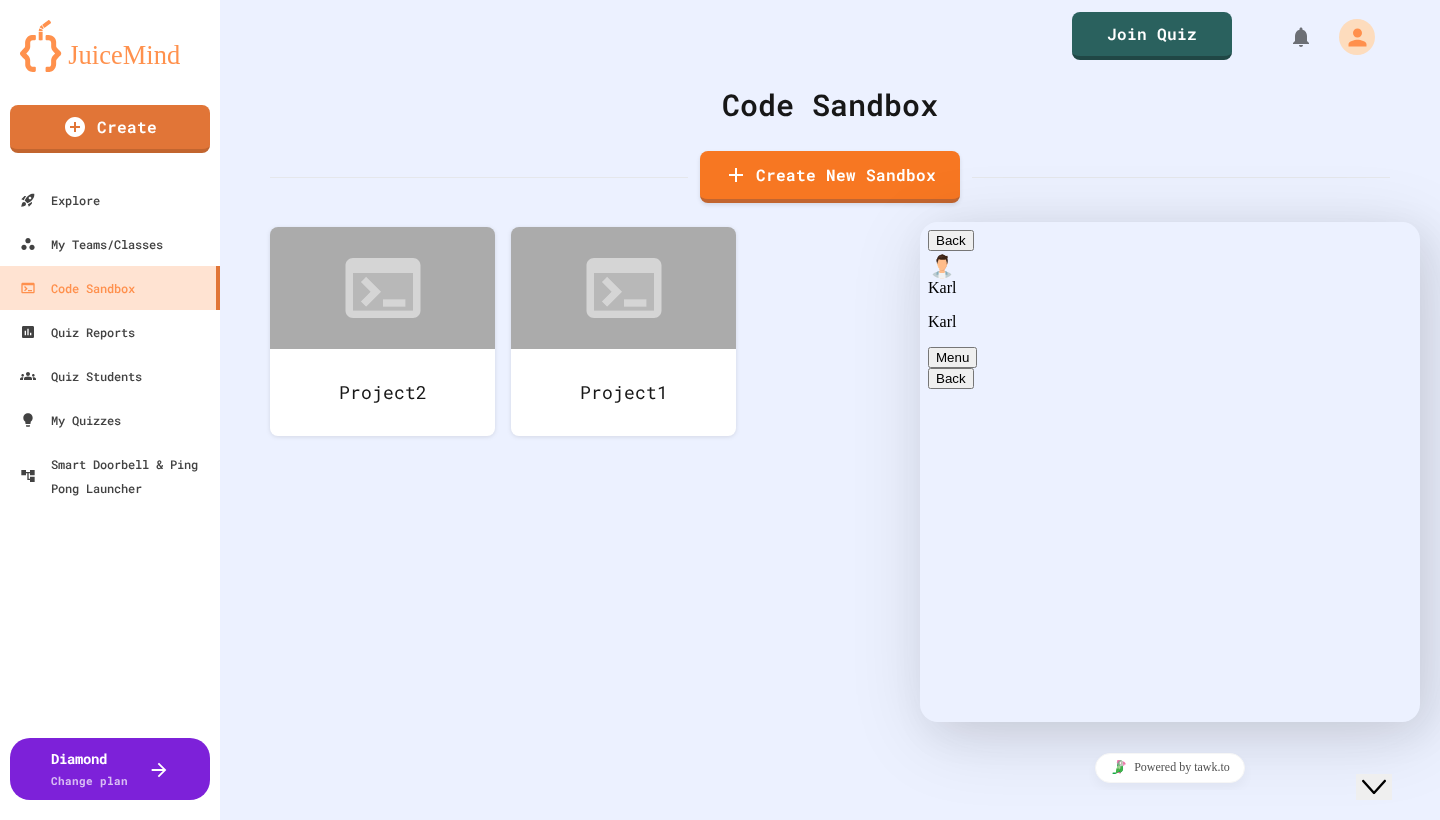 click on "Rate this chat Upload File Insert emoji" at bounding box center (920, 222) 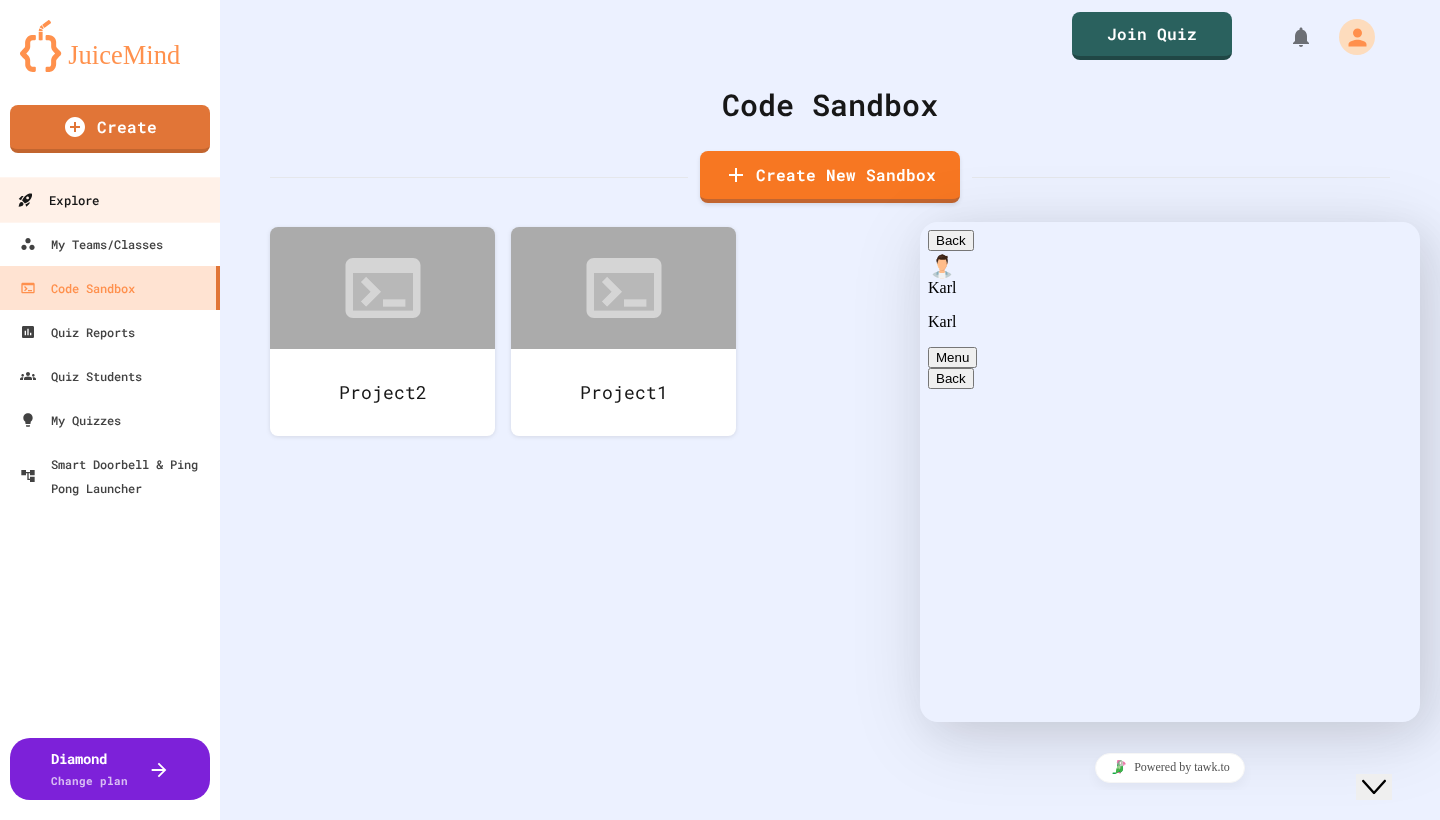 type on "**********" 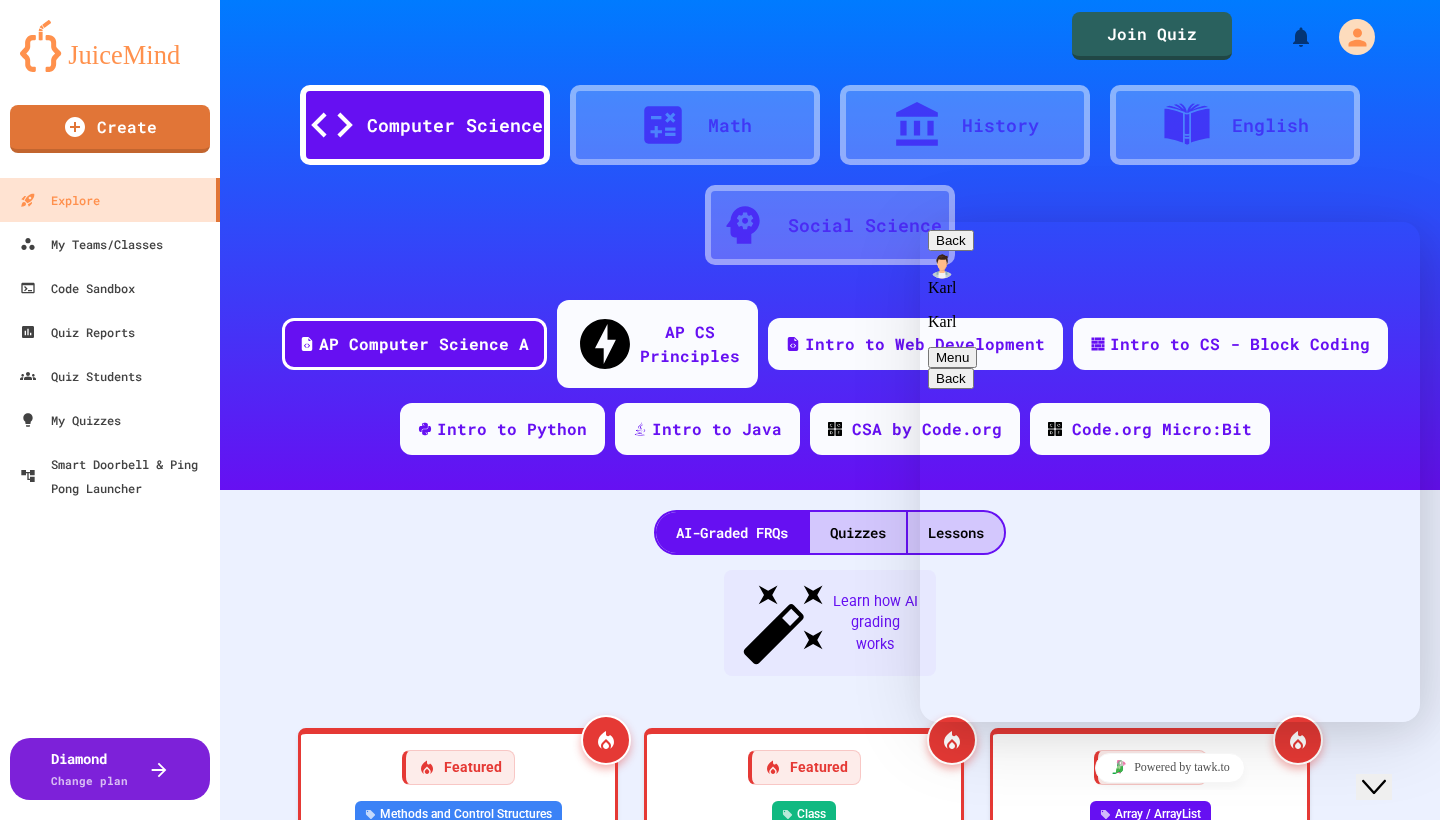 drag, startPoint x: 1391, startPoint y: 763, endPoint x: 2706, endPoint y: 1483, distance: 1499.2081 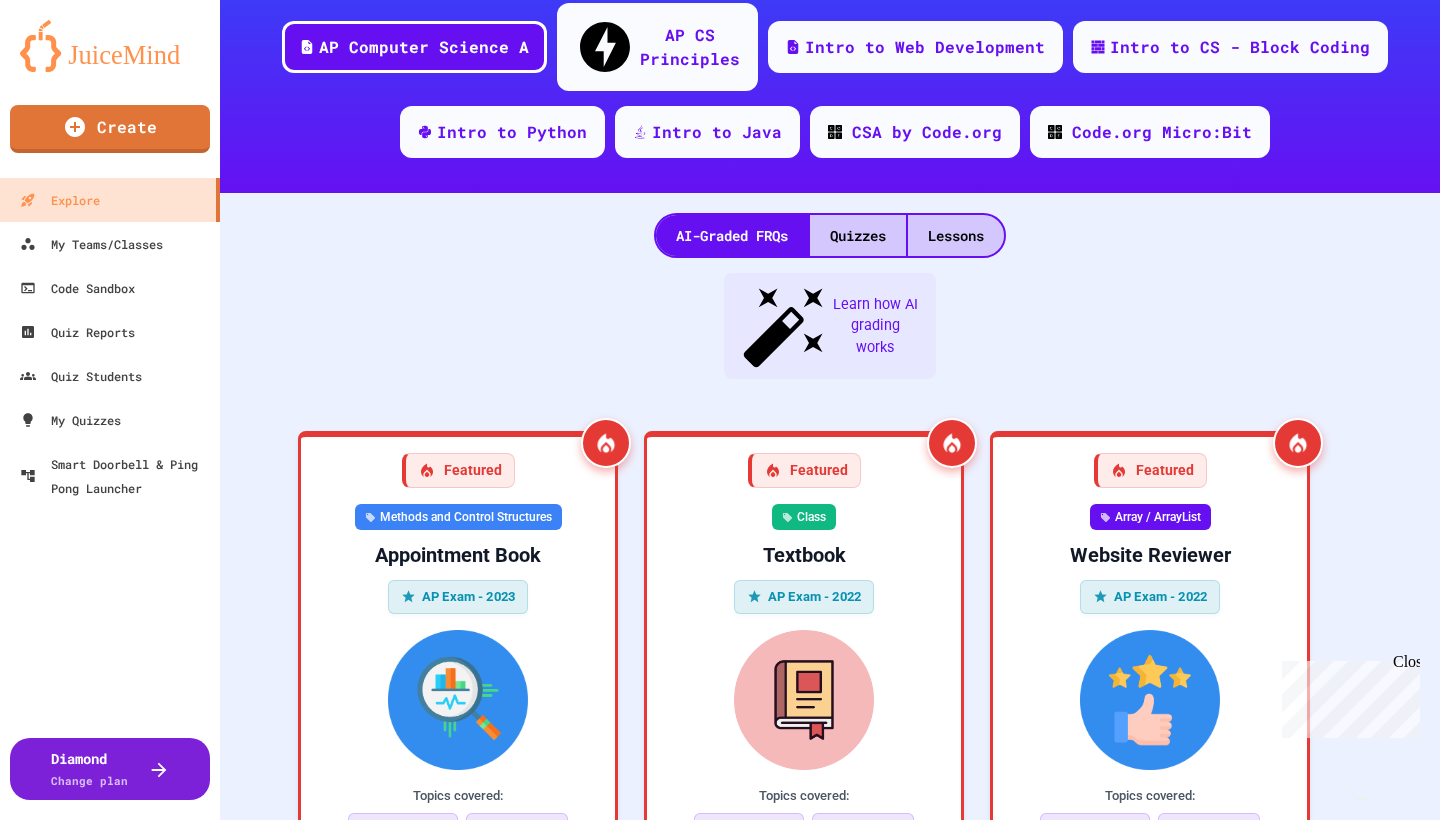 scroll, scrollTop: 334, scrollLeft: 0, axis: vertical 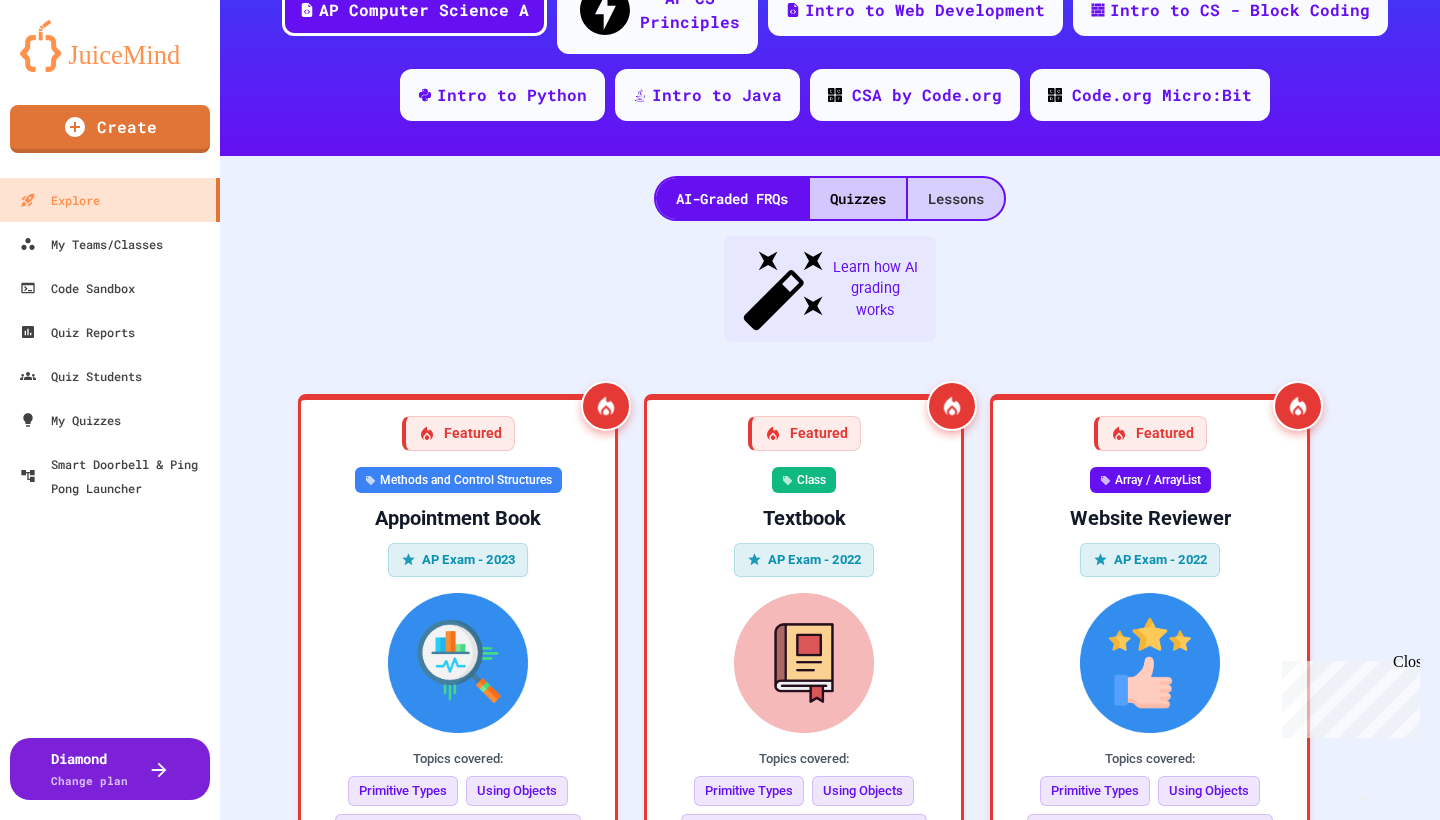 click on "Lessons" at bounding box center (956, 198) 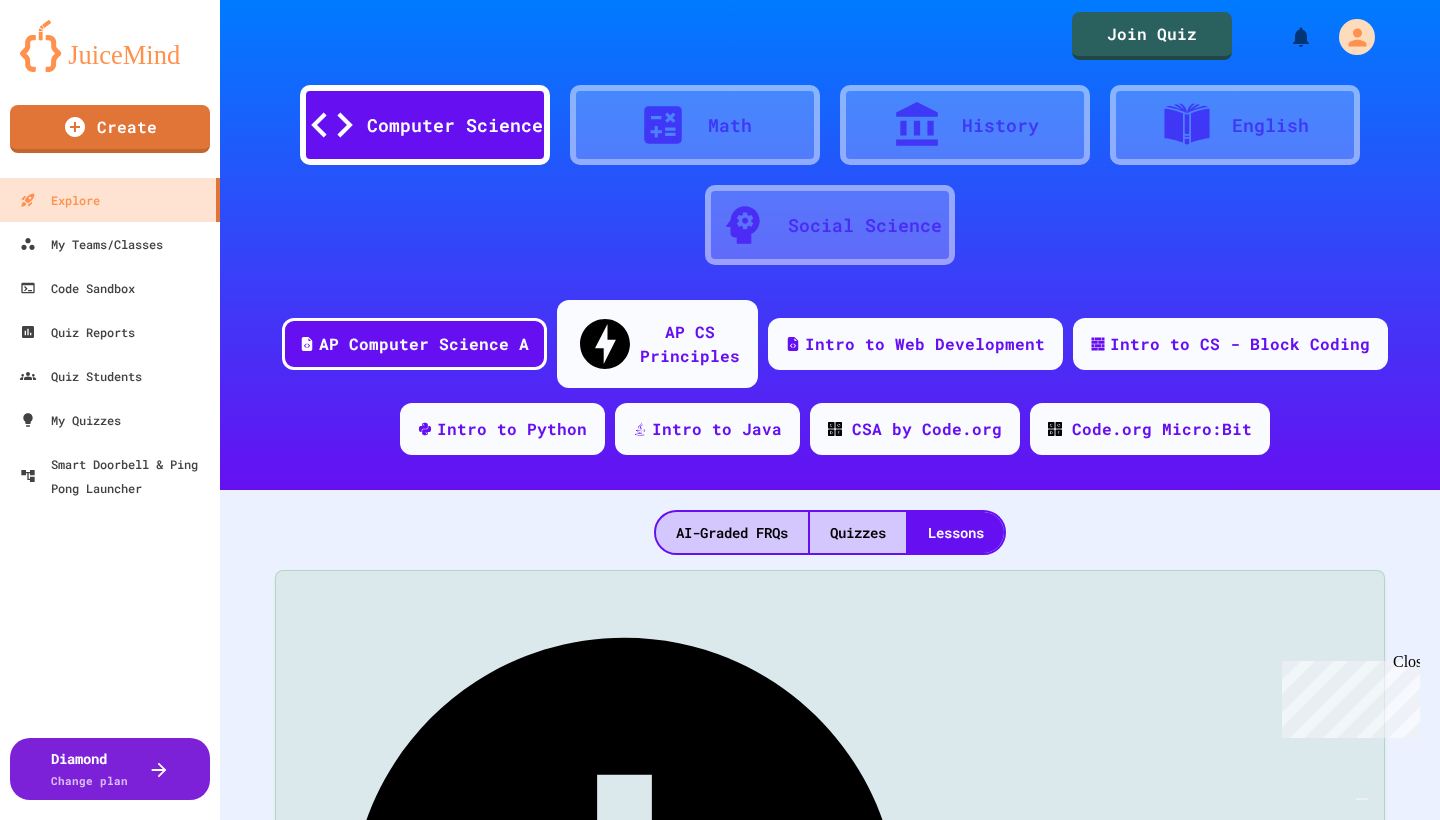 scroll, scrollTop: 14, scrollLeft: 0, axis: vertical 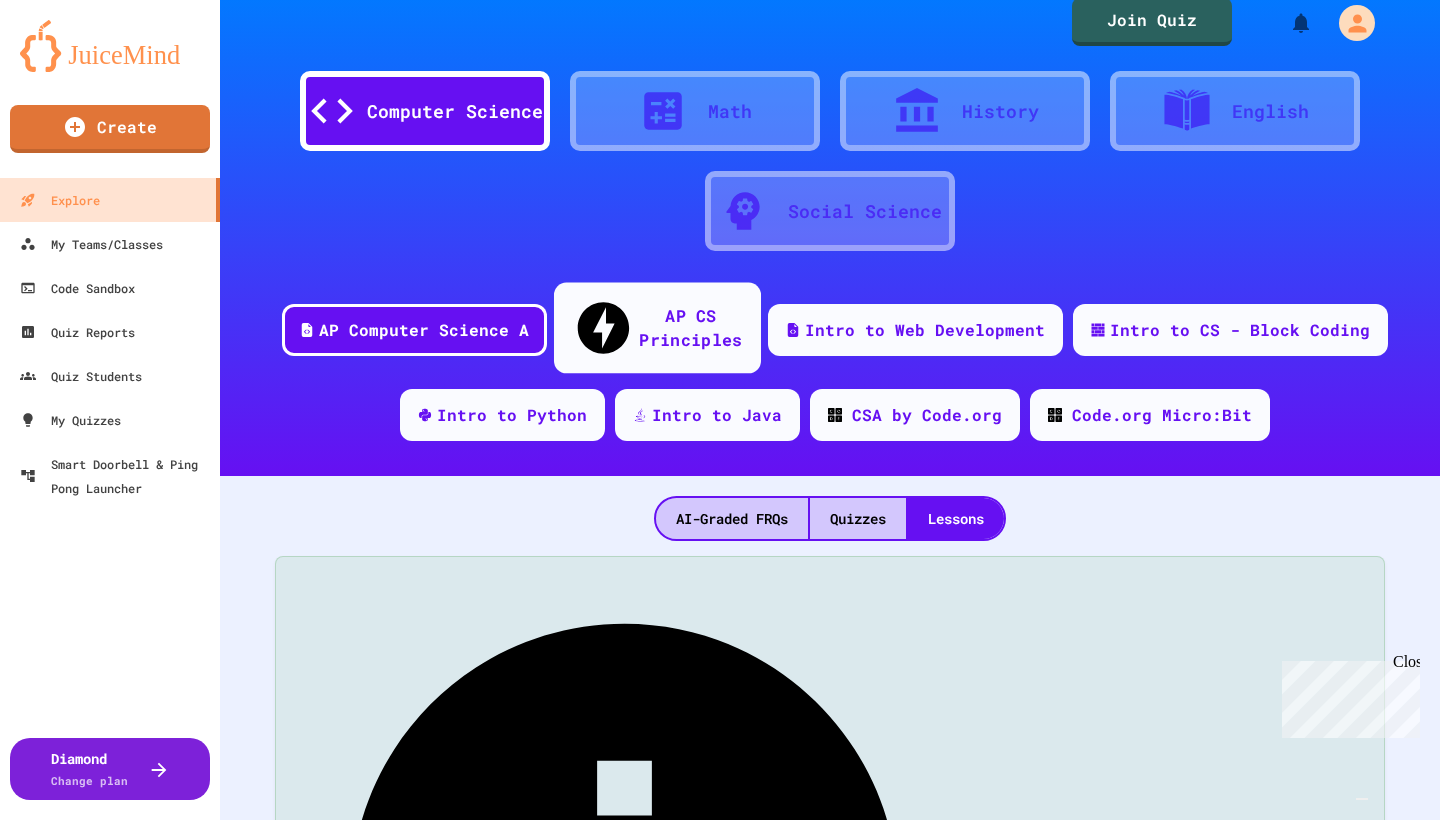 click on "AP CS Principles" at bounding box center (690, 327) 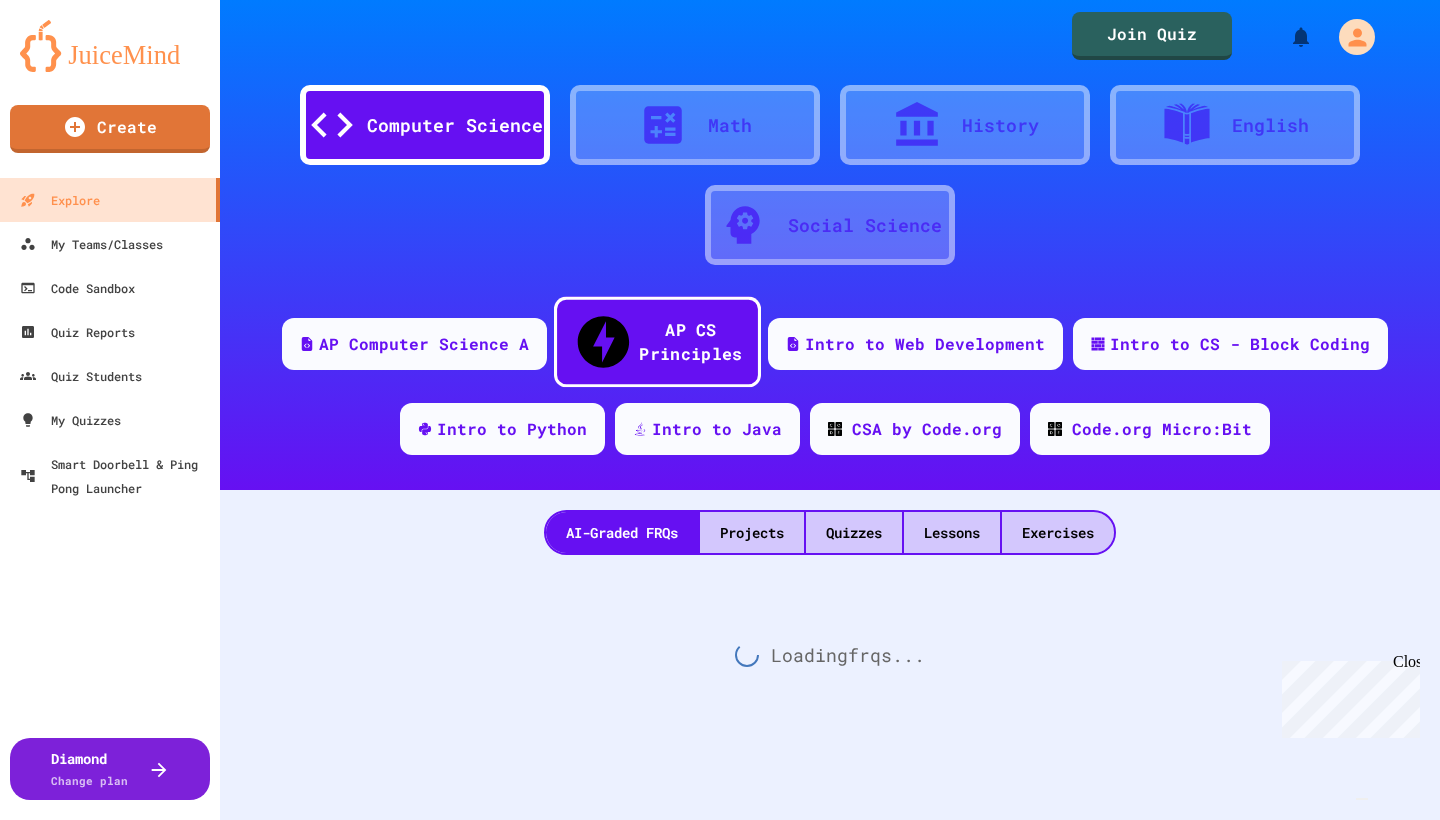 scroll, scrollTop: 0, scrollLeft: 0, axis: both 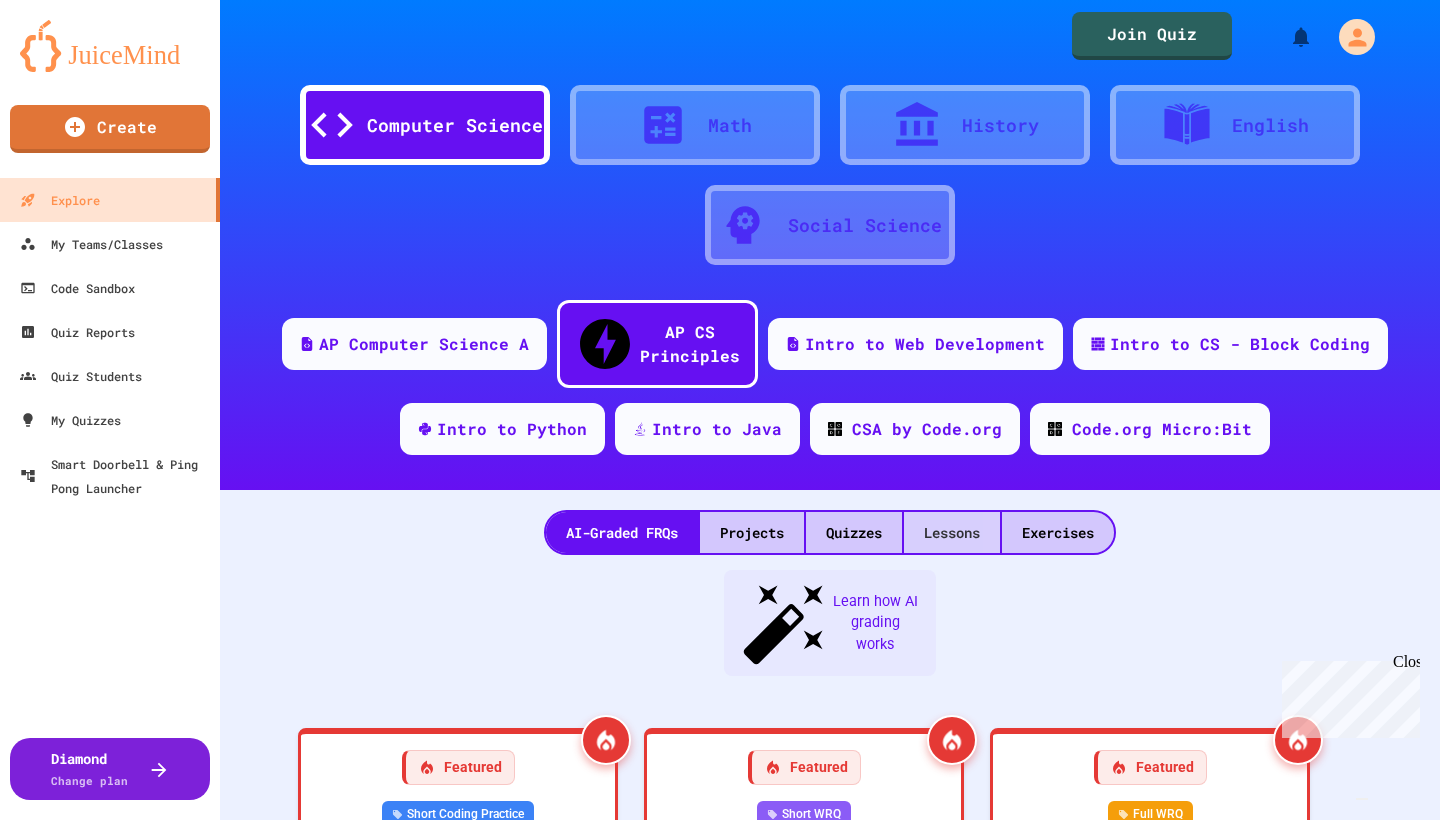 click on "Lessons" at bounding box center (952, 532) 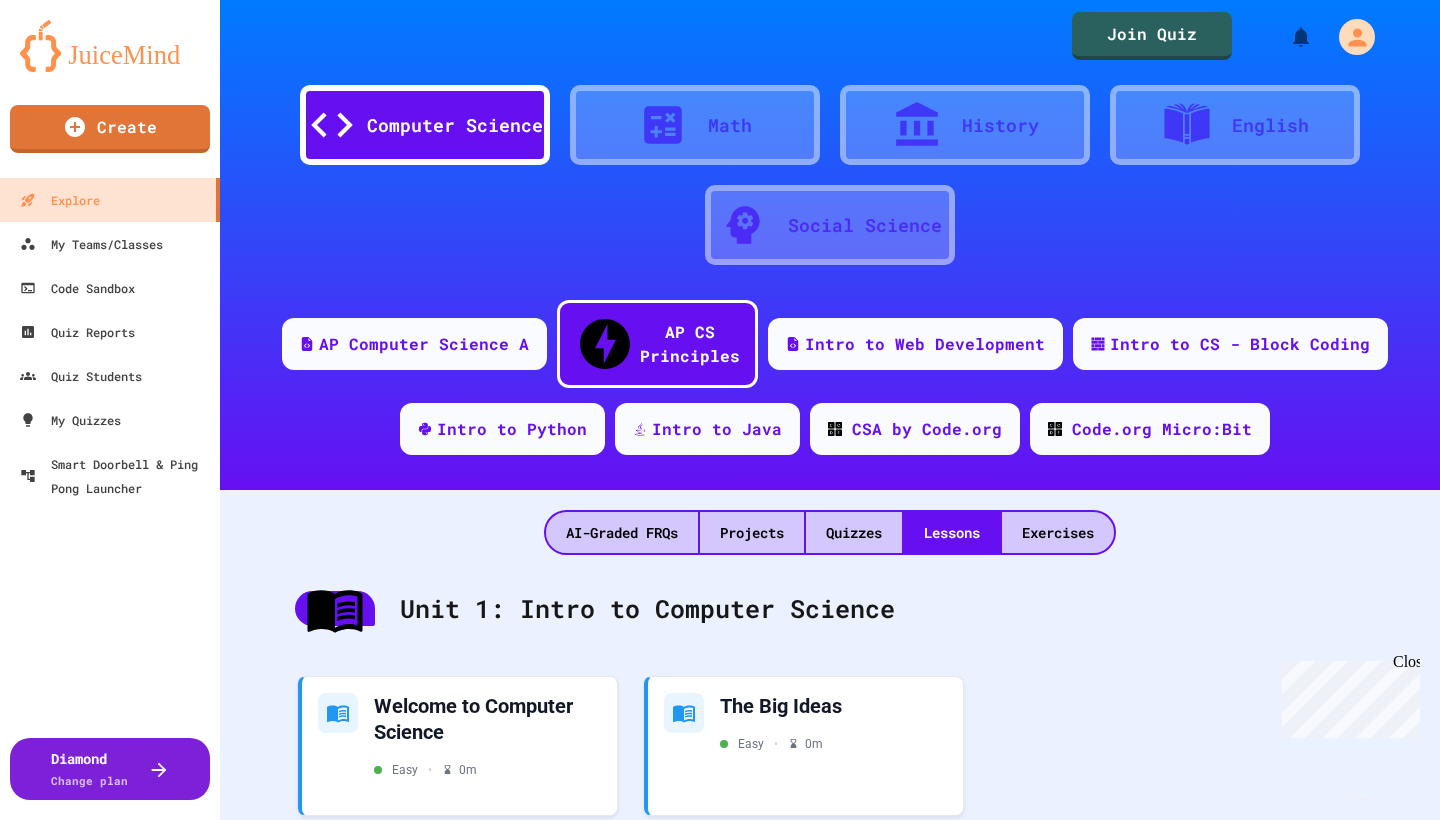 scroll, scrollTop: 0, scrollLeft: 0, axis: both 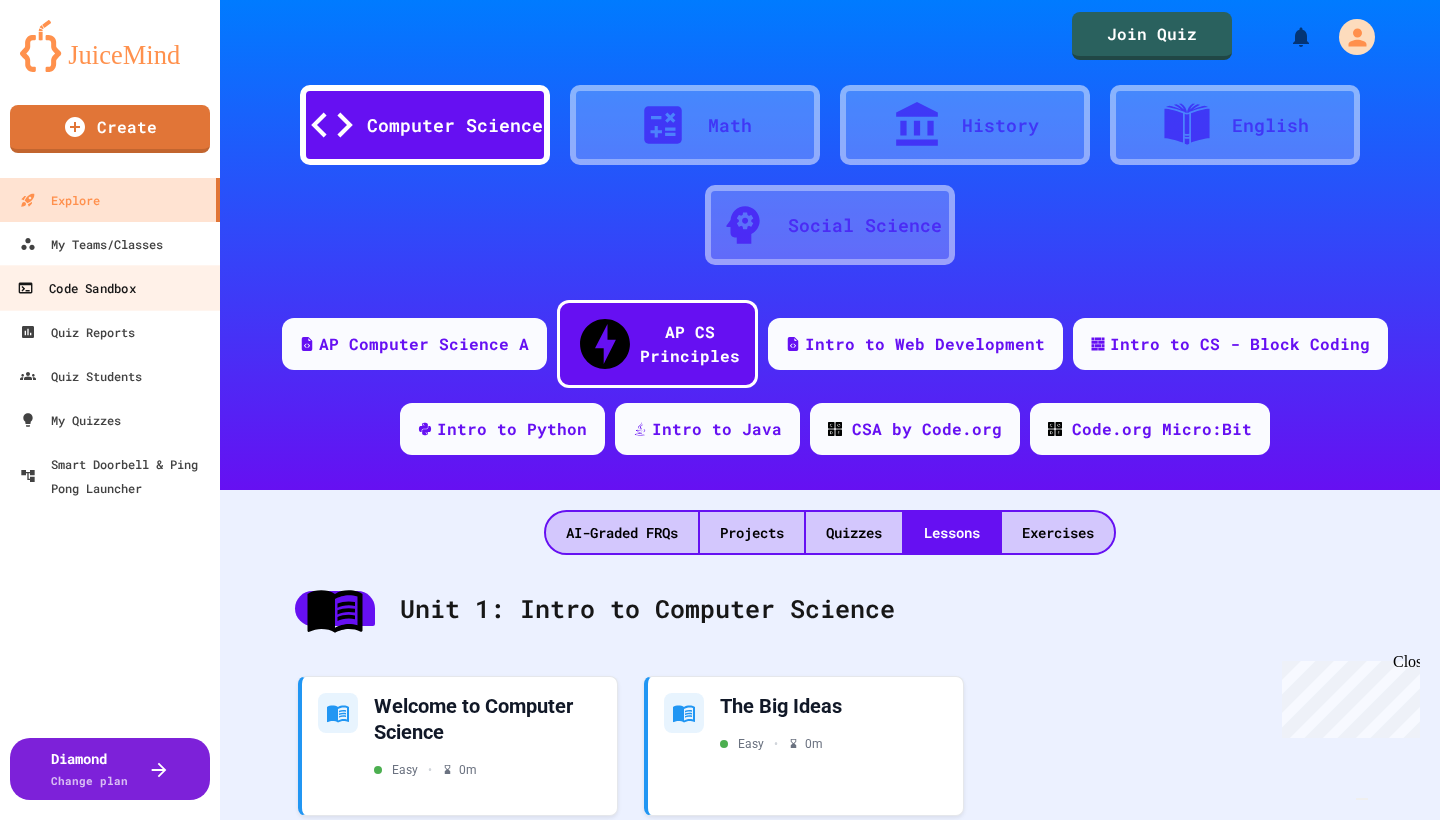 click on "Code Sandbox" at bounding box center (76, 288) 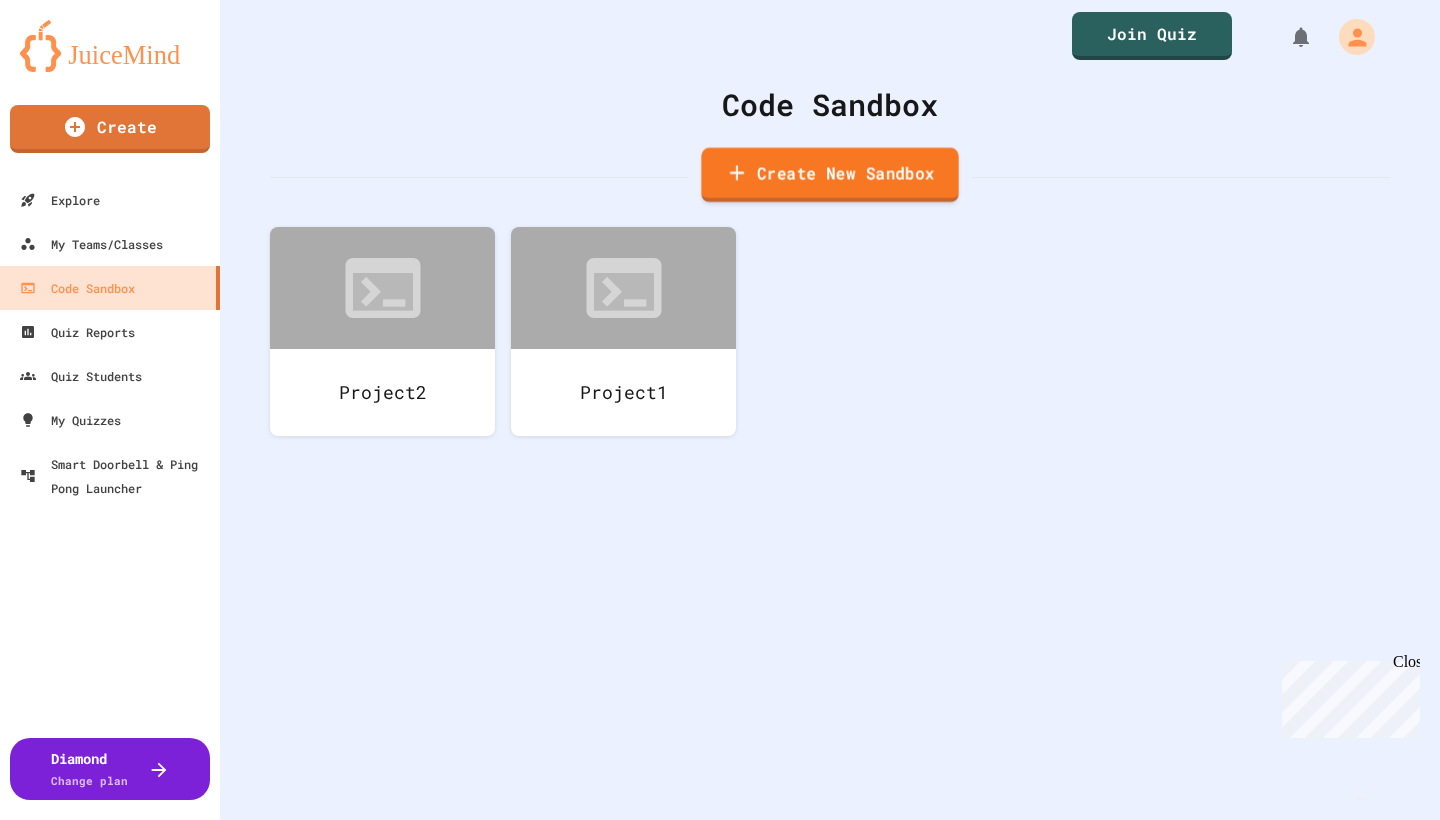 click on "Create New Sandbox" at bounding box center (829, 175) 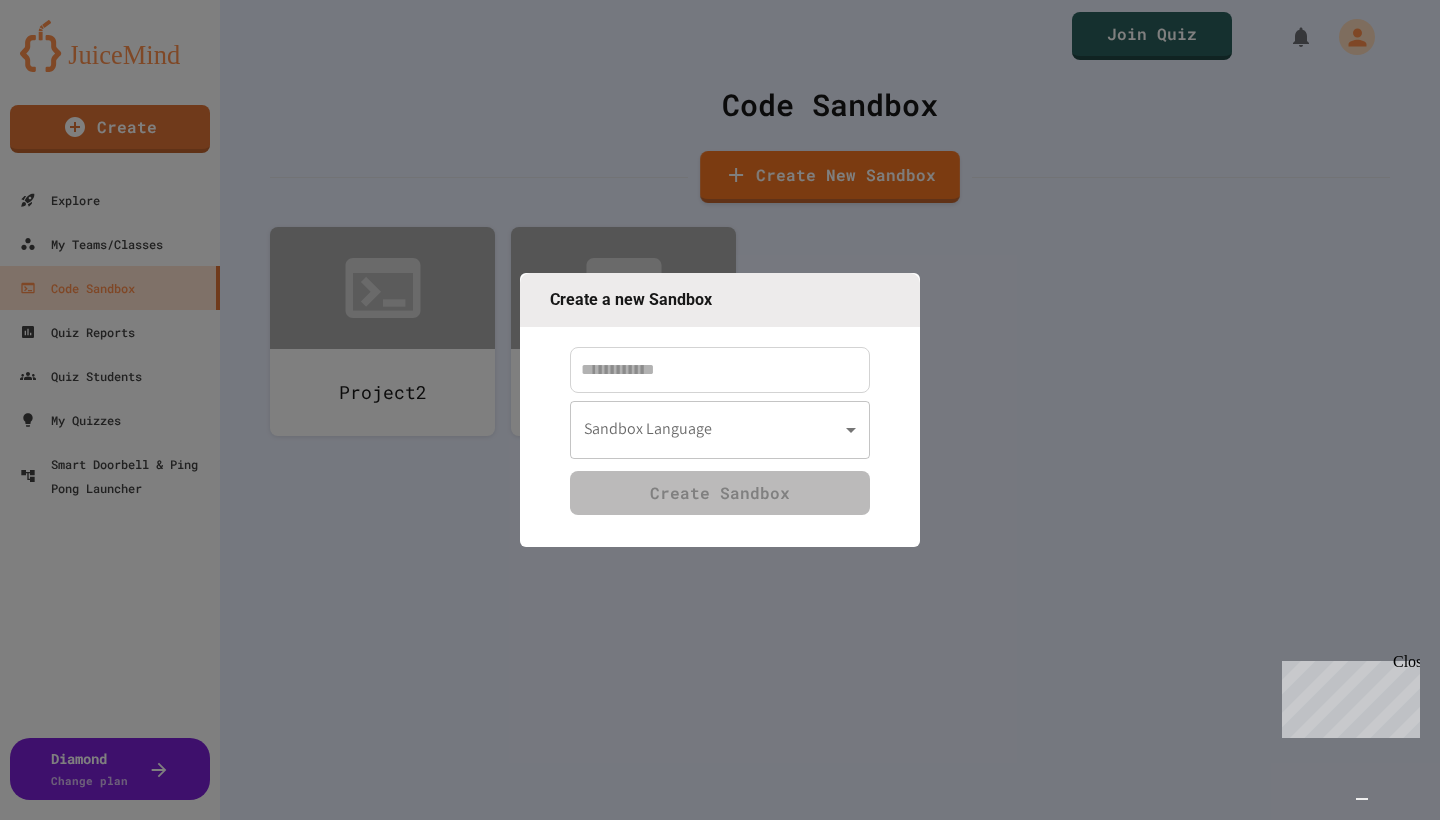 click on "We are updating our servers at 7PM EST on 3/11/2025. JuiceMind should continue to work as expected, but if you experience any issues, please chat with us. Create Explore My Teams/Classes Code Sandbox Quiz Reports Quiz Students My Quizzes Smart Doorbell & Ping Pong Launcher Diamond Change plan Join Quiz Code Sandbox Create New Sandbox Project2 Project1 Create a new Sandbox Sandbox Language Sandbox Language Create Sandbox" at bounding box center (720, 410) 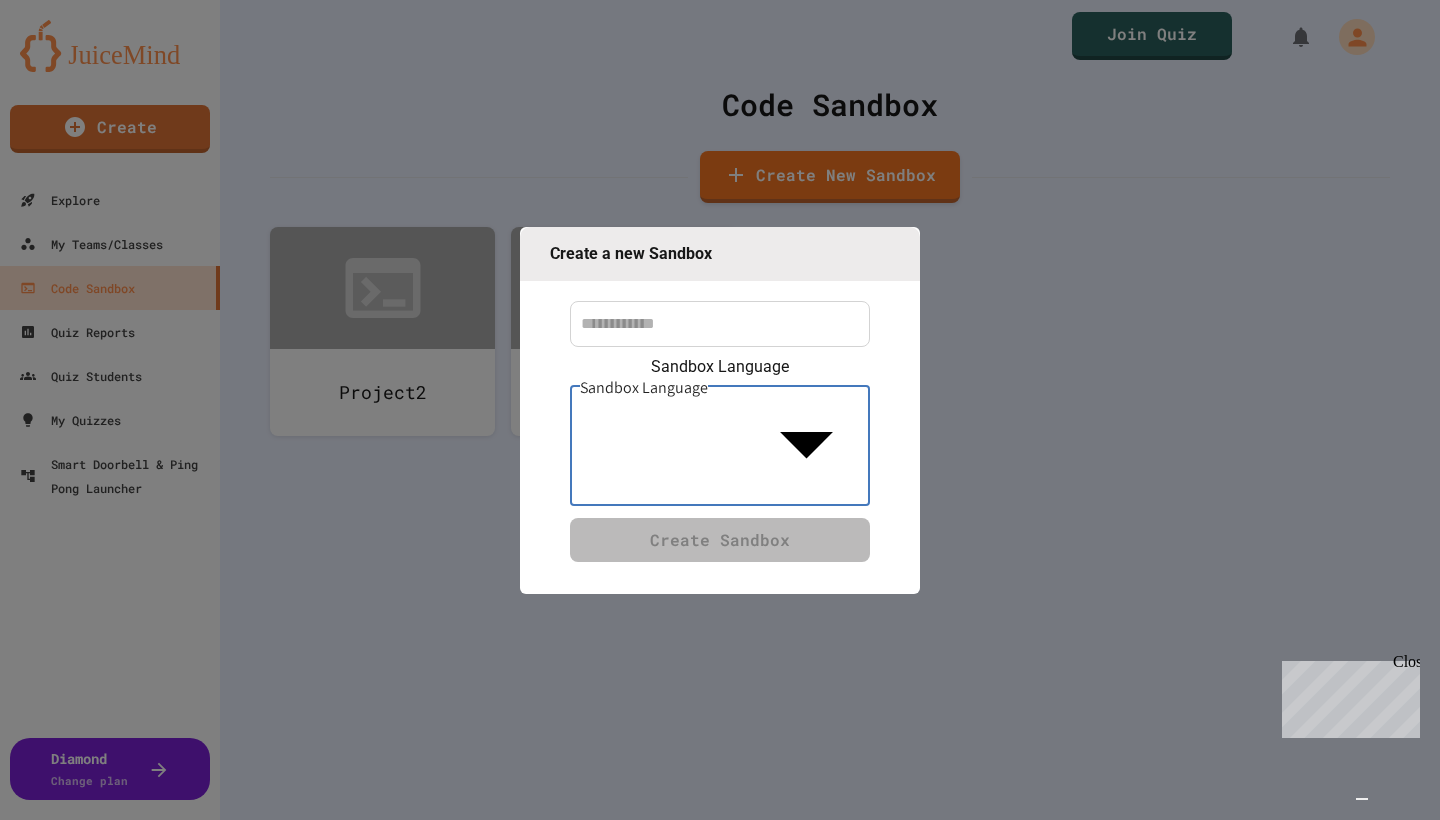 click on "Javascript (Node.js)" at bounding box center [730, 940] 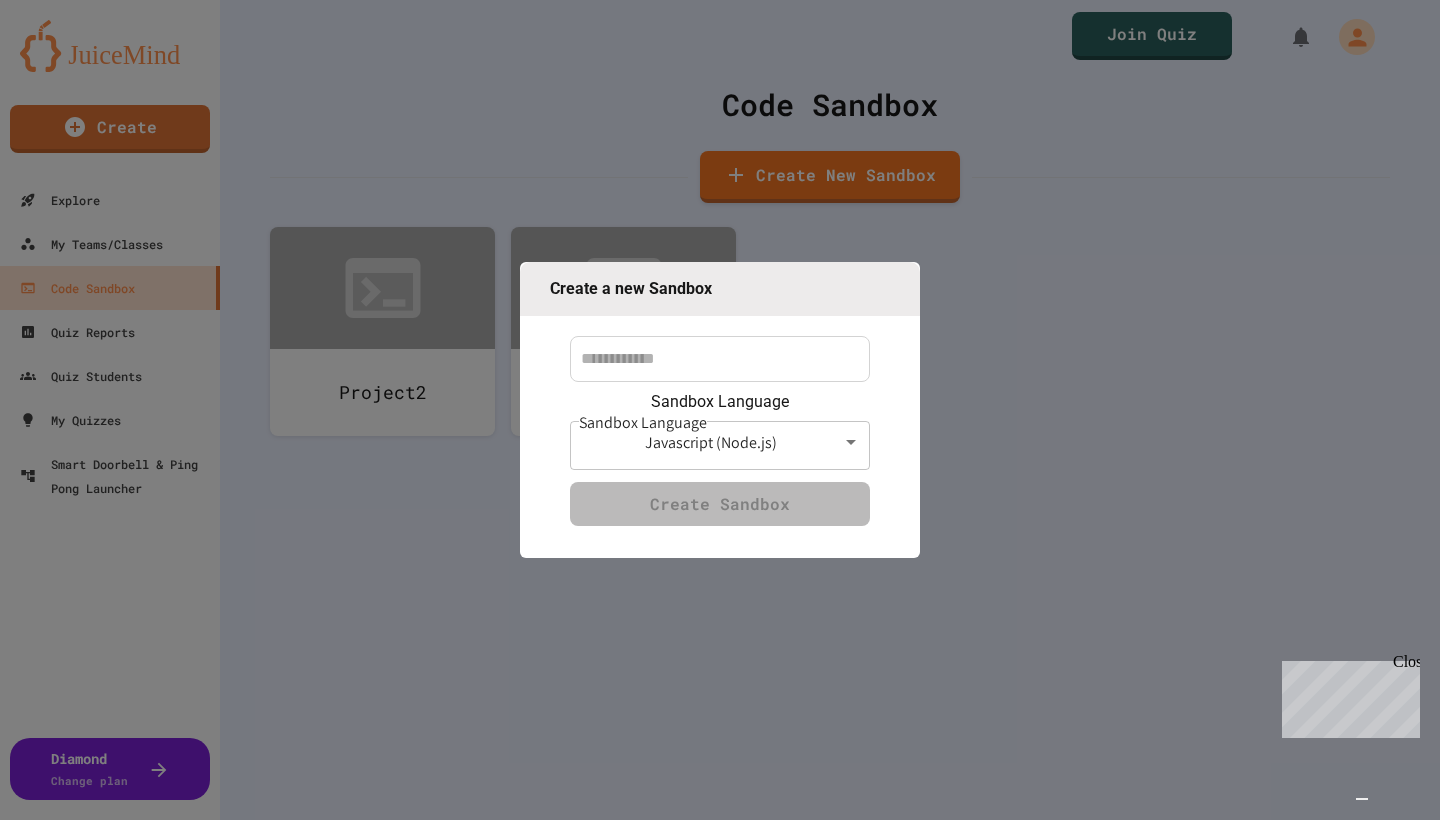 click at bounding box center (720, 359) 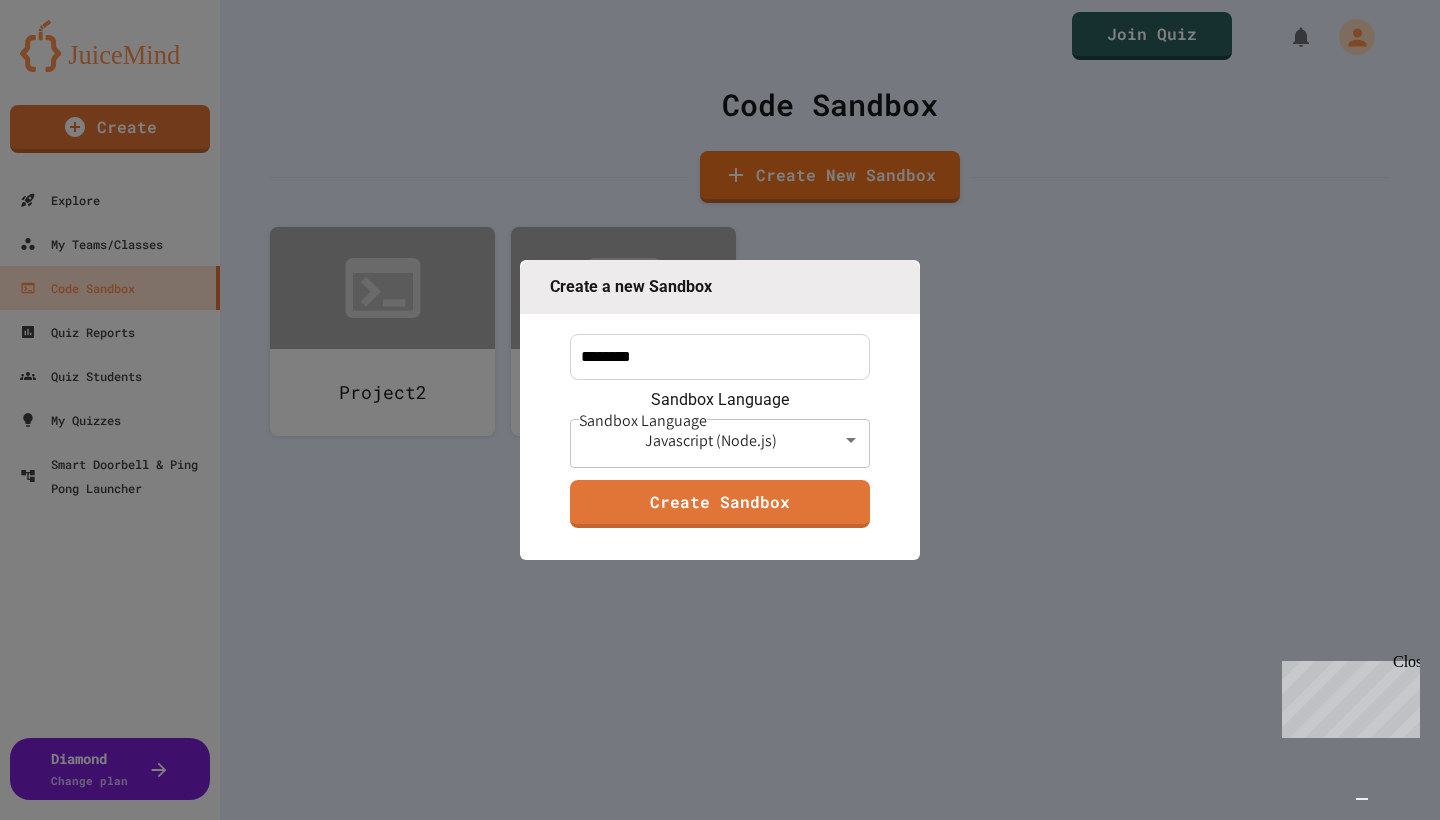 type on "********" 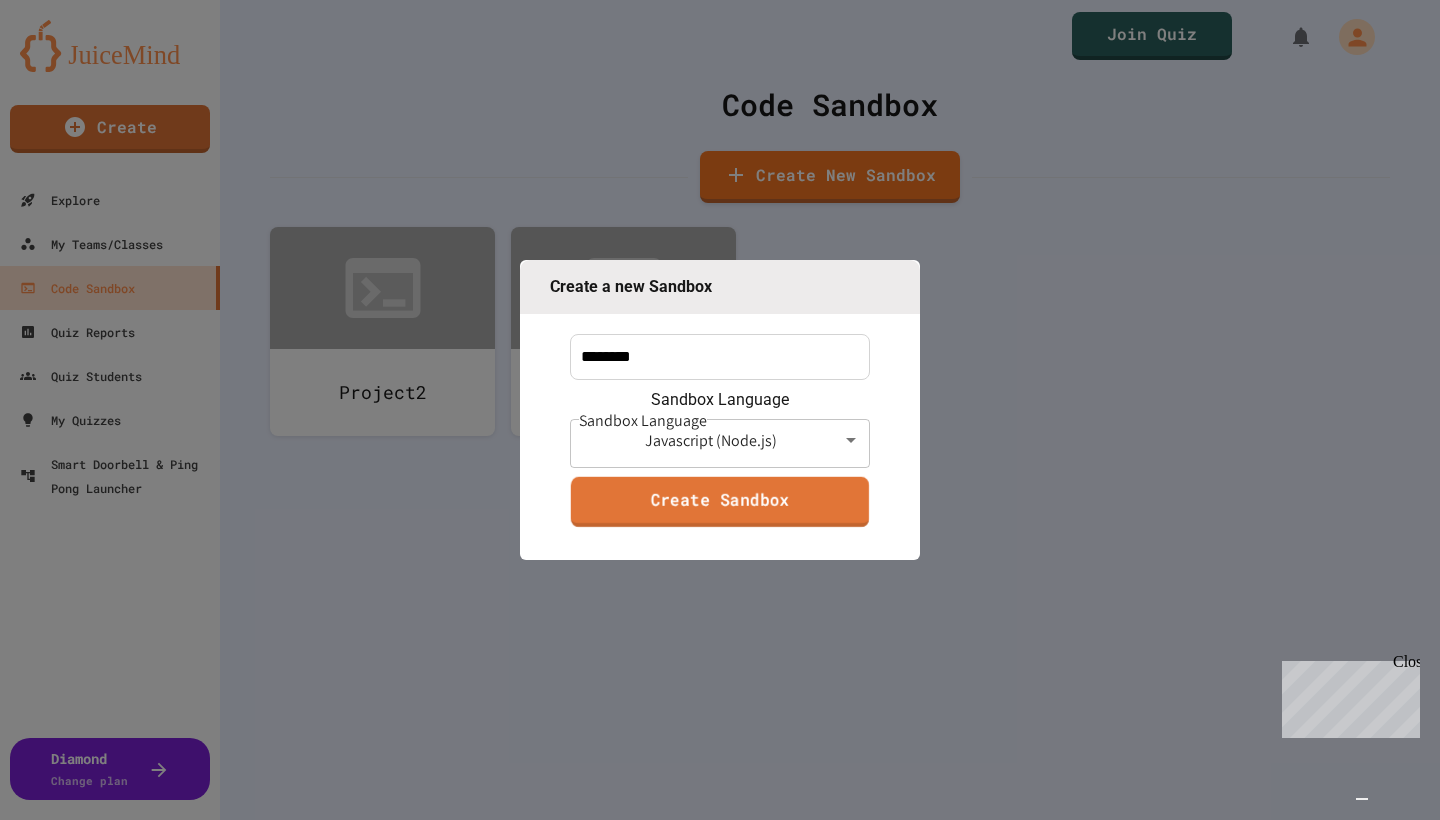 click on "Create Sandbox" at bounding box center (720, 502) 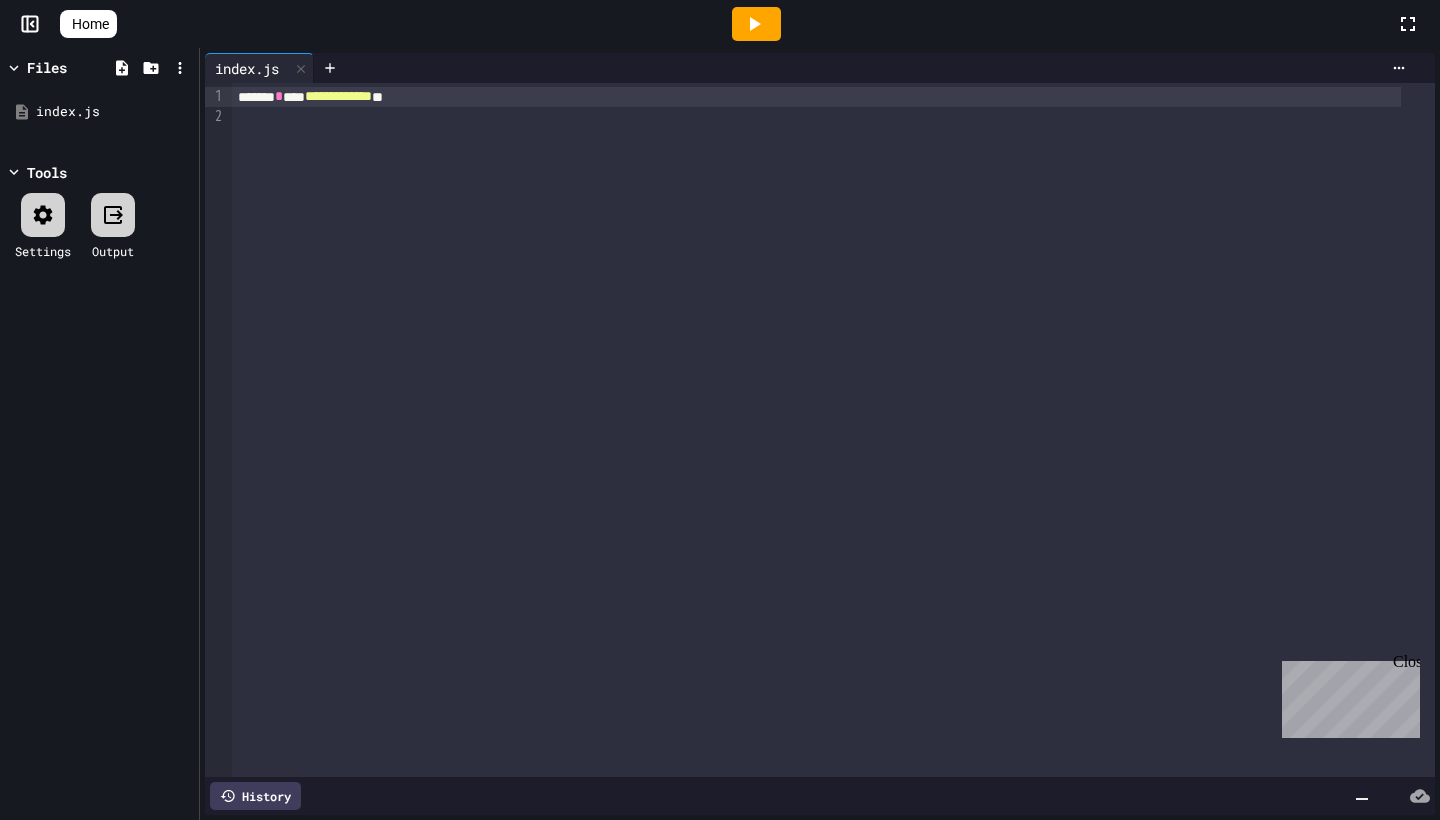 click on "Home" at bounding box center [90, 24] 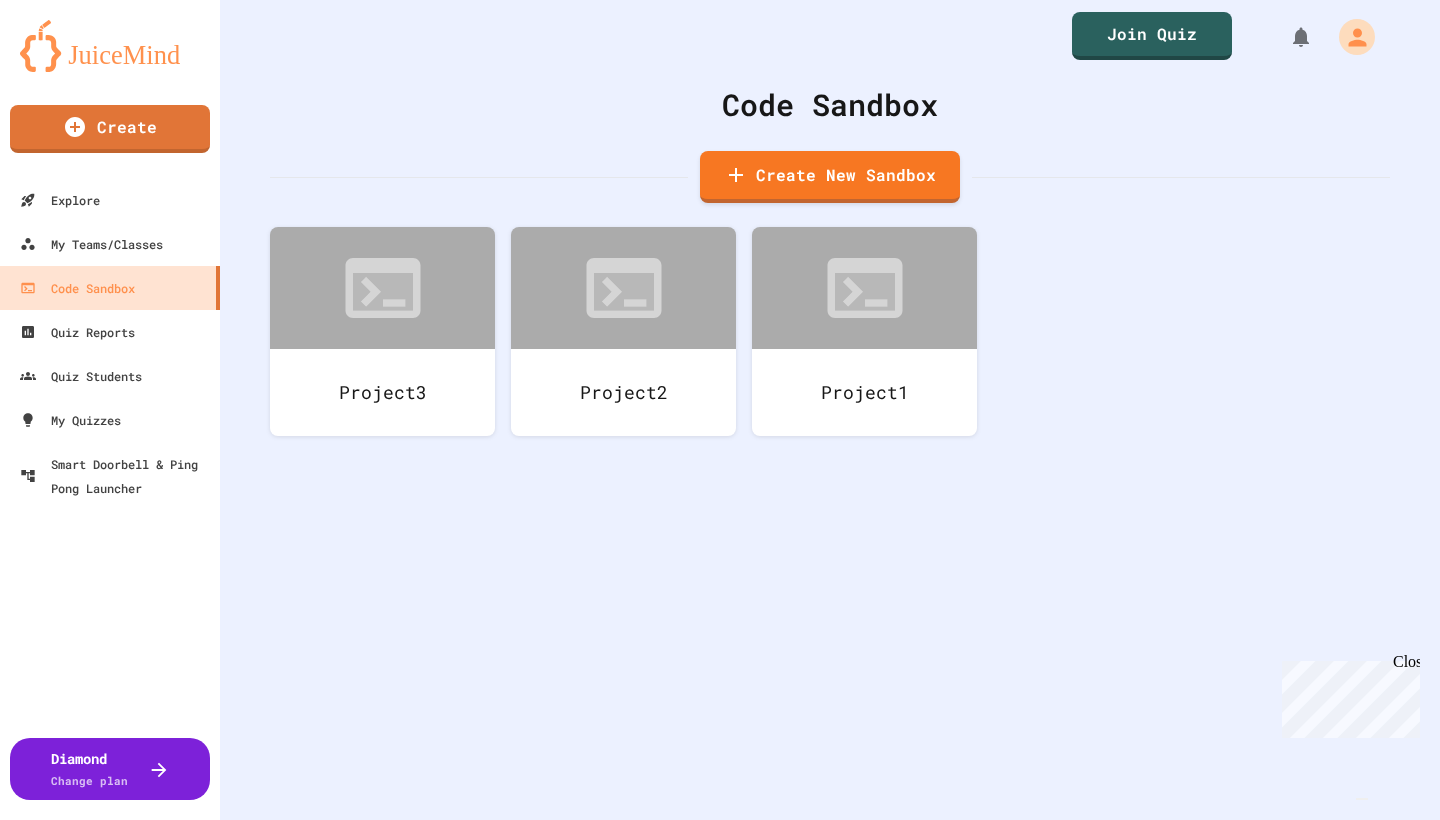 click at bounding box center [1362, 799] 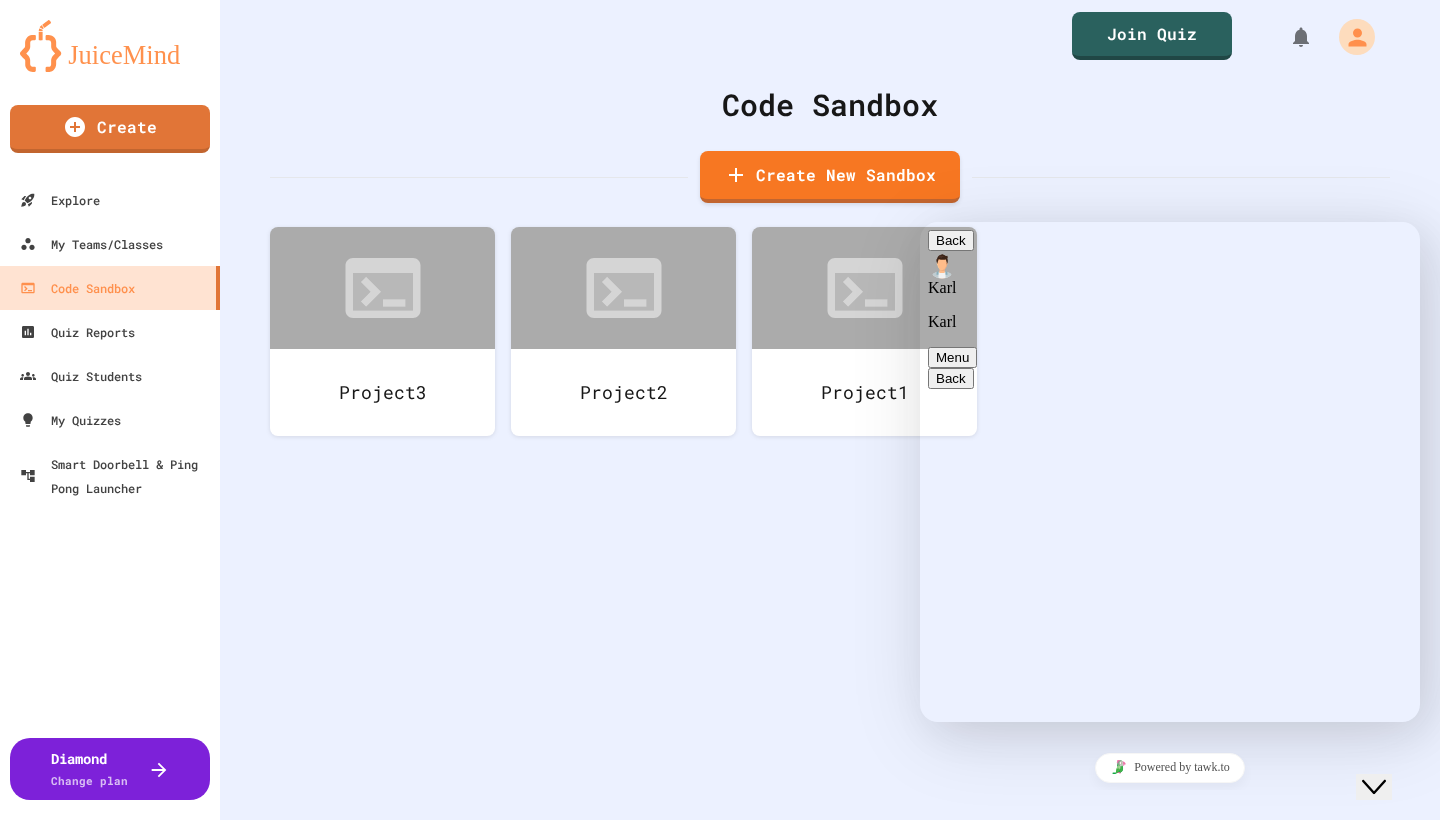 click on "**********" at bounding box center [920, 222] 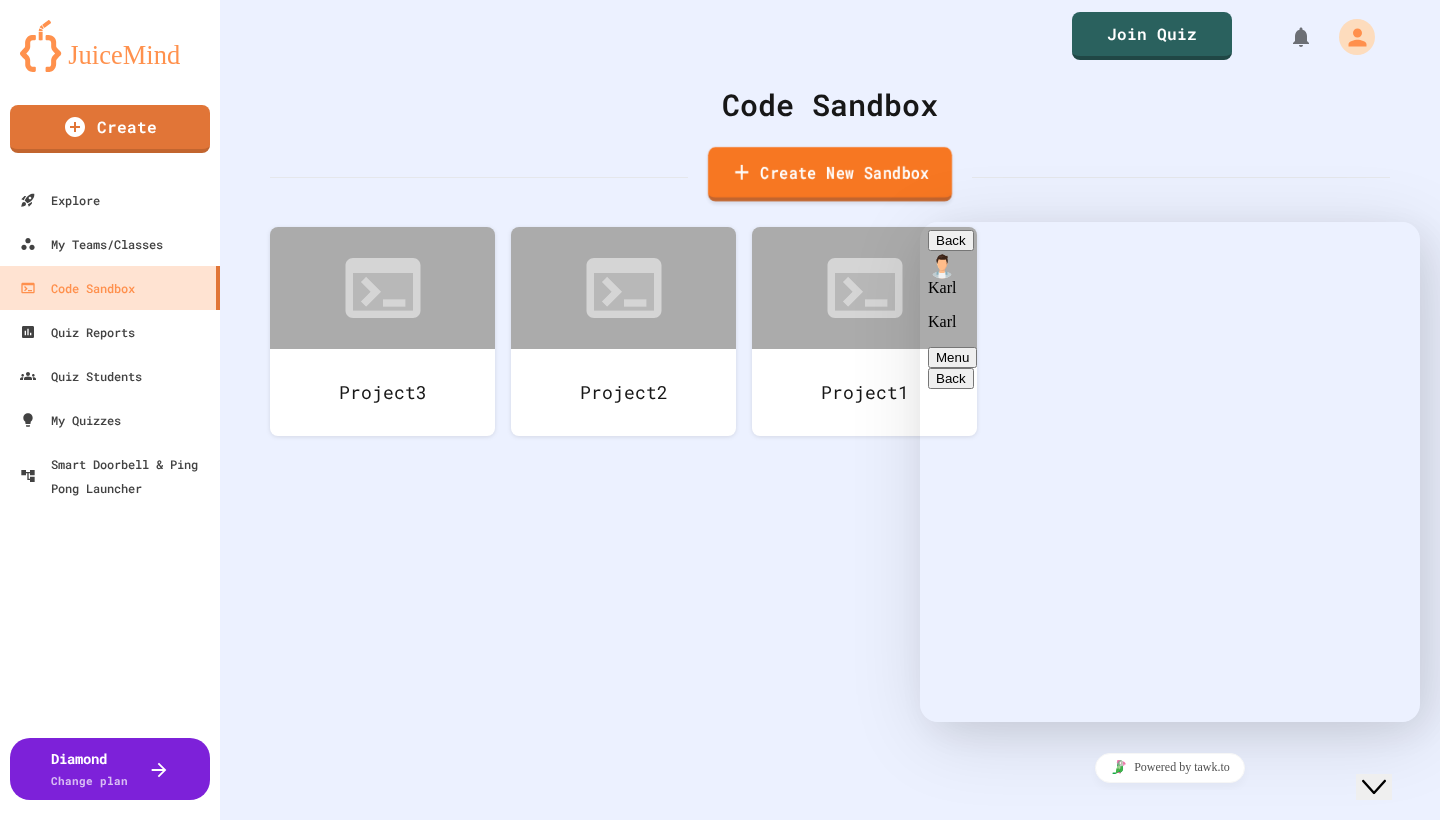 click on "Create New Sandbox" at bounding box center (830, 174) 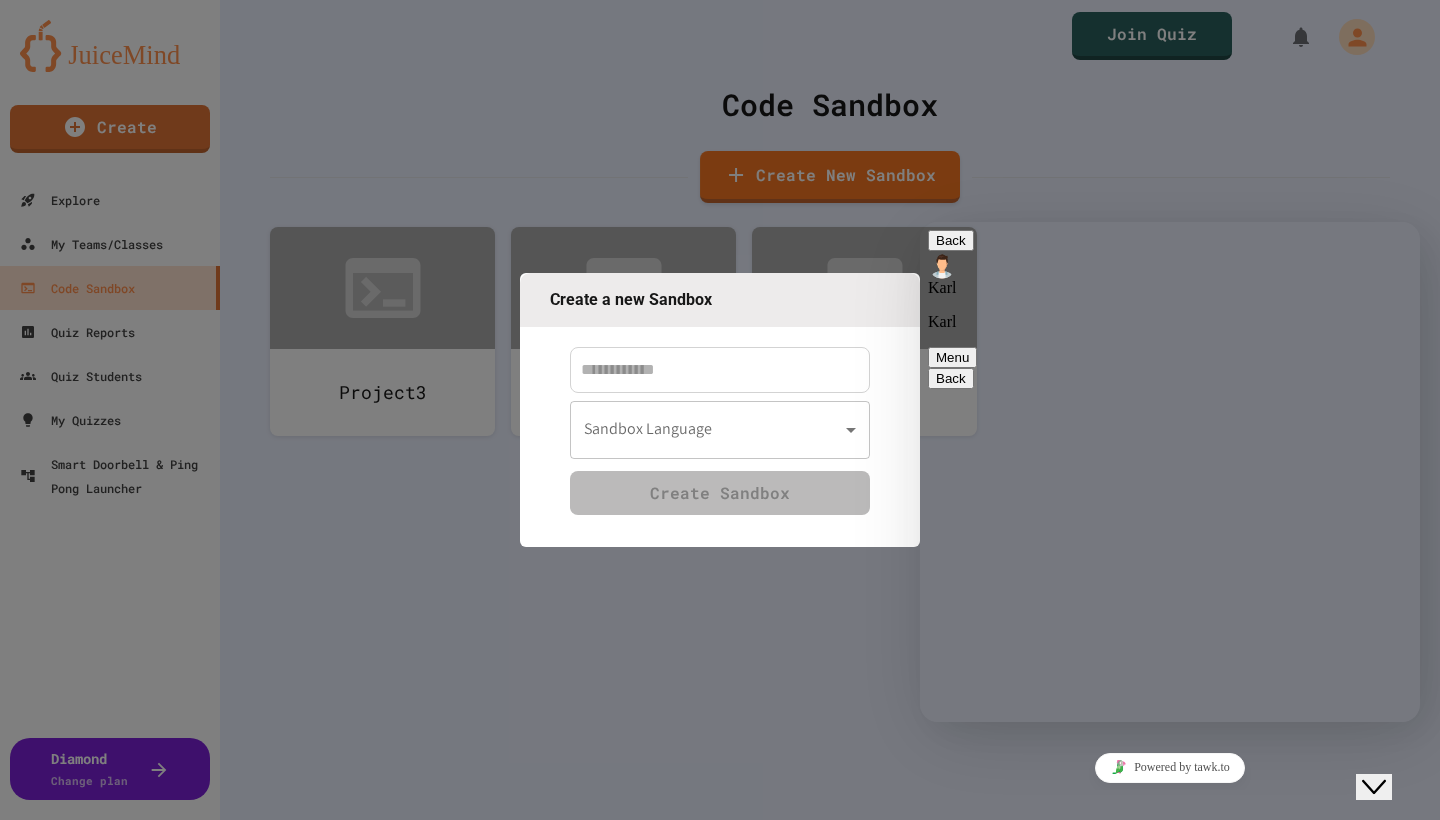 click on "We are updating our servers at 7PM EST on 3/11/2025. JuiceMind should continue to work as expected, but if you experience any issues, please chat with us. Back to Teams Add New Item Share Items Assignment1 Assignment2 Publish Delete Team / AP CSP Demo / Assignment1 Assignment1 Editing Complete Assignment Lesson View Grade View / 10 Submit Answer AP CSP Demo Members Add | Grades [NAME] Admin No students yet. Add students to get started! Add Students Create a new Sandbox Sandbox Language Sandbox Language Create Sandbox" at bounding box center (720, 410) 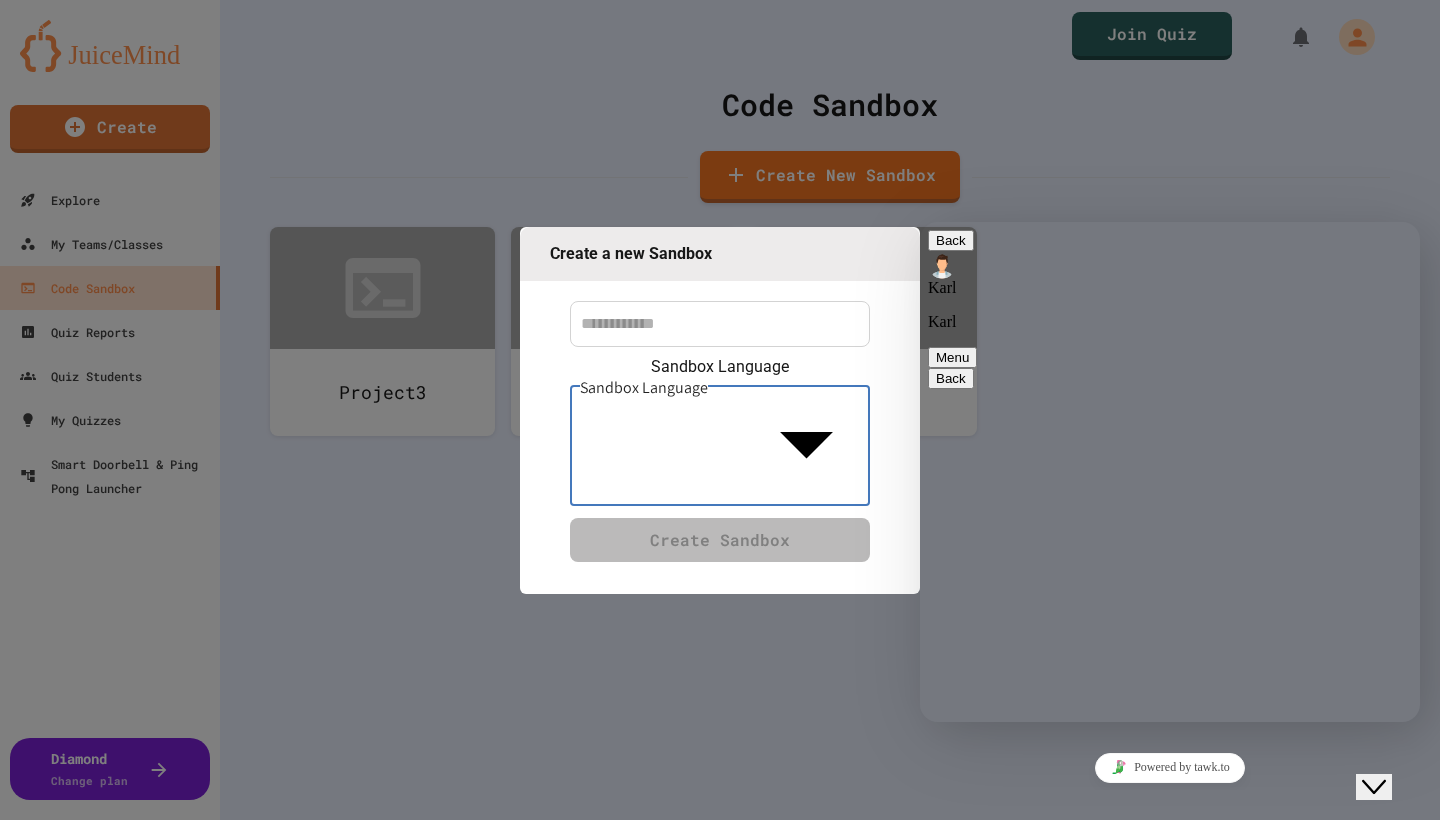 click on "**********" at bounding box center (920, 222) 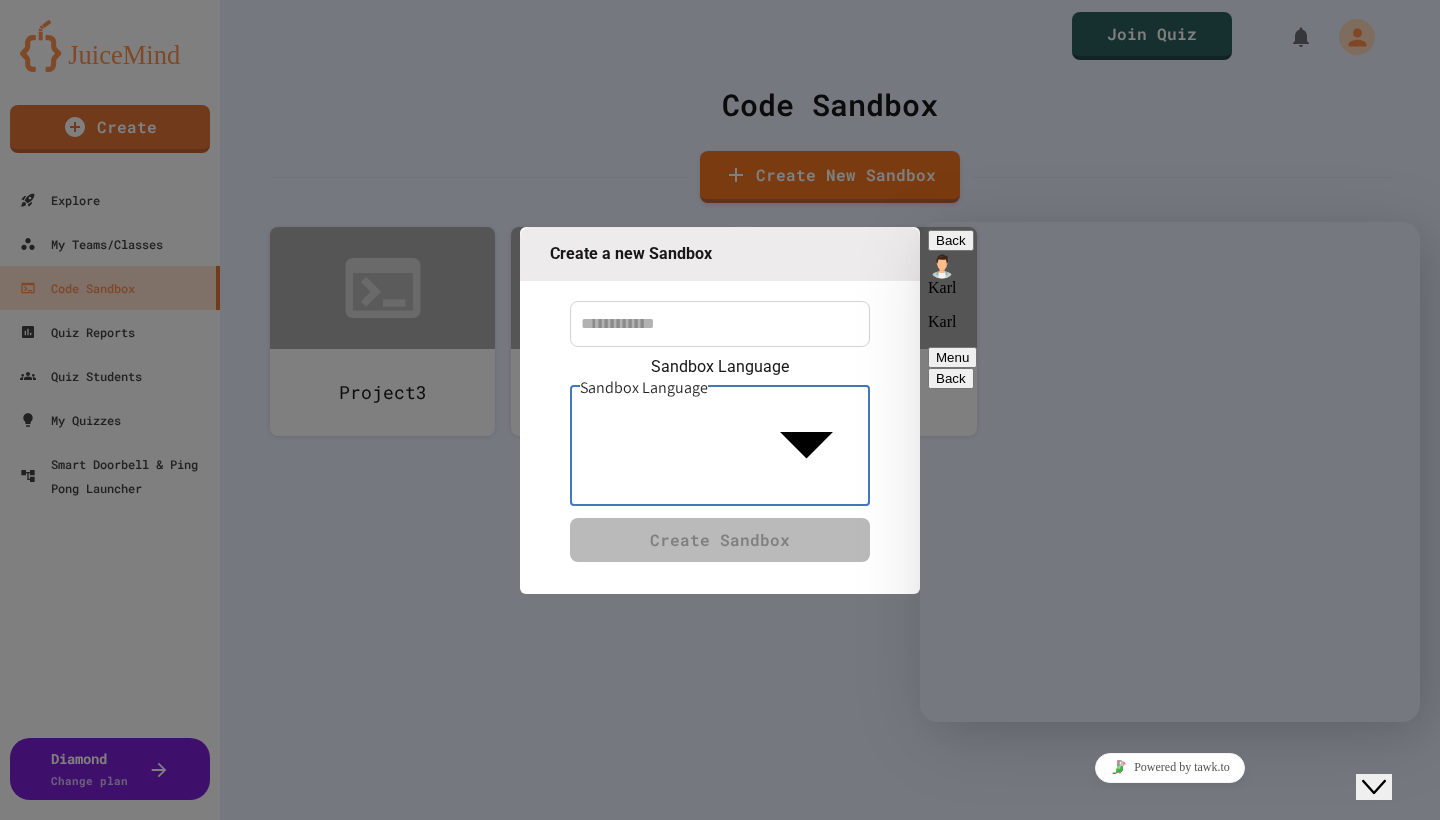 scroll, scrollTop: 946, scrollLeft: 0, axis: vertical 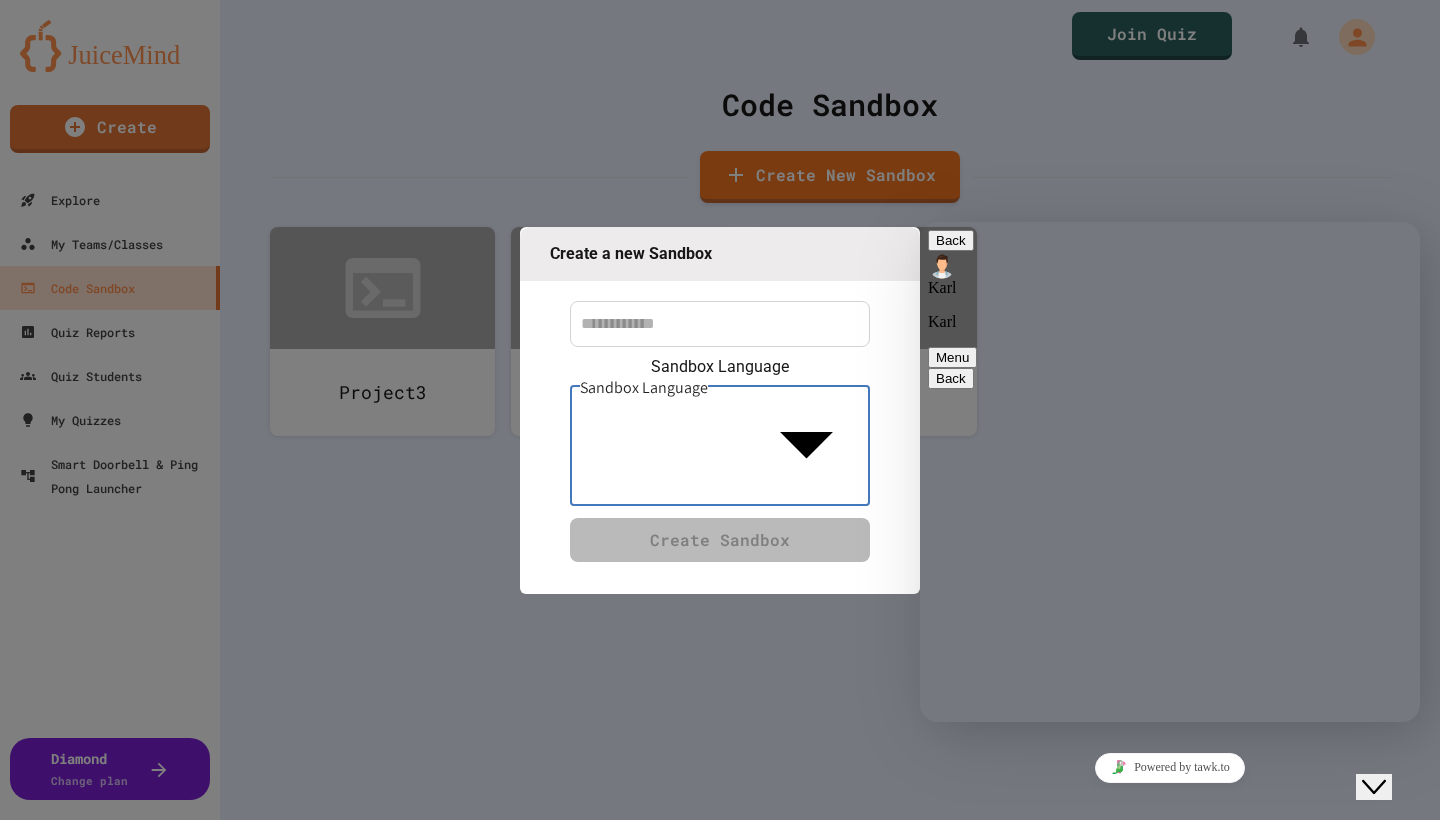 type 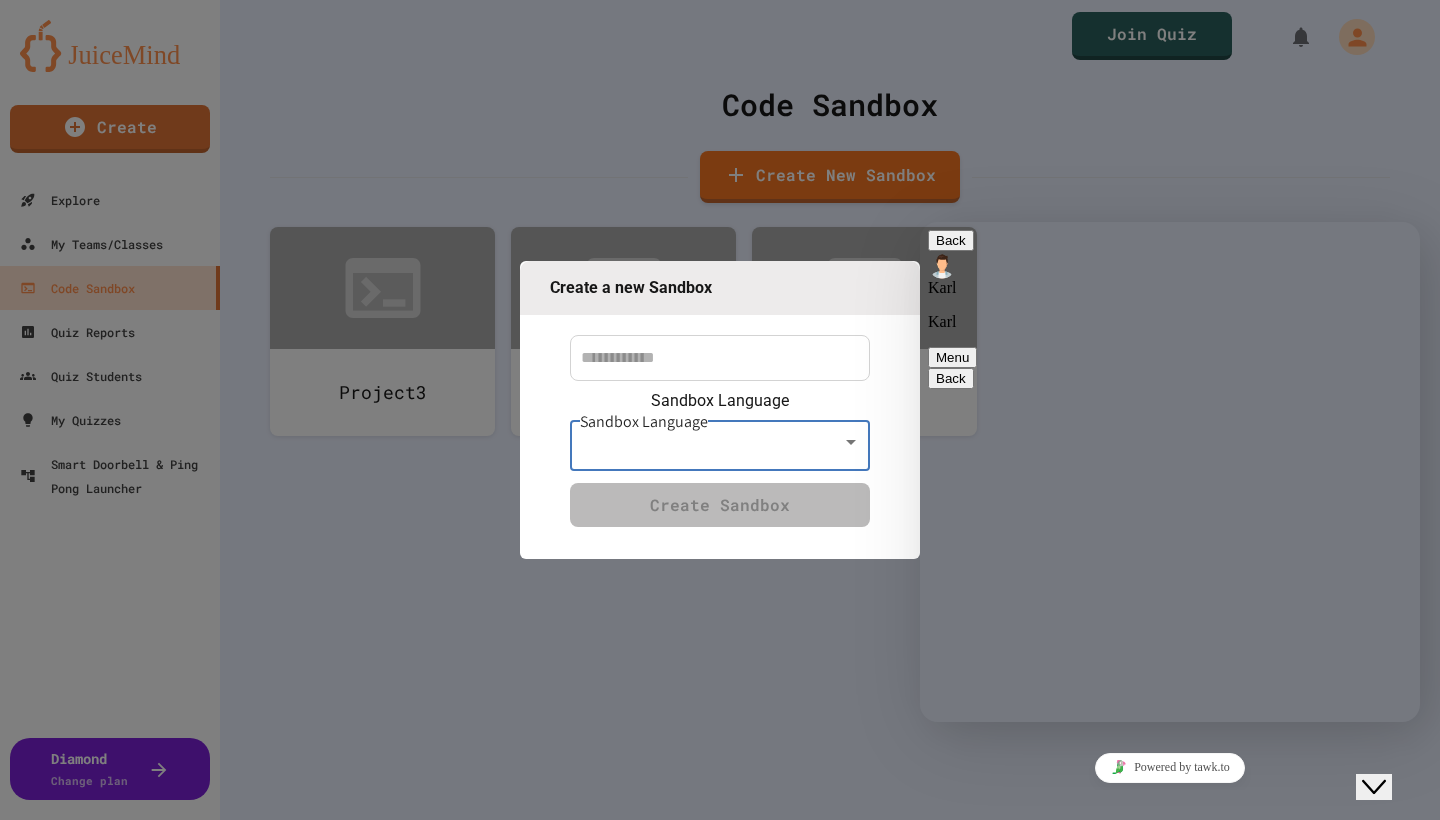 click at bounding box center (720, 410) 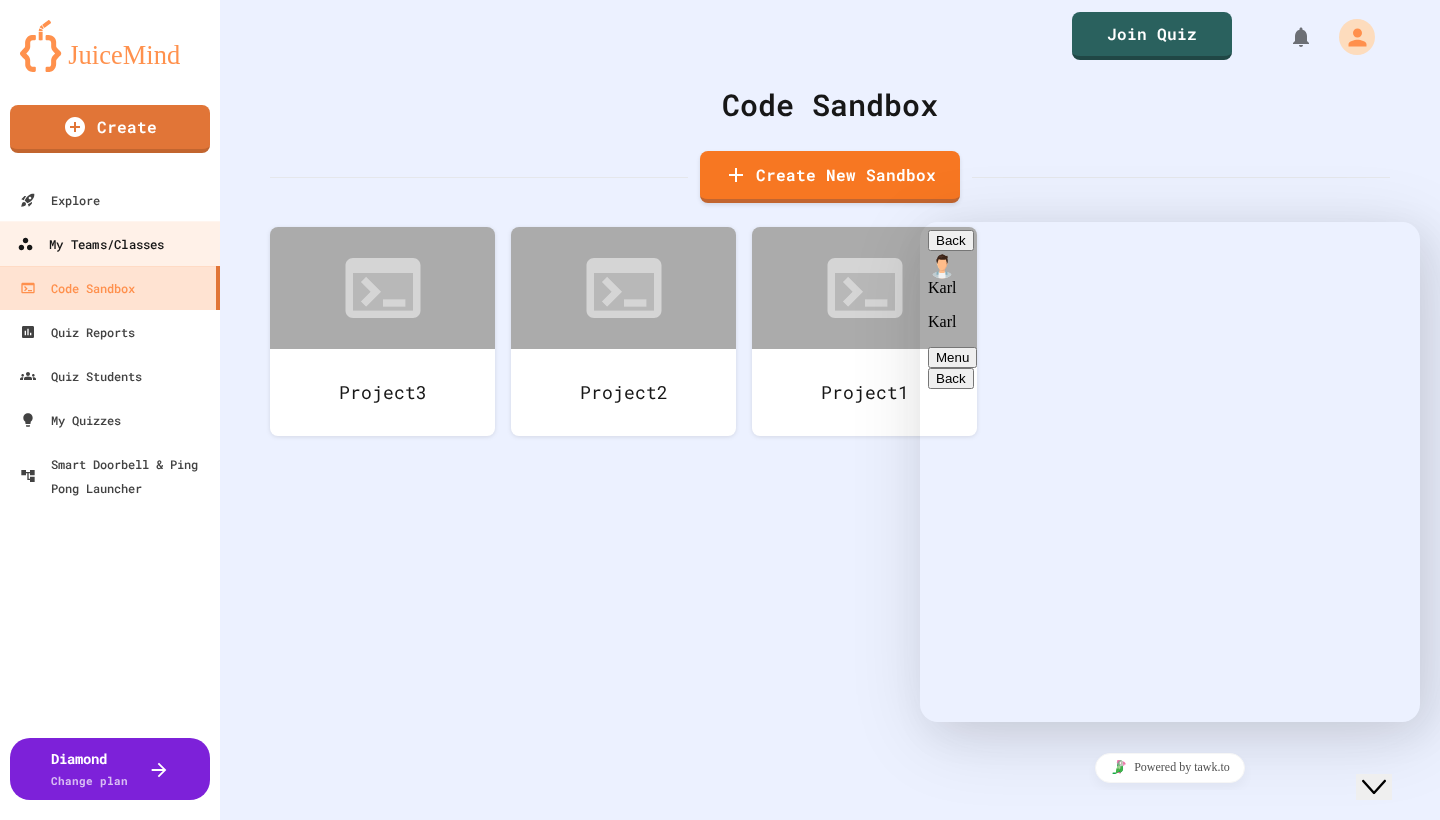 click on "My Teams/Classes" at bounding box center (110, 243) 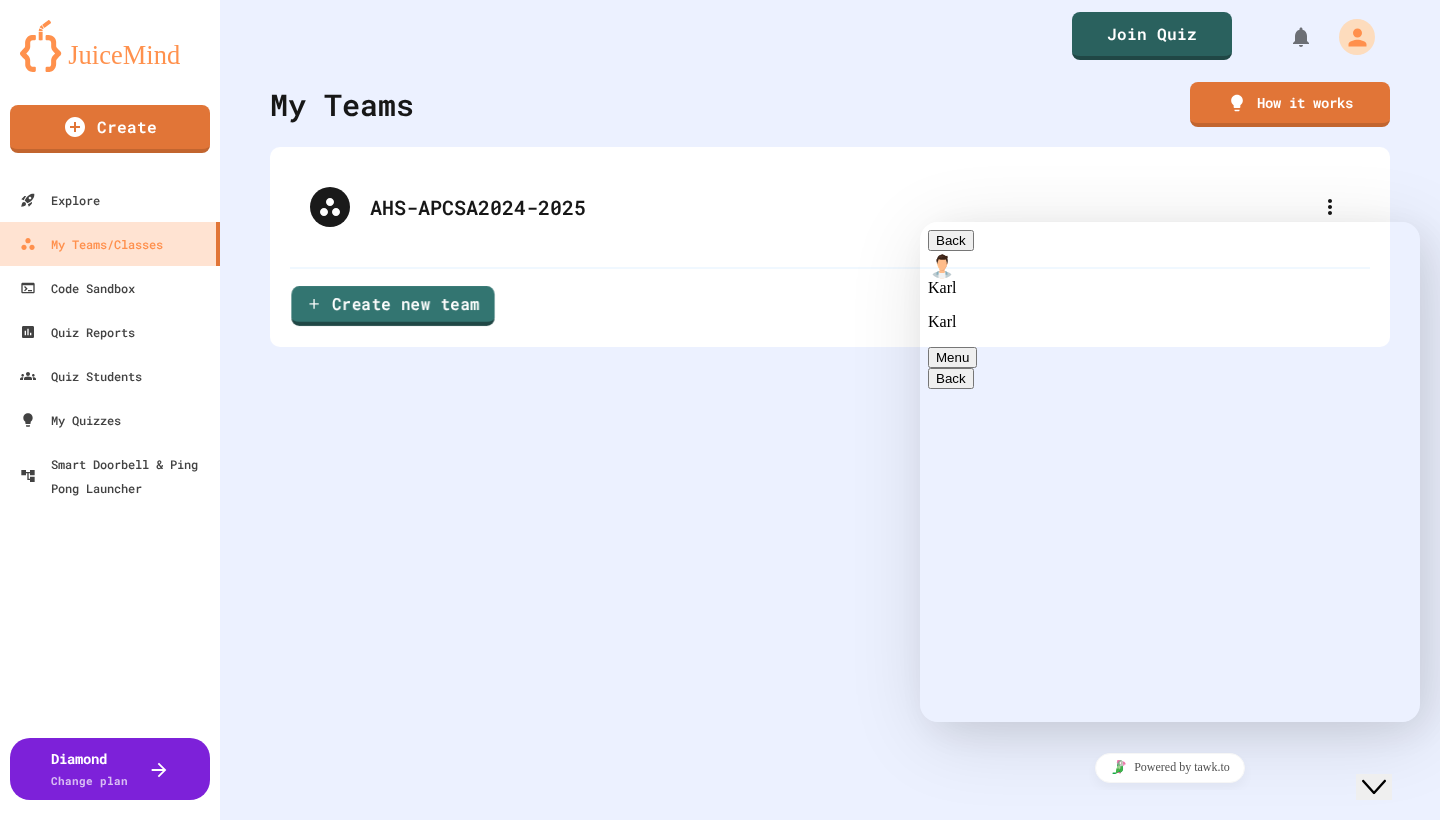 scroll, scrollTop: 1349, scrollLeft: 0, axis: vertical 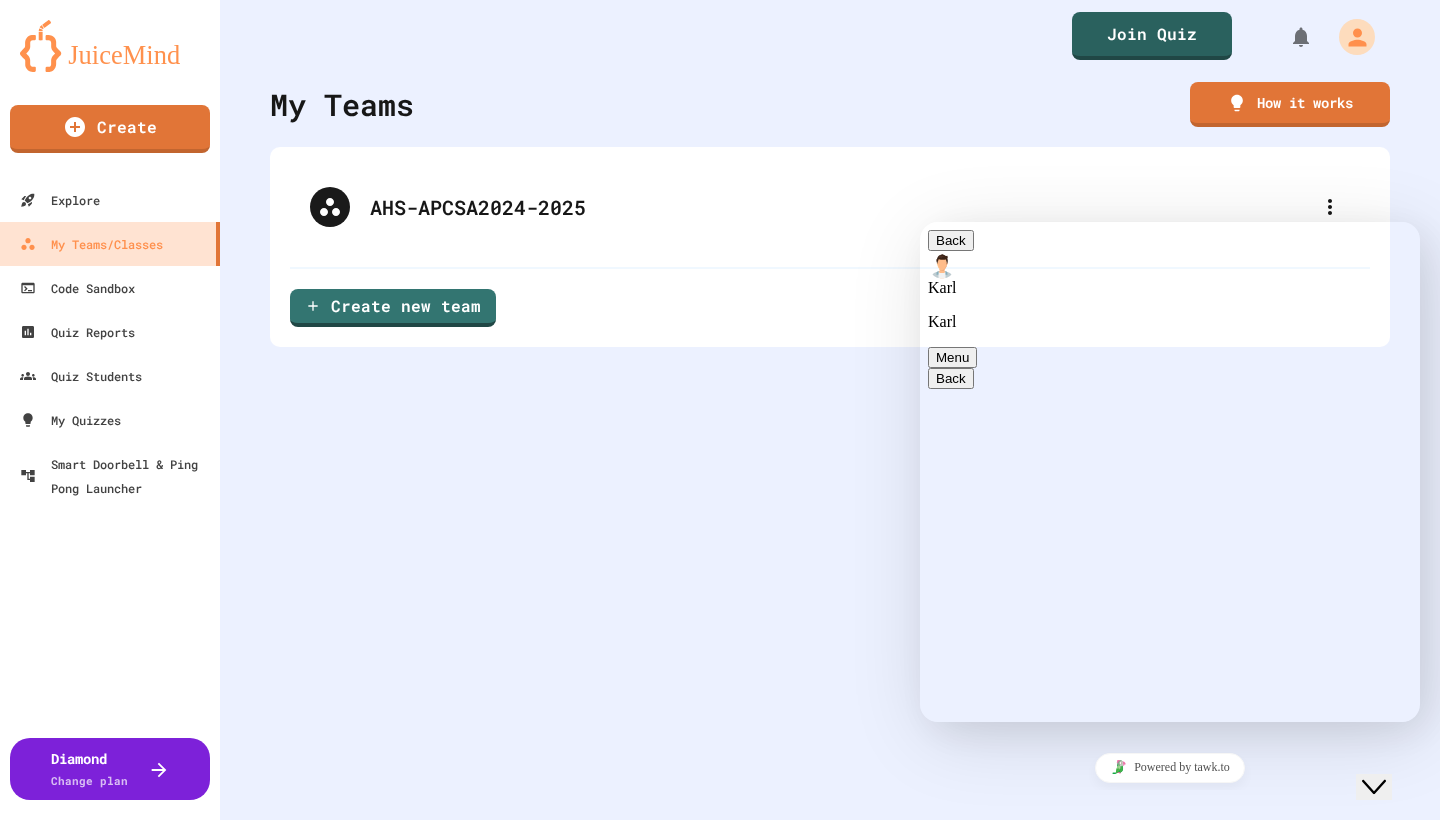 click on "Start from Scratch" at bounding box center (720, 1104) 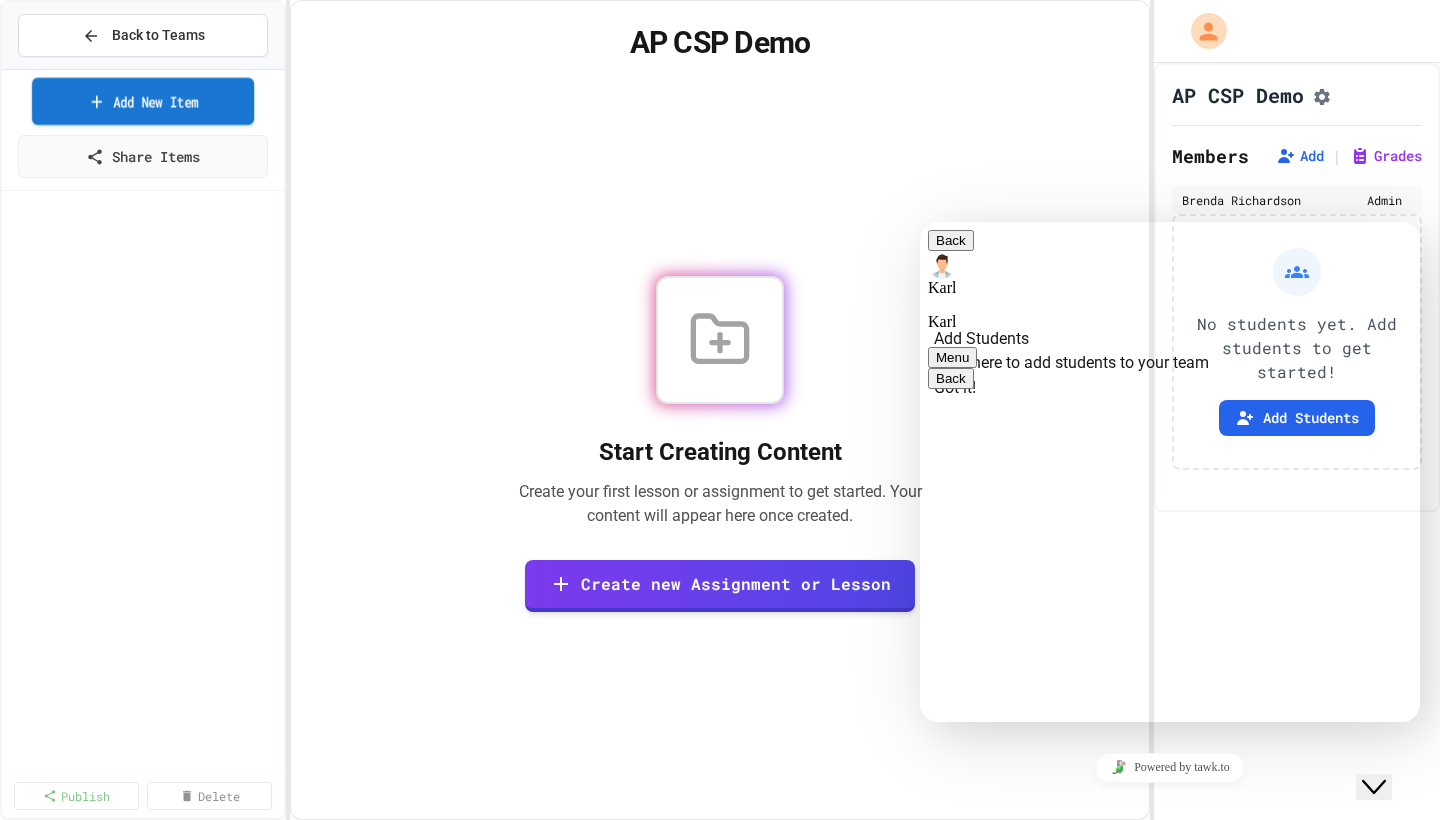 click on "Add New Item" at bounding box center [143, 101] 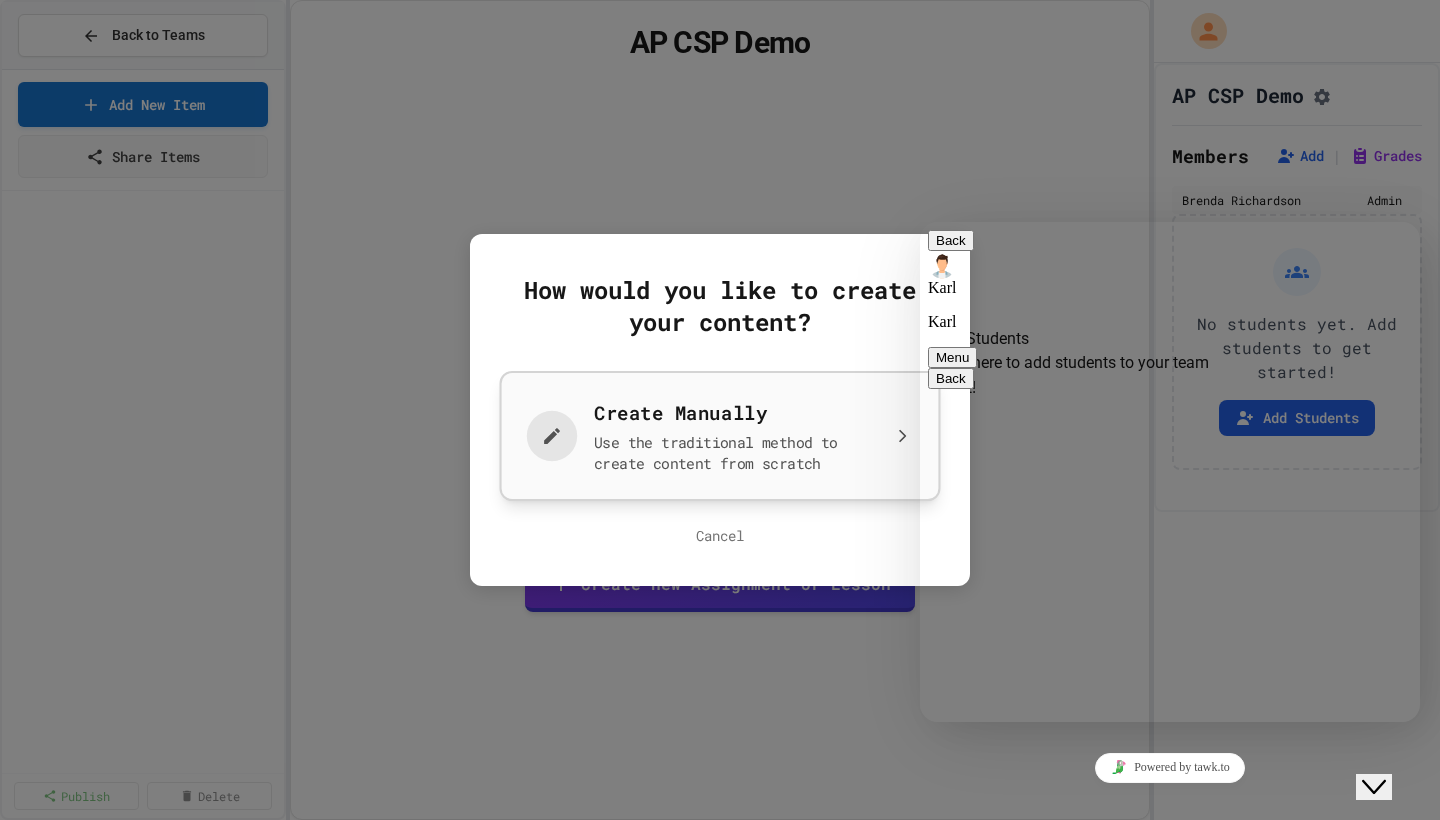 click on "Create Manually Use the traditional method to create content from scratch" at bounding box center [720, 436] 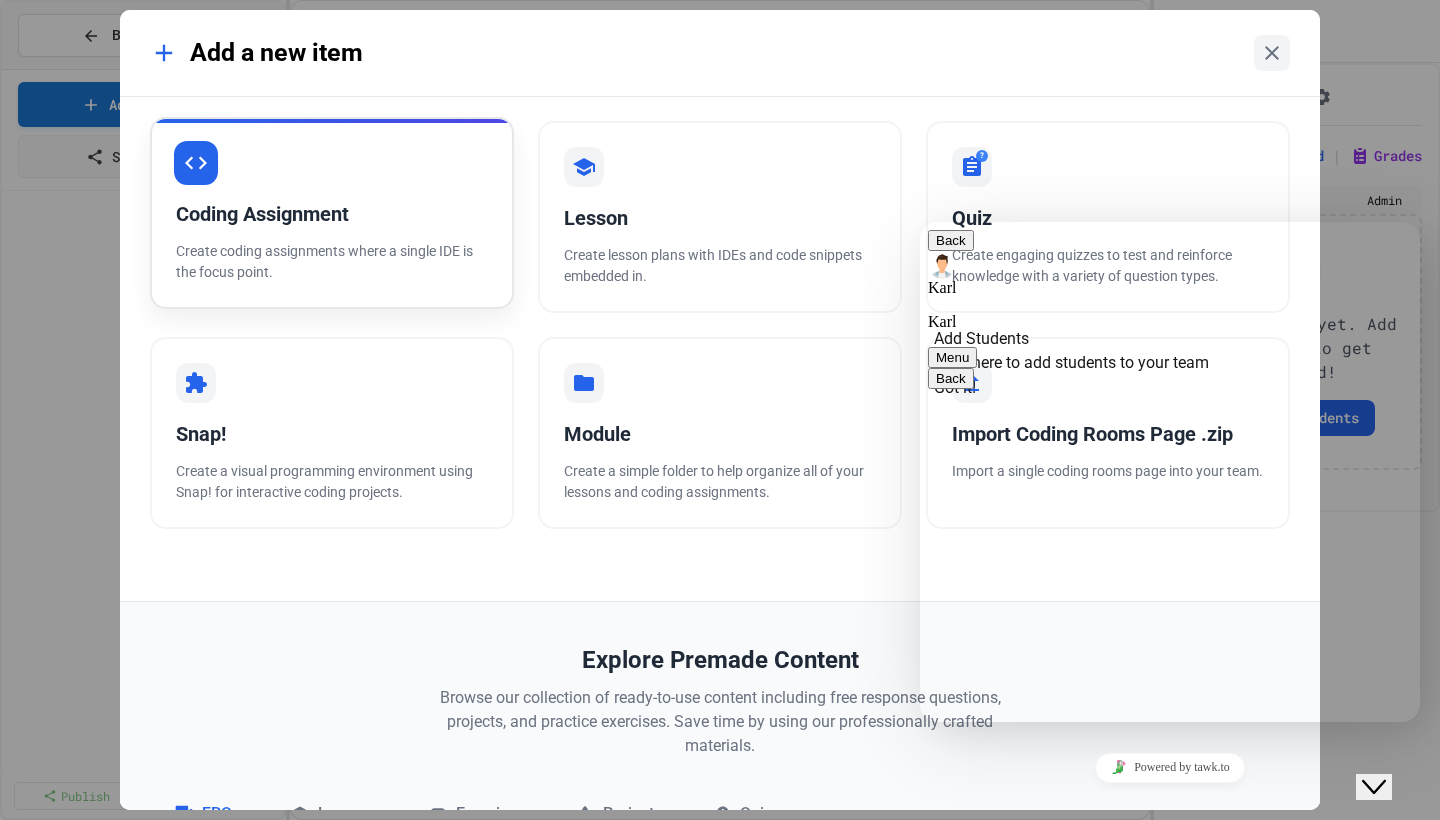 scroll, scrollTop: 0, scrollLeft: 0, axis: both 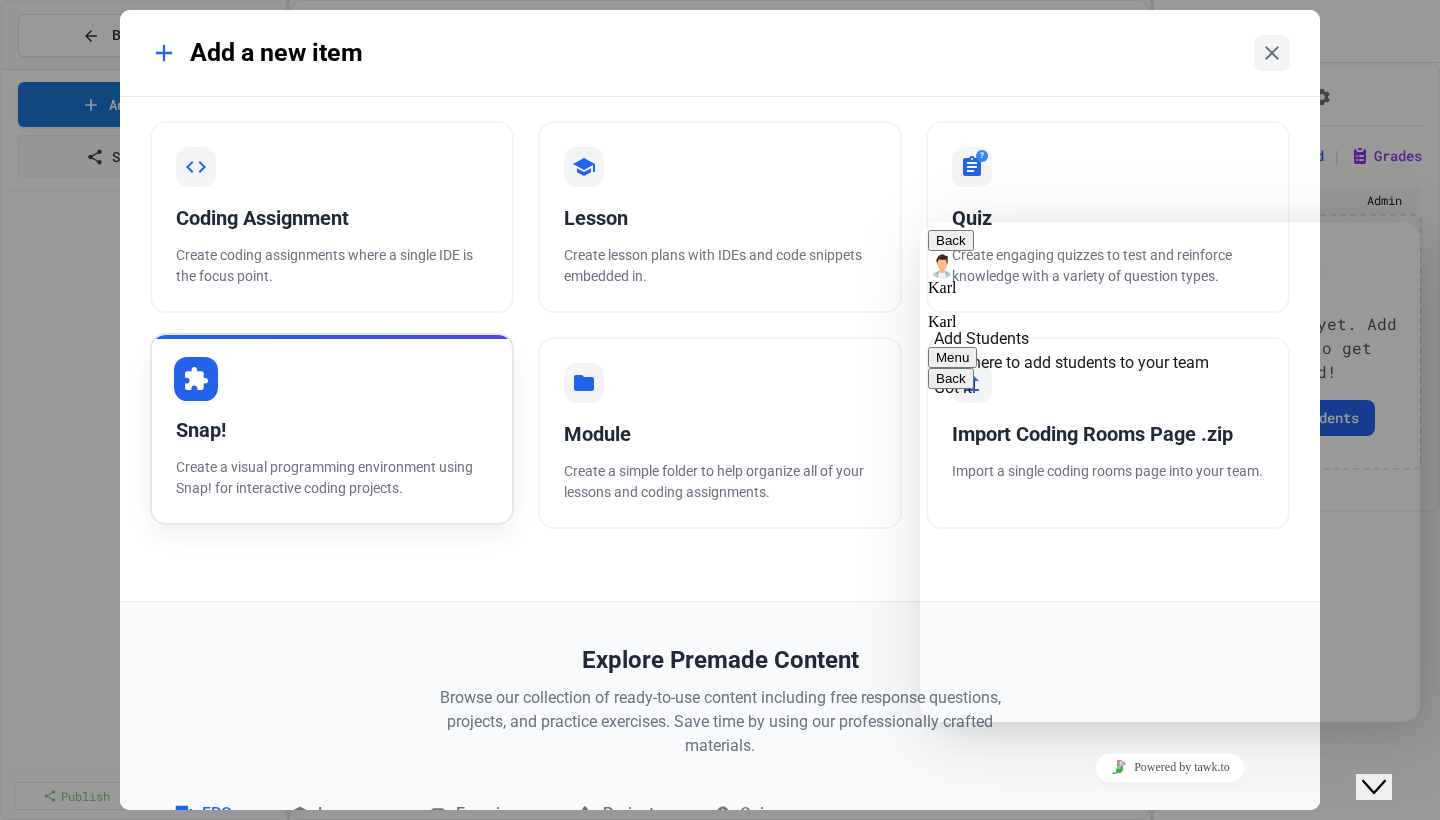 click on "Snap! Create a visual programming environment using Snap! for interactive coding projects." at bounding box center [332, 429] 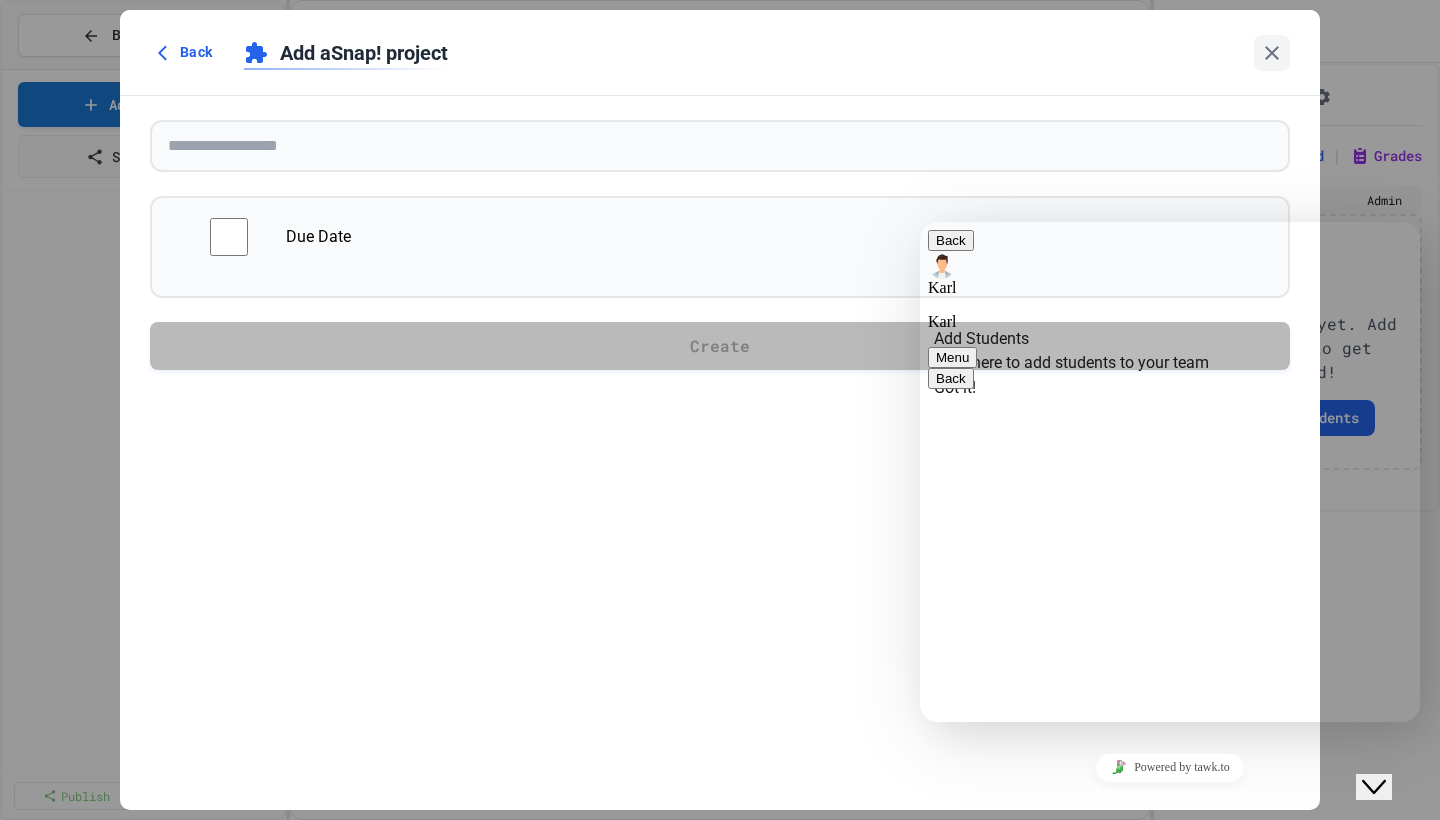 click at bounding box center (920, 222) 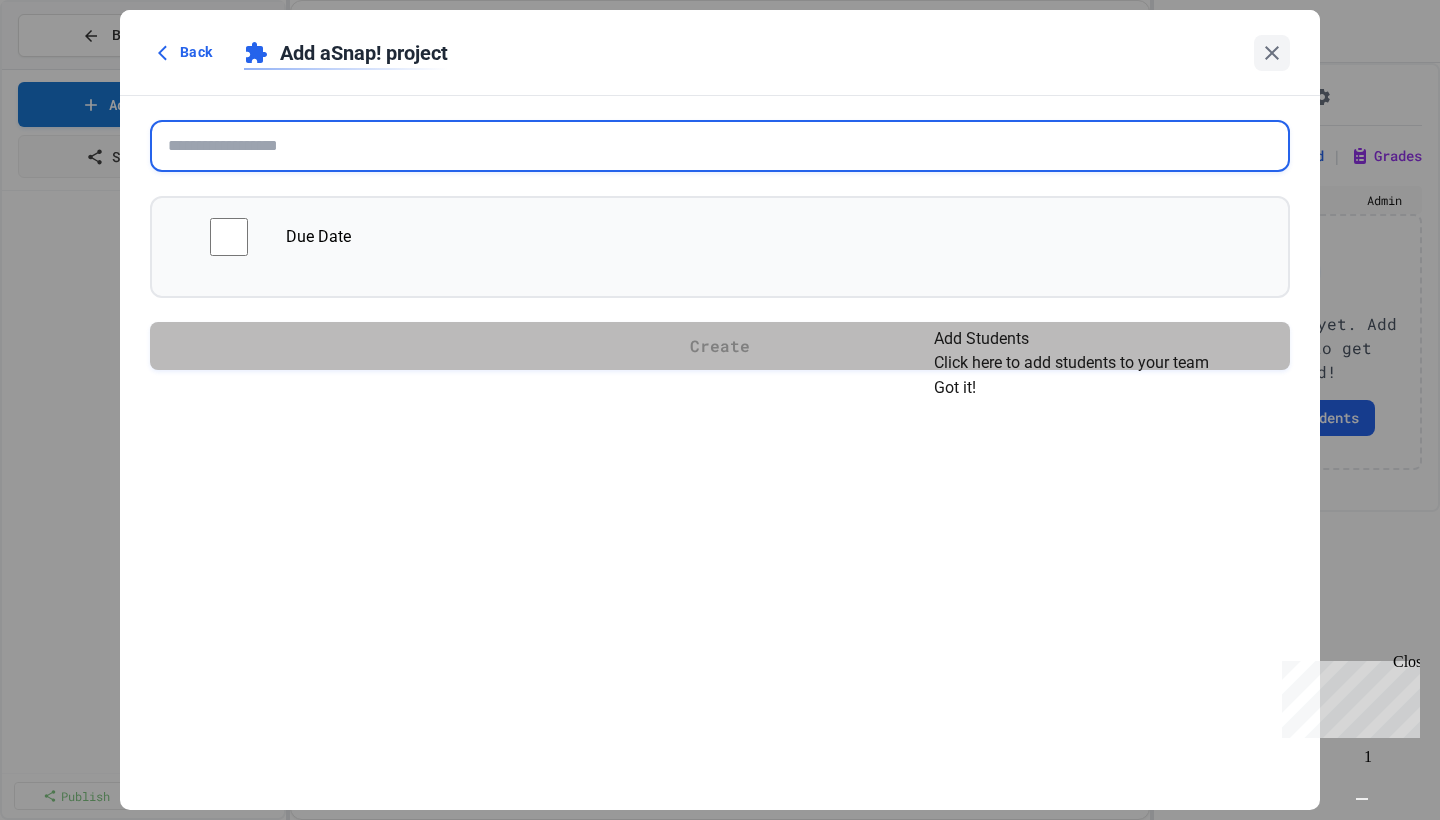 click at bounding box center [720, 146] 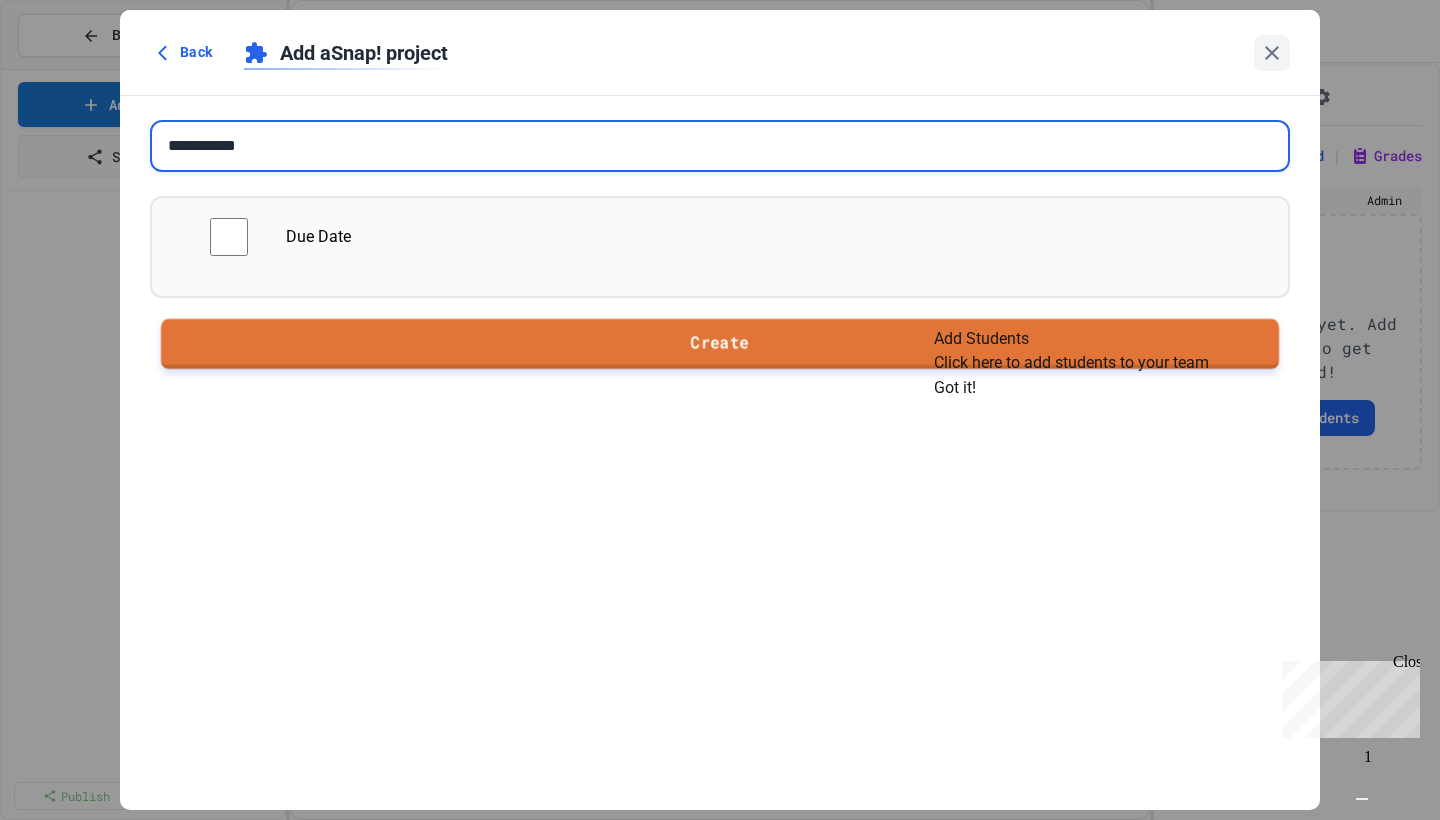 type on "**********" 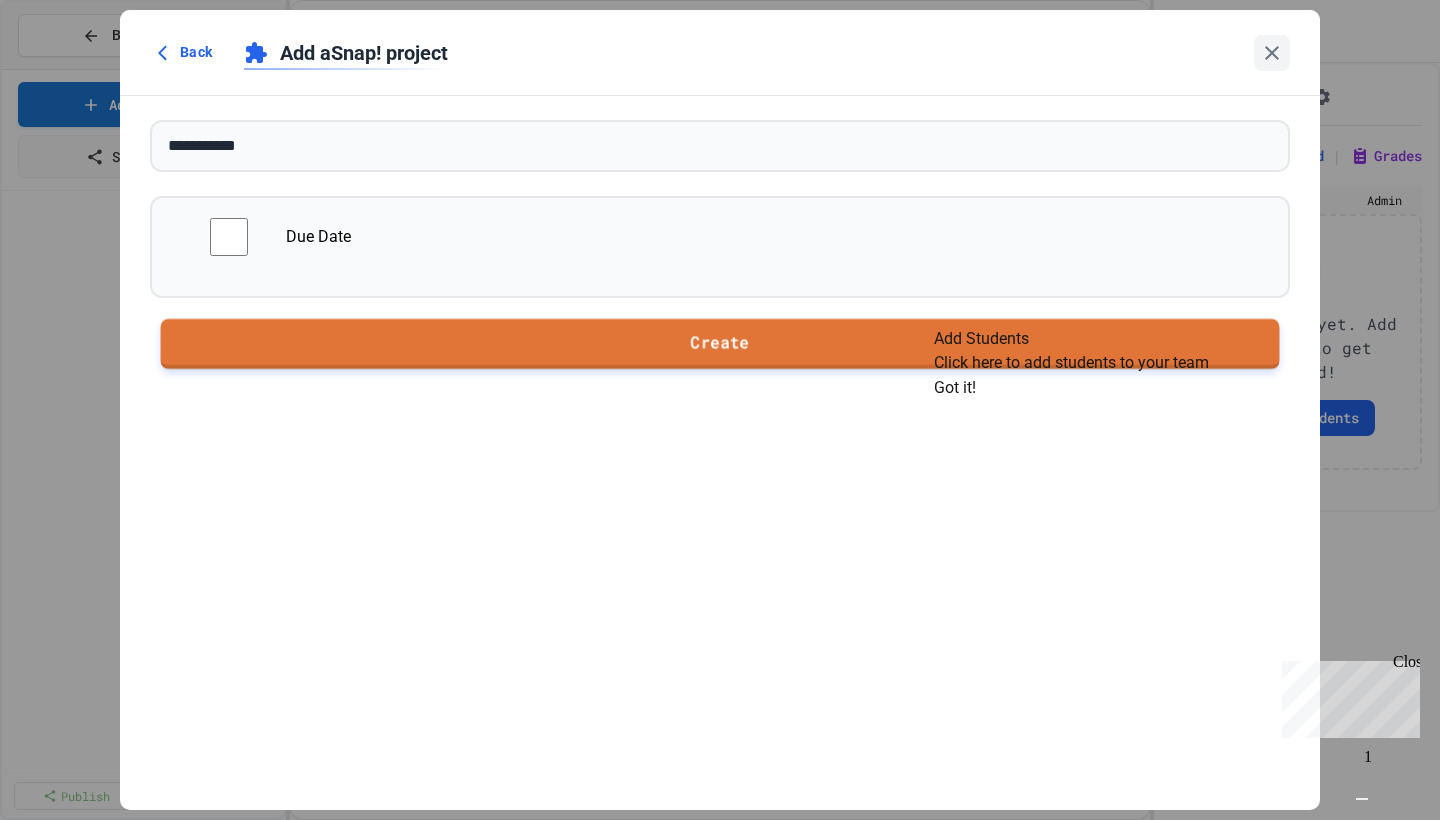 click on "Create" at bounding box center (720, 344) 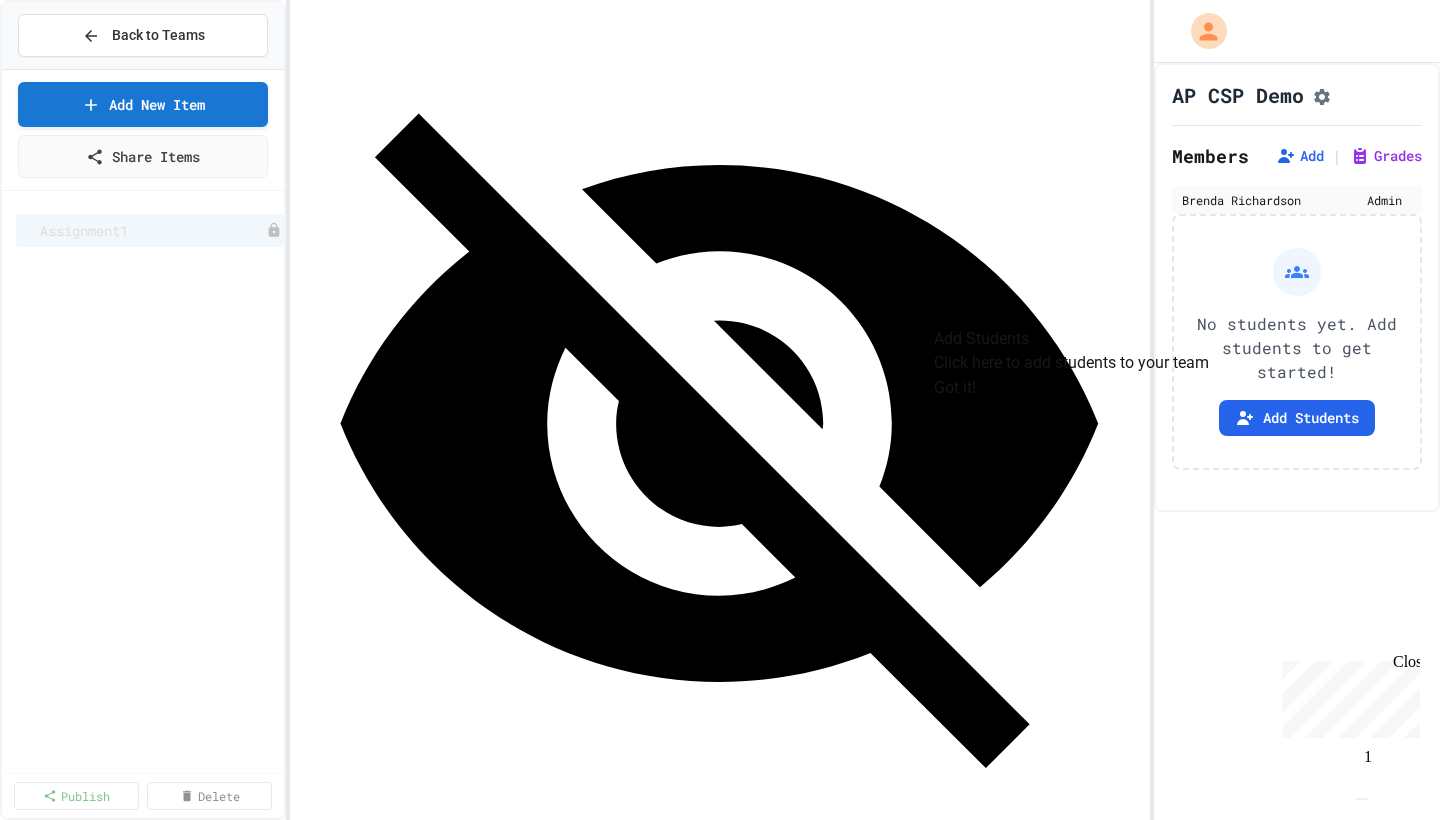 scroll, scrollTop: 0, scrollLeft: 0, axis: both 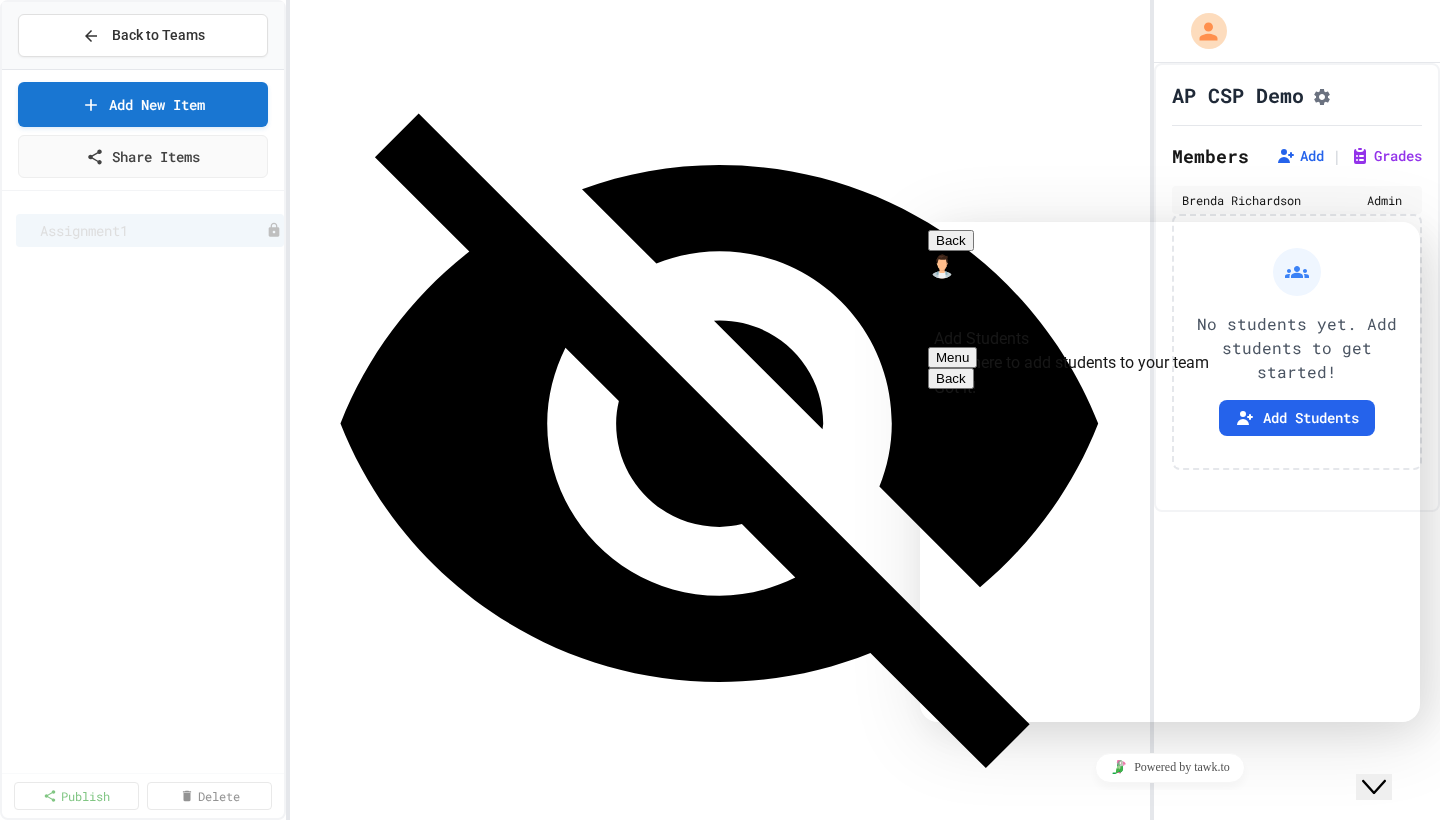 click at bounding box center (920, 222) 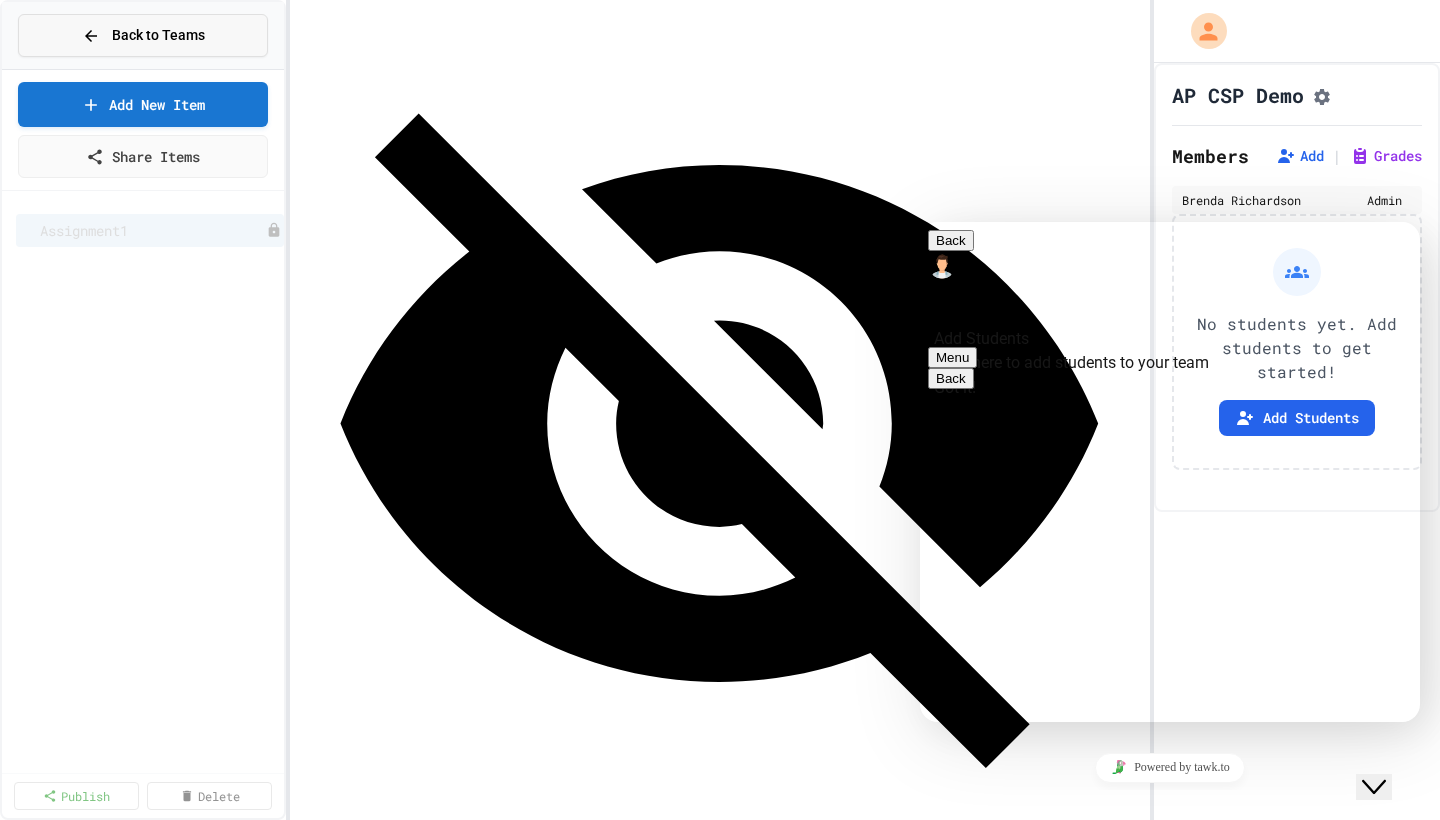 click on "Back to Teams" at bounding box center [158, 35] 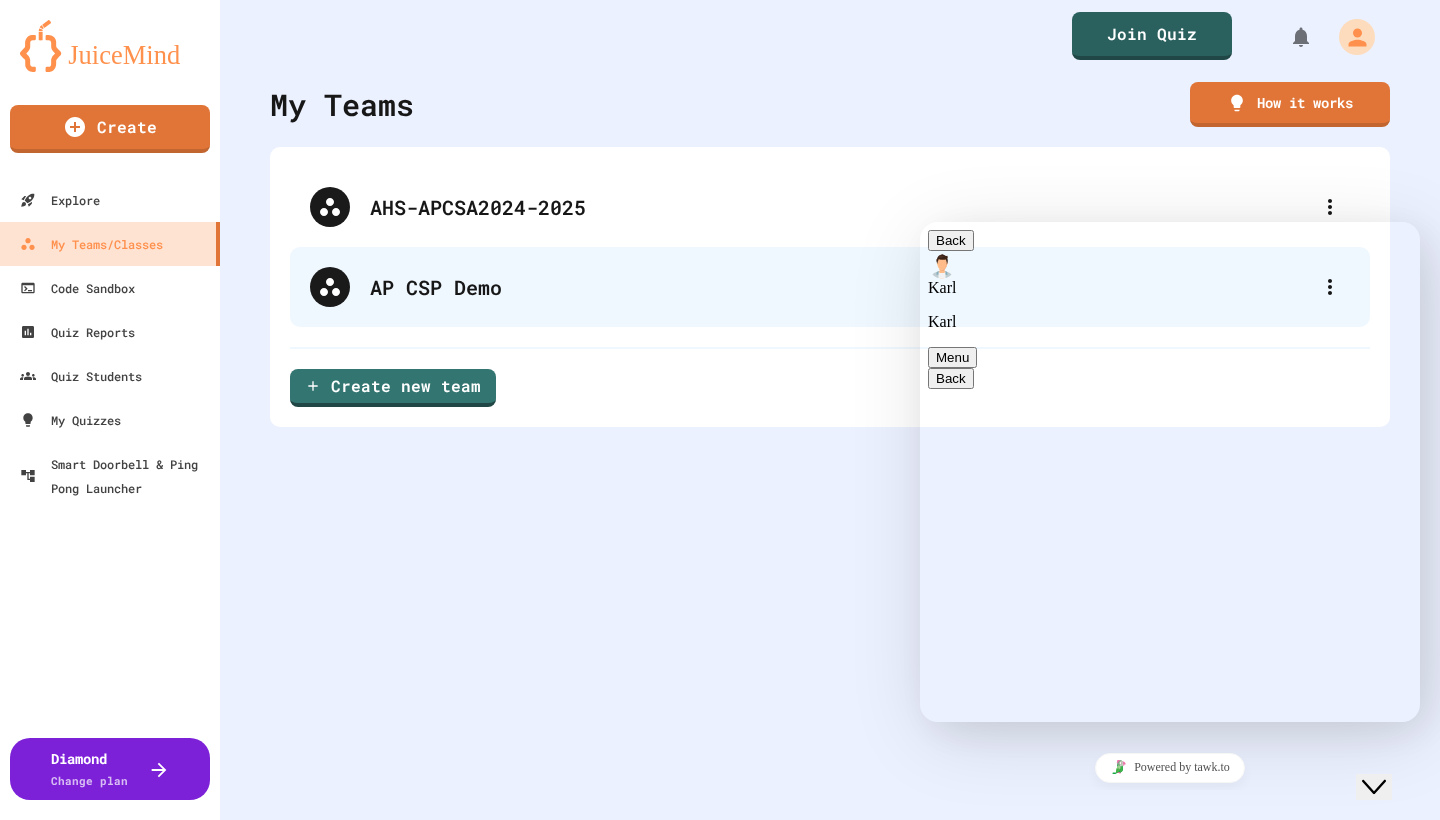 click on "AP CSP Demo" at bounding box center [840, 287] 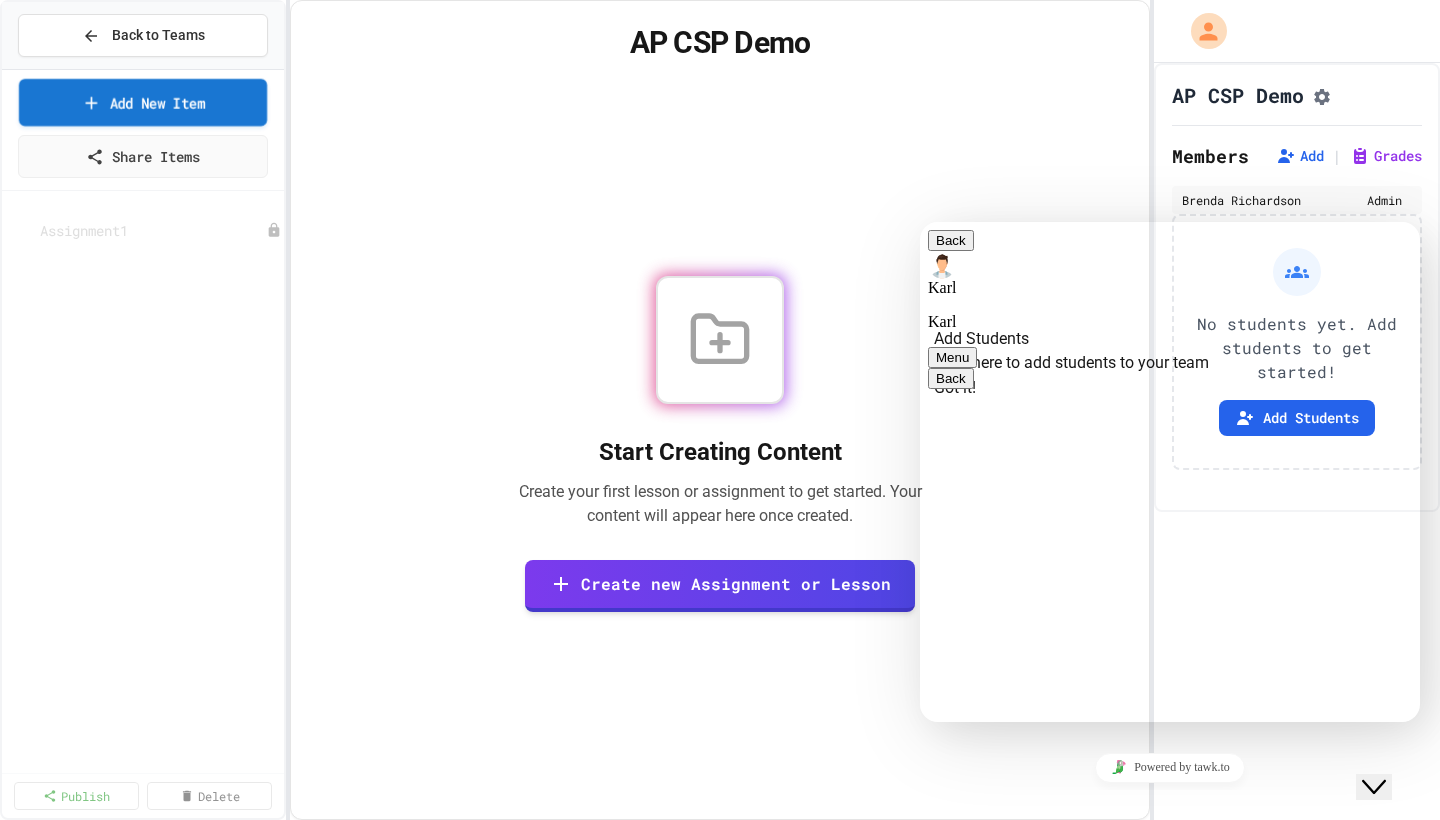 click on "Add New Item" at bounding box center (143, 102) 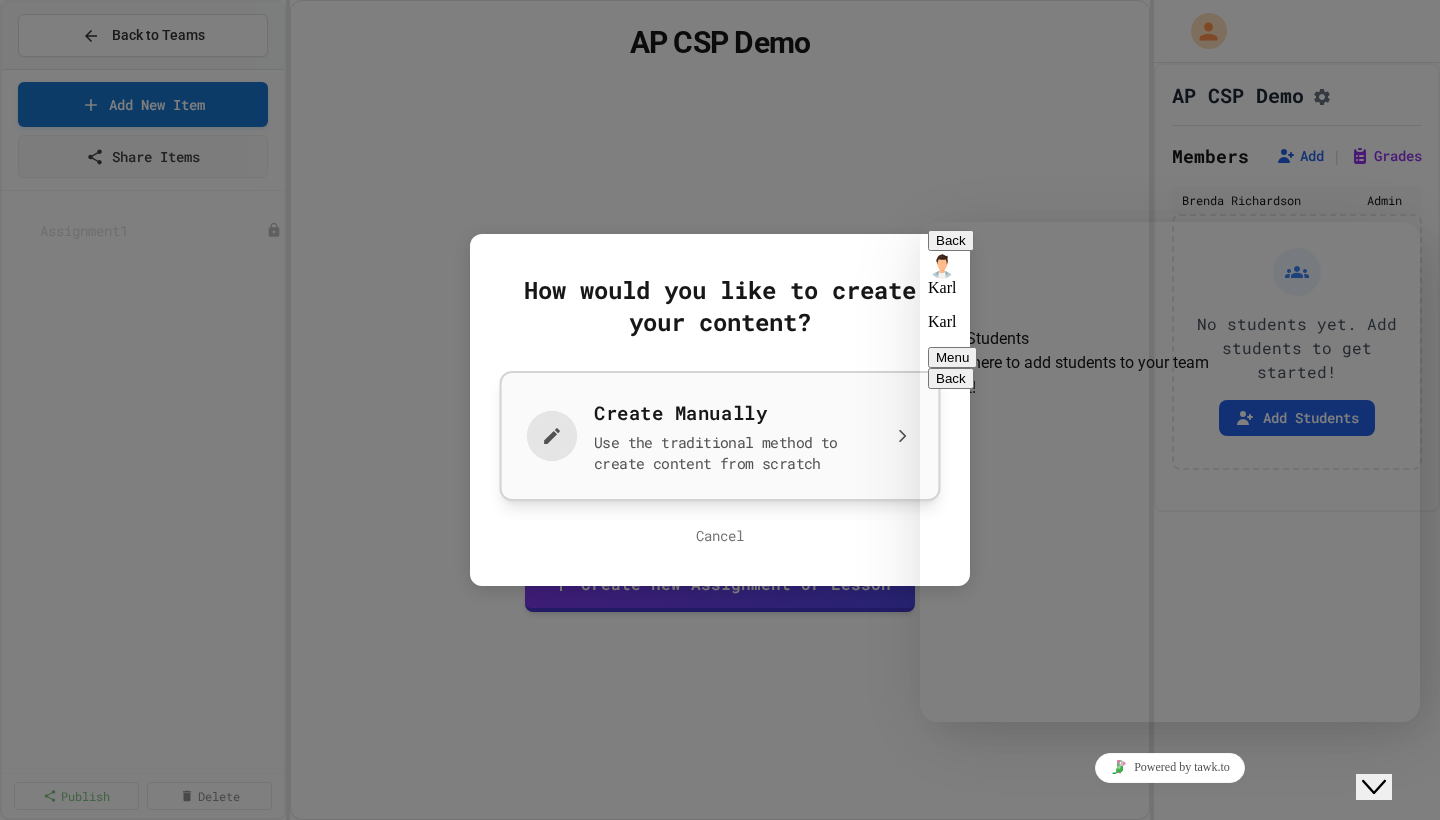 click on "Create Manually Use the traditional method to create content from scratch" at bounding box center [720, 436] 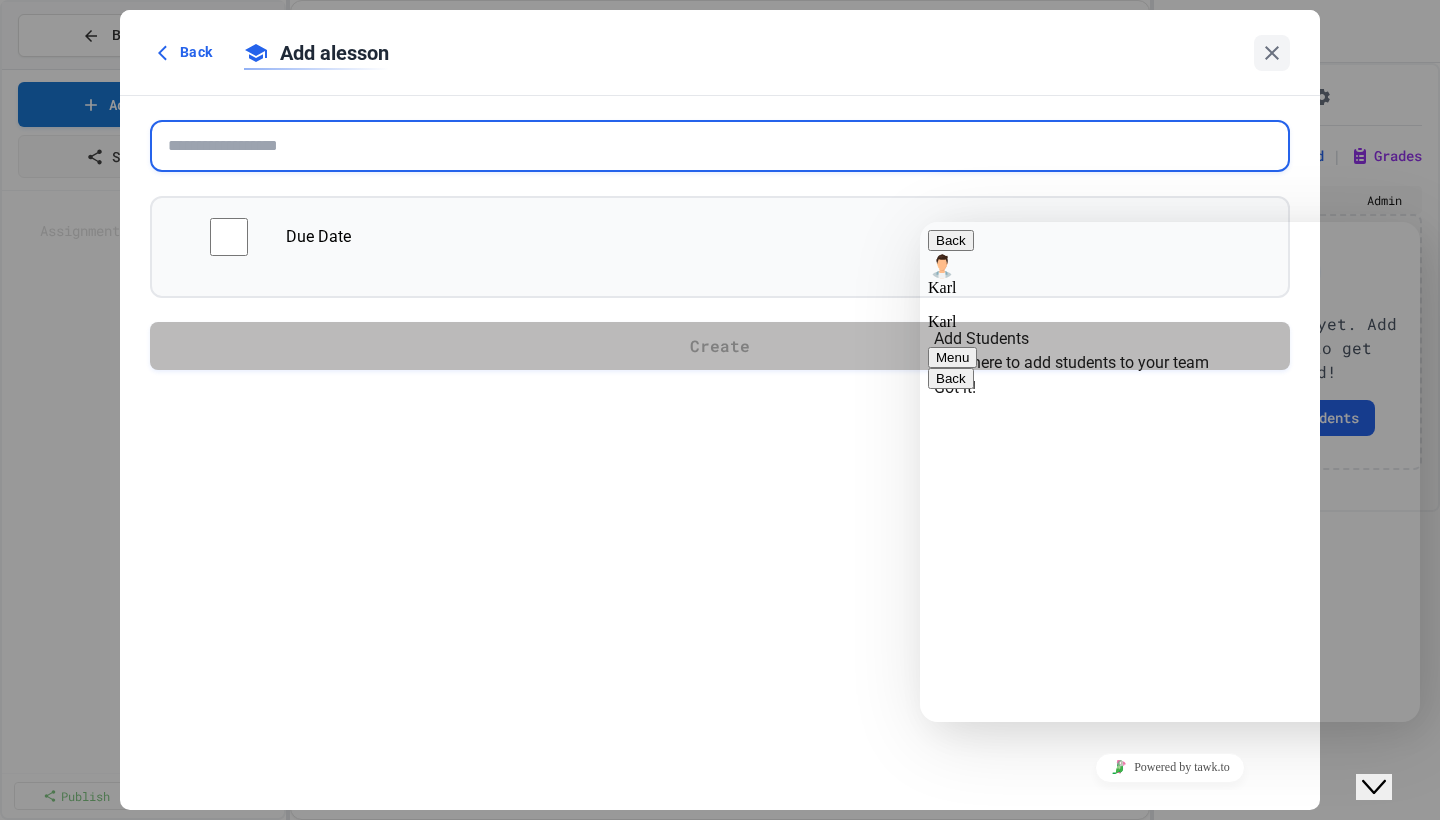 click at bounding box center (720, 146) 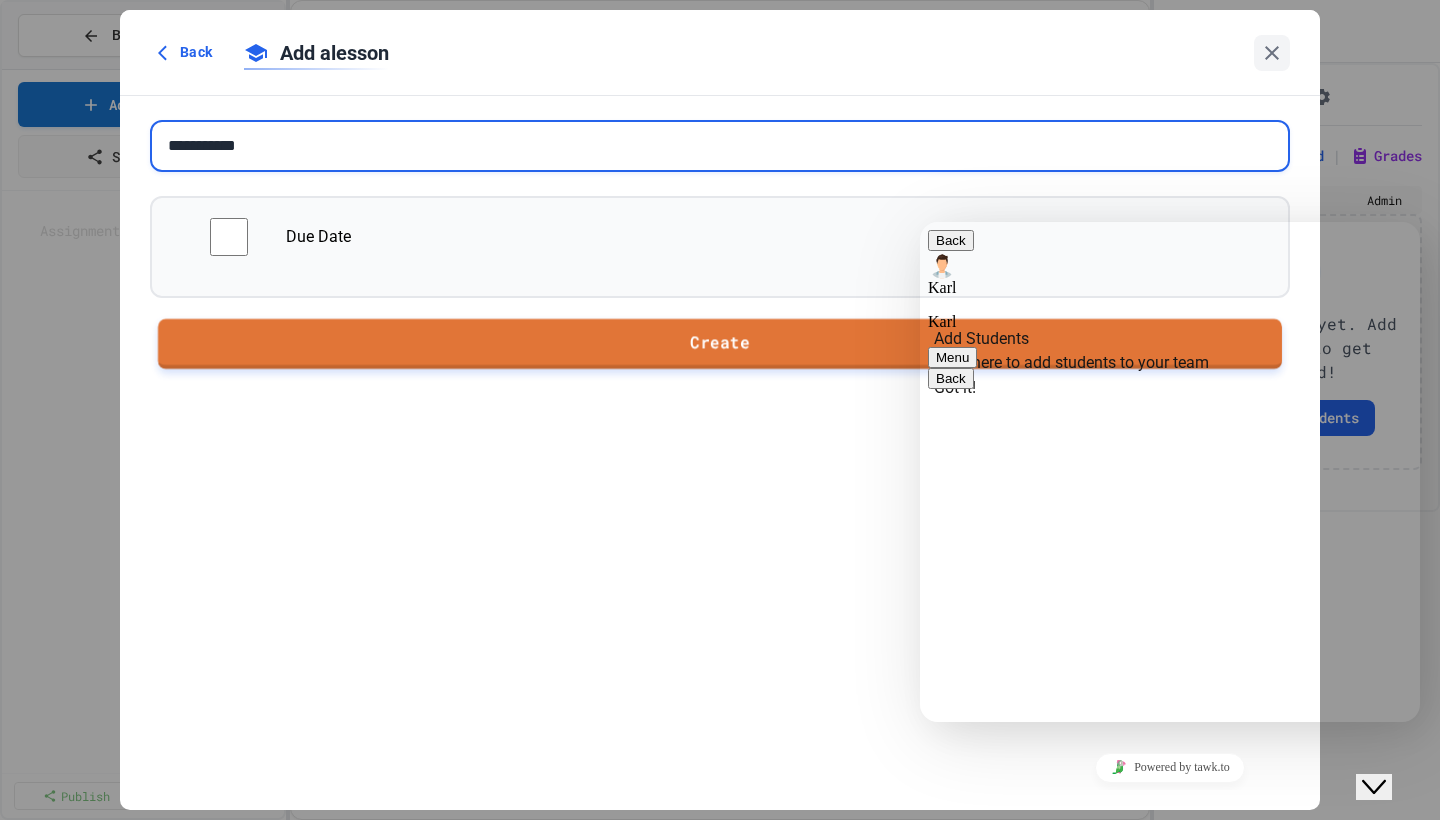 type on "**********" 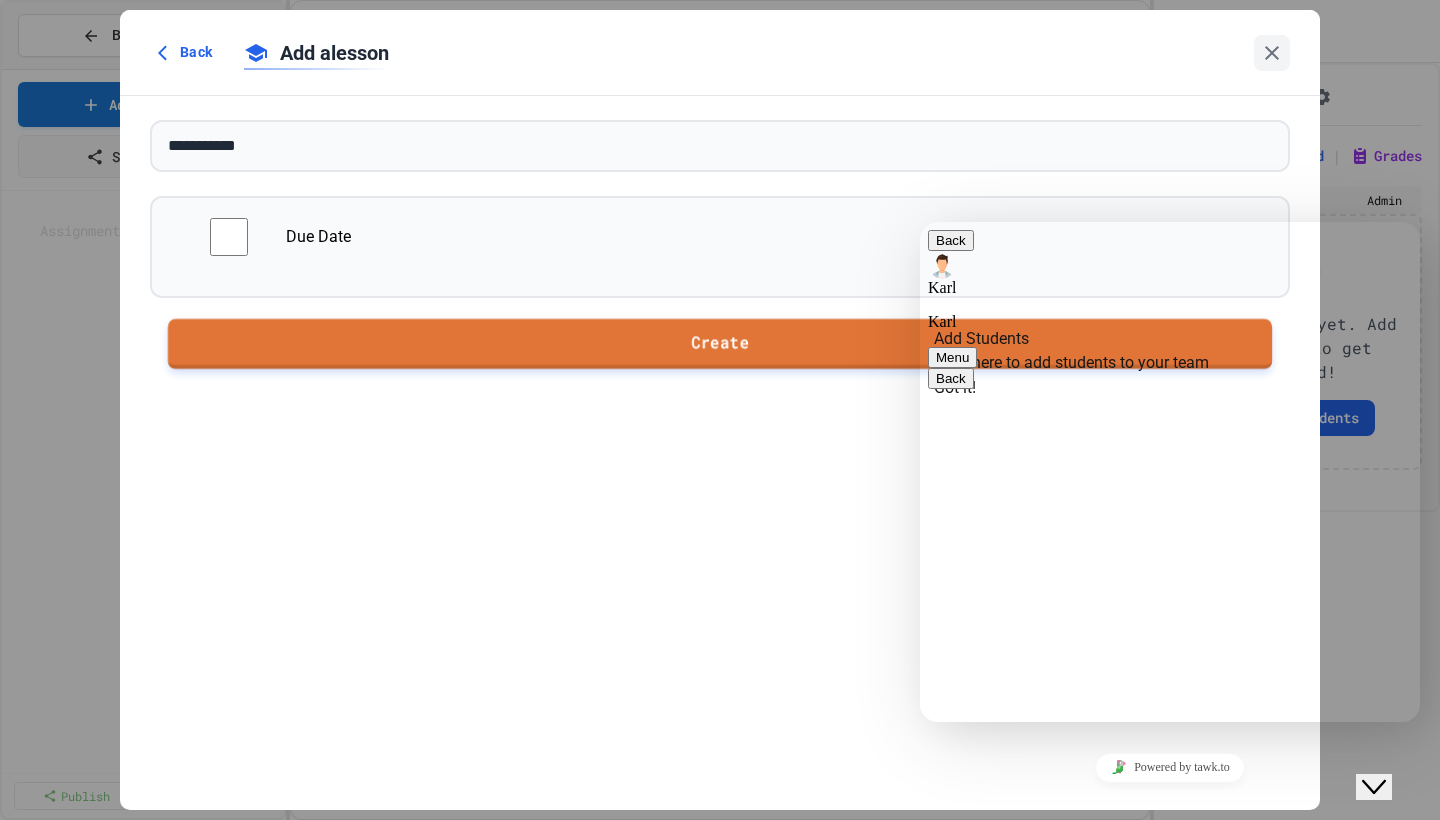click on "Create" at bounding box center [720, 344] 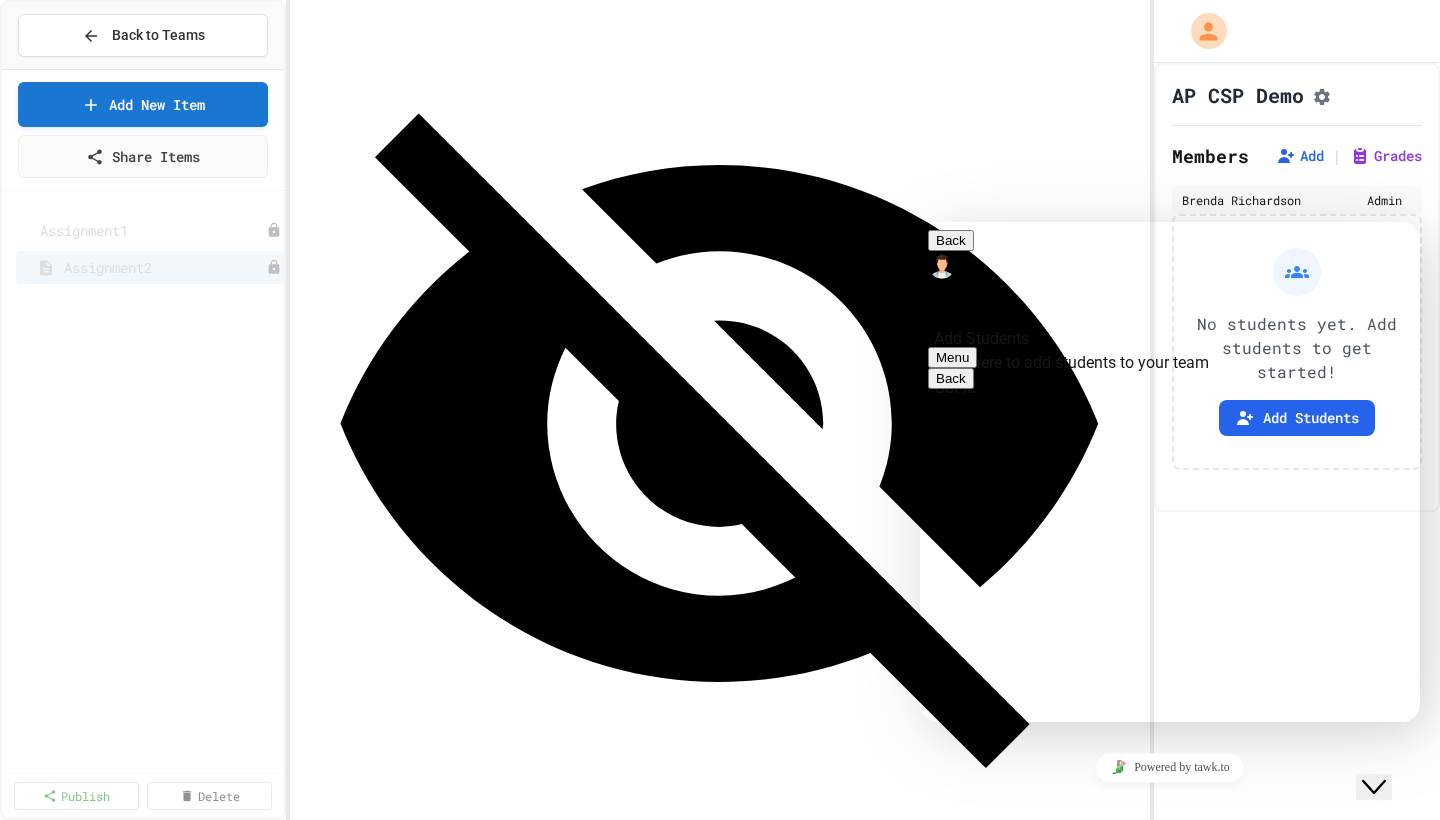 click on "Close Chat This icon closes the chat window." 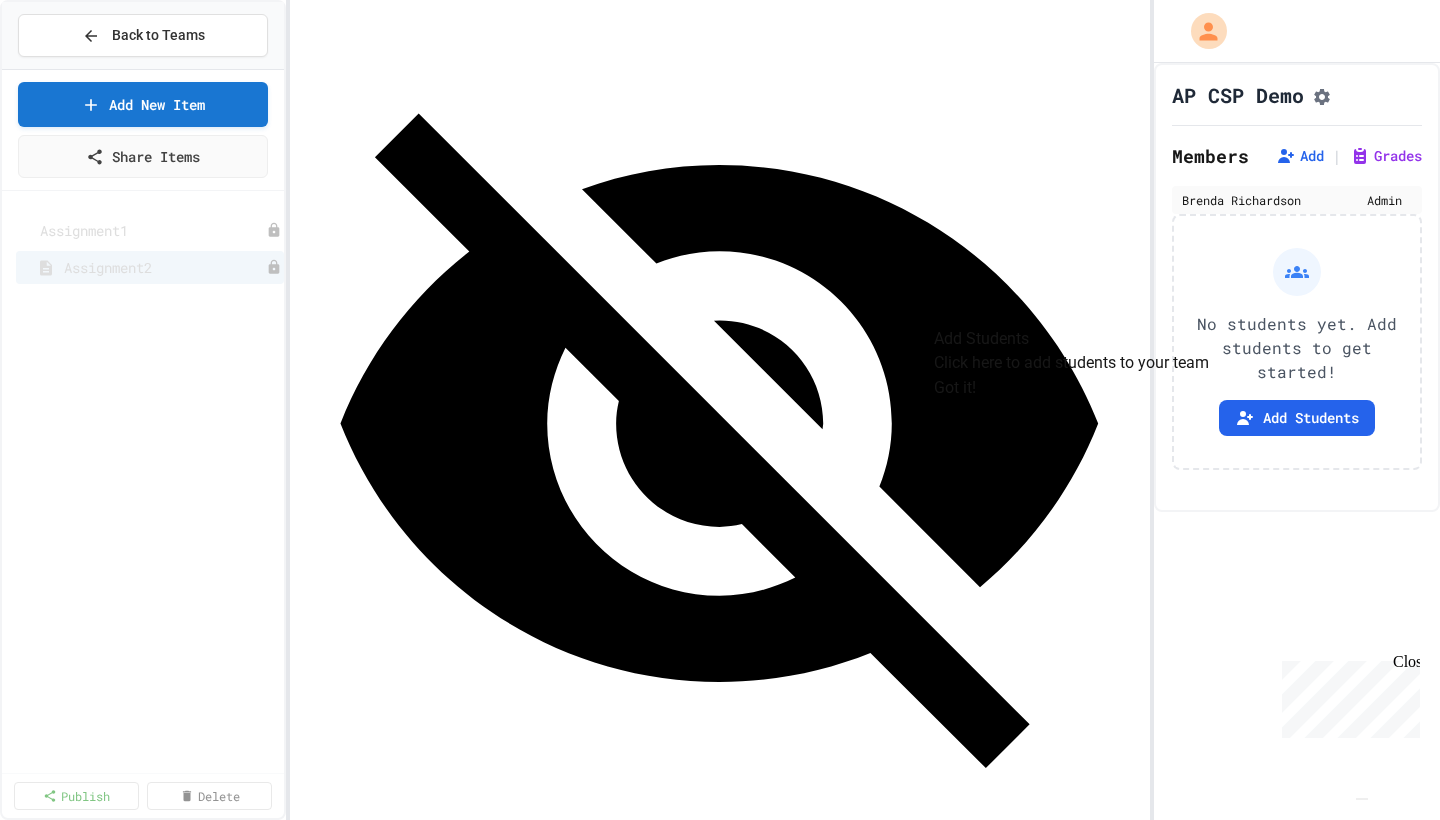 click on "Got it!" at bounding box center (955, 388) 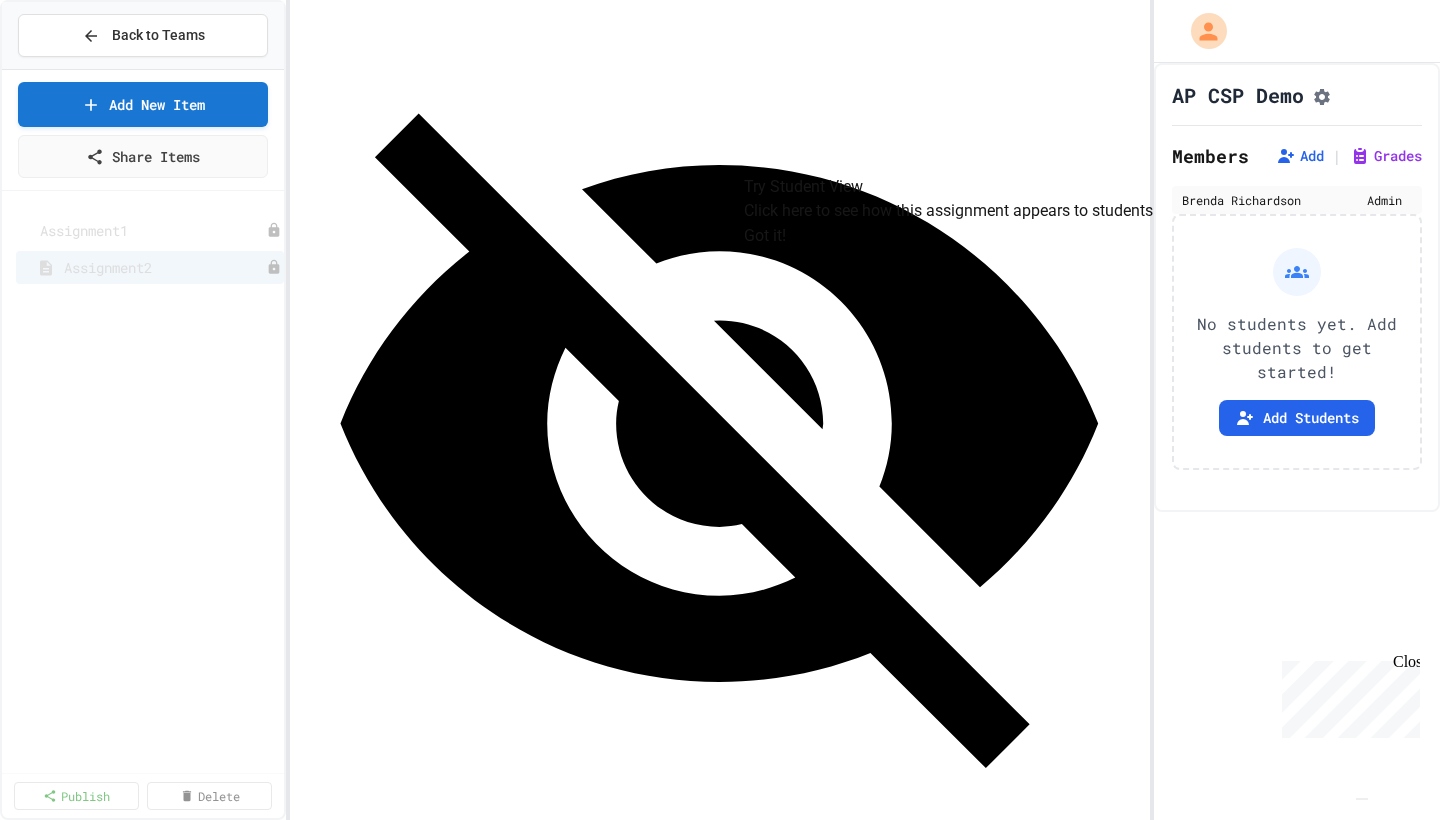 click on "Got it!" at bounding box center (765, 236) 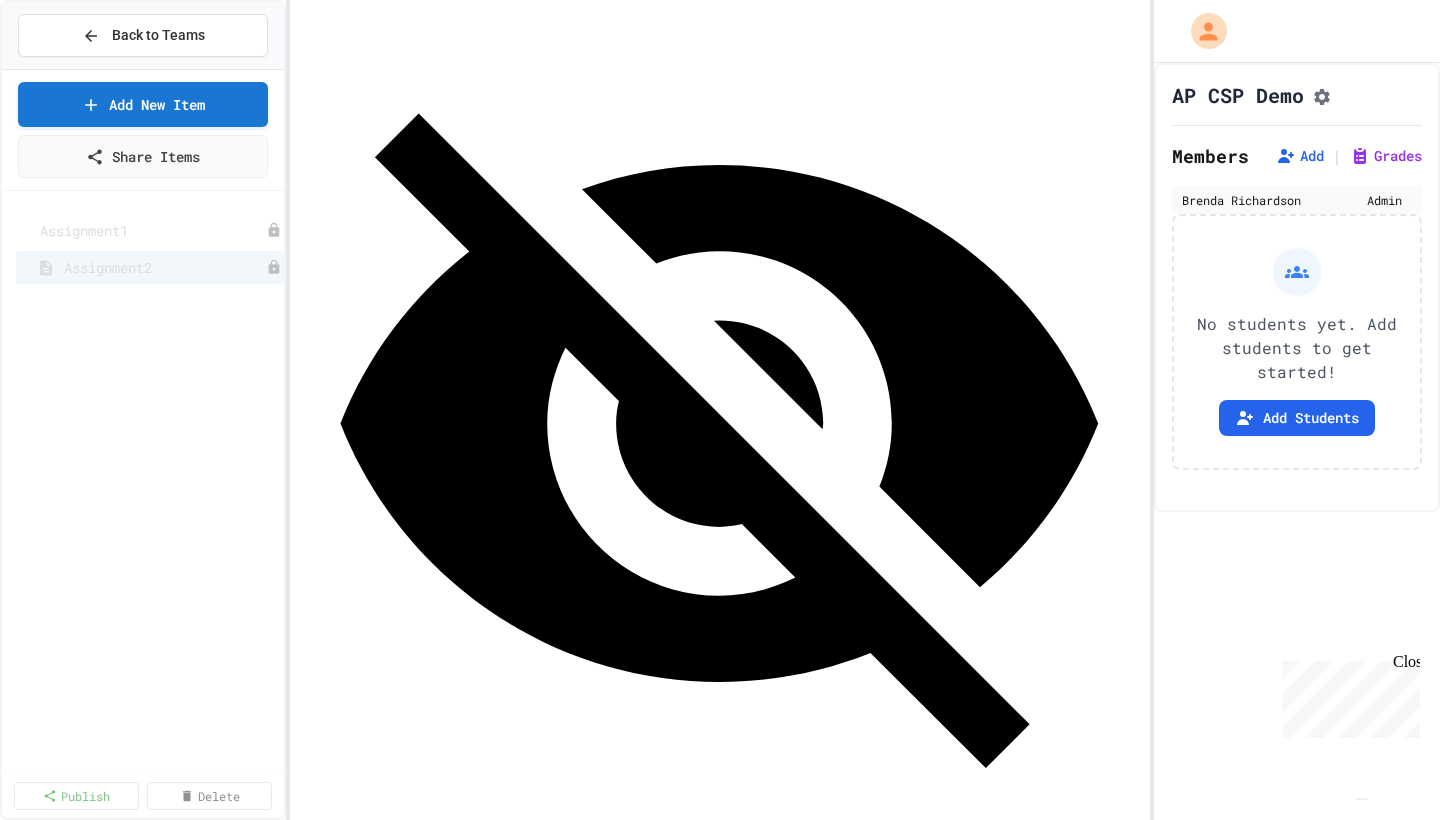 click at bounding box center [739, 1154] 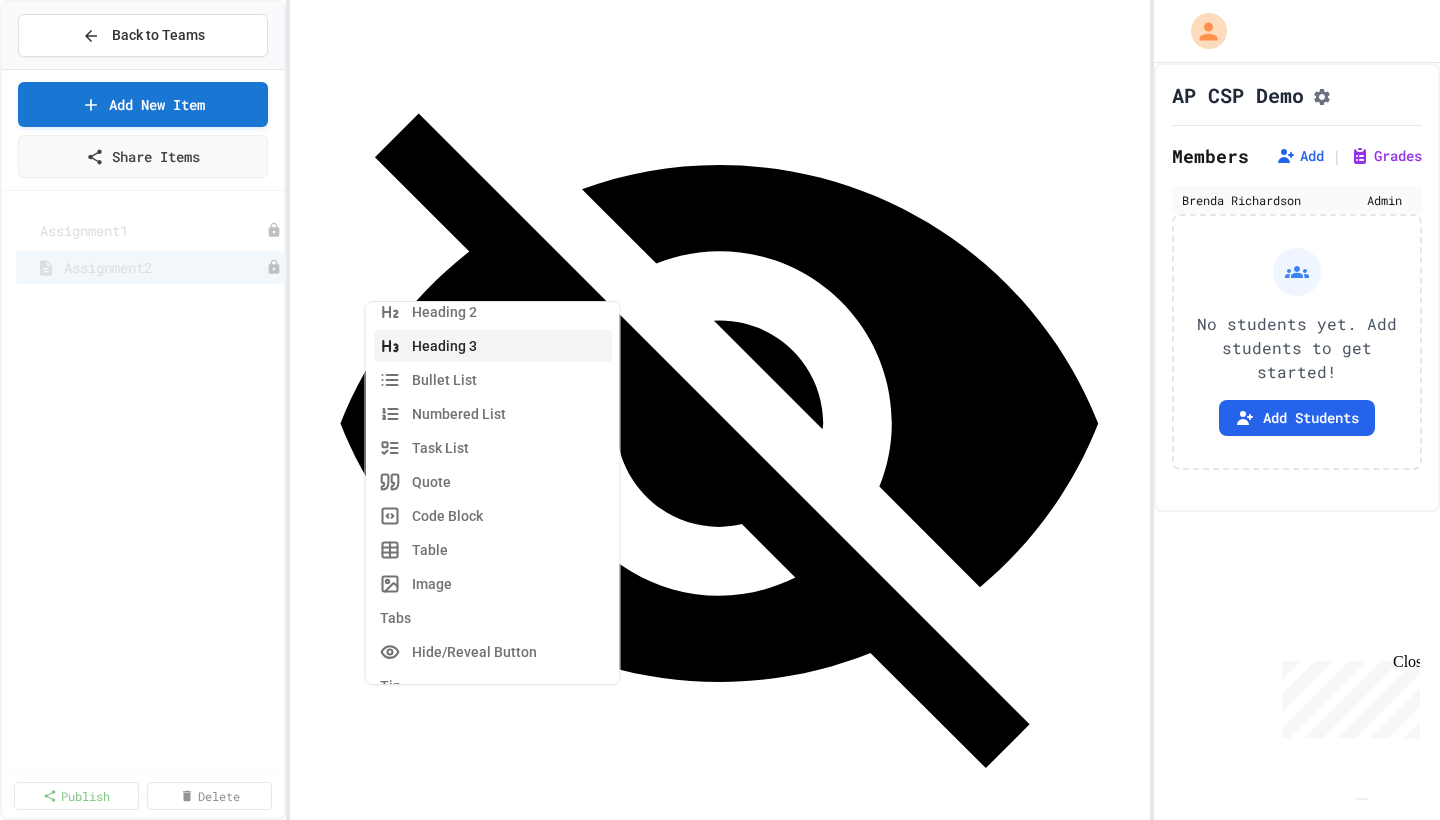 scroll, scrollTop: 92, scrollLeft: 0, axis: vertical 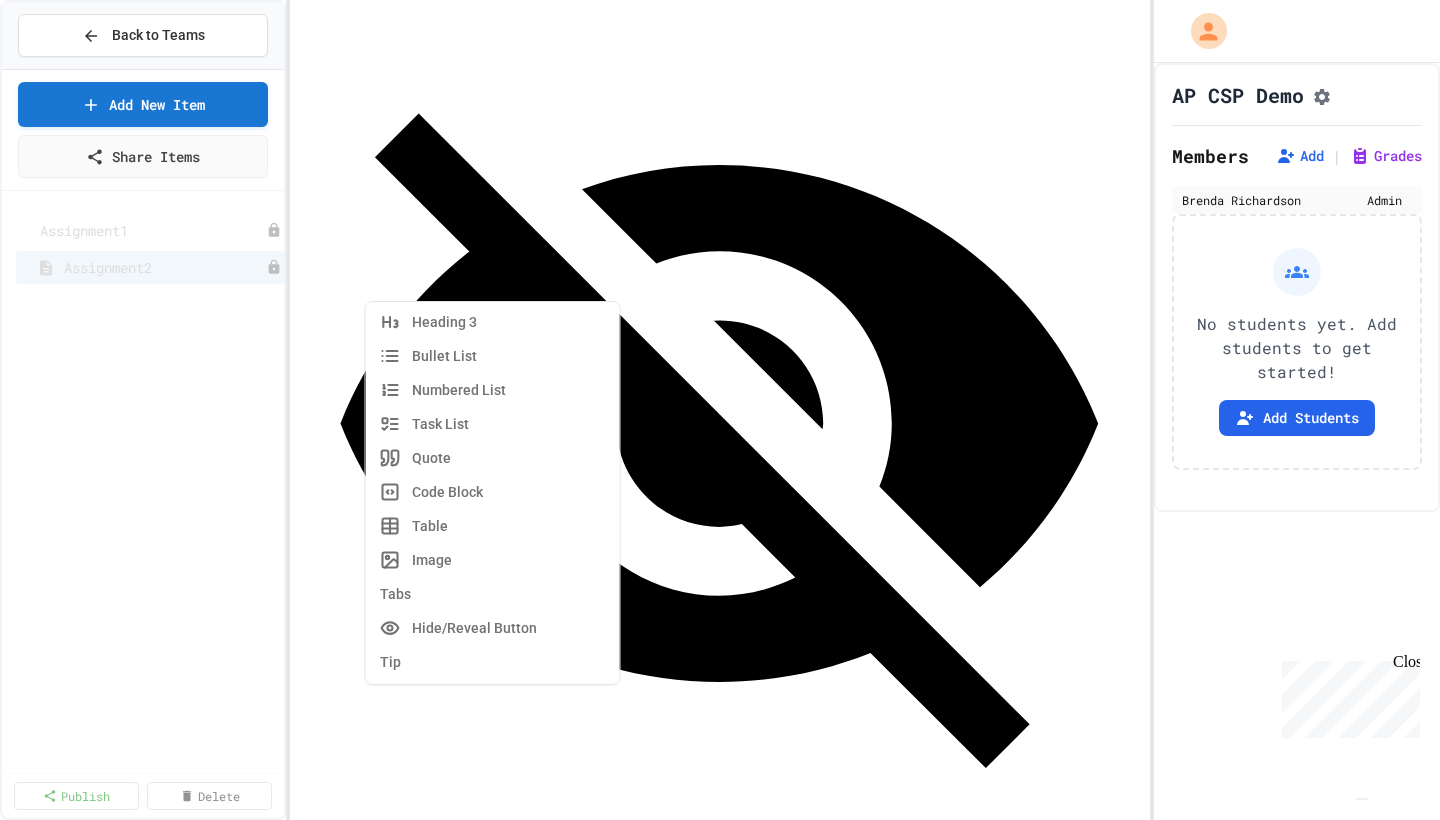 click on "*" at bounding box center (739, 1154) 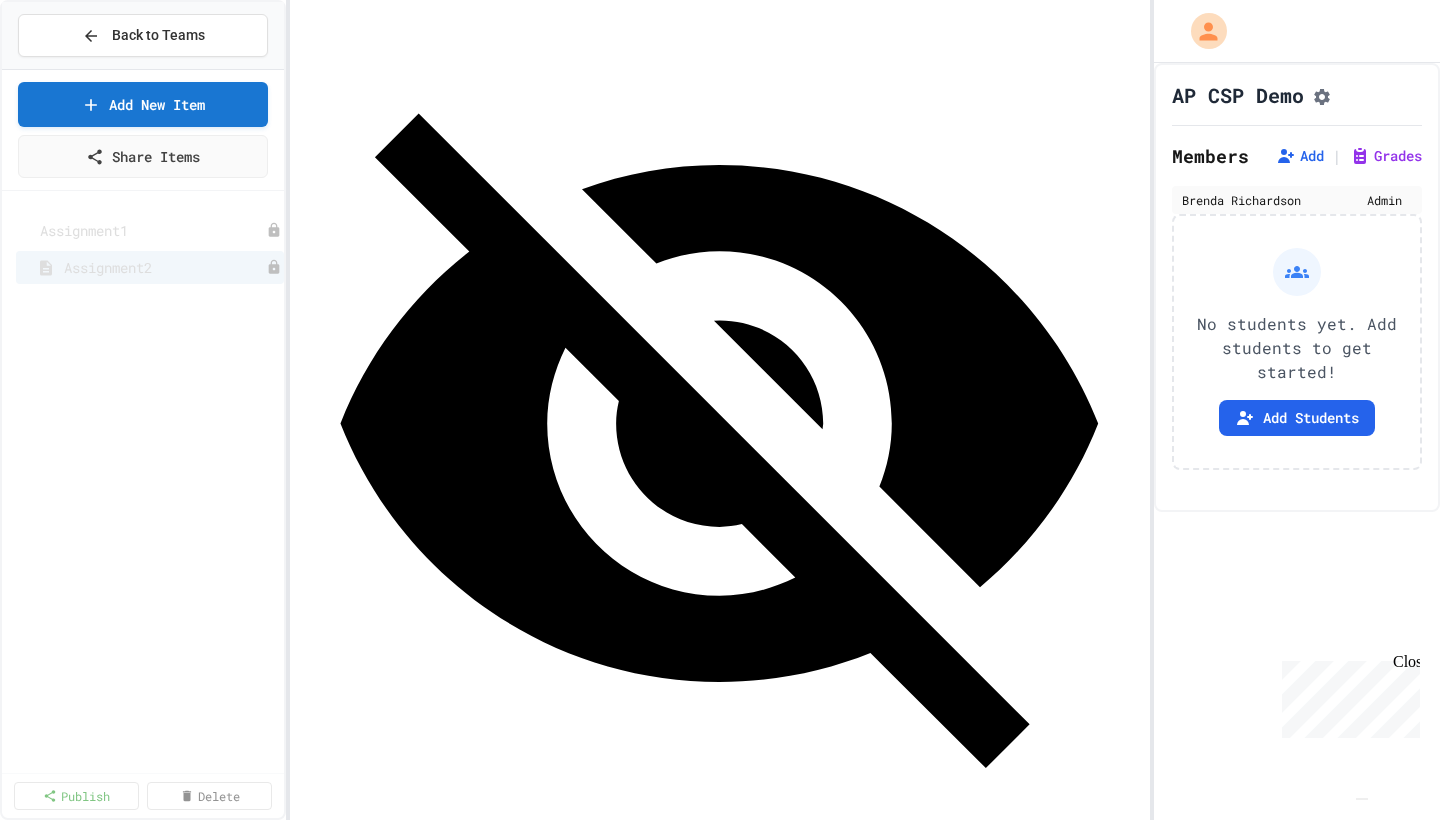 type 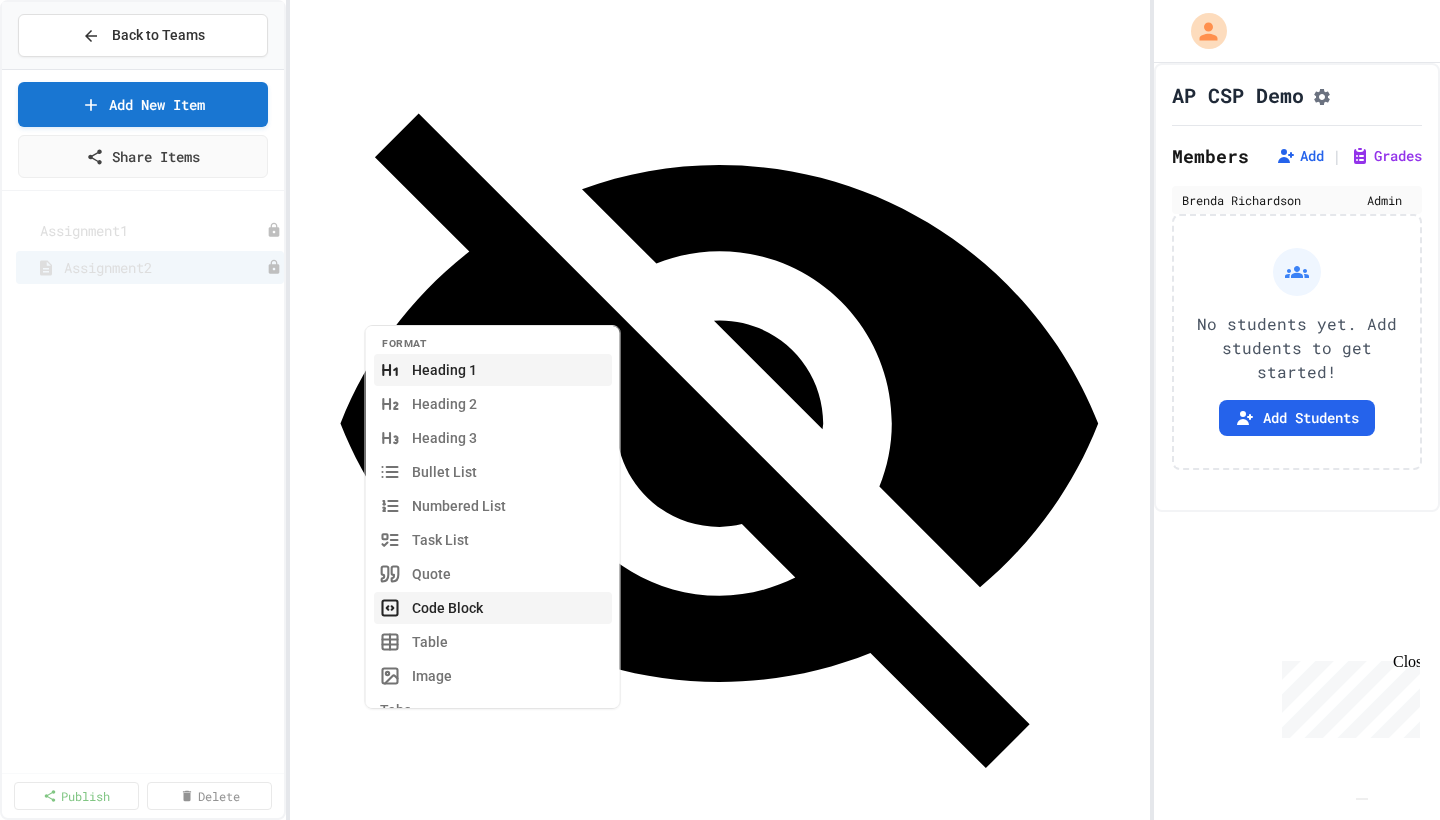 click on "Code Block" at bounding box center (493, 608) 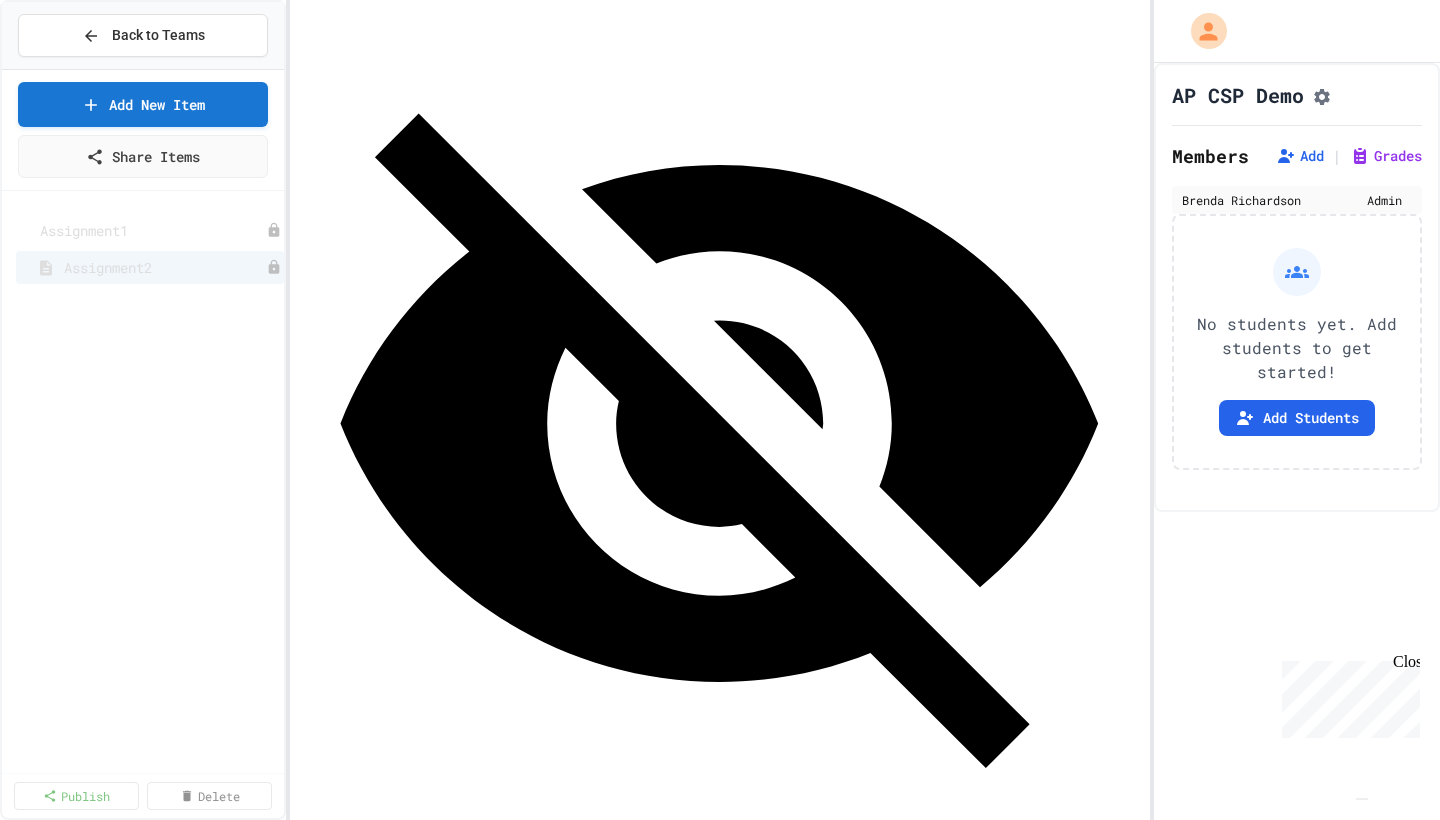 scroll, scrollTop: 0, scrollLeft: 0, axis: both 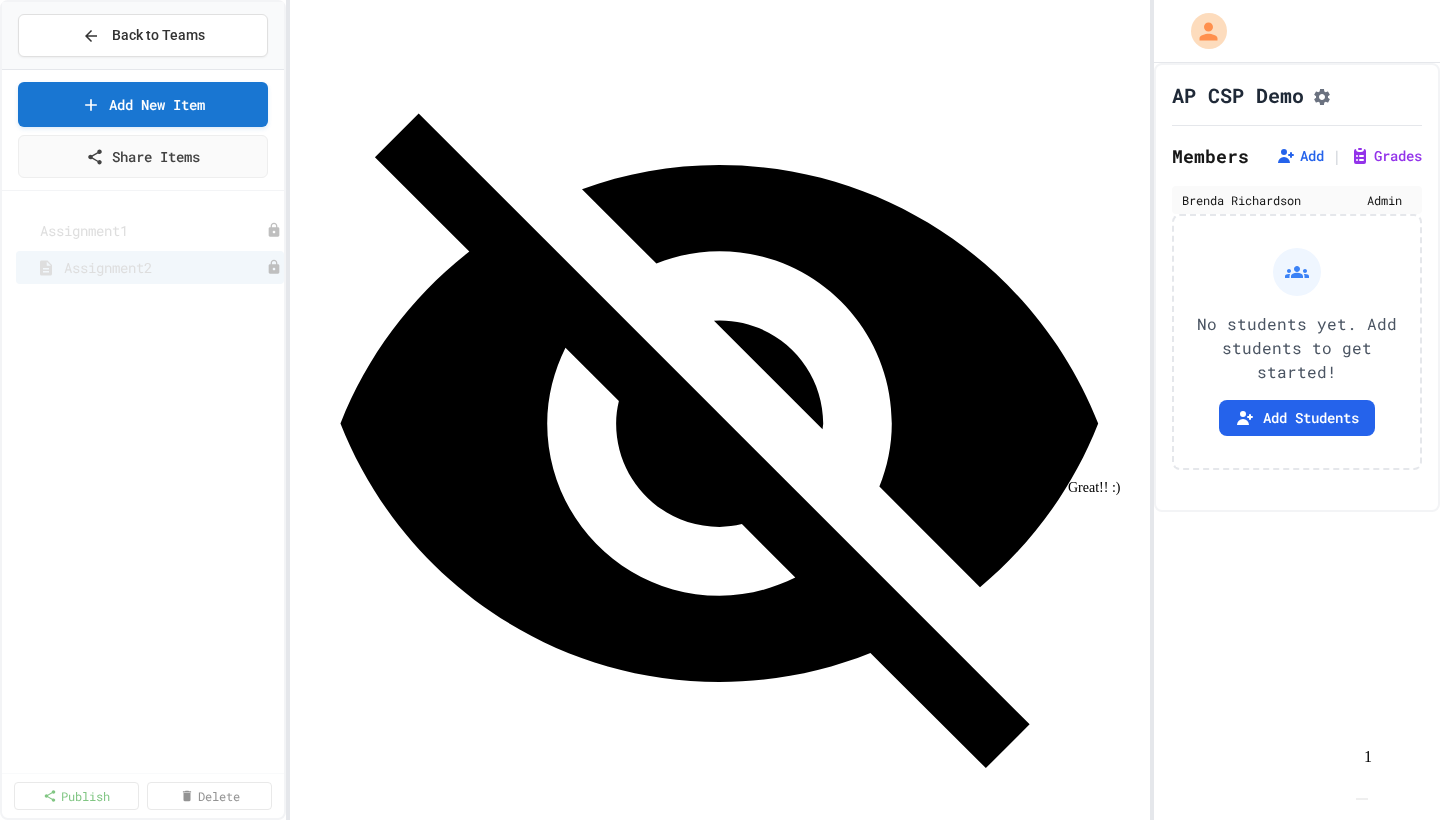 click at bounding box center [739, 1194] 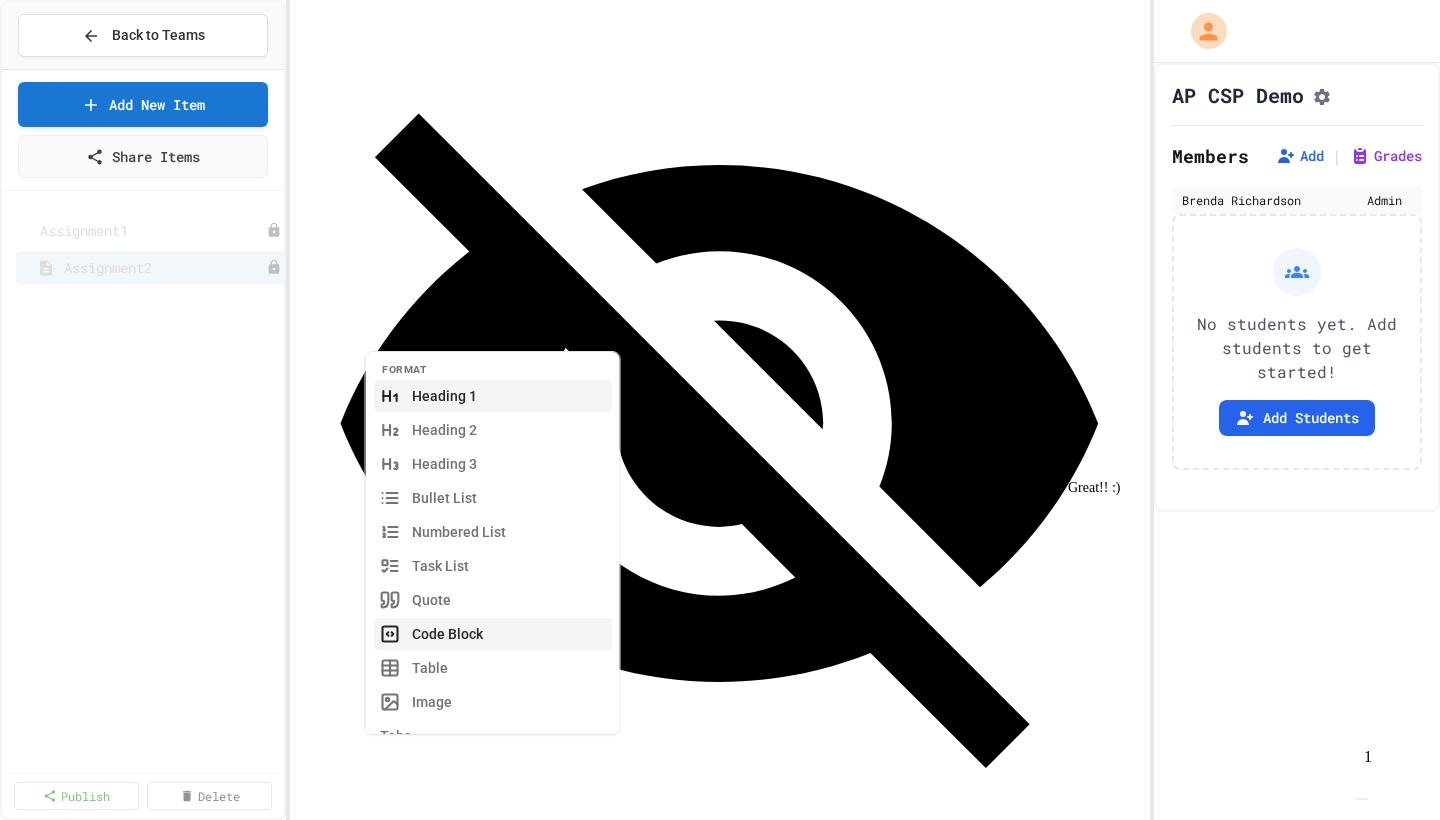 click on "Code Block" at bounding box center [493, 634] 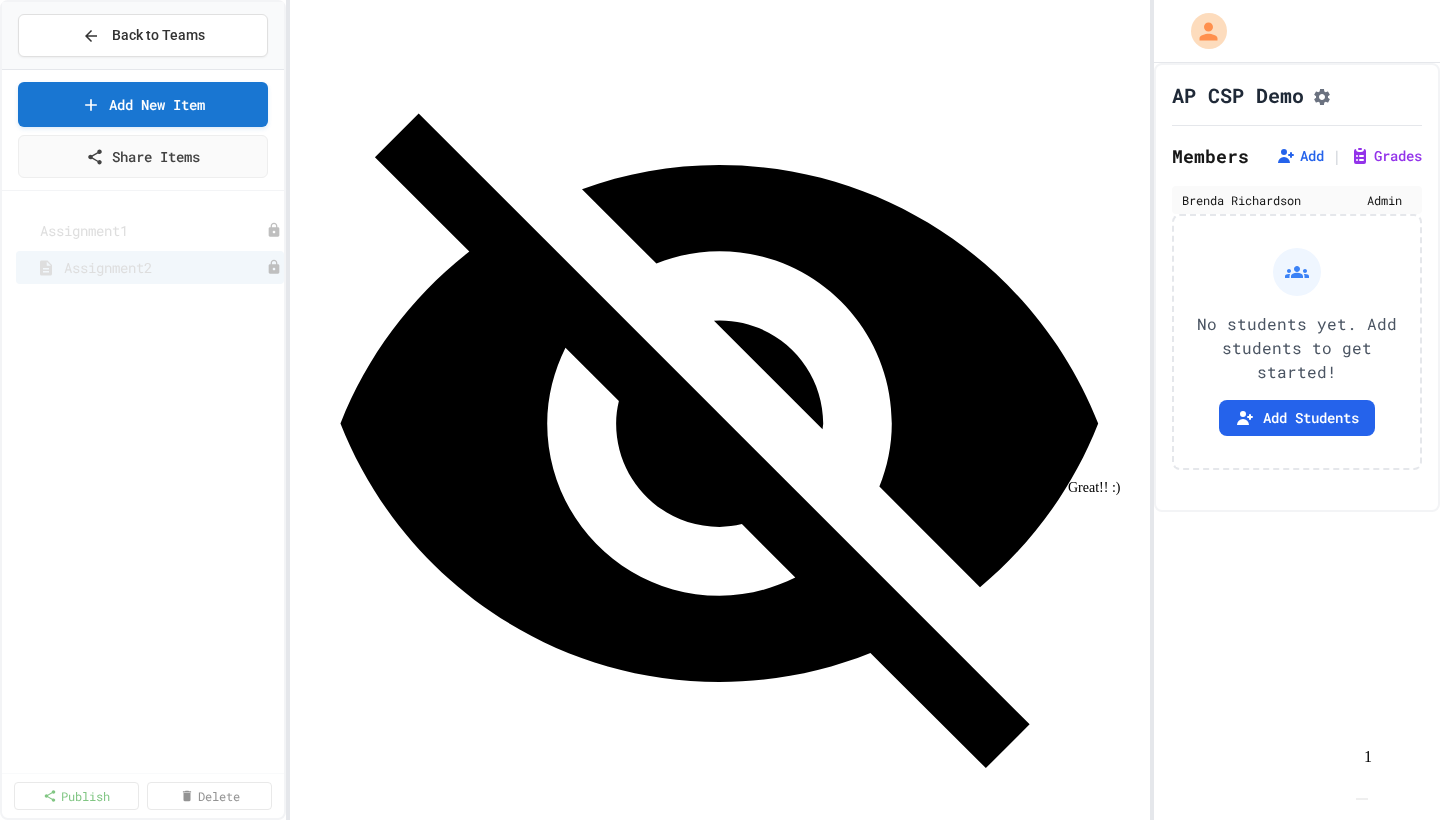 click 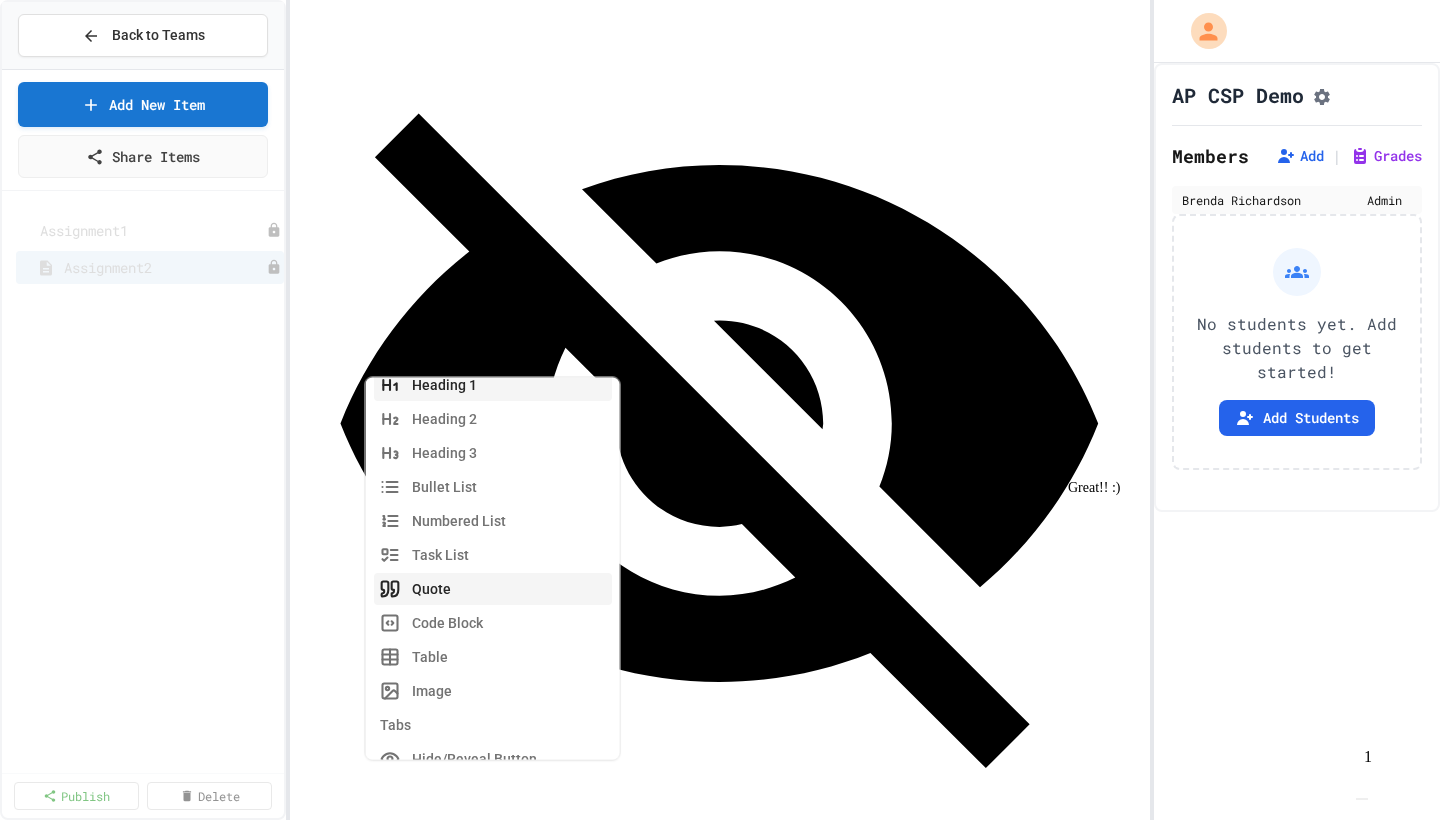 scroll, scrollTop: 38, scrollLeft: 0, axis: vertical 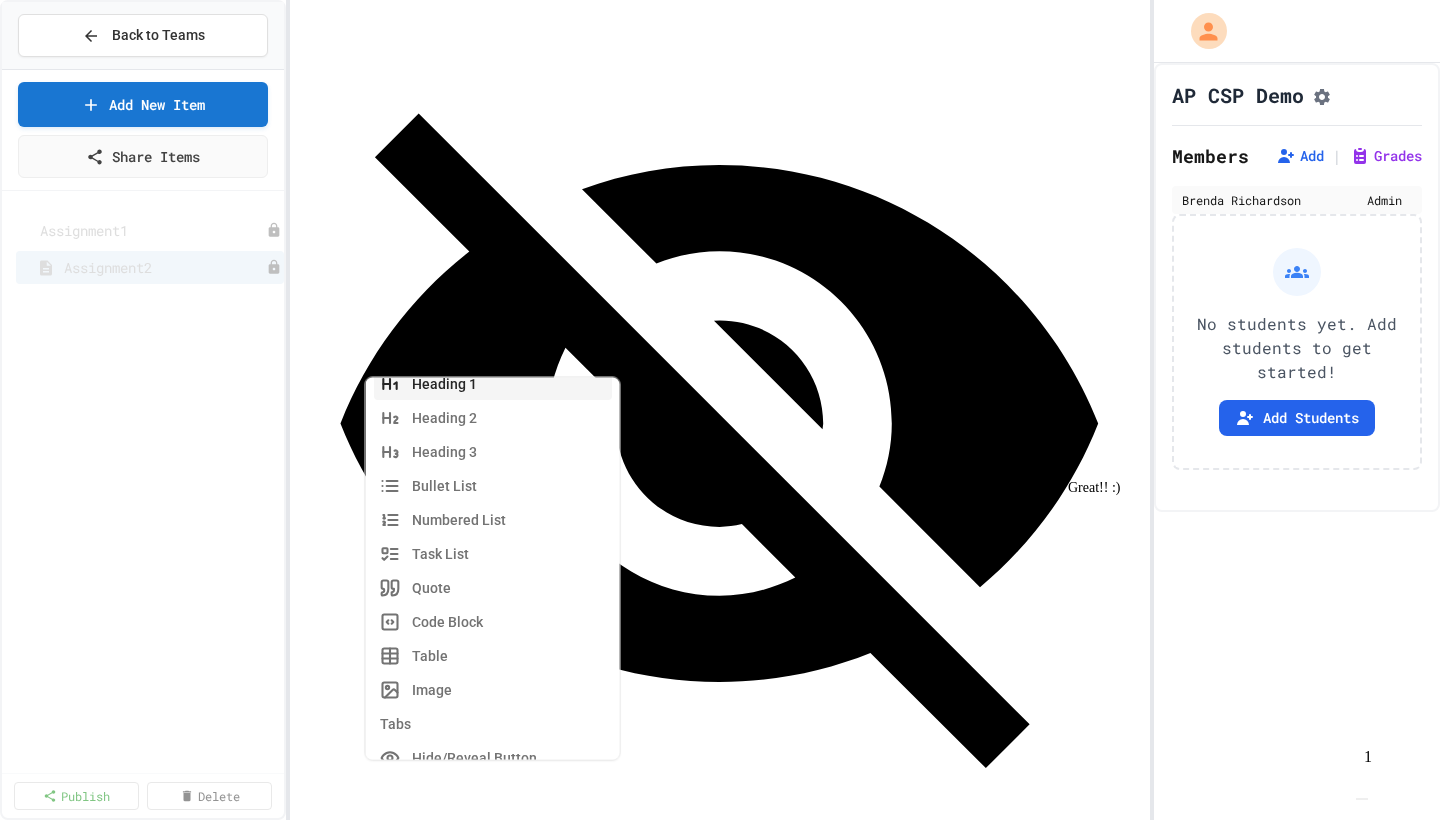 click on "*" at bounding box center [739, 1295] 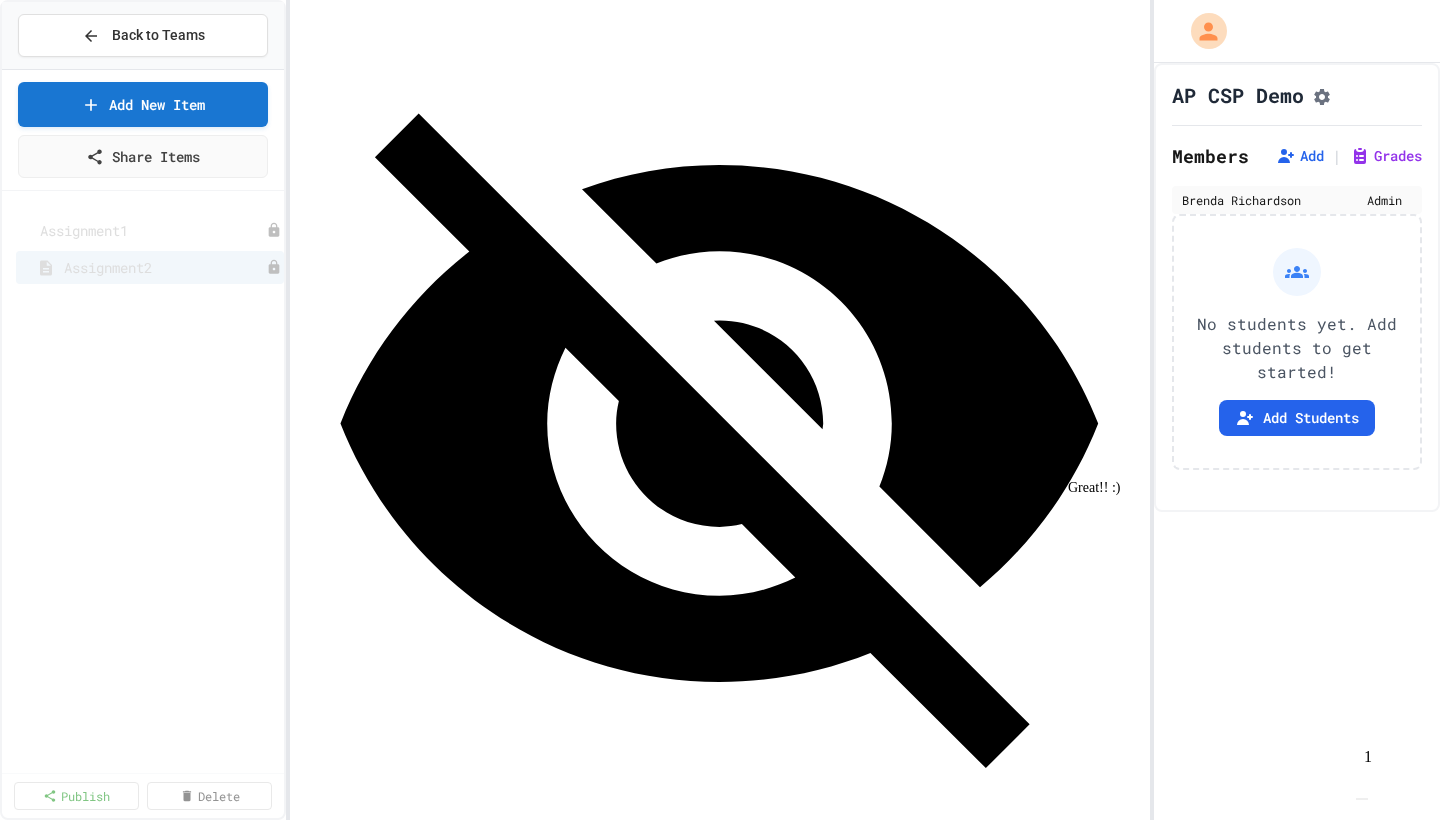 click 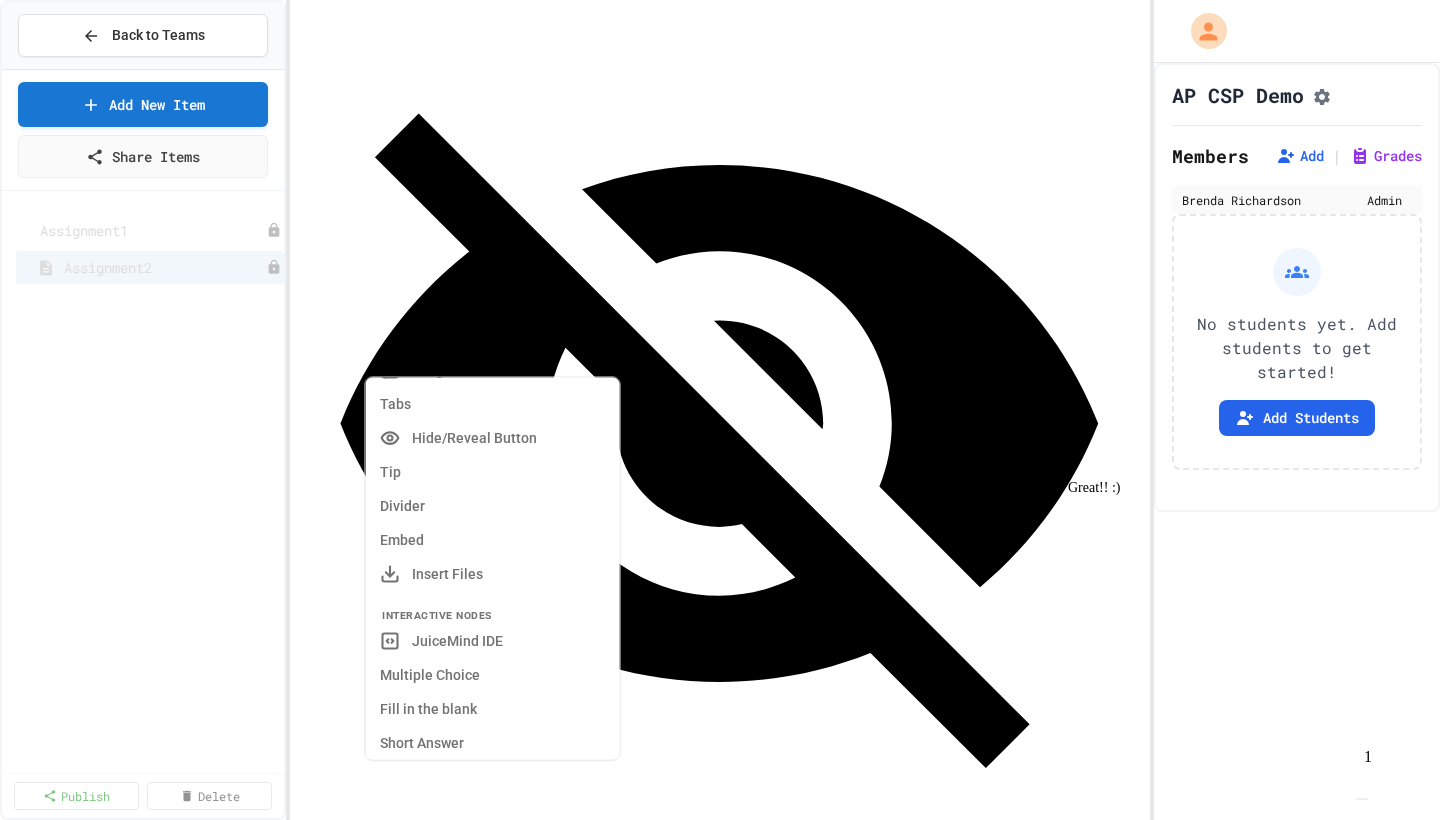 scroll, scrollTop: 361, scrollLeft: 0, axis: vertical 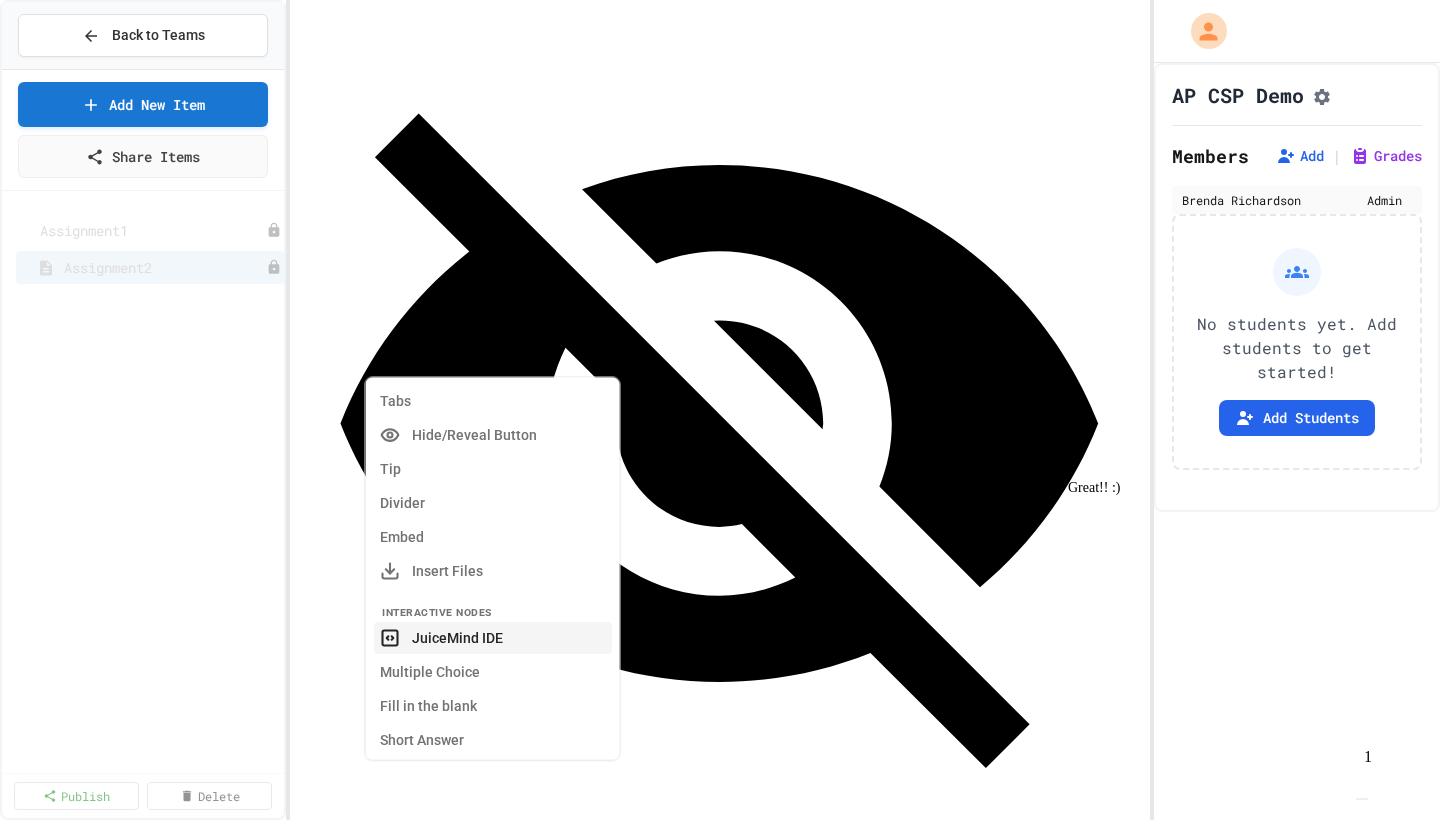 click on "JuiceMind IDE" at bounding box center (493, 638) 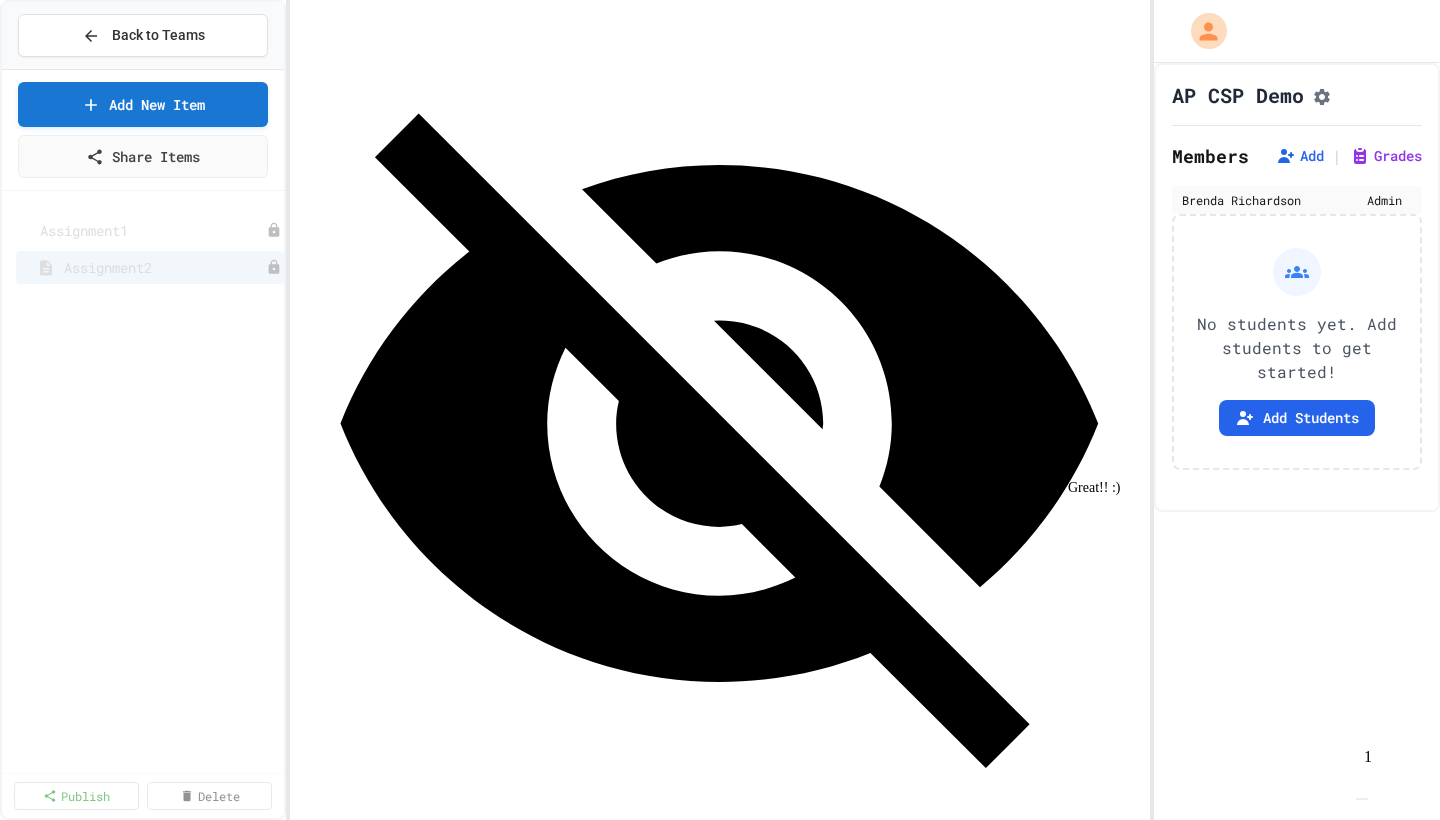 scroll, scrollTop: 176, scrollLeft: 0, axis: vertical 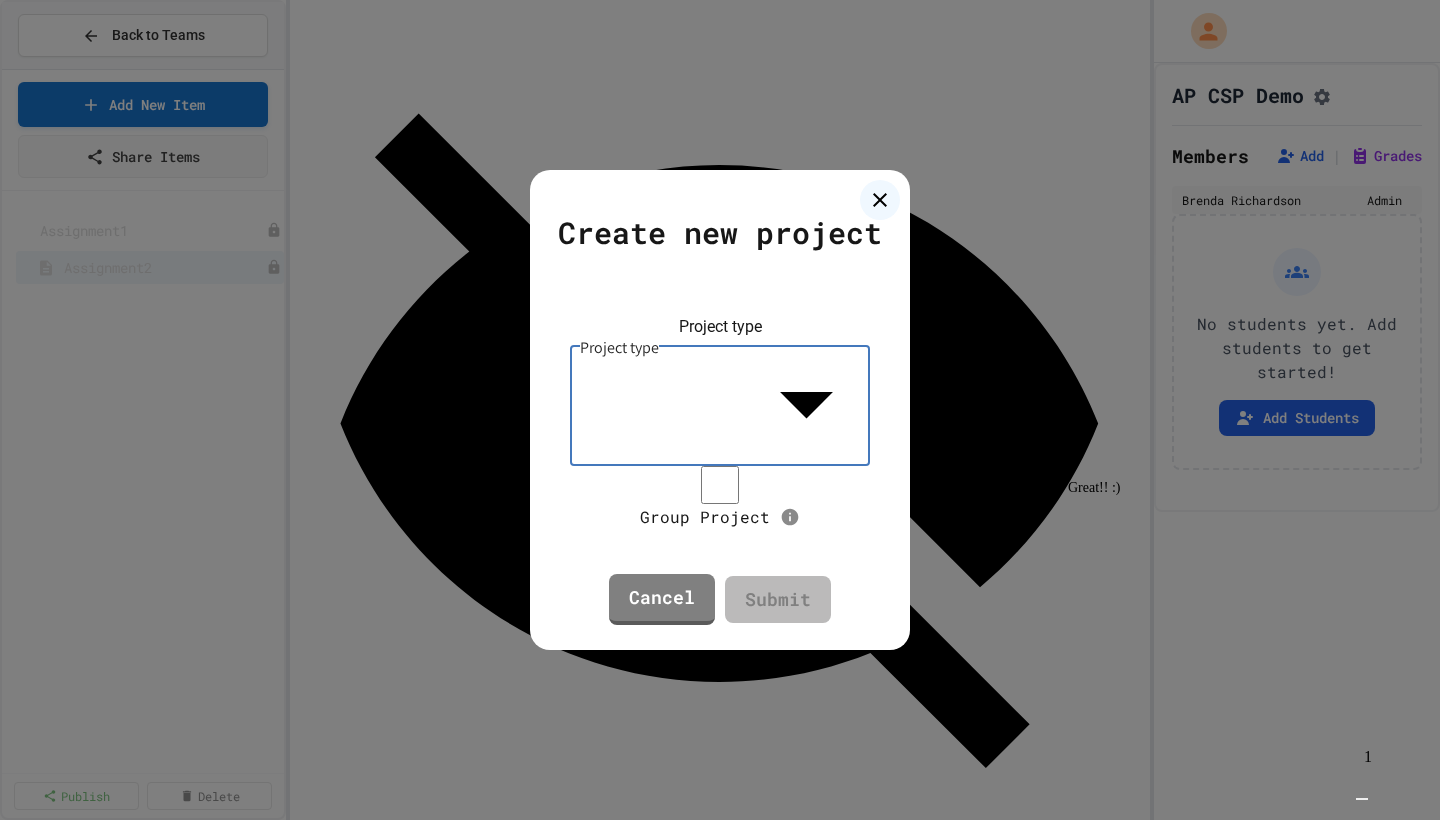 click on "**********" at bounding box center [720, 410] 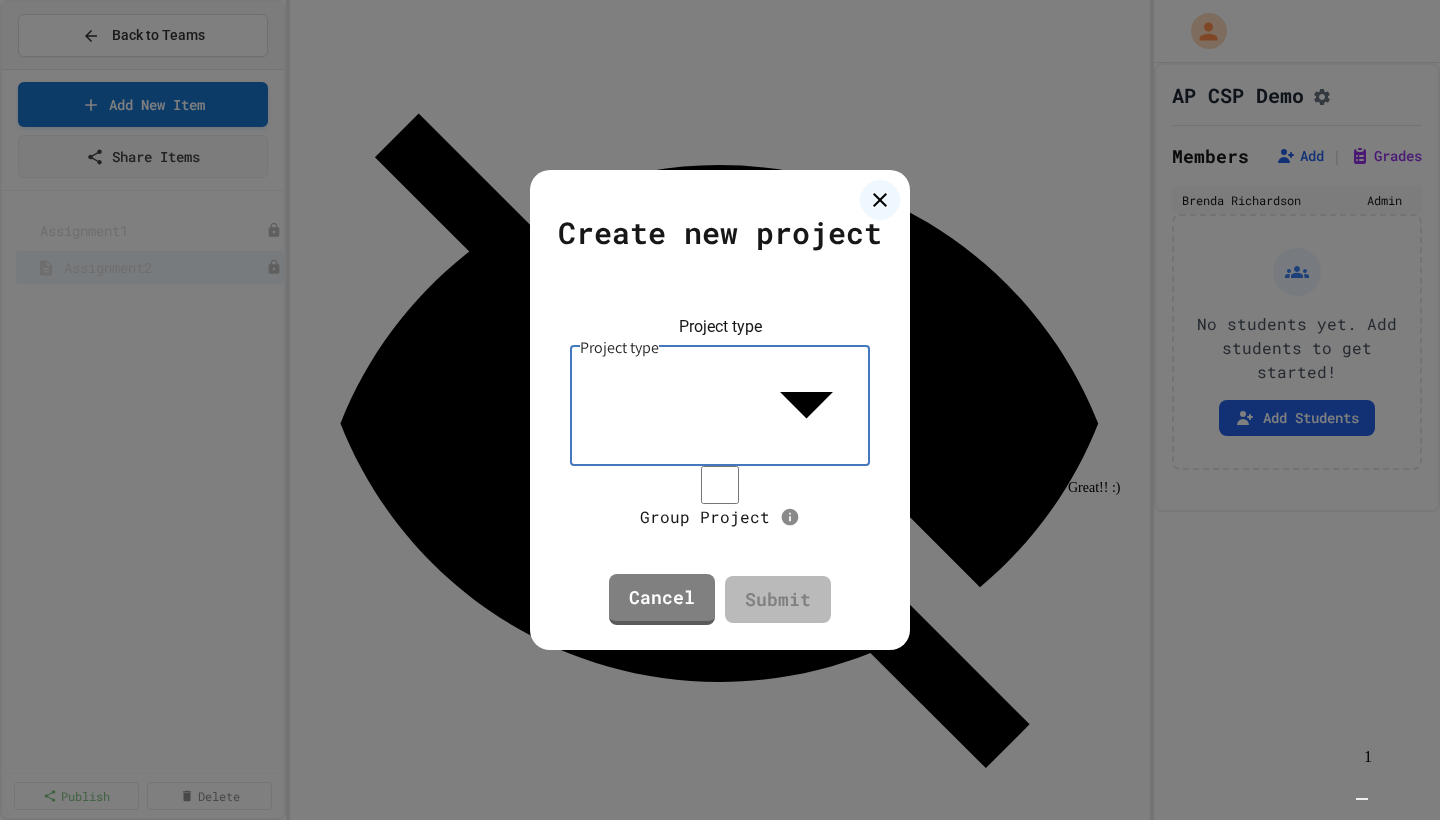 click at bounding box center [720, 822] 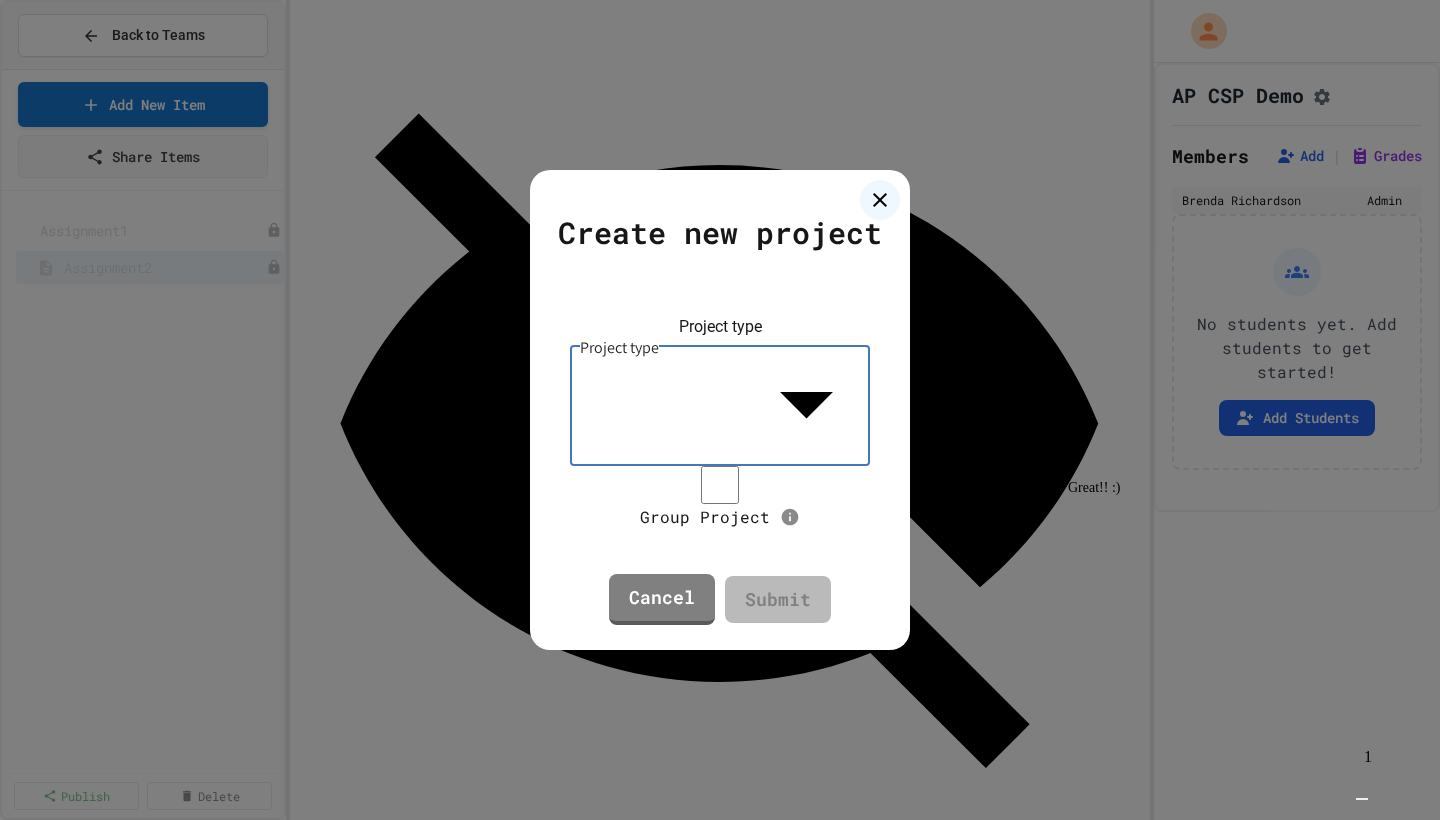 click on "**********" at bounding box center [720, 410] 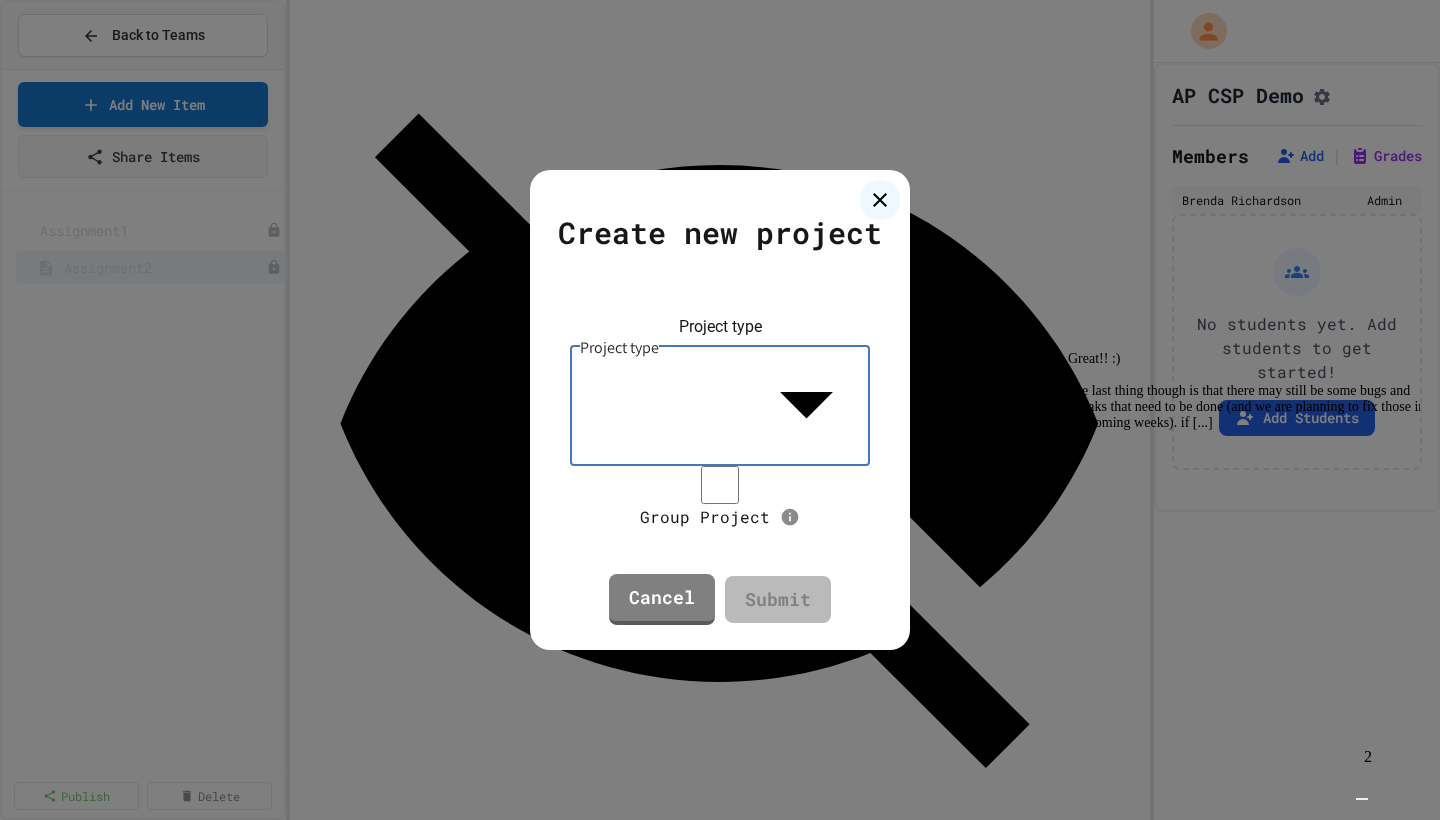 click at bounding box center (720, 822) 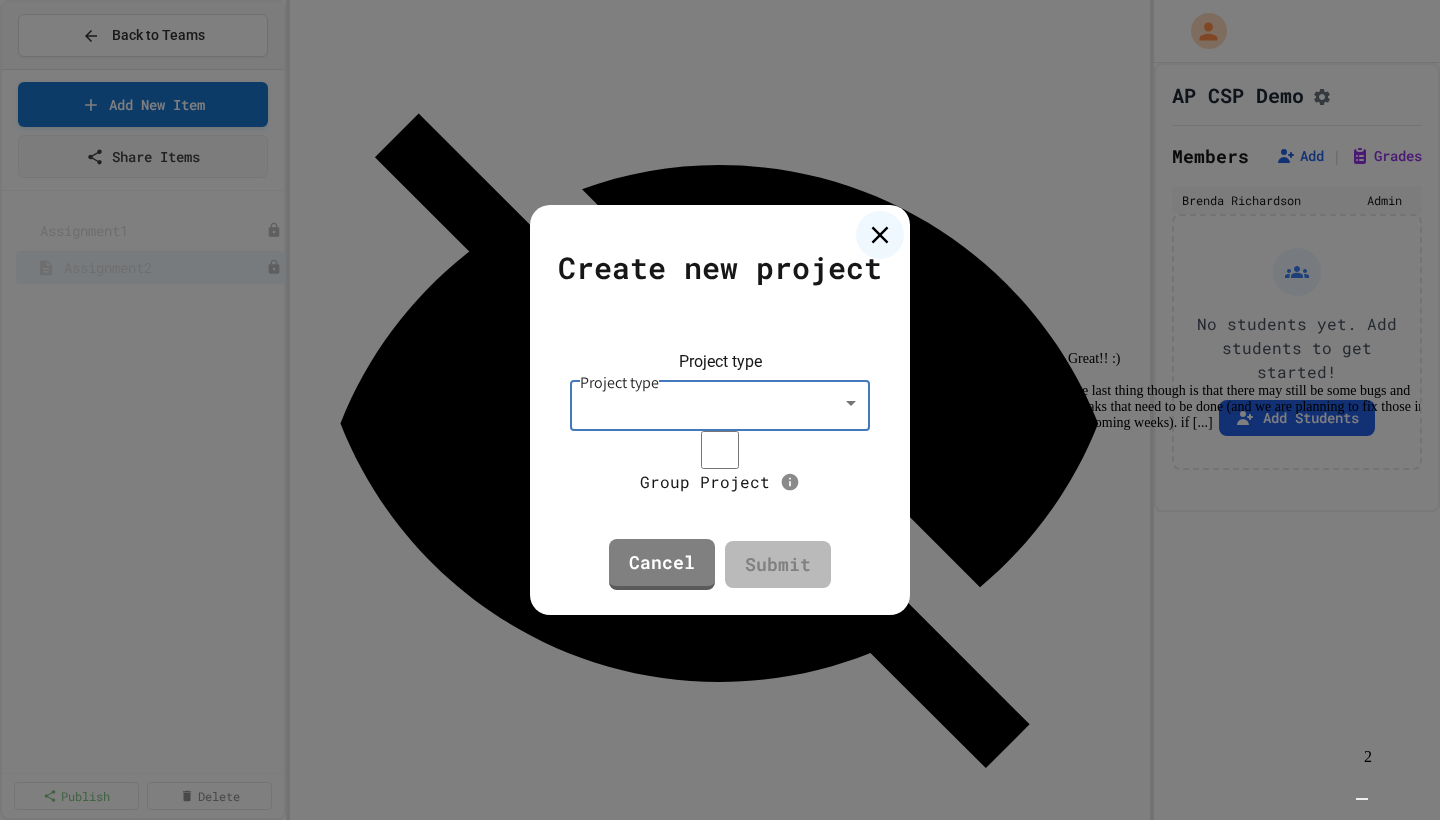click 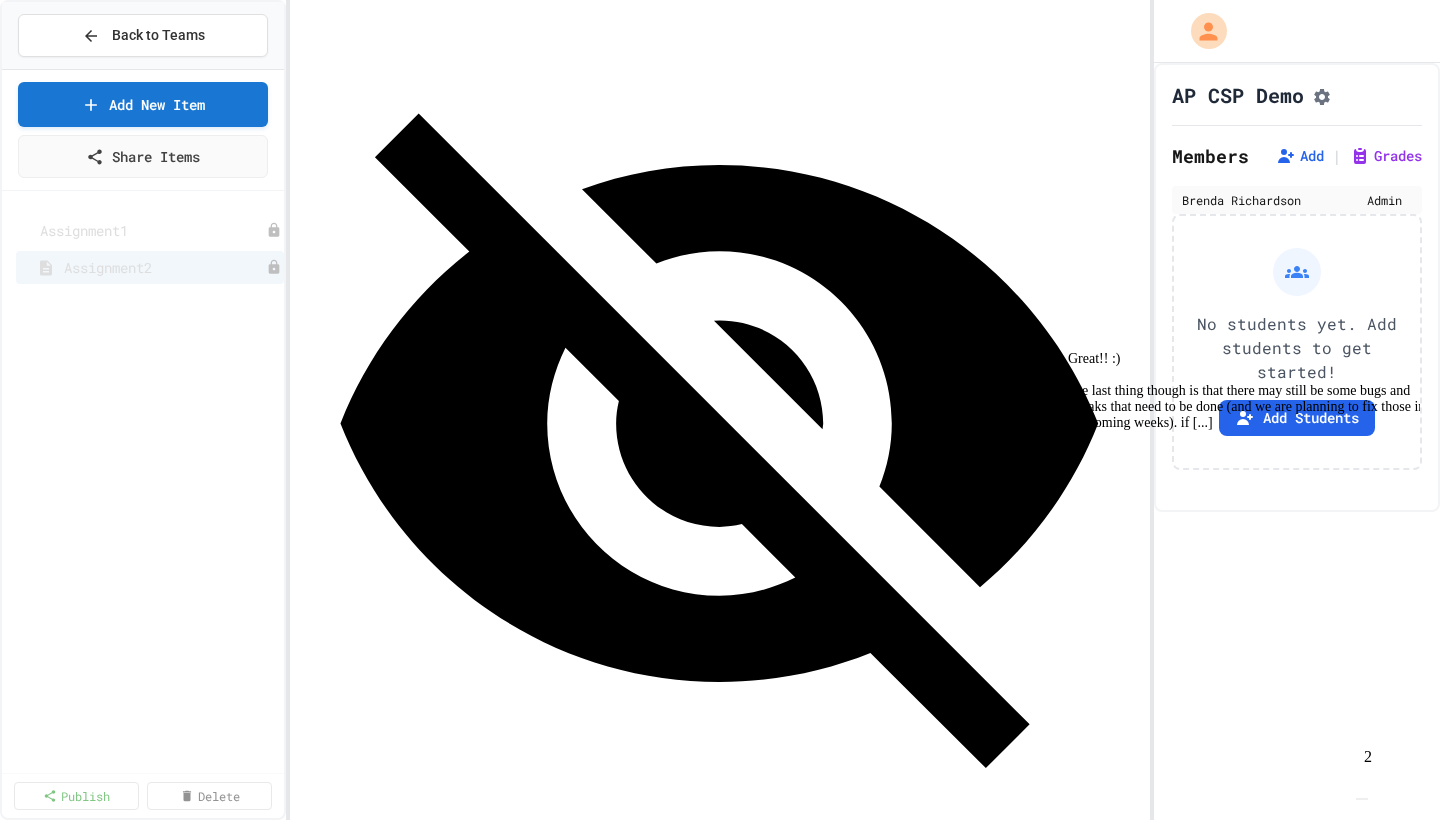 click at bounding box center [1362, 799] 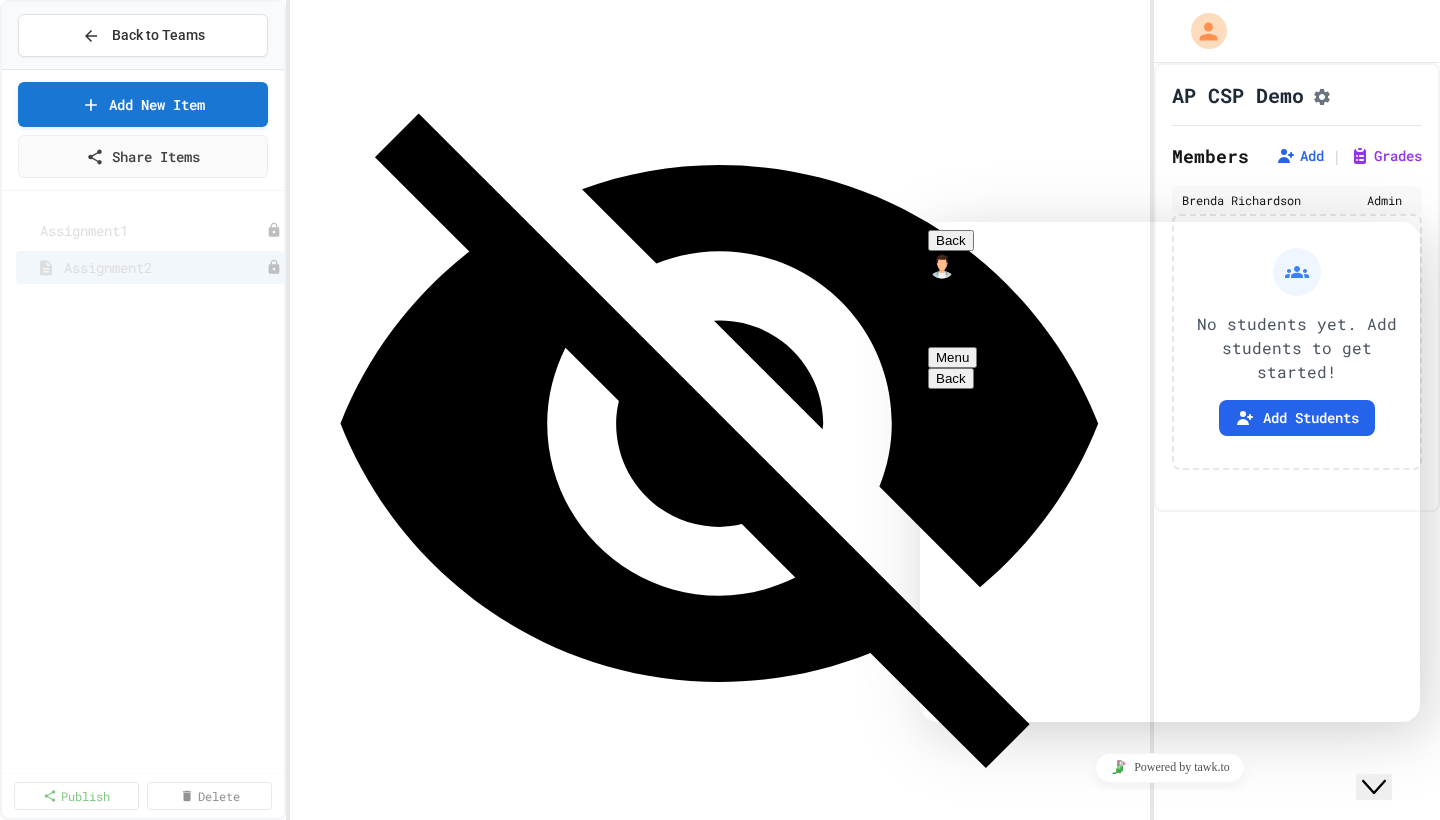 scroll, scrollTop: 1636, scrollLeft: 0, axis: vertical 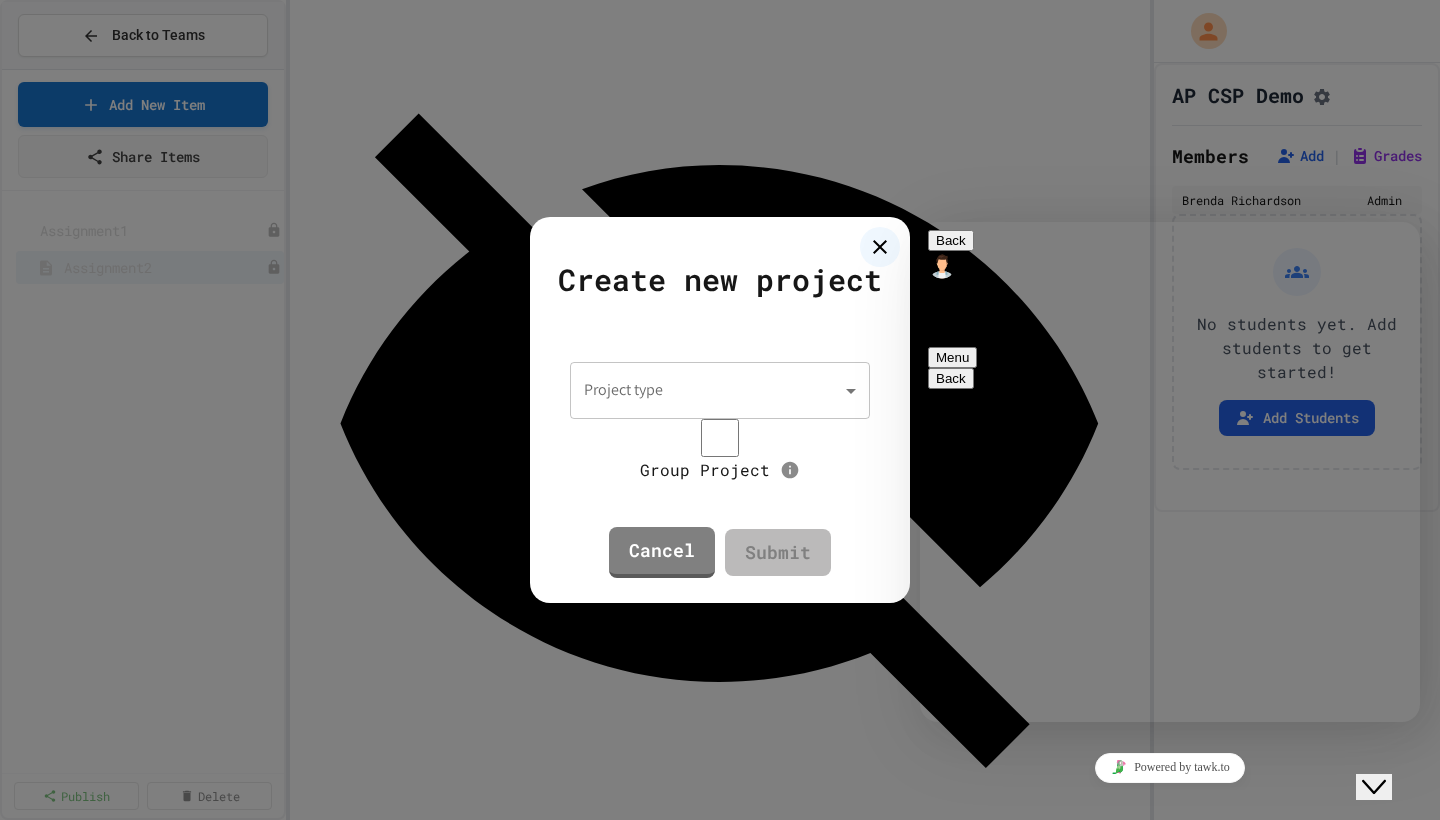 click on "**********" at bounding box center [720, 410] 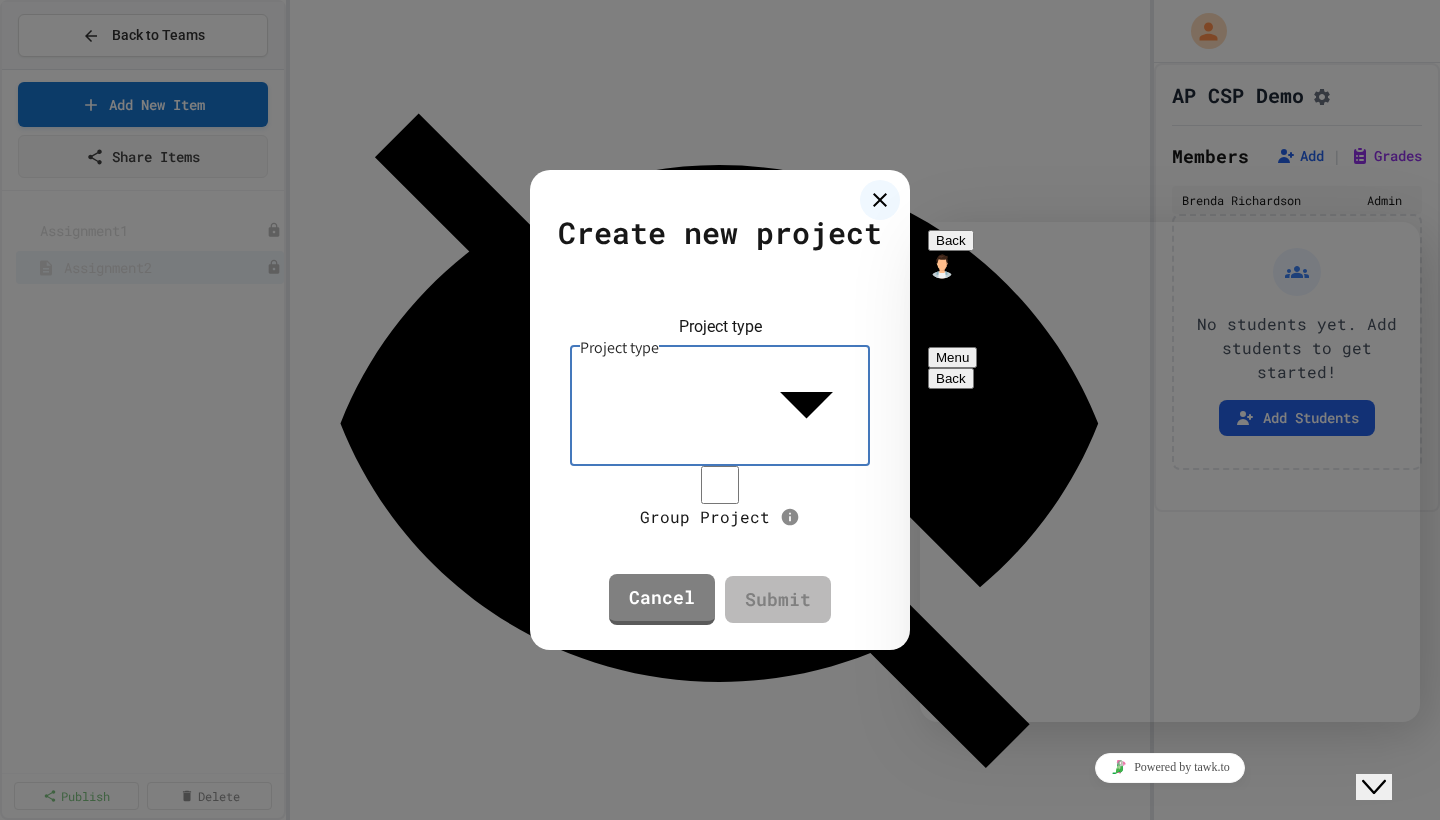 click at bounding box center [720, 822] 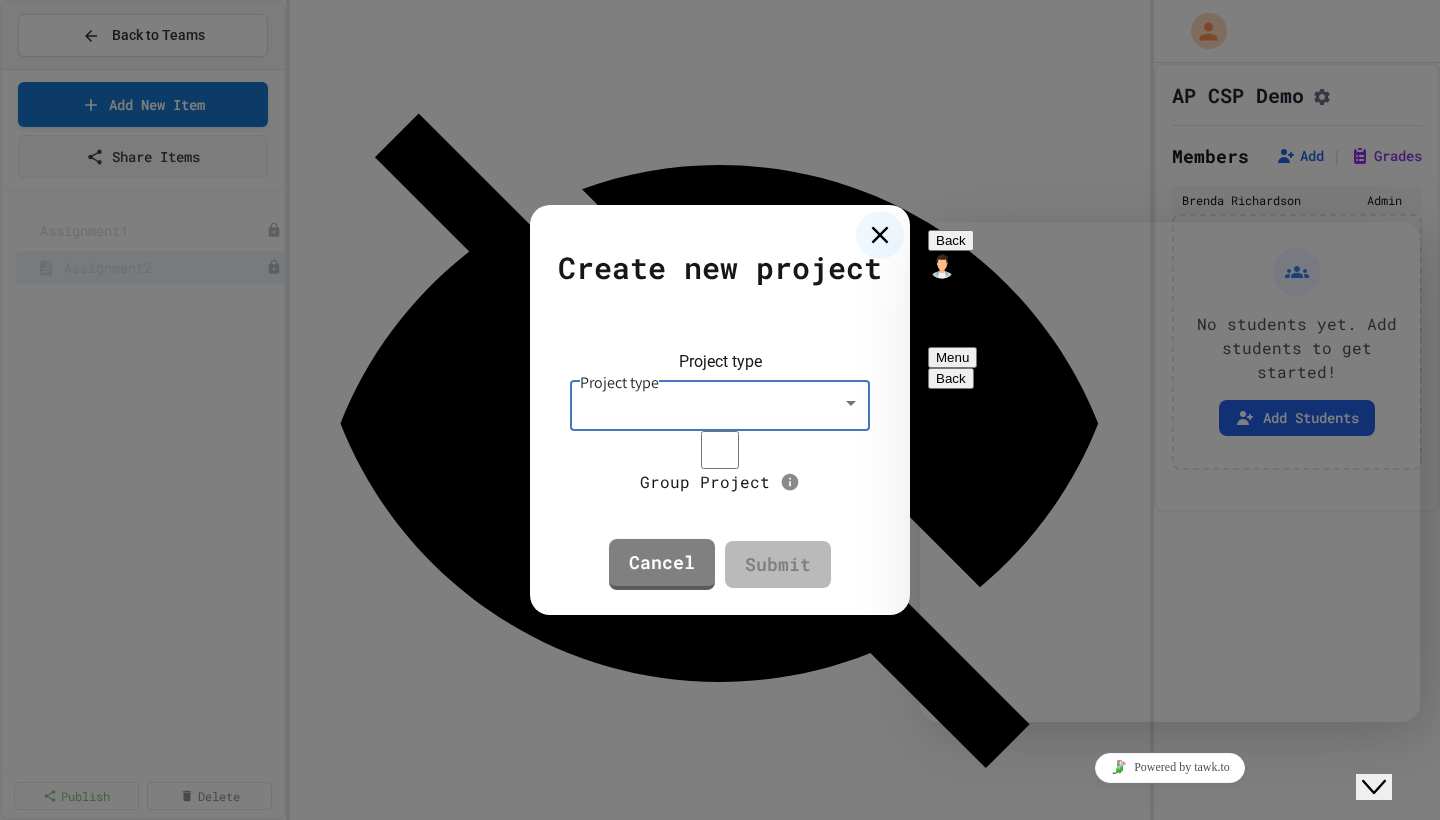 click 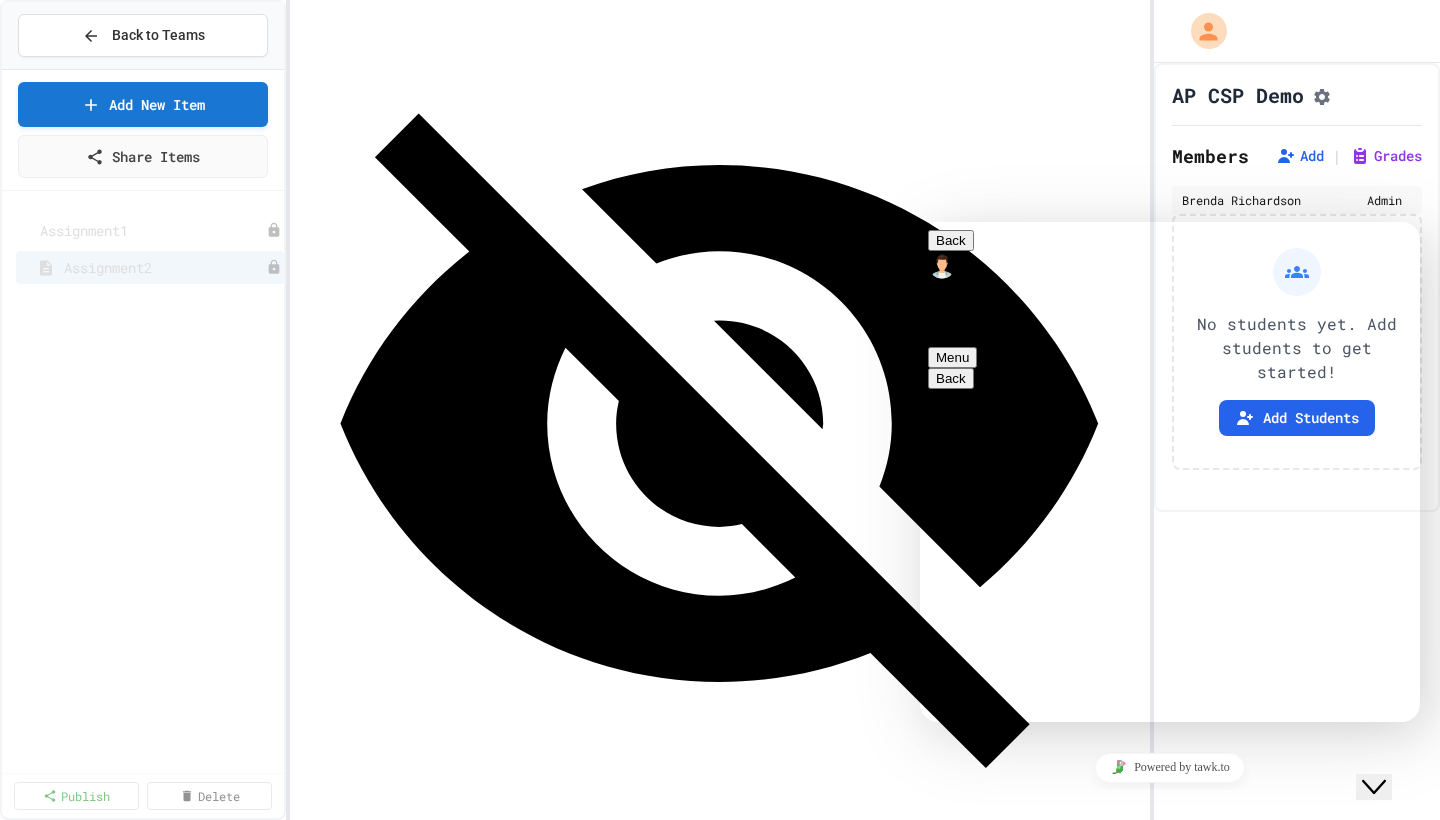 scroll, scrollTop: 0, scrollLeft: 0, axis: both 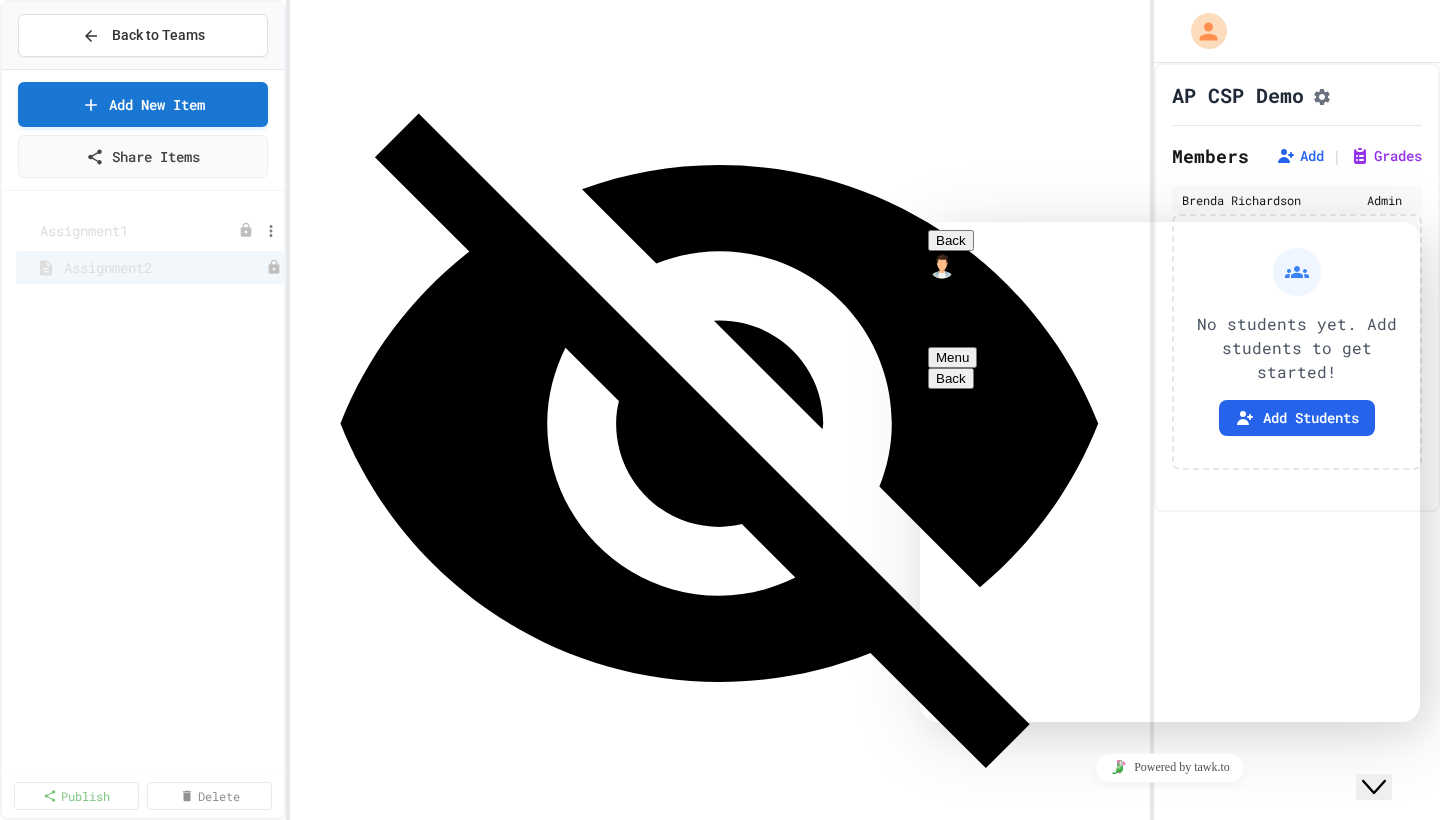 click on "Assignment1" at bounding box center [117, 230] 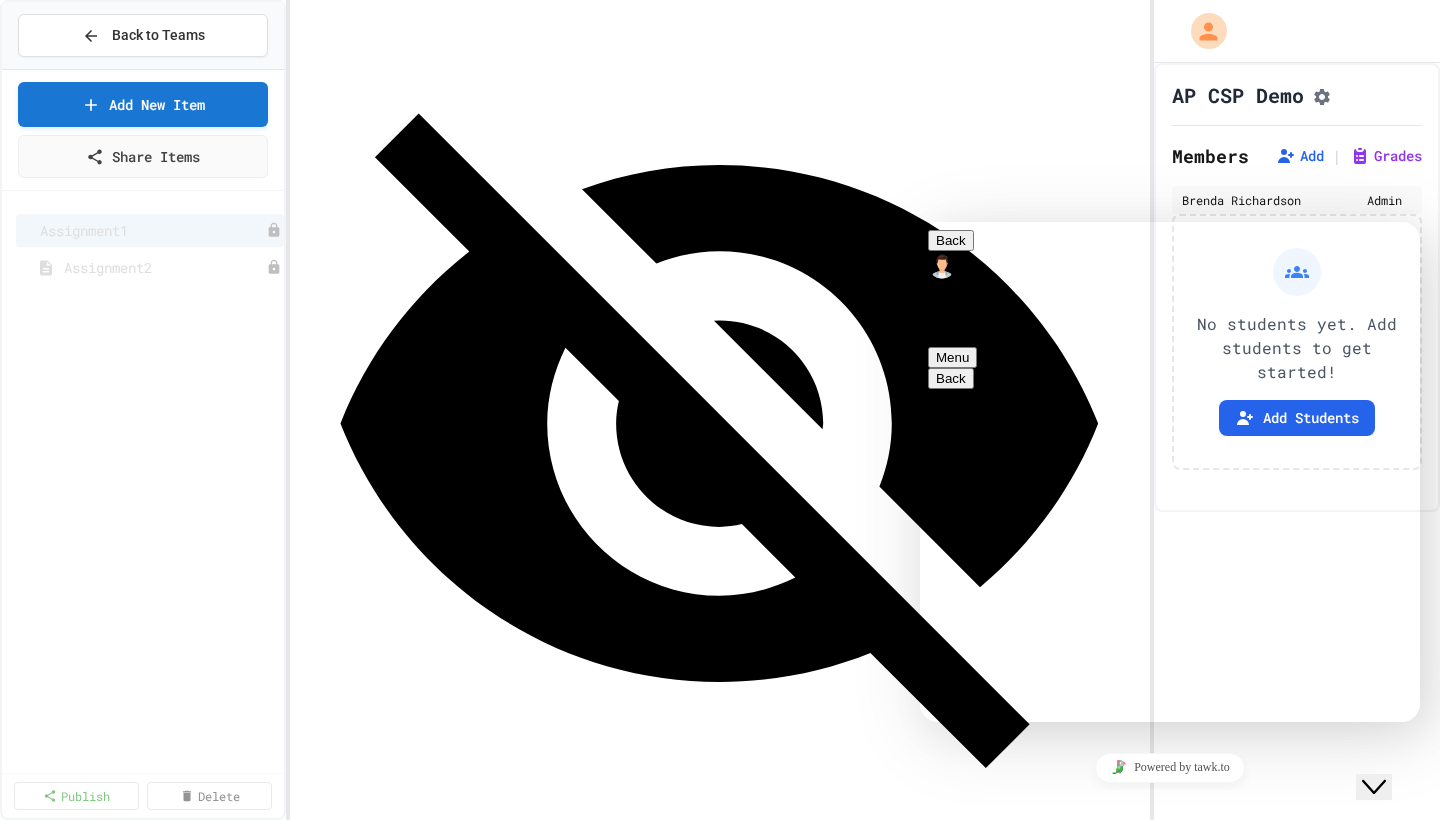 scroll, scrollTop: 0, scrollLeft: 0, axis: both 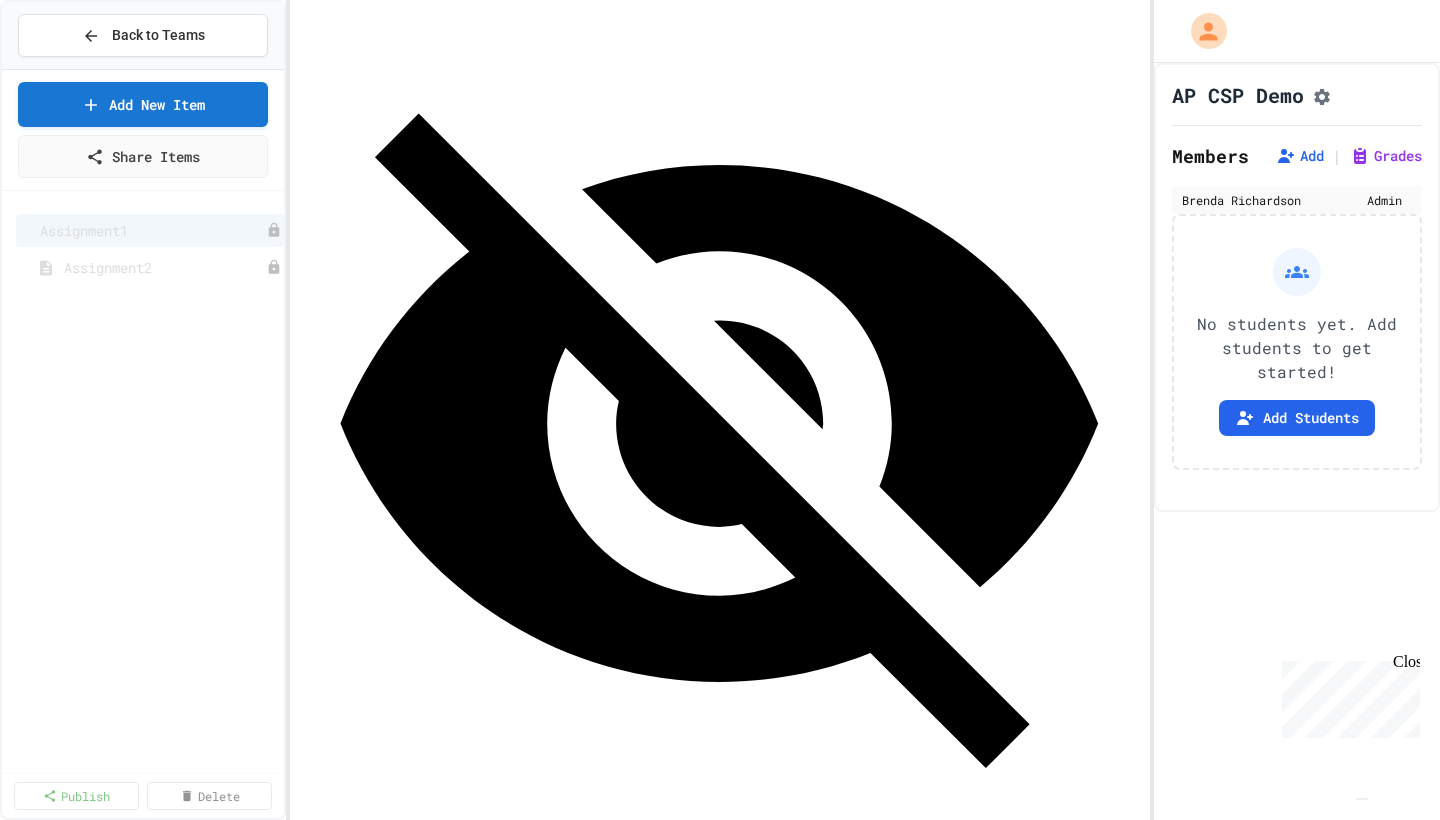 click on "Student Preview" at bounding box center (897, 1029) 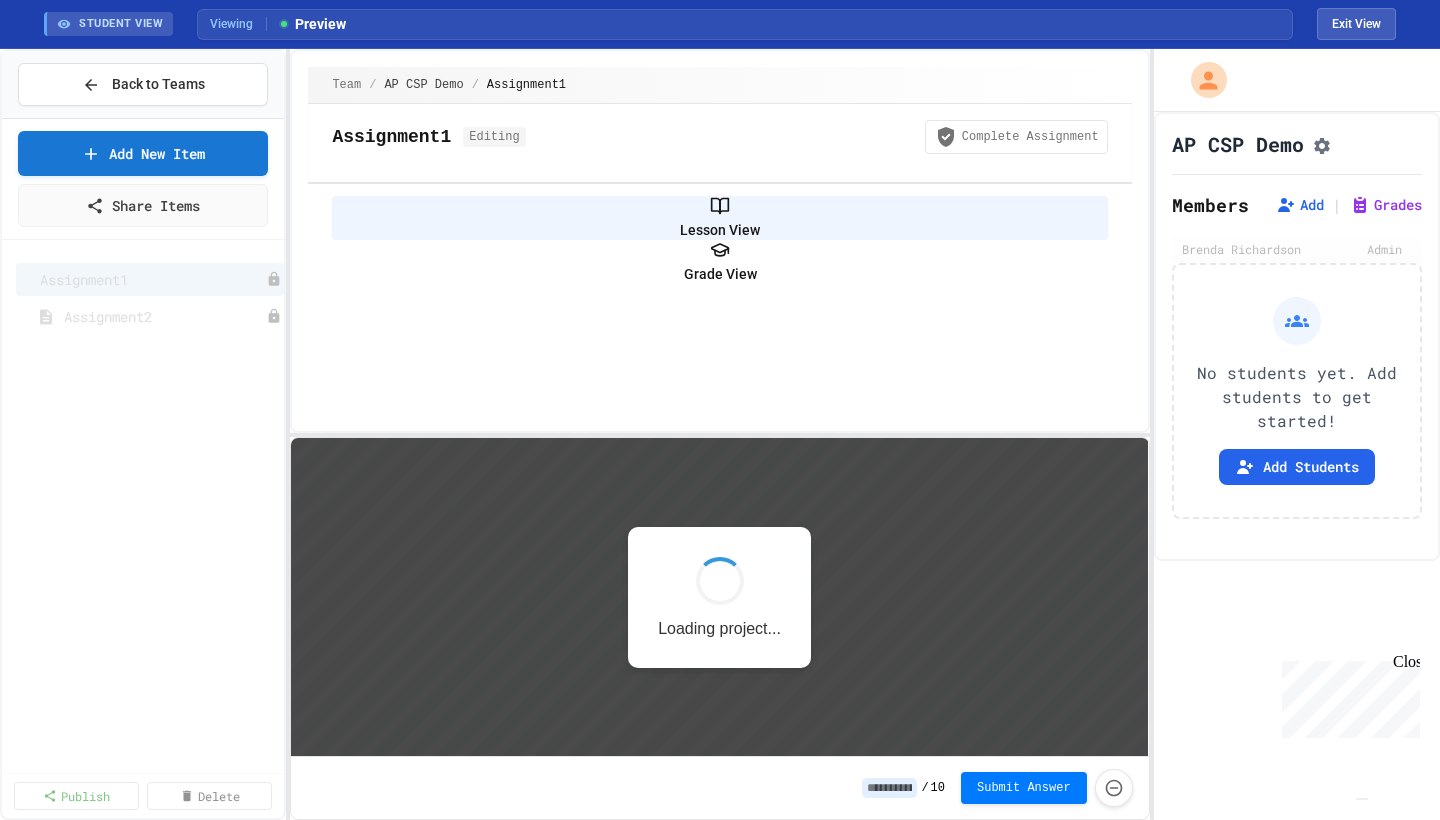 scroll, scrollTop: 0, scrollLeft: 0, axis: both 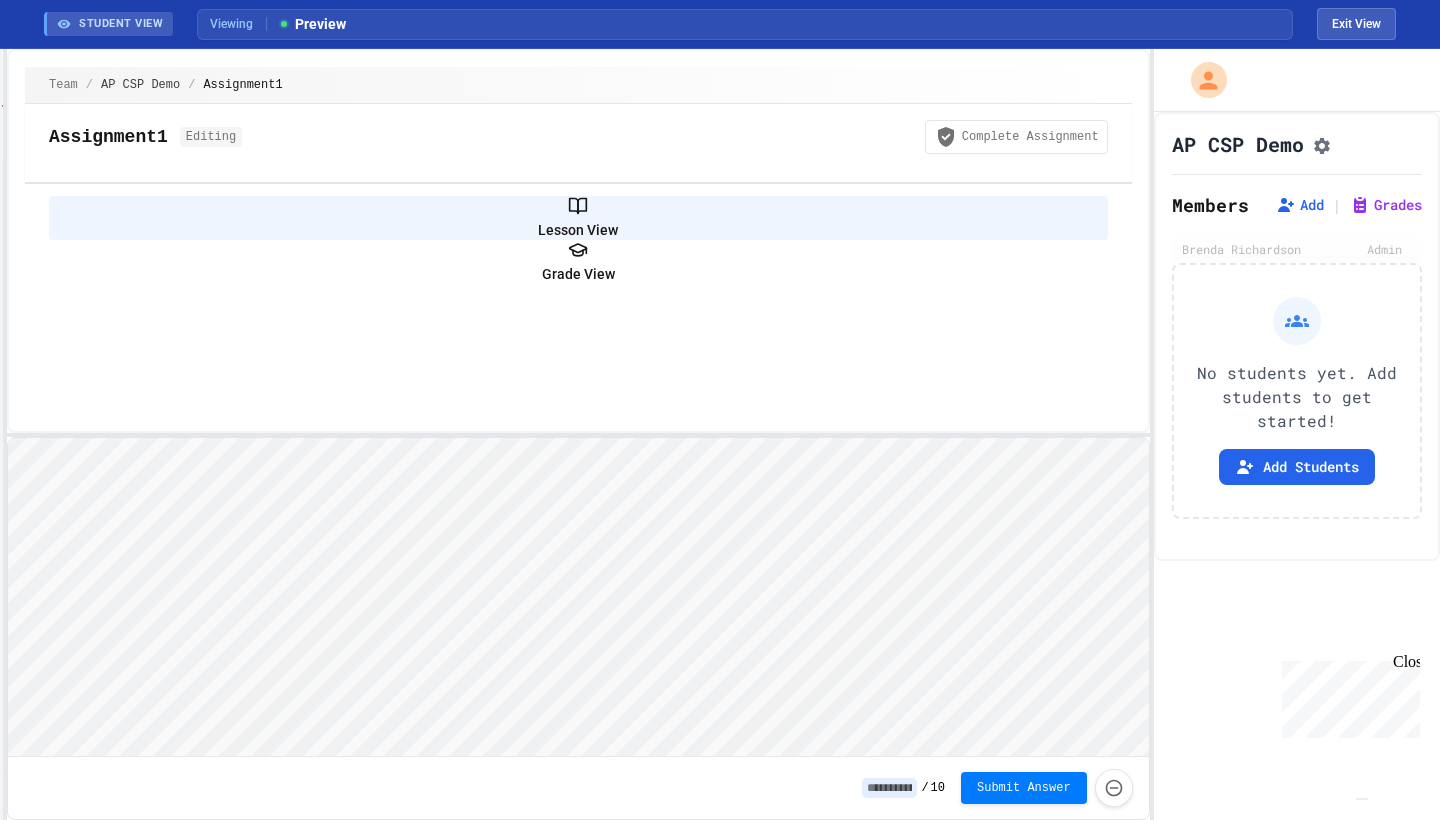click on "Back to Teams Add New Item Share Items Assignment1 Assignment2 Publish Delete Team / AP CSP Demo / Assignment1 Assignment1 Editing Complete Assignment Lesson View Grade View / 10 Submit Answer AP CSP Demo Members Add | Grades [NAME] Admin No students yet. Add students to get started! Add Students" at bounding box center [720, 434] 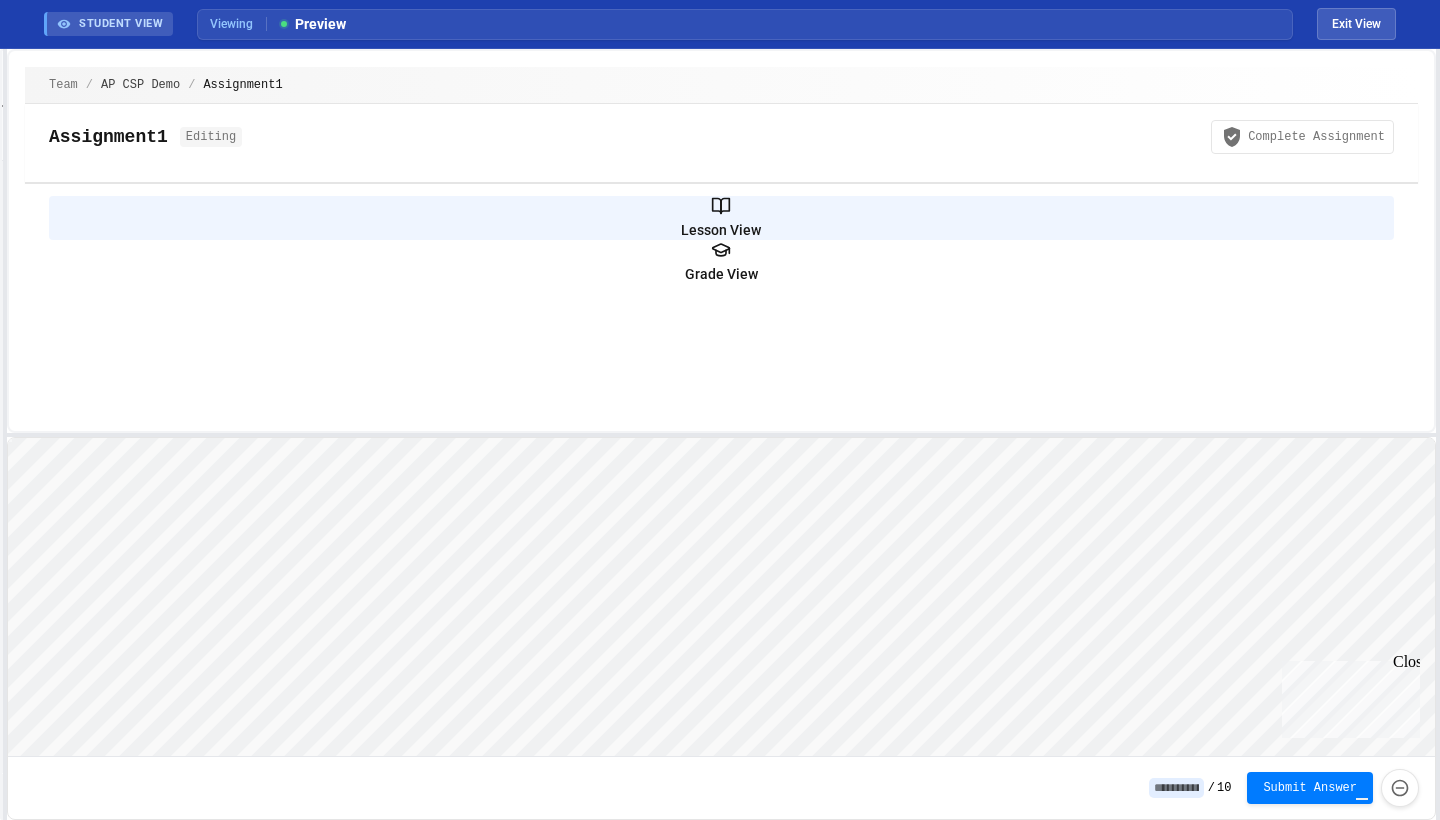 click on "Back to Teams Add New Item Share Items Assignment1 Assignment2 Publish Delete Team / AP CSP Demo / Assignment1 Assignment1 Editing Complete Assignment Lesson View Grade View / 10 Submit Answer AP CSP Demo Members Add | Grades [NAME] Admin No students yet. Add students to get started! Add Students" at bounding box center [720, 434] 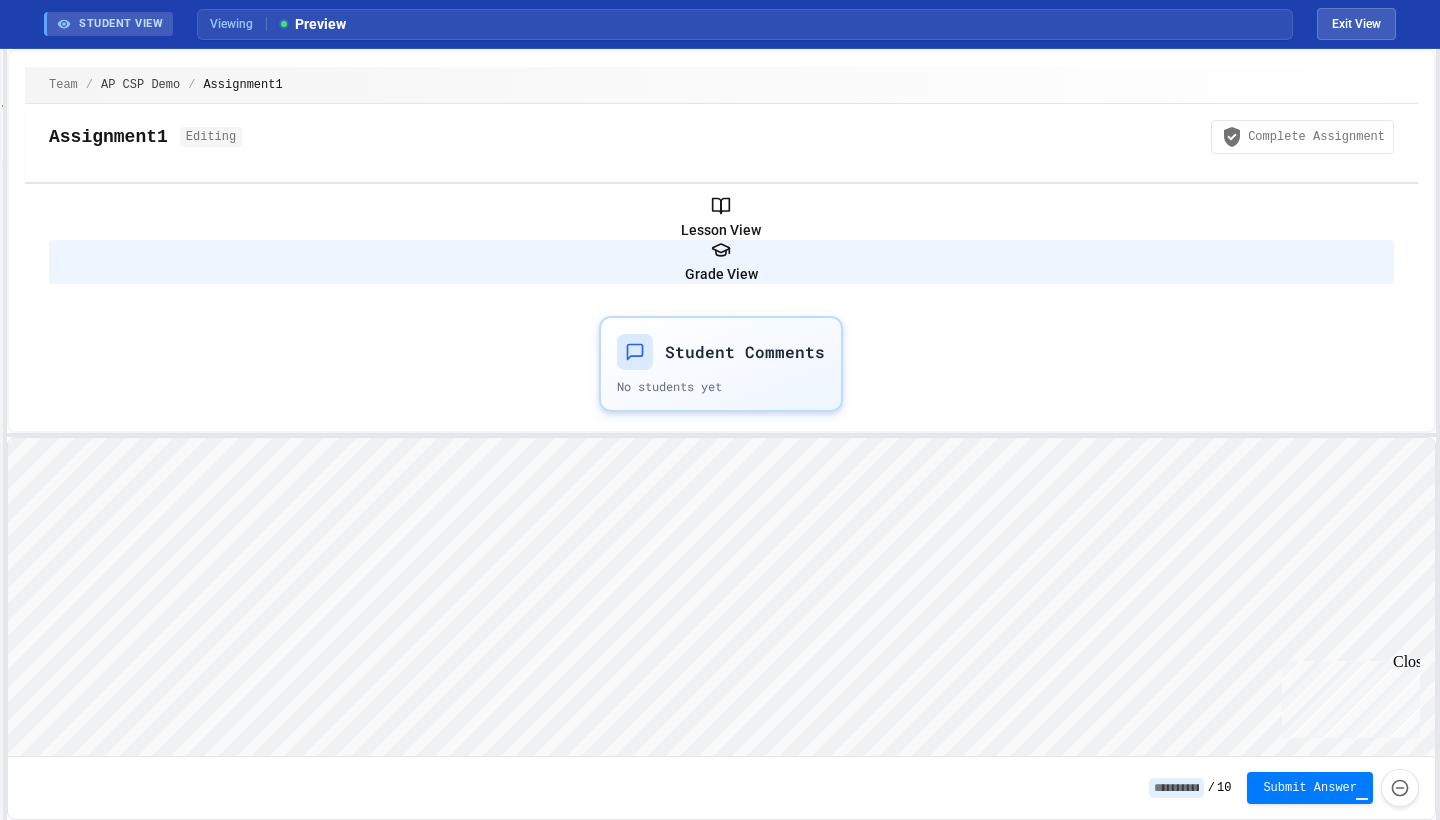click on "Lesson View" at bounding box center [721, 218] 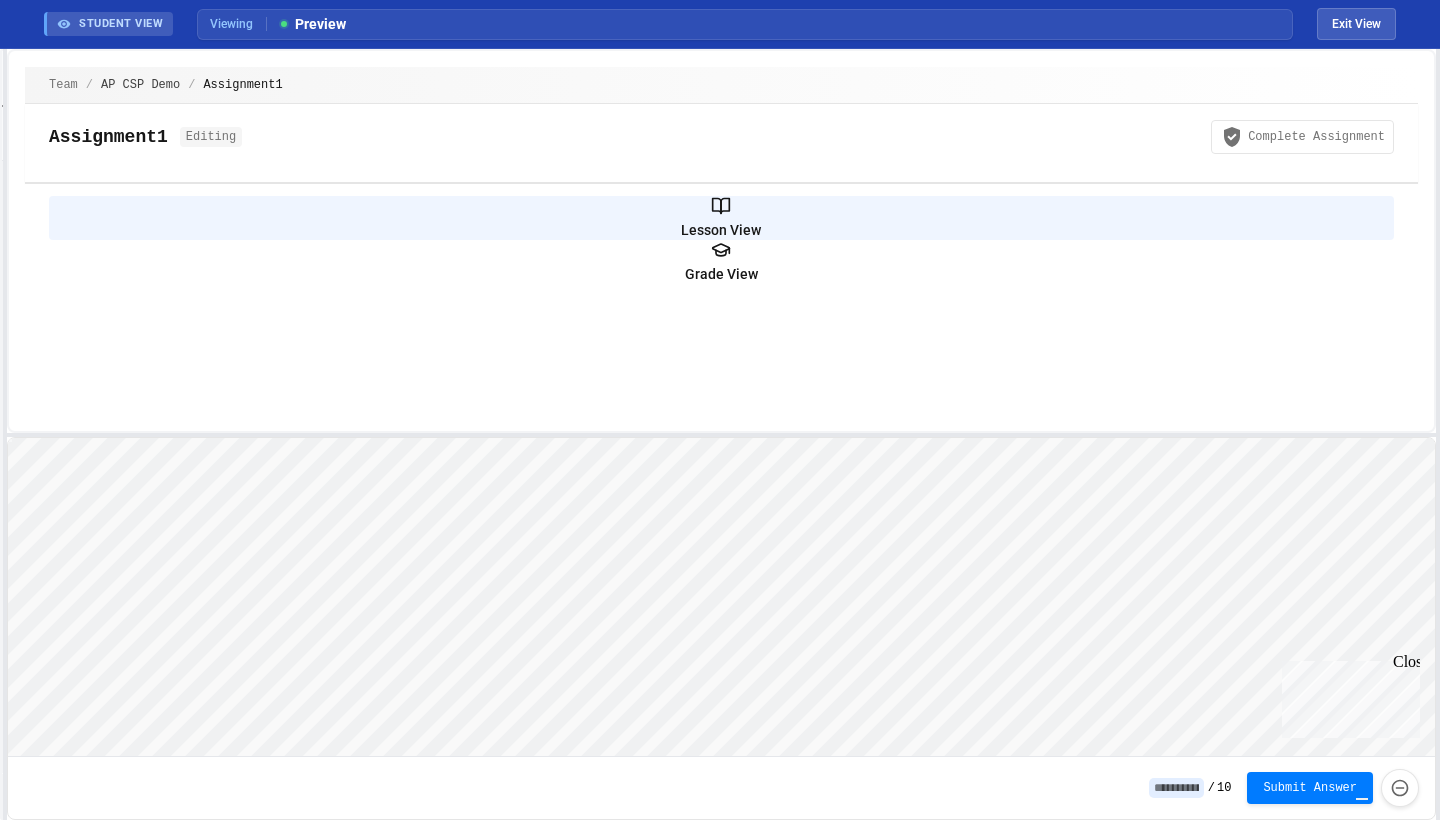 scroll, scrollTop: 0, scrollLeft: 0, axis: both 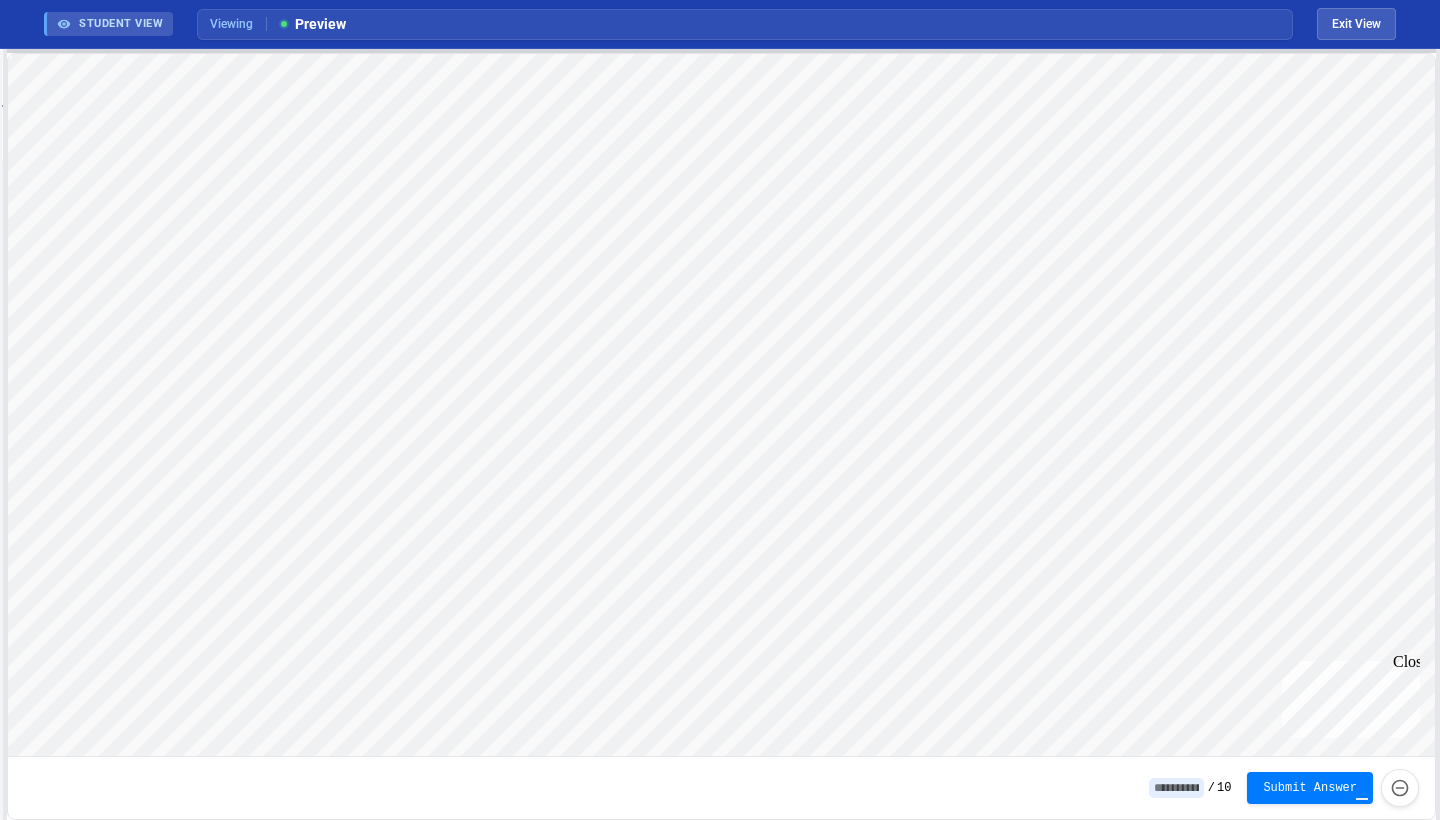 click on "We are updating our servers at 7PM EST on 3/11/2025. JuiceMind should continue to work as expected, but if you experience any issues, please chat with us. STUDENT VIEW Viewing Preview Exit View Back to Teams Add New Item Share Items Assignment1 Assignment2 Publish Delete Team / AP CSP Demo / Assignment1 Assignment1 Editing Complete Assignment Lesson View Grade View / 10 Submit Answer AP CSP Demo Members Add | Grades [NAME] Admin No students yet. Add students to get started! Add Students" at bounding box center [720, 410] 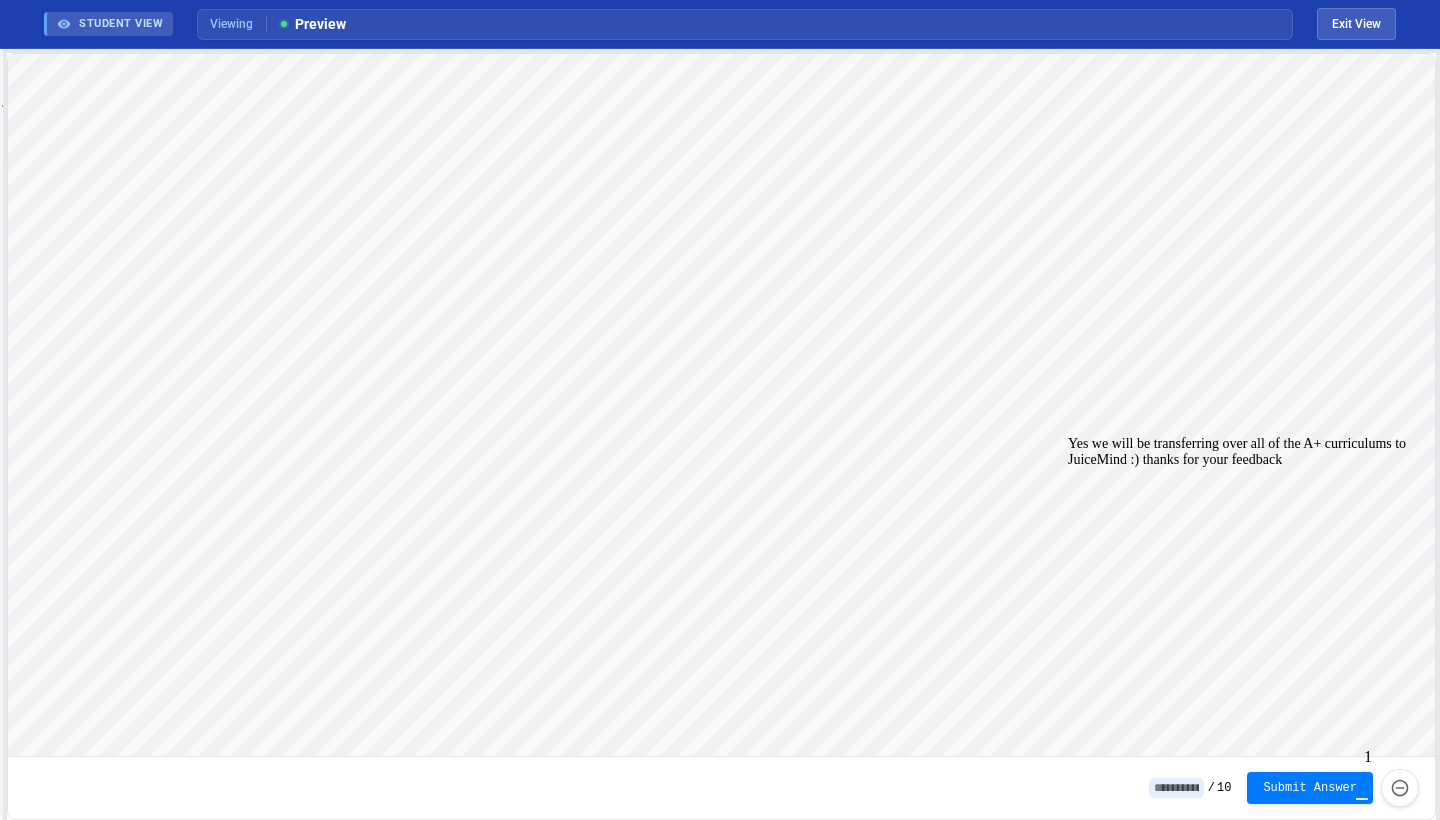 click at bounding box center [1362, 799] 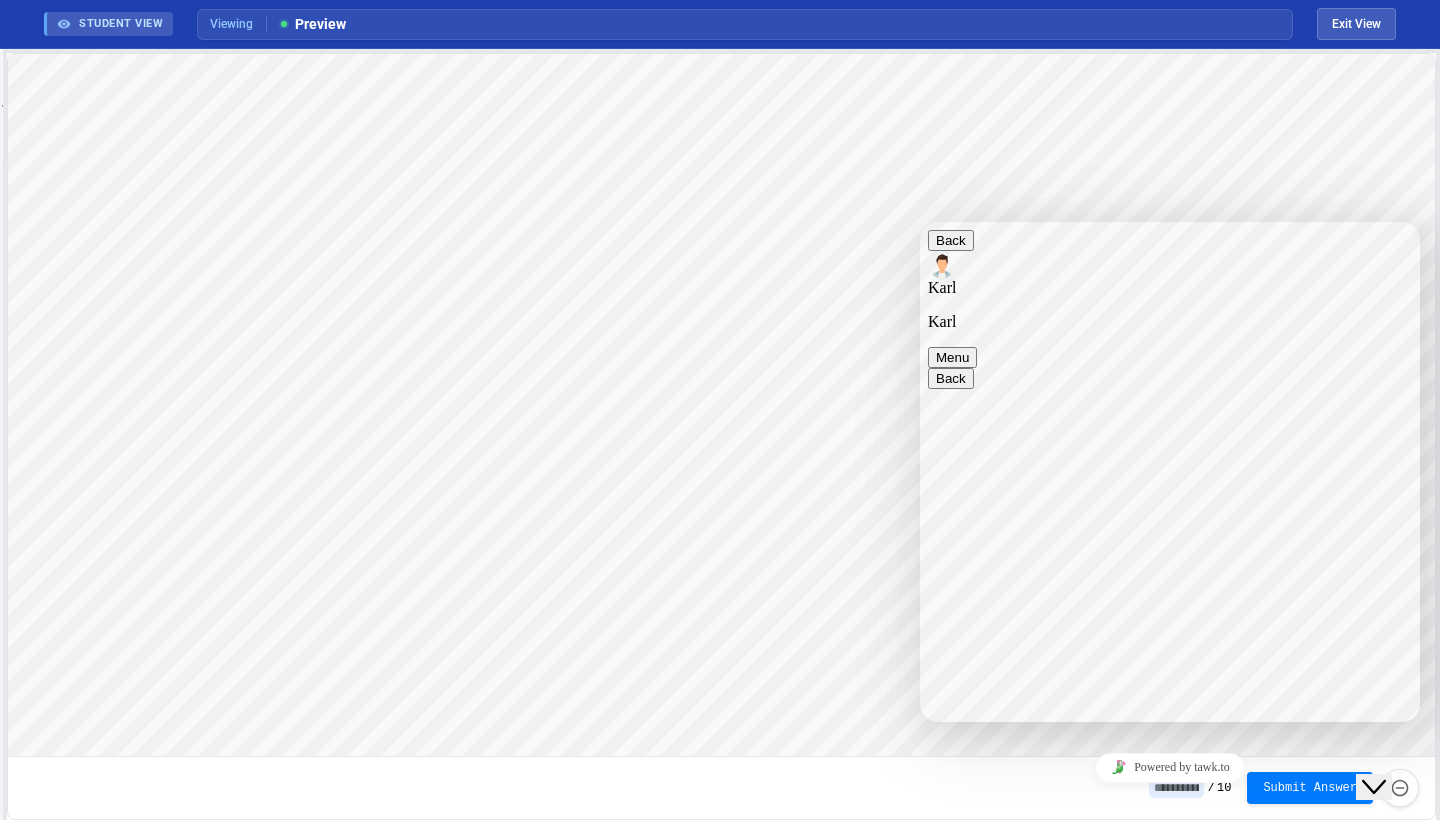scroll, scrollTop: 2095, scrollLeft: 0, axis: vertical 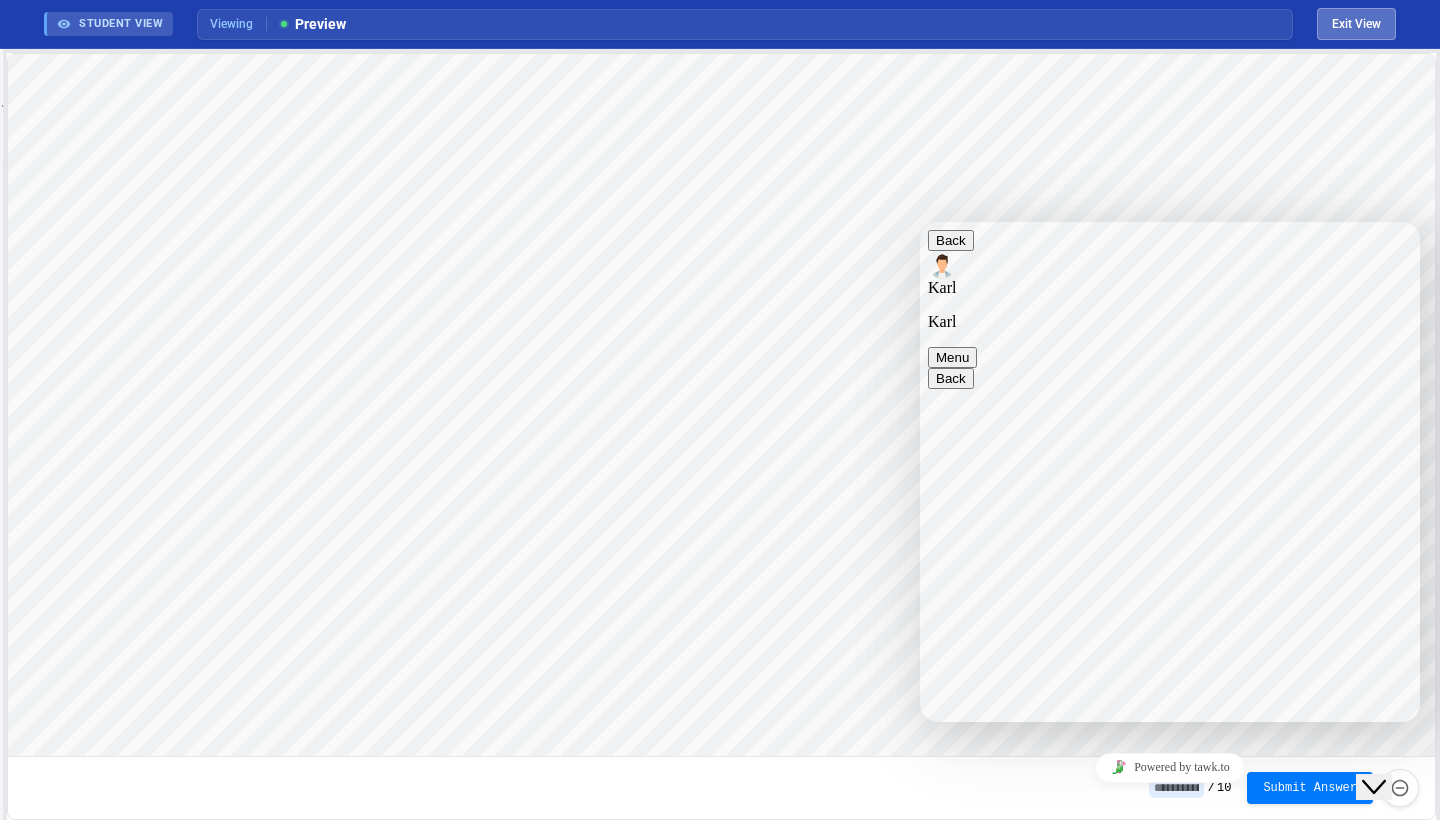 click on "Exit View" at bounding box center (1356, 24) 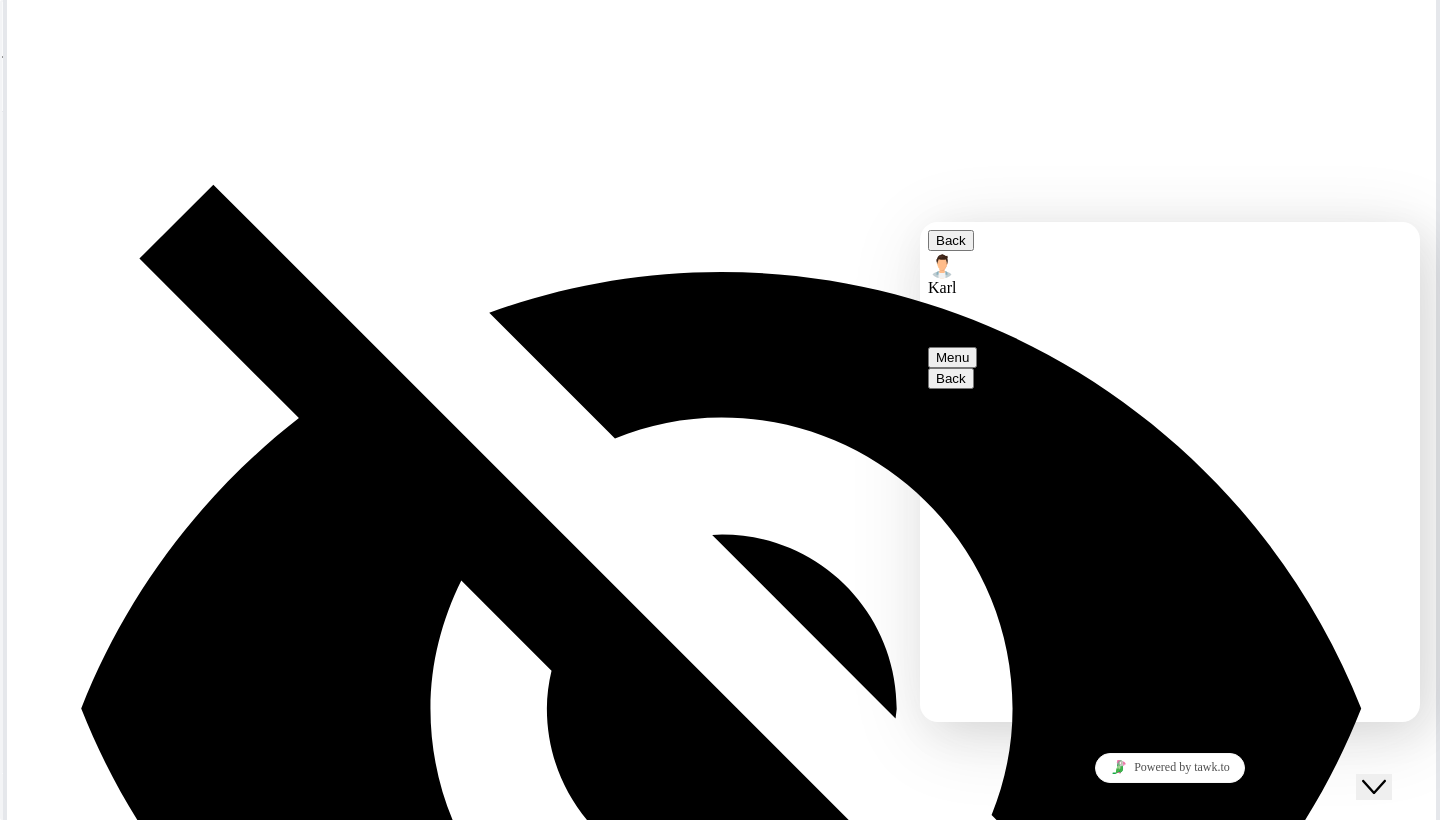 scroll, scrollTop: 0, scrollLeft: 0, axis: both 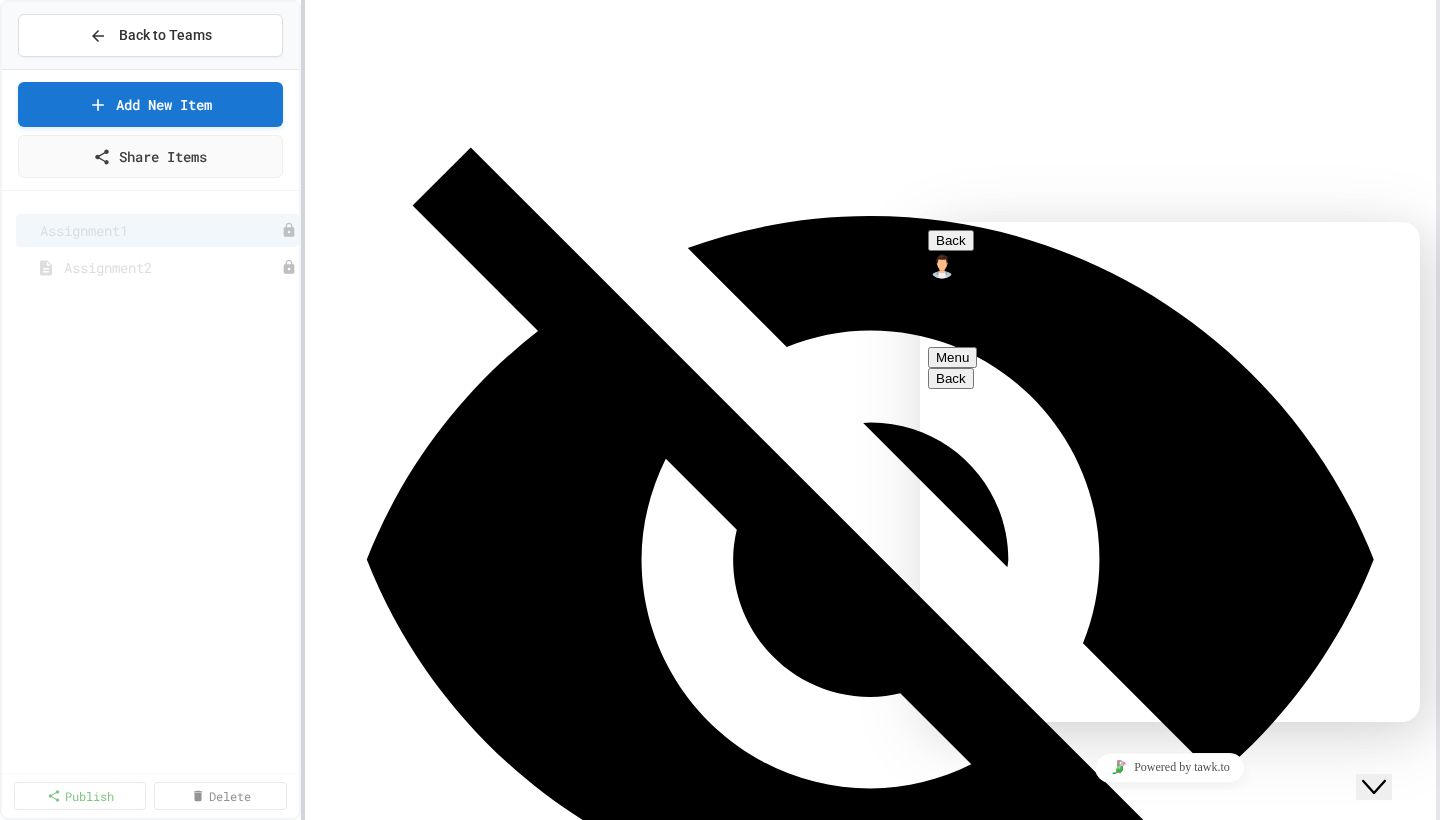 click at bounding box center [303, 410] 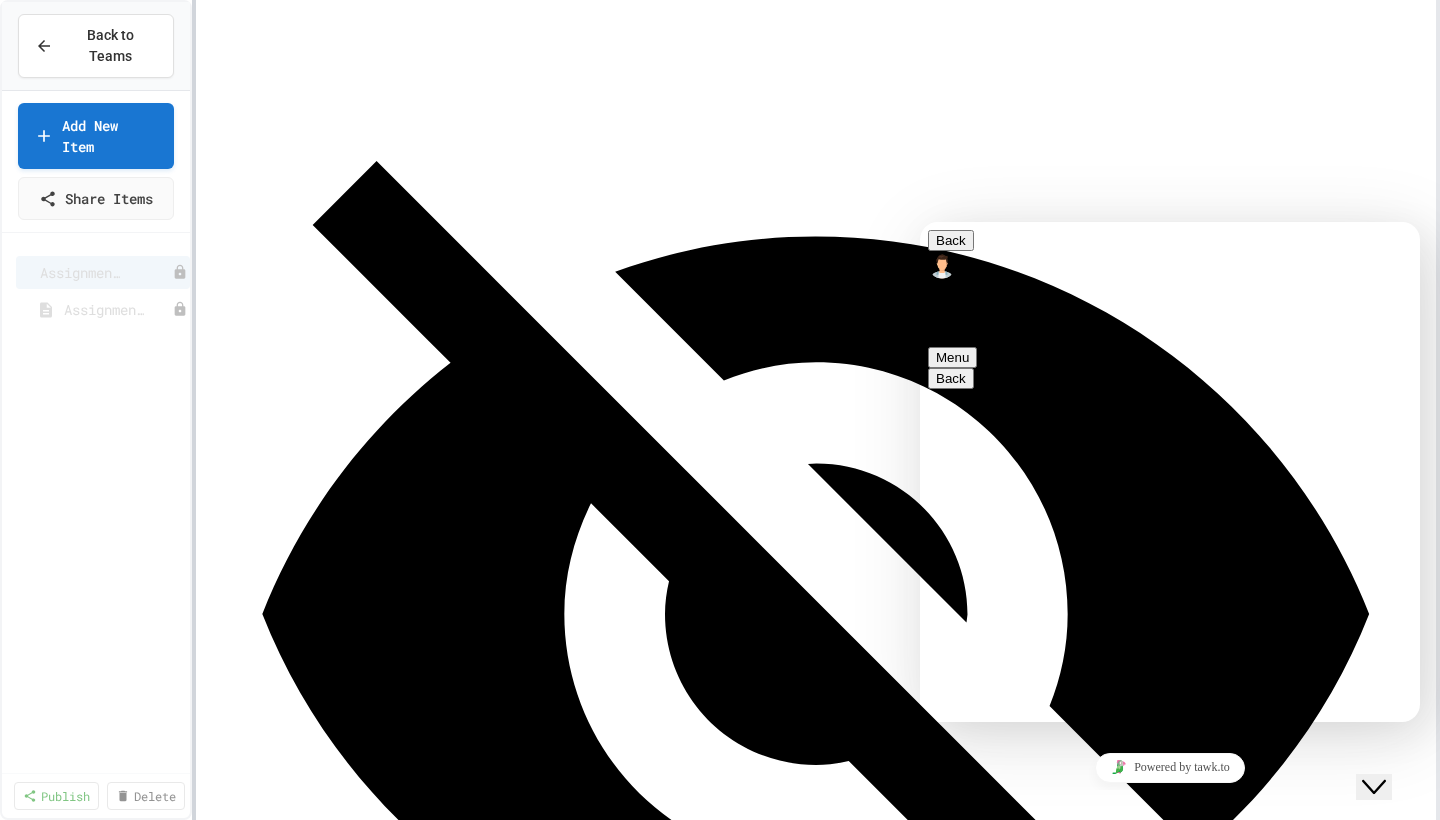 click at bounding box center [194, 410] 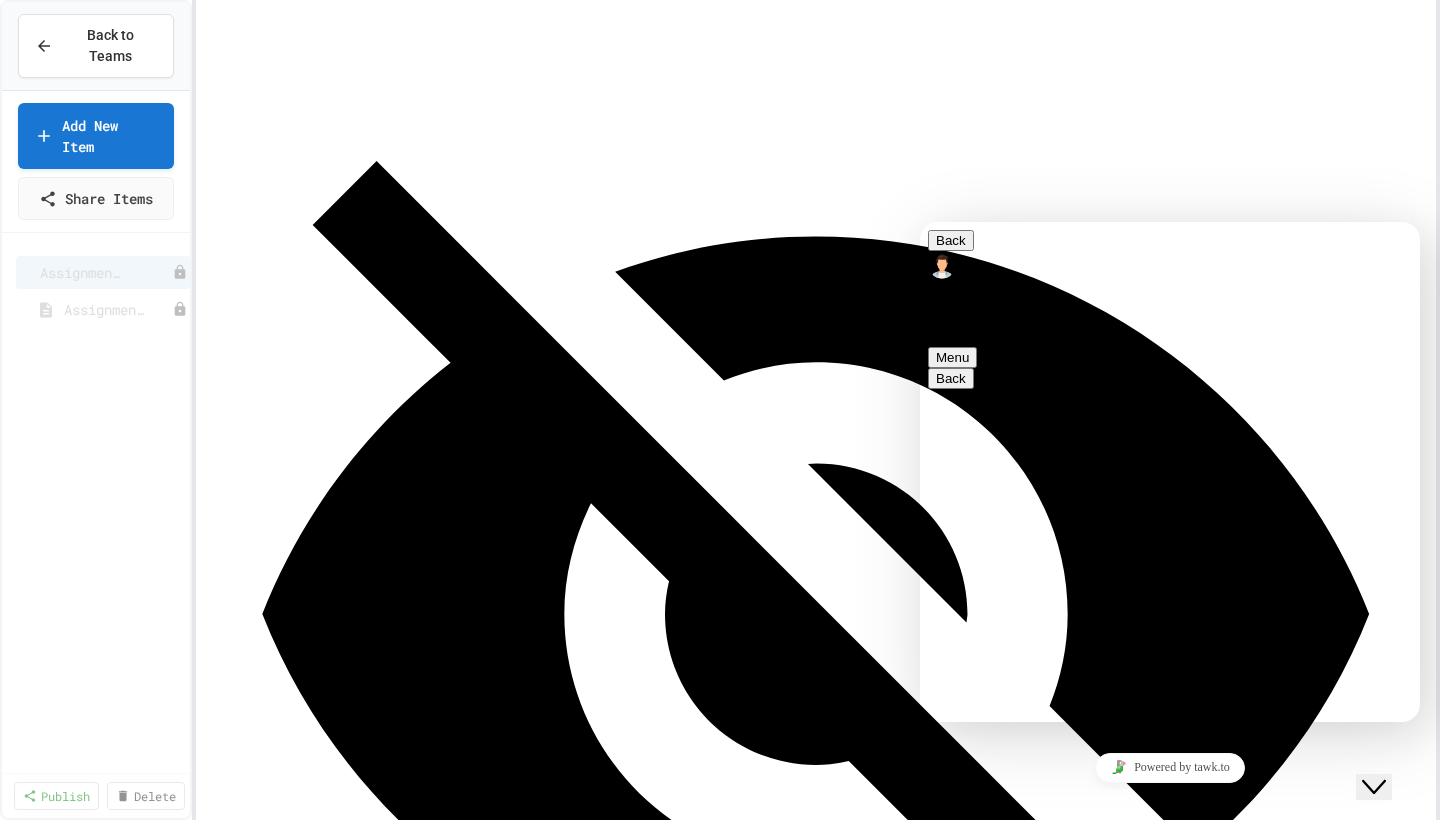 scroll, scrollTop: 2177, scrollLeft: 0, axis: vertical 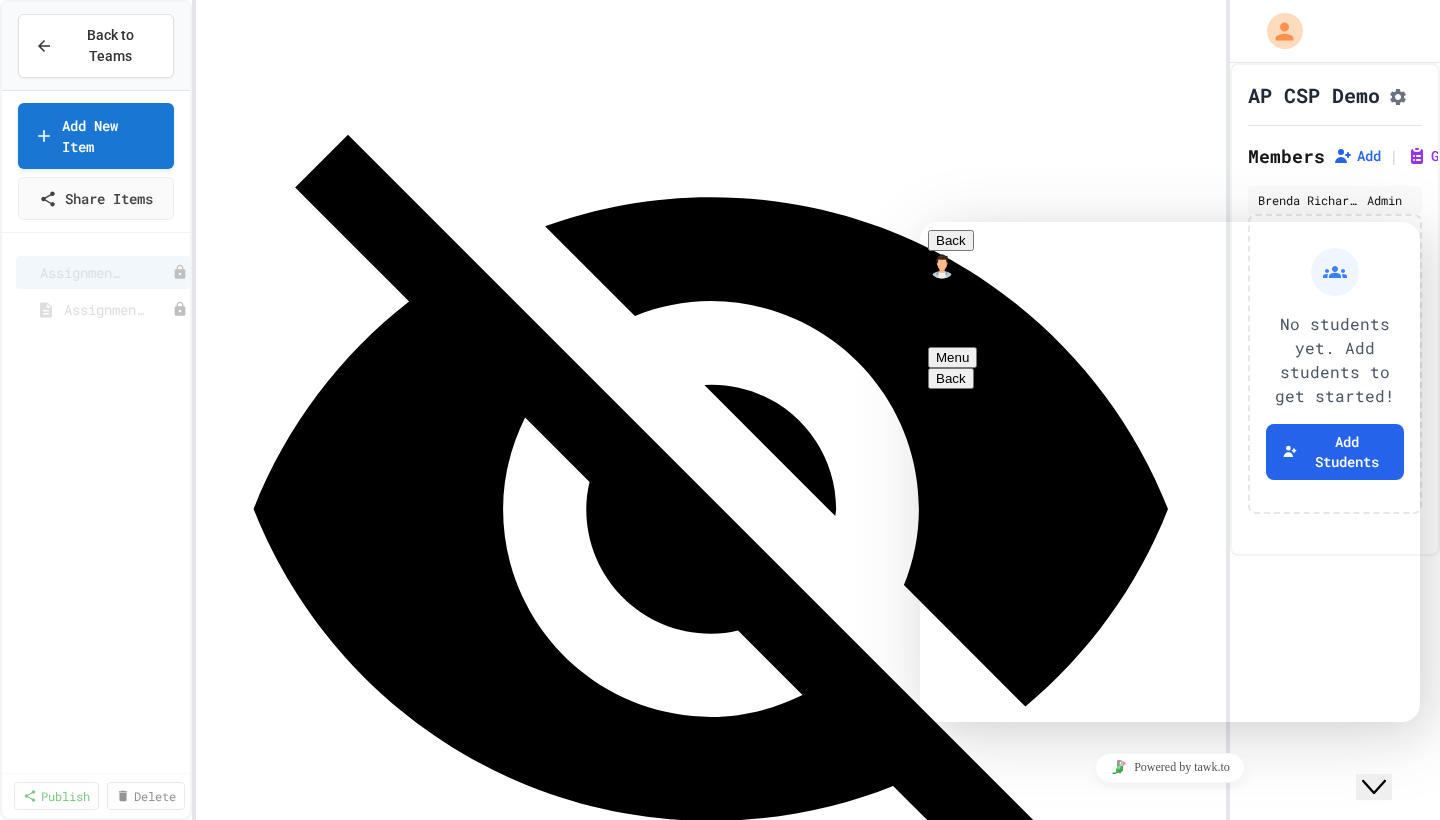 click on "Back to Teams Add New Item Share Items Assignment1 Assignment2 Publish Delete Not Published Hidden from students Unpublished Team / AP CSP Demo / Assignment1 Assignment1 Editing Student Preview Lesson Plan * min Starter Solution ** AP CSP Demo Members Add | Grades [NAME] Admin No students yet. Add students to get started! Add Students" at bounding box center [720, 410] 